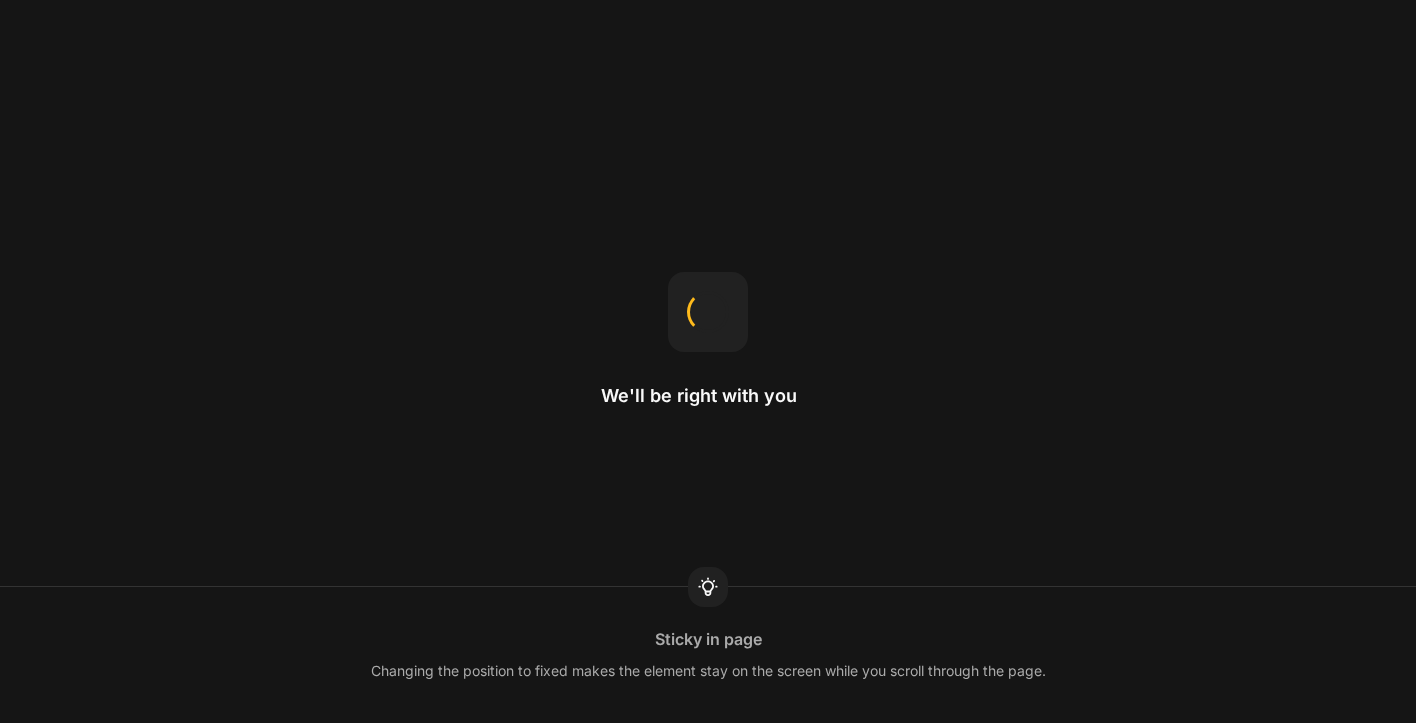 scroll, scrollTop: 0, scrollLeft: 0, axis: both 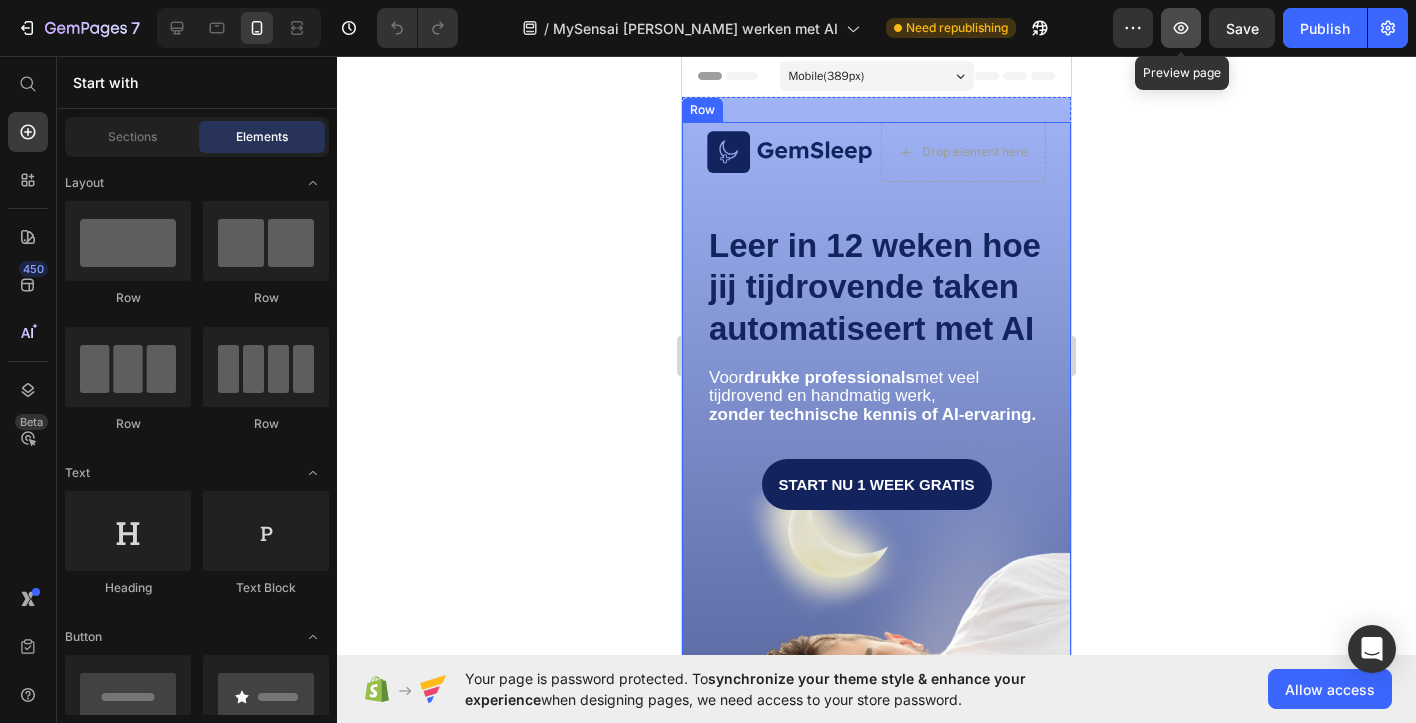 click 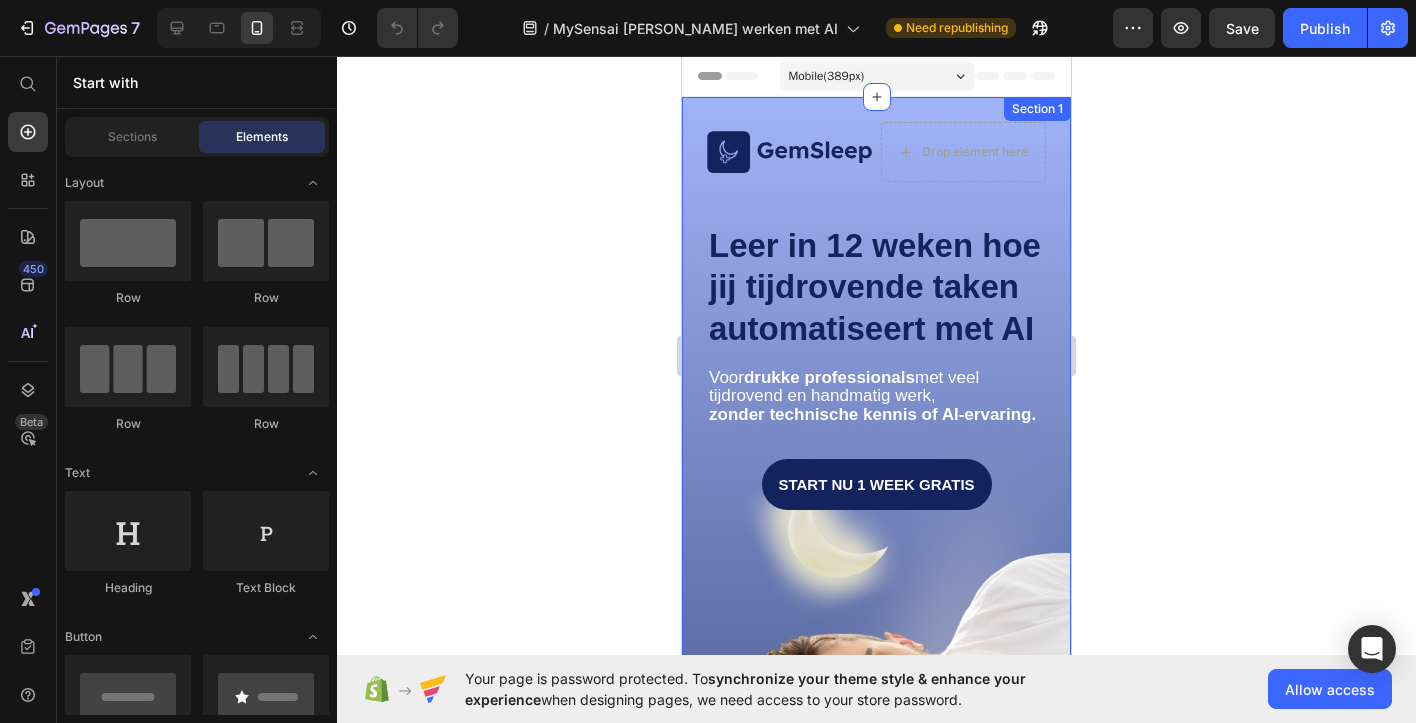 click 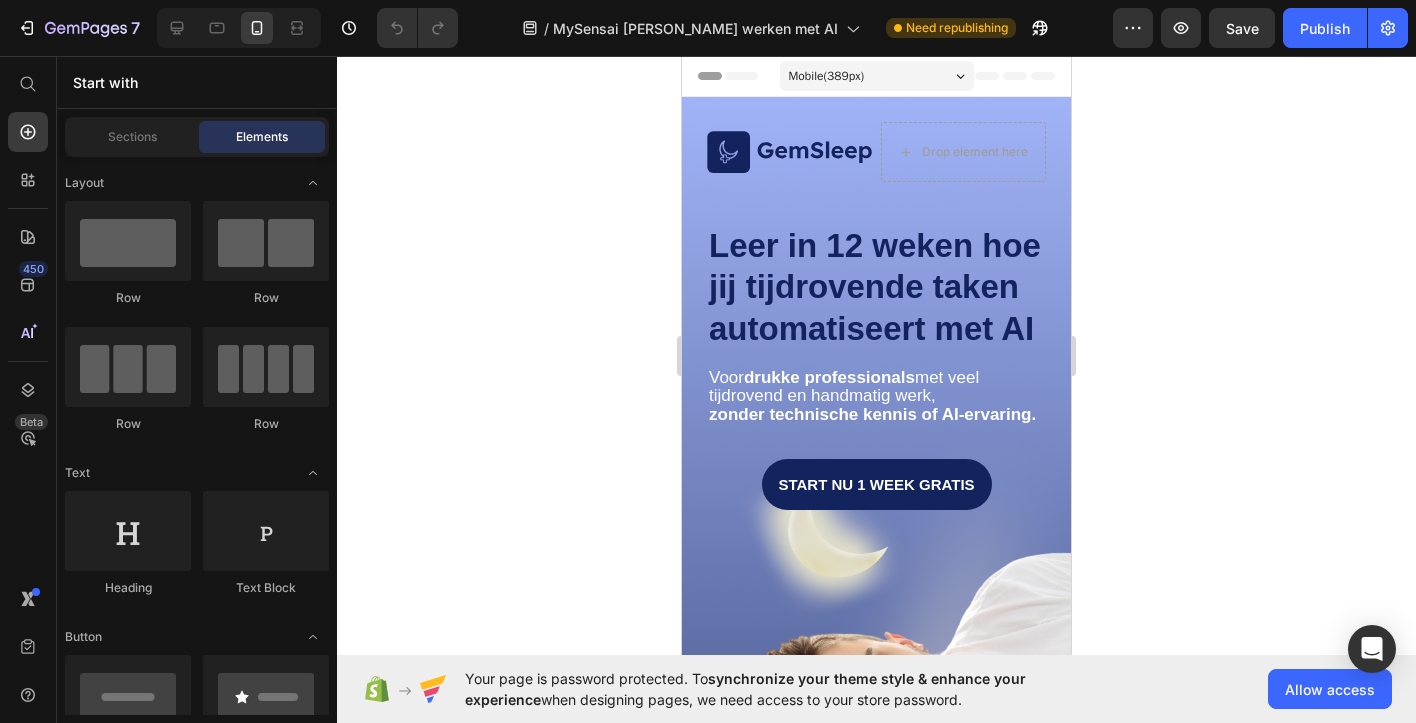 click 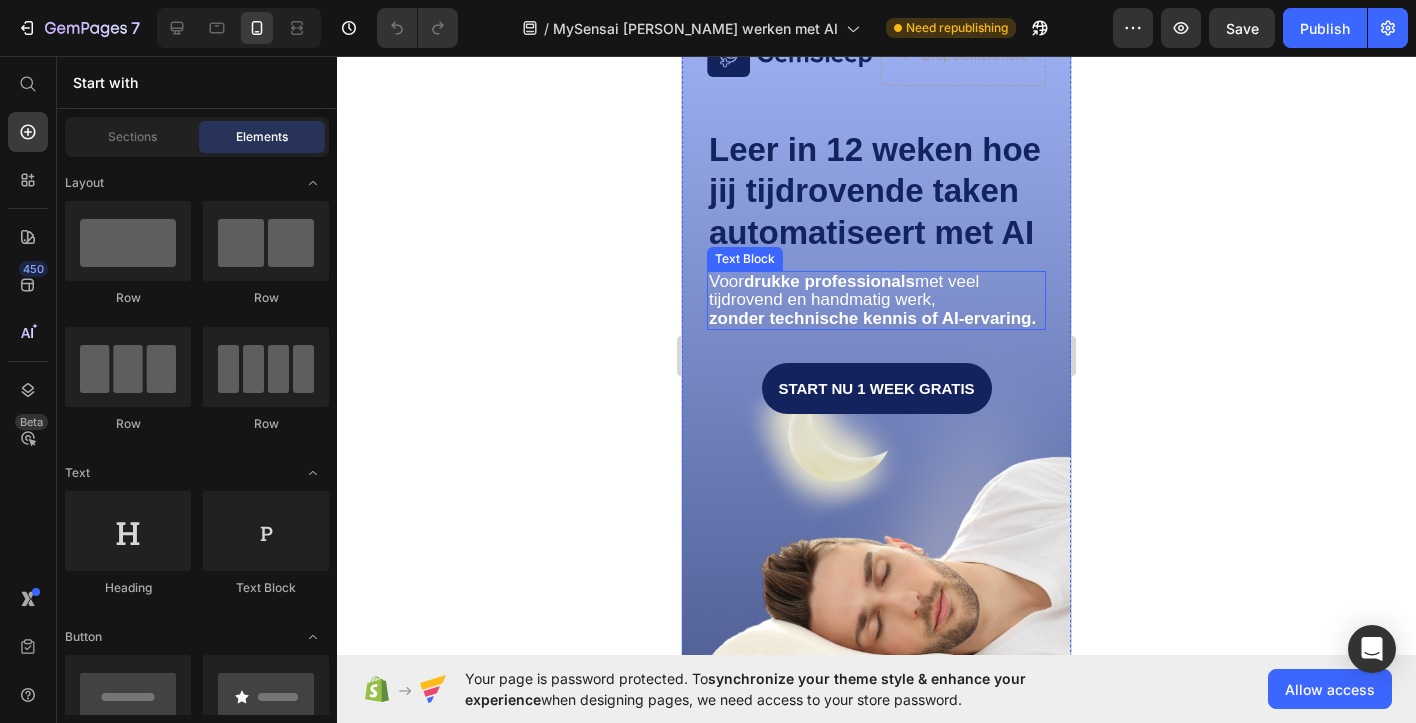 scroll, scrollTop: 97, scrollLeft: 0, axis: vertical 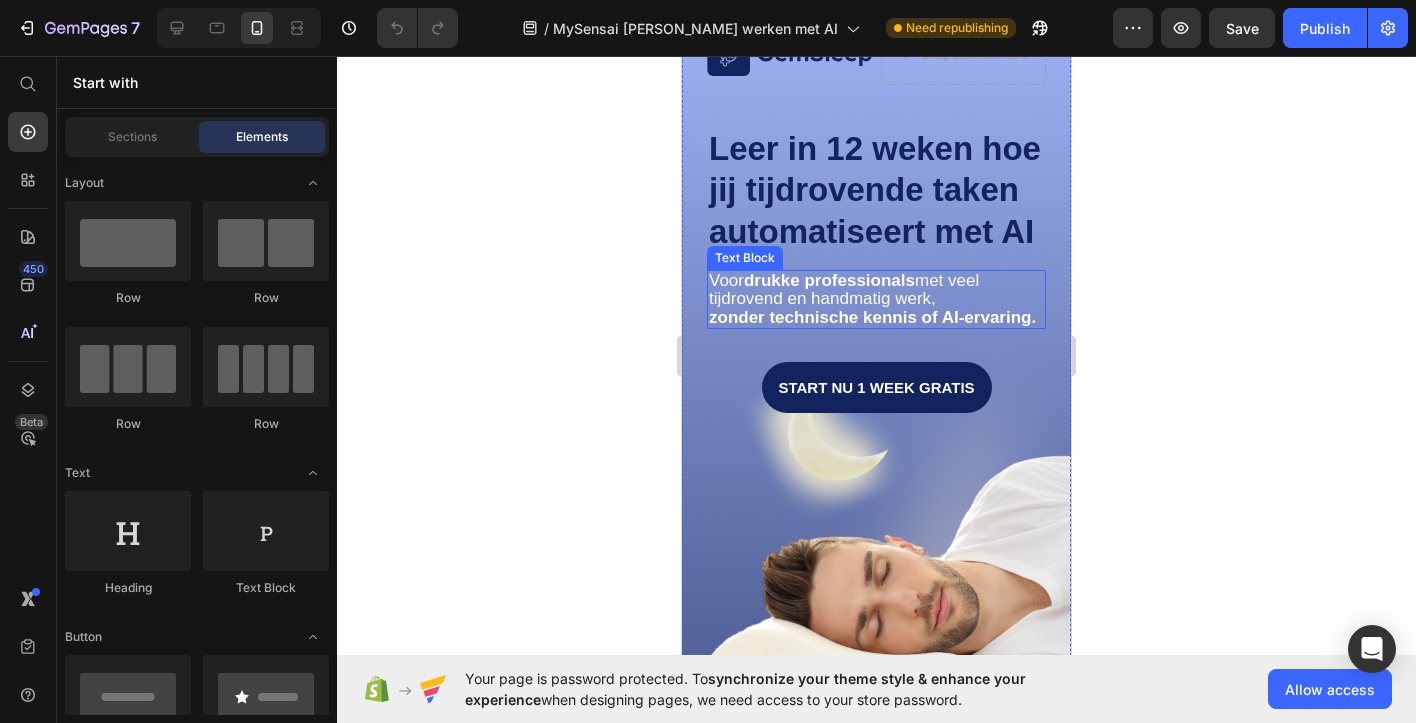 click on "zonder technische kennis of AI-ervaring." at bounding box center [872, 317] 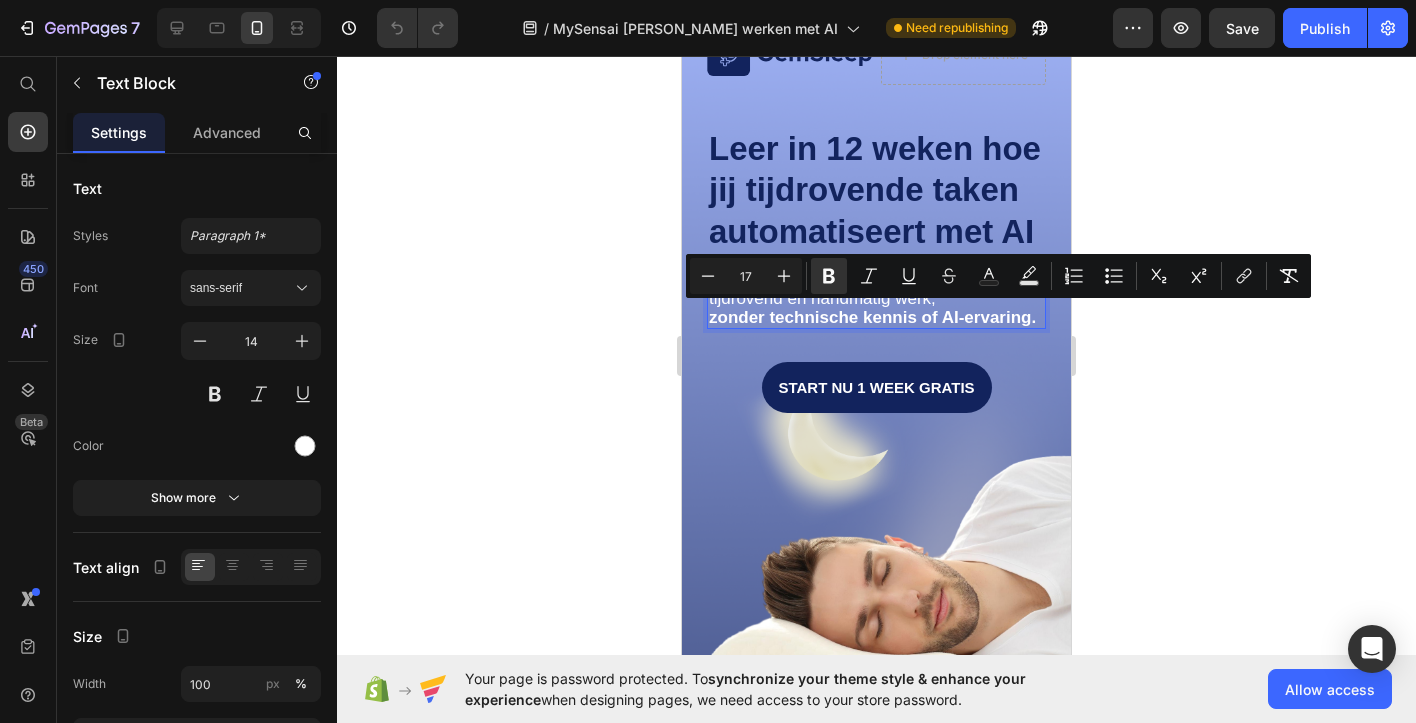 click on "tijdrovend en handmatig werk," at bounding box center [876, 299] 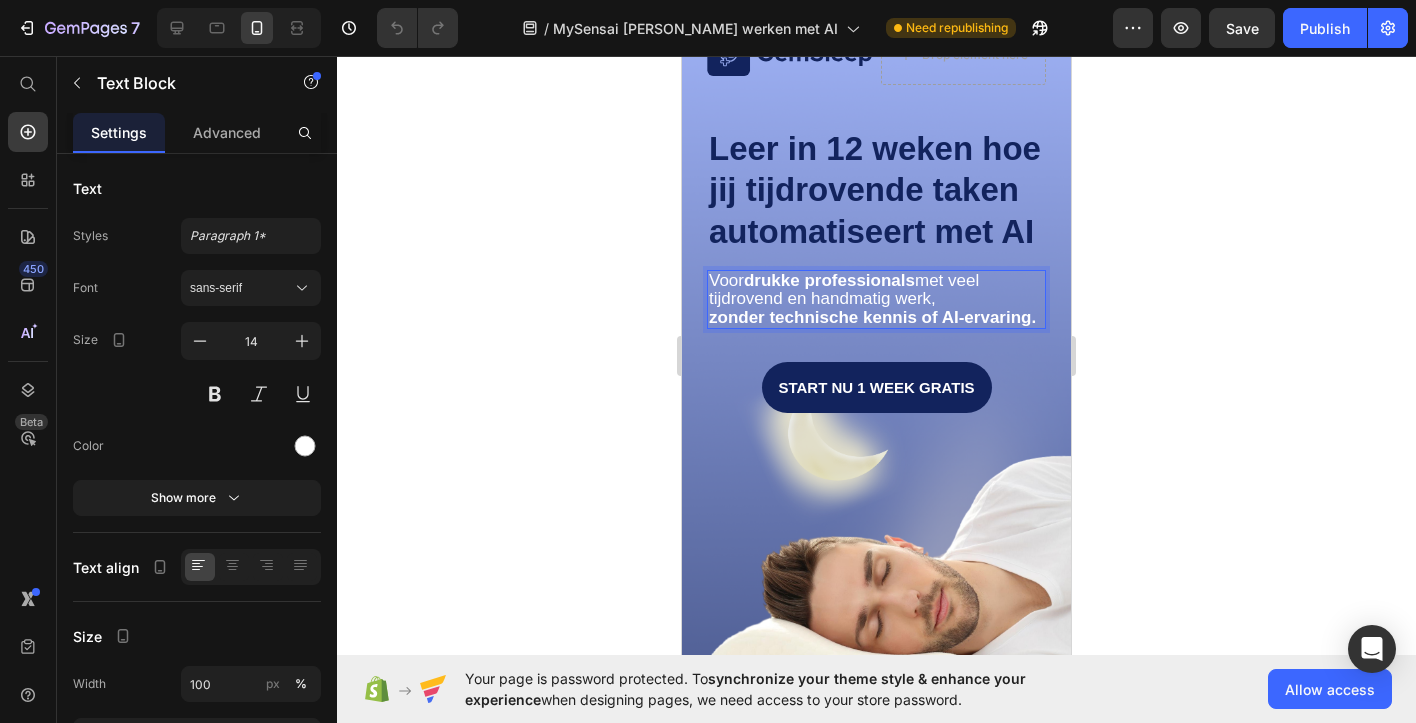 click on "zonder technische kennis of AI-ervaring." at bounding box center [872, 317] 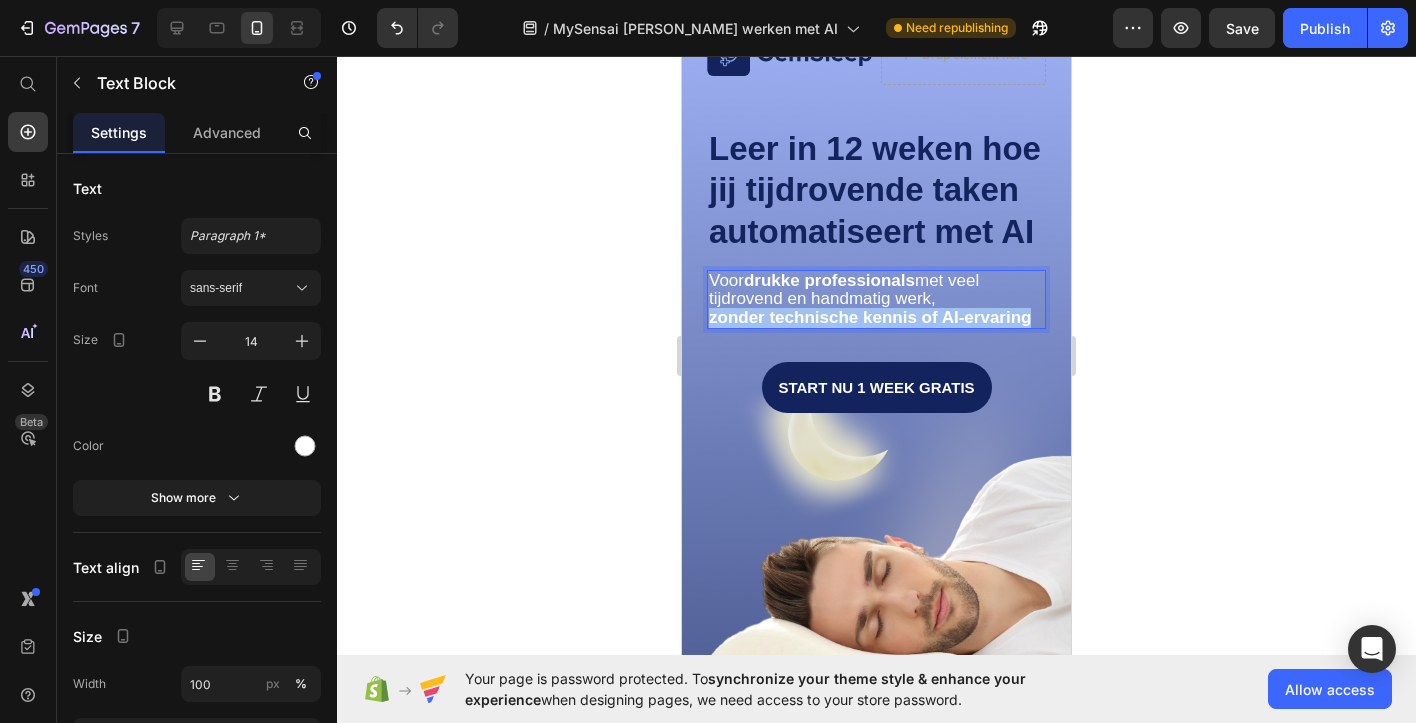 drag, startPoint x: 1032, startPoint y: 319, endPoint x: 709, endPoint y: 320, distance: 323.00156 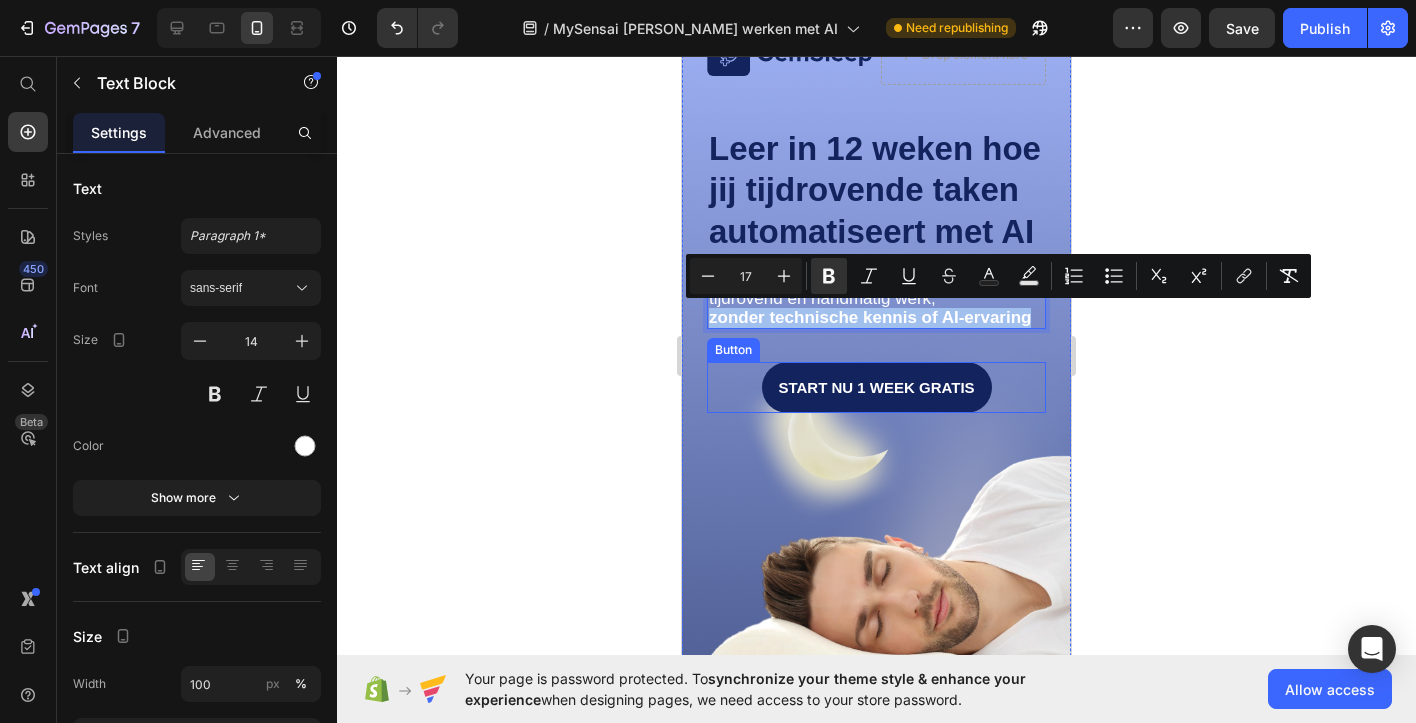 click on "Button" at bounding box center (733, 350) 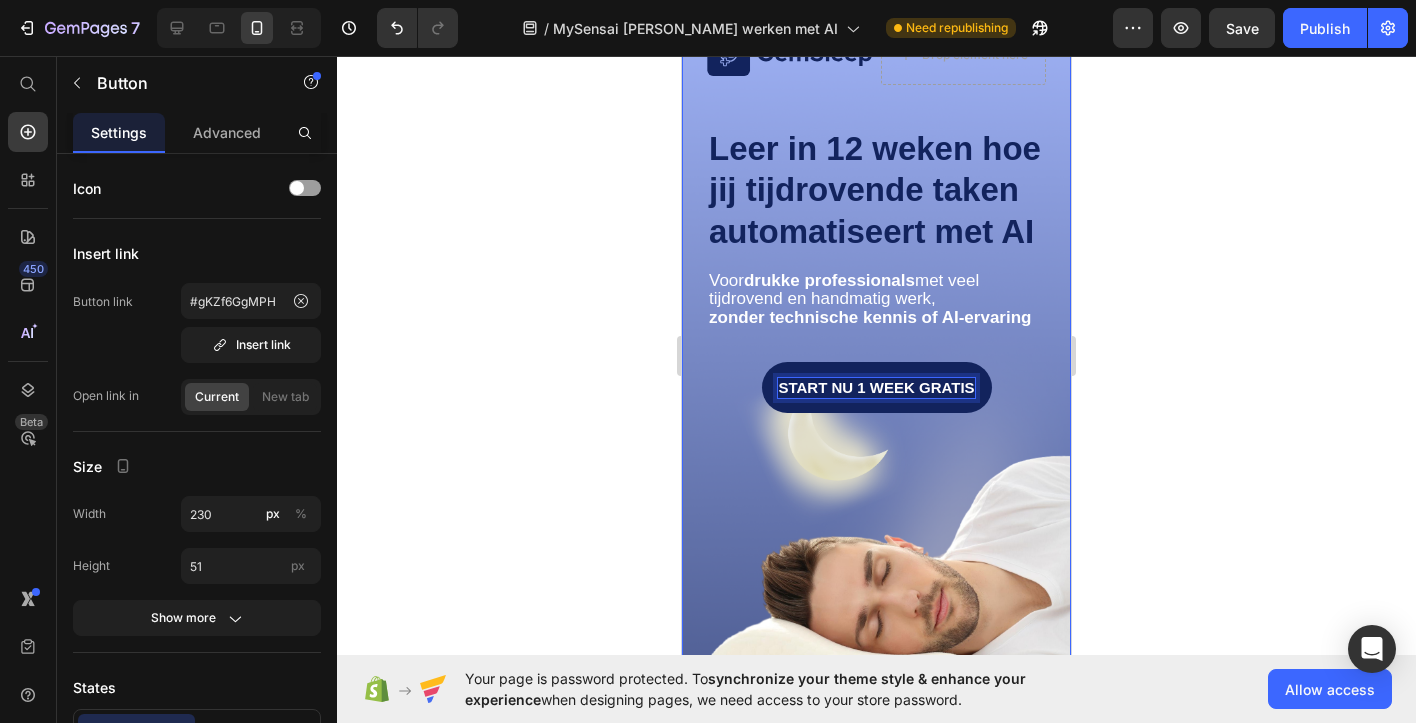 click on "Image
Drop element here Row Leer in 12 weken hoe jij tijdrovende taken automatiseert met AI Heading Voor  drukke professionals  met veel  tijdrovend en handmatig werk,  zonder technische kennis of AI-ervaring Text Block Start nu 1 week gratis Button   403" at bounding box center (876, 420) 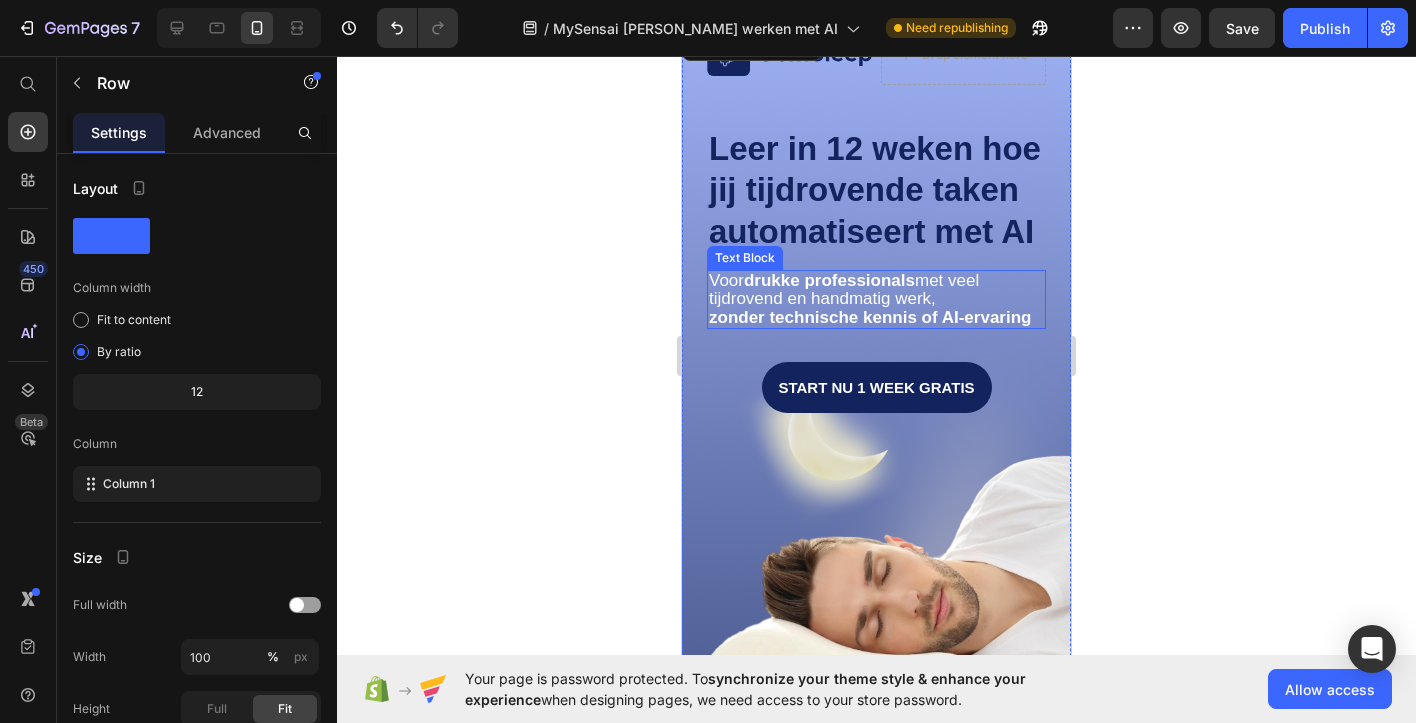 click on "zonder technische kennis of AI-ervaring" at bounding box center (876, 318) 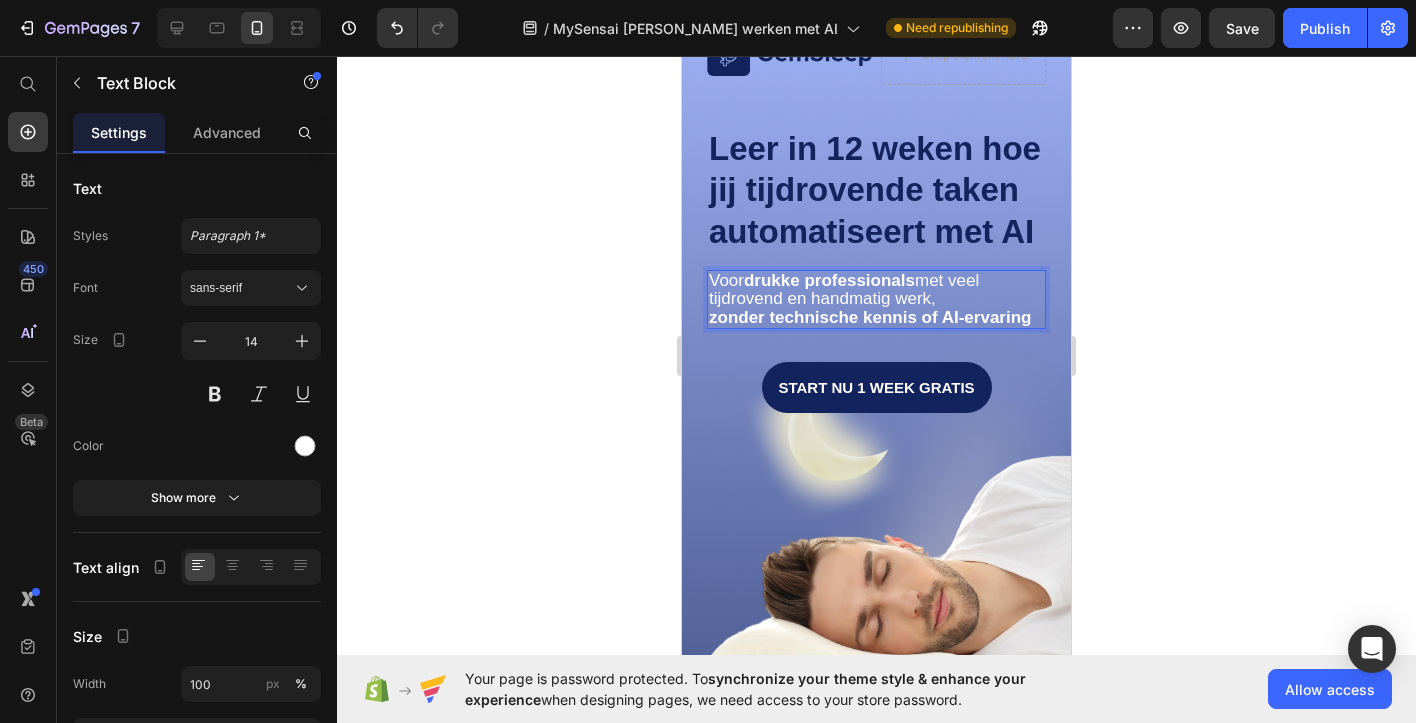 click on "zonder technische kennis of AI-ervaring" at bounding box center [870, 317] 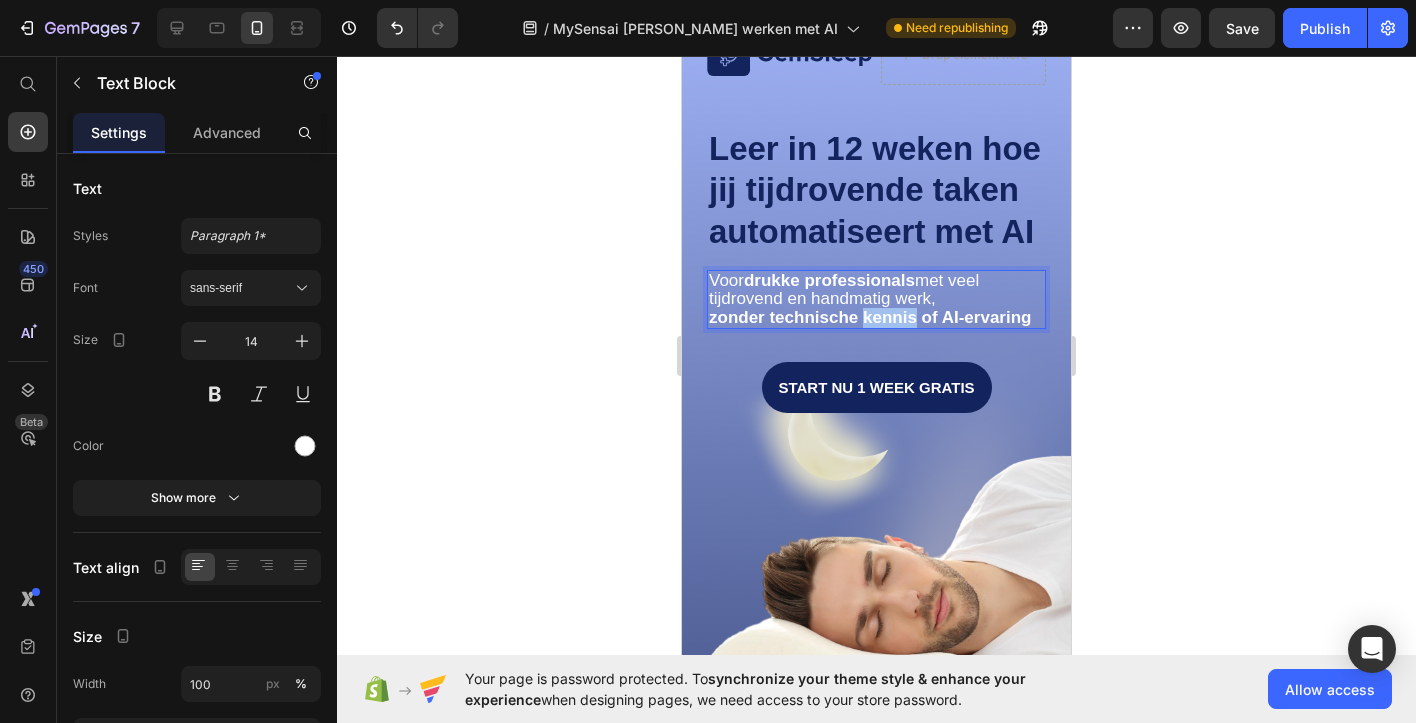 click on "zonder technische kennis of AI-ervaring" at bounding box center (870, 317) 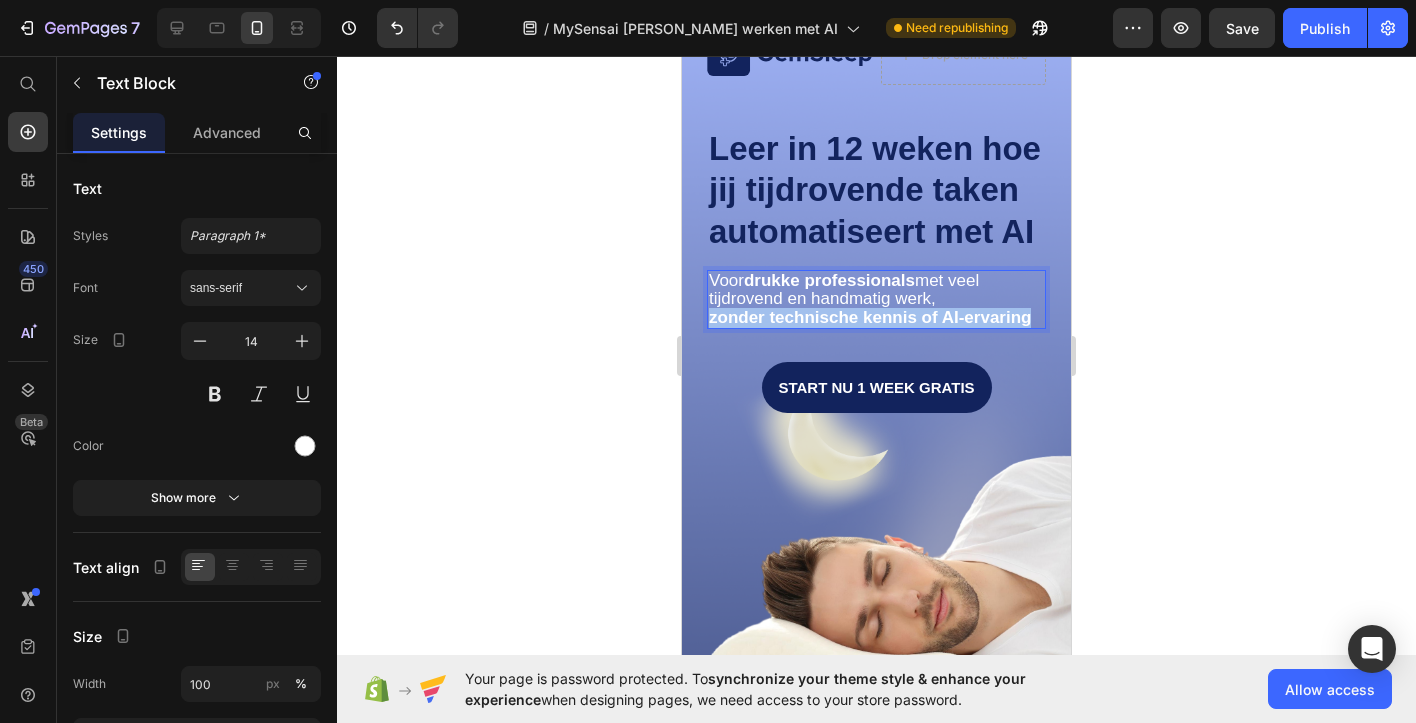 click on "zonder technische kennis of AI-ervaring" at bounding box center [870, 317] 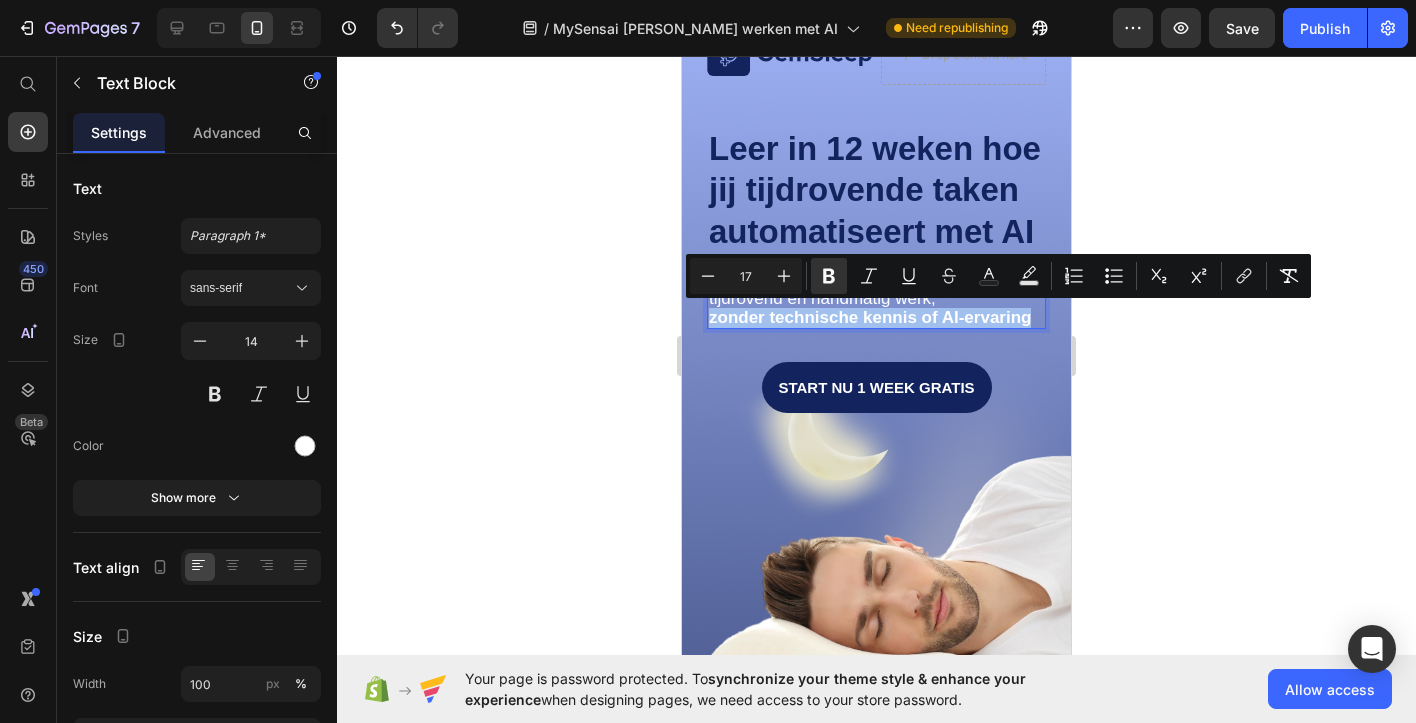 click on "zonder technische kennis of AI-ervaring" at bounding box center (870, 317) 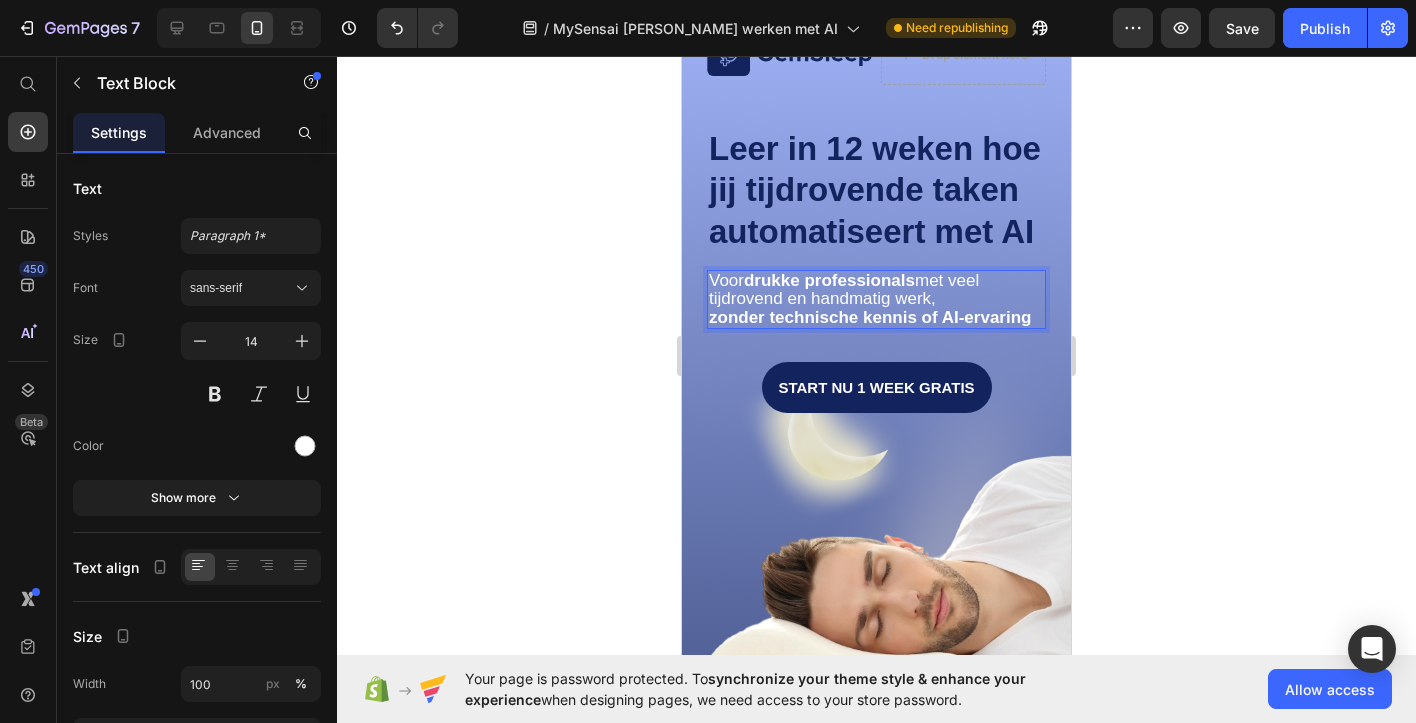 click on "tijdrovend en handmatig werk," at bounding box center [822, 298] 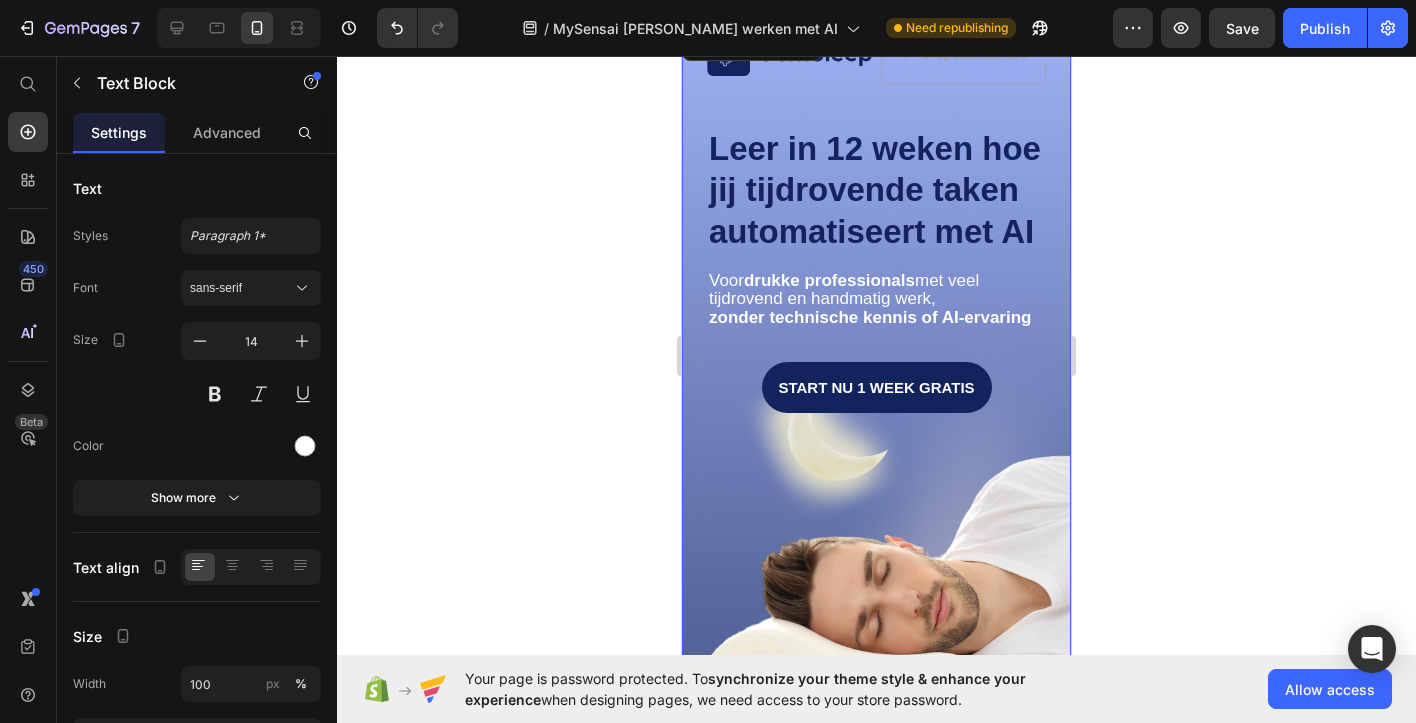 click on "Image
Drop element here Row Leer in 12 weken hoe jij tijdrovende taken automatiseert met AI Heading Voor  drukke professionals  met veel  tijdrovend en handmatig werk,  zonder technische kennis of AI-ervaring Text Block Start nu 1 week gratis Button Row   0" at bounding box center [876, 420] 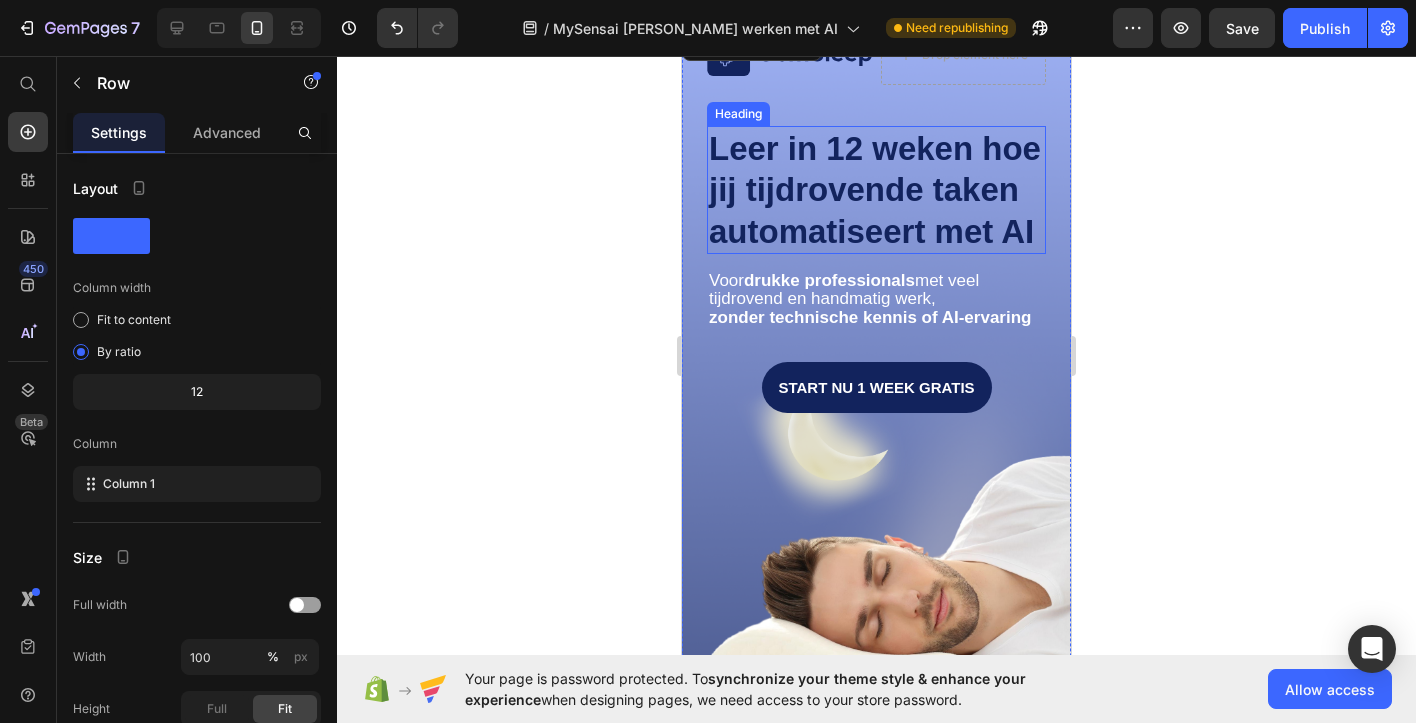 click on "Voor  drukke professionals  met veel" at bounding box center (876, 281) 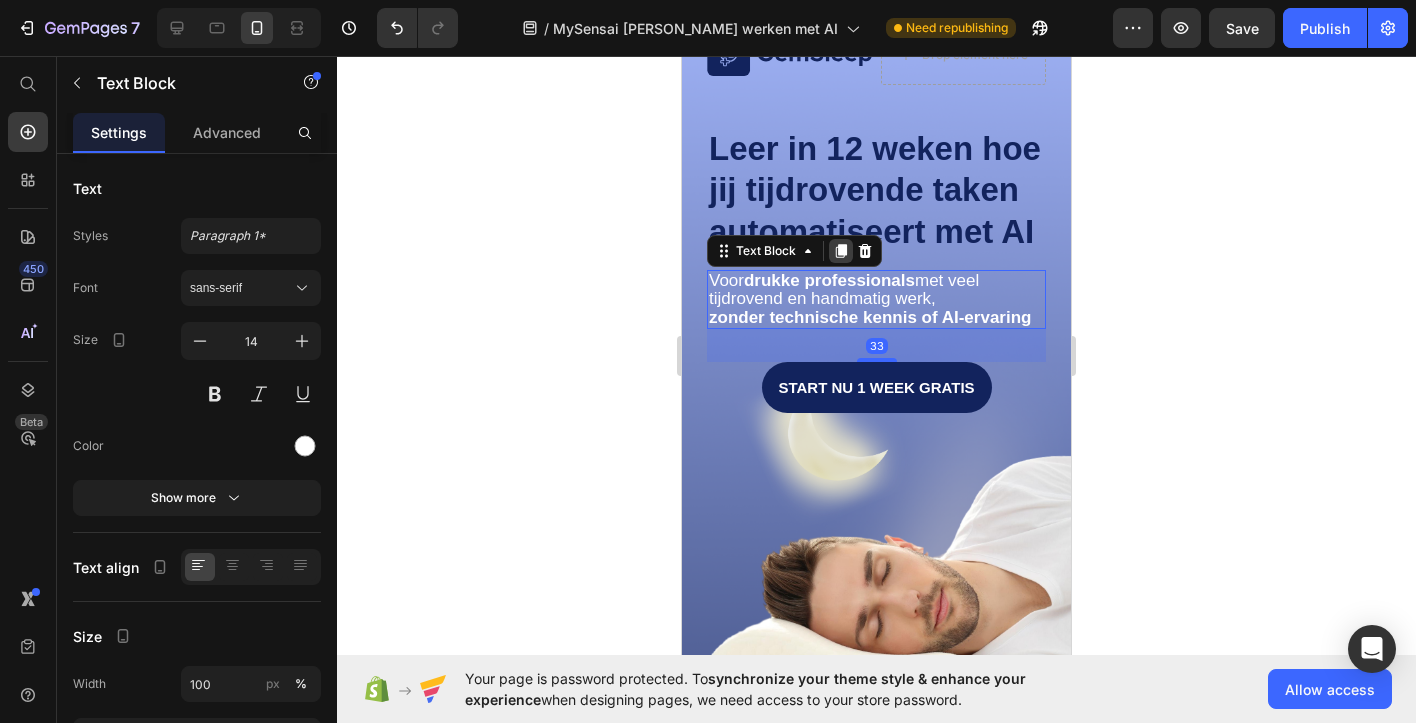 click 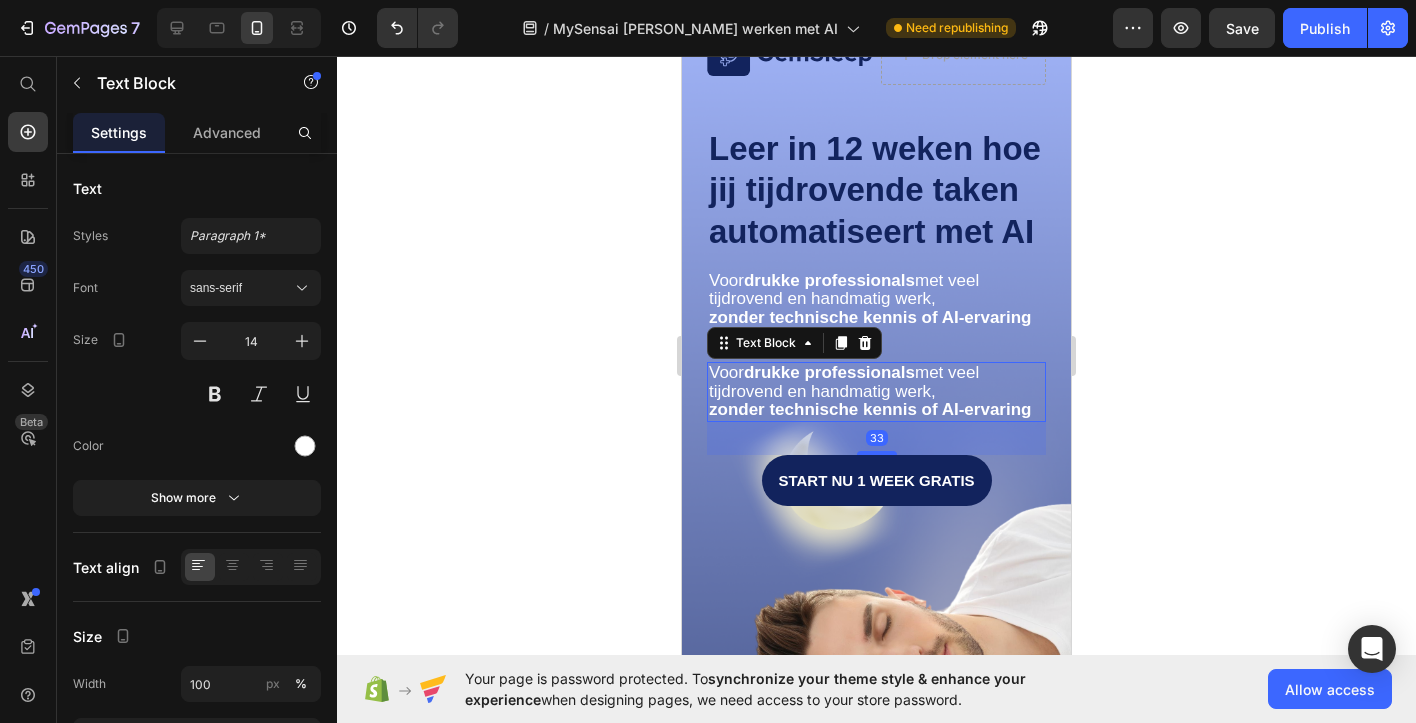 click on "tijdrovend en handmatig werk," at bounding box center (822, 391) 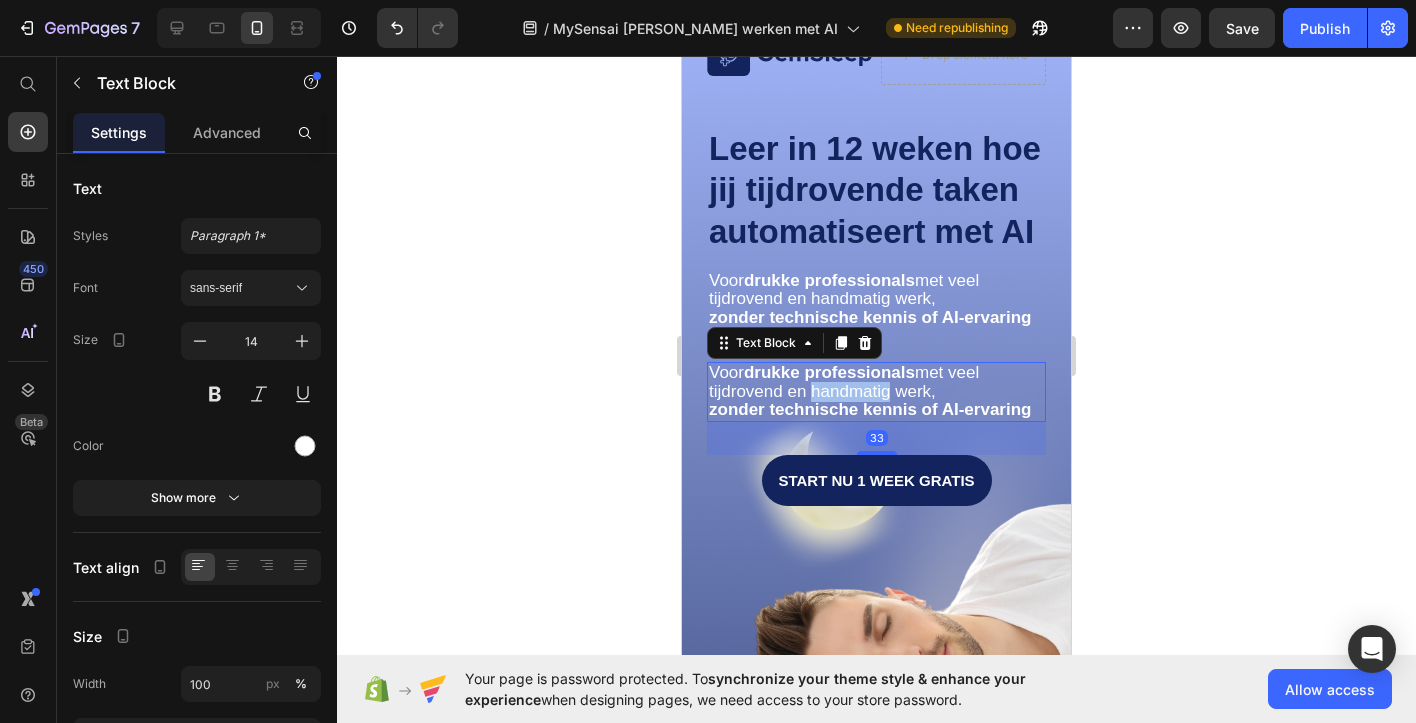 click on "tijdrovend en handmatig werk," at bounding box center (822, 391) 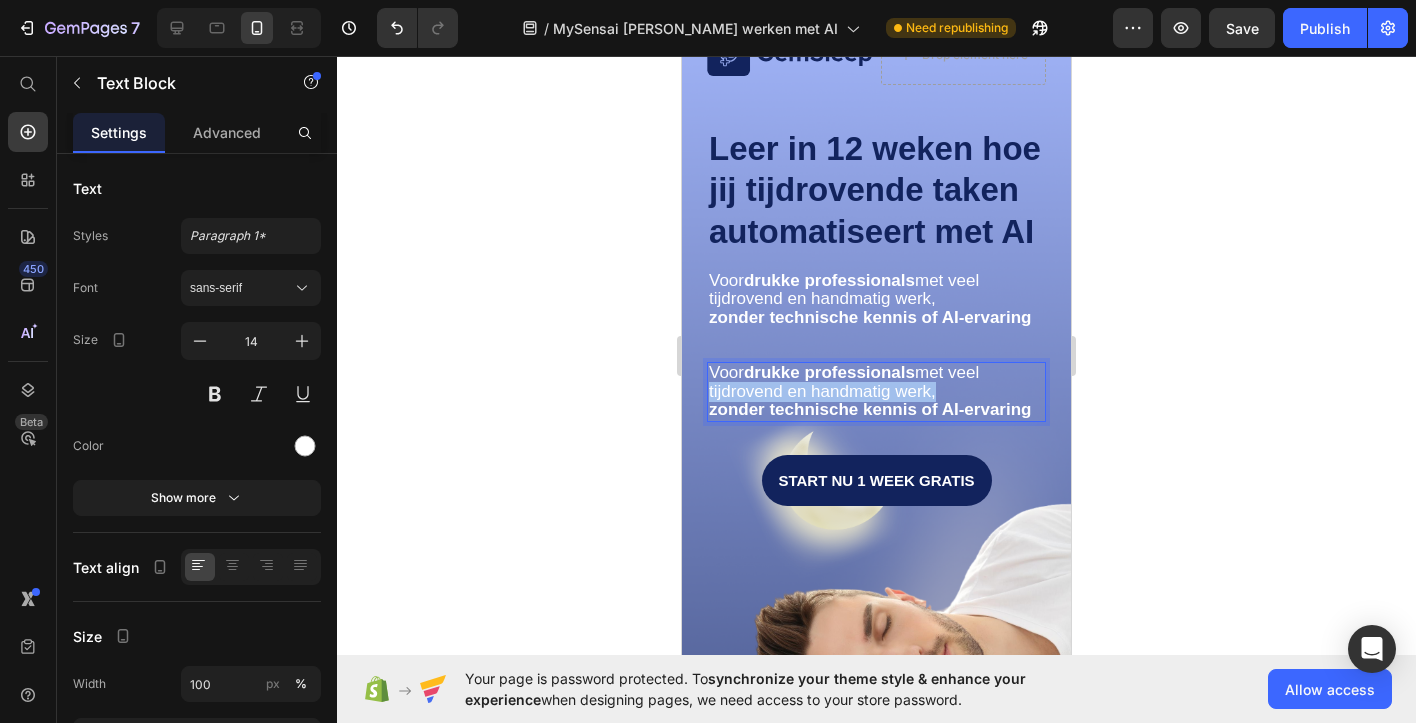 click on "tijdrovend en handmatig werk," at bounding box center [822, 391] 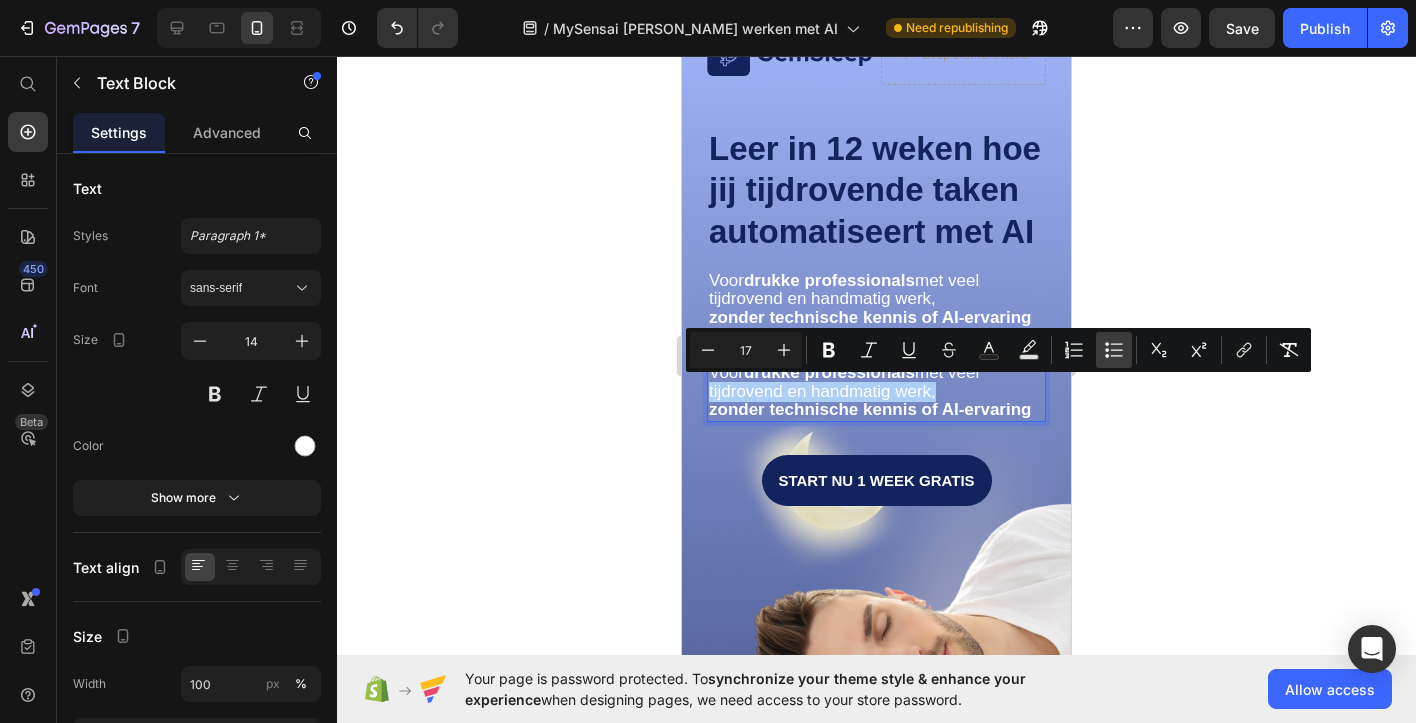 click 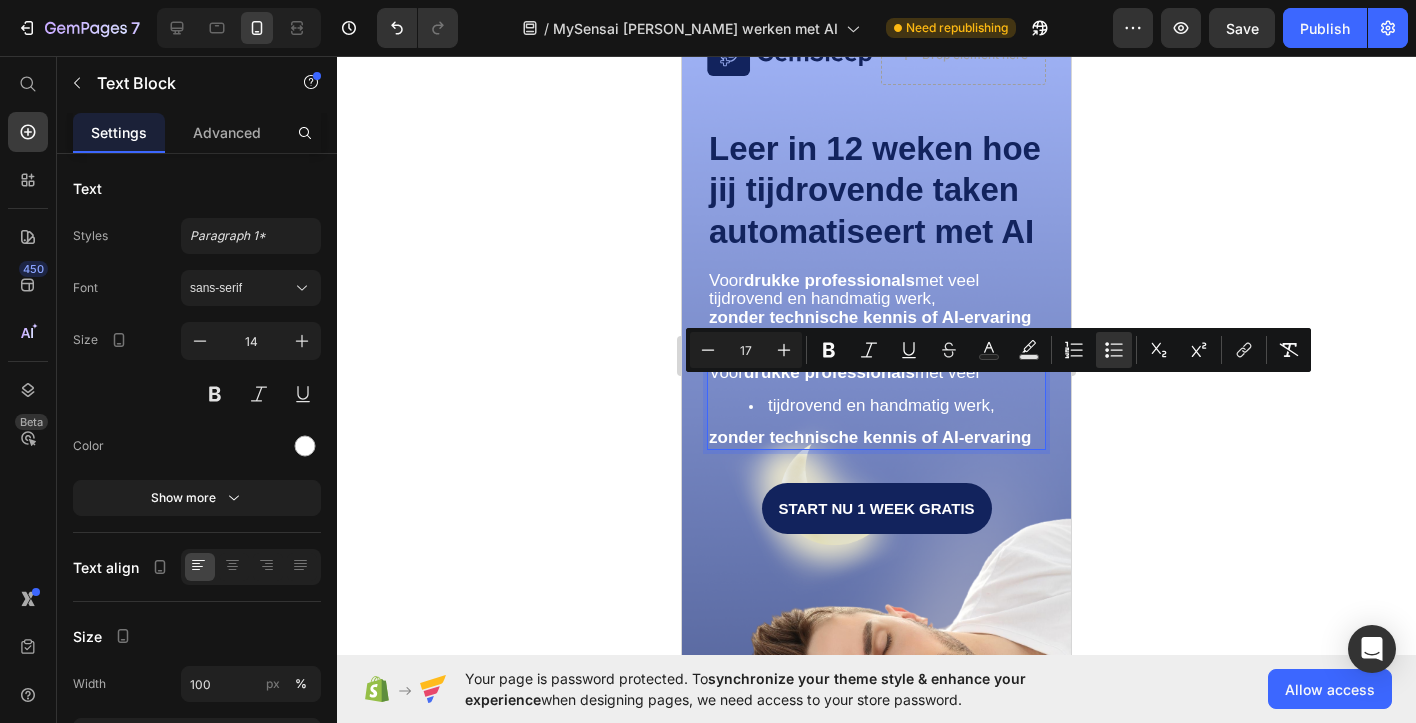 click on "zonder technische kennis of AI-ervaring" at bounding box center [870, 437] 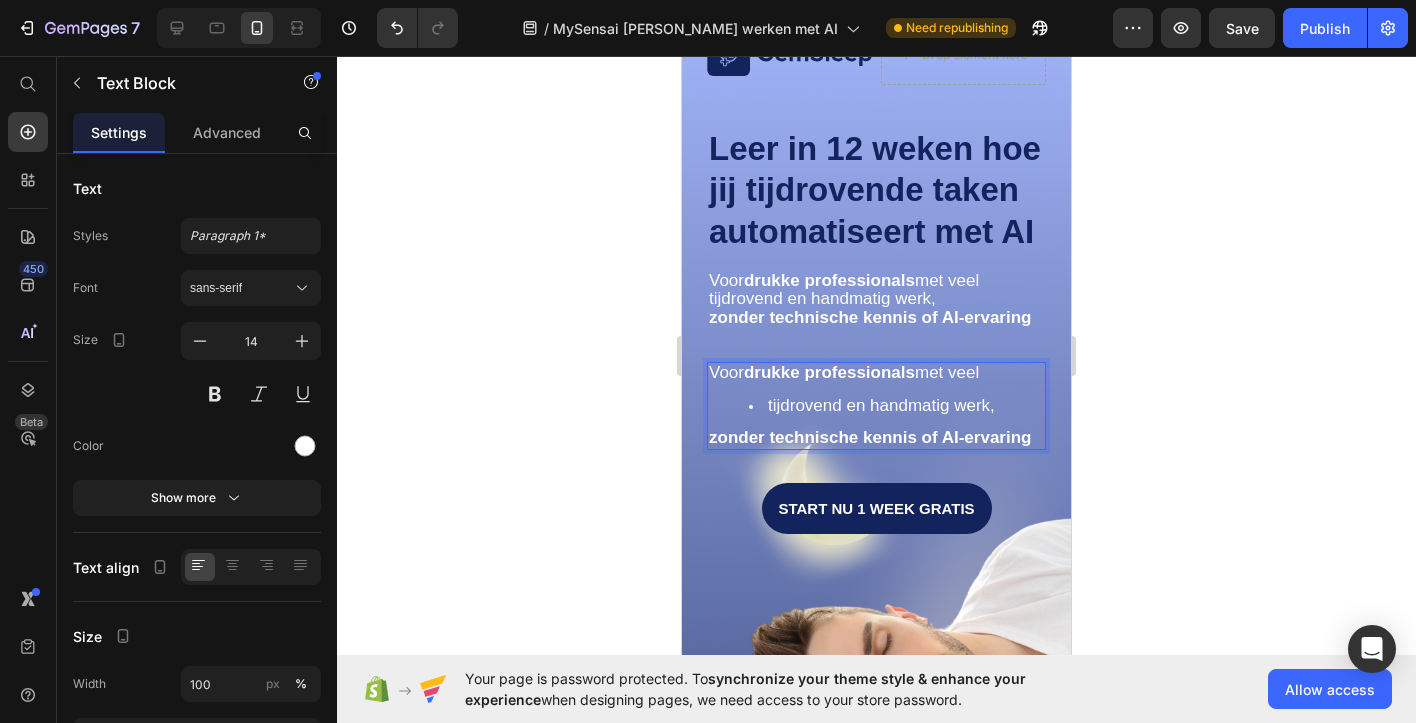 click on "zonder technische kennis of AI-ervaring" at bounding box center [870, 437] 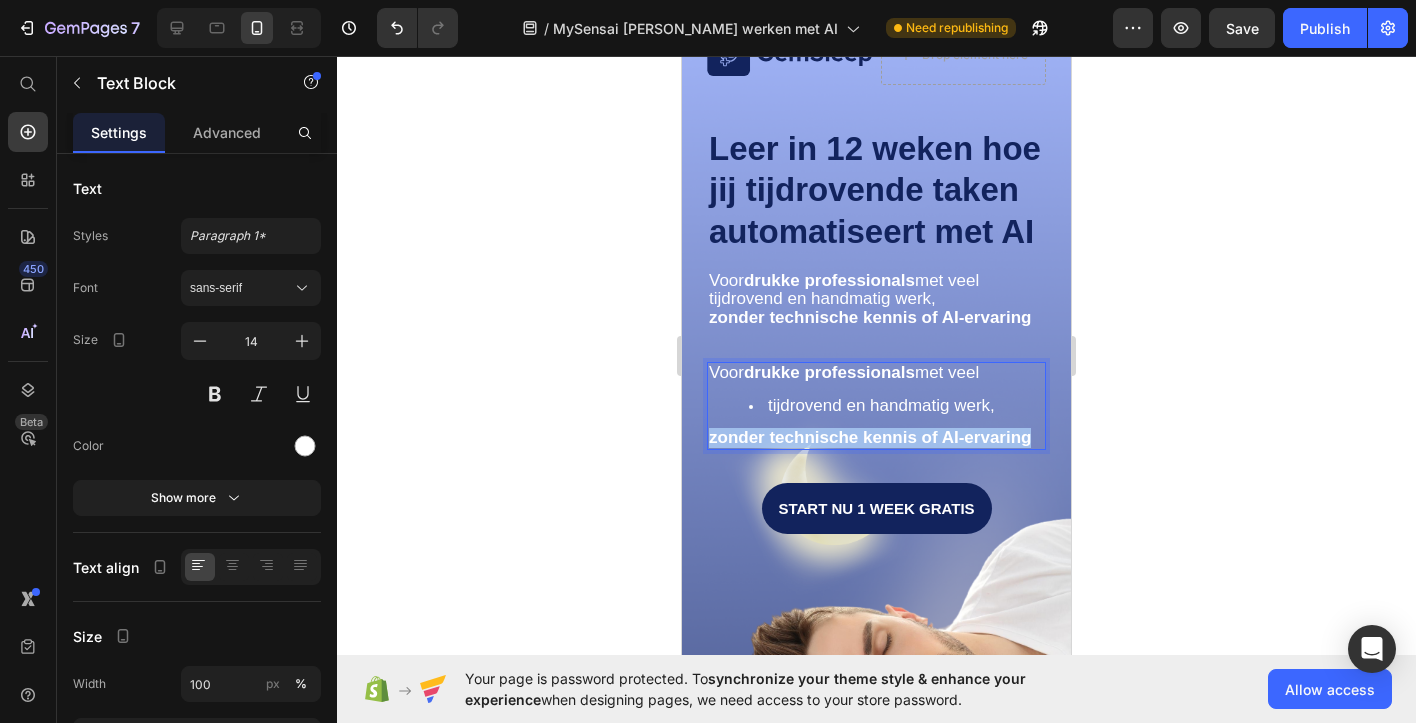 click on "zonder technische kennis of AI-ervaring" at bounding box center (870, 437) 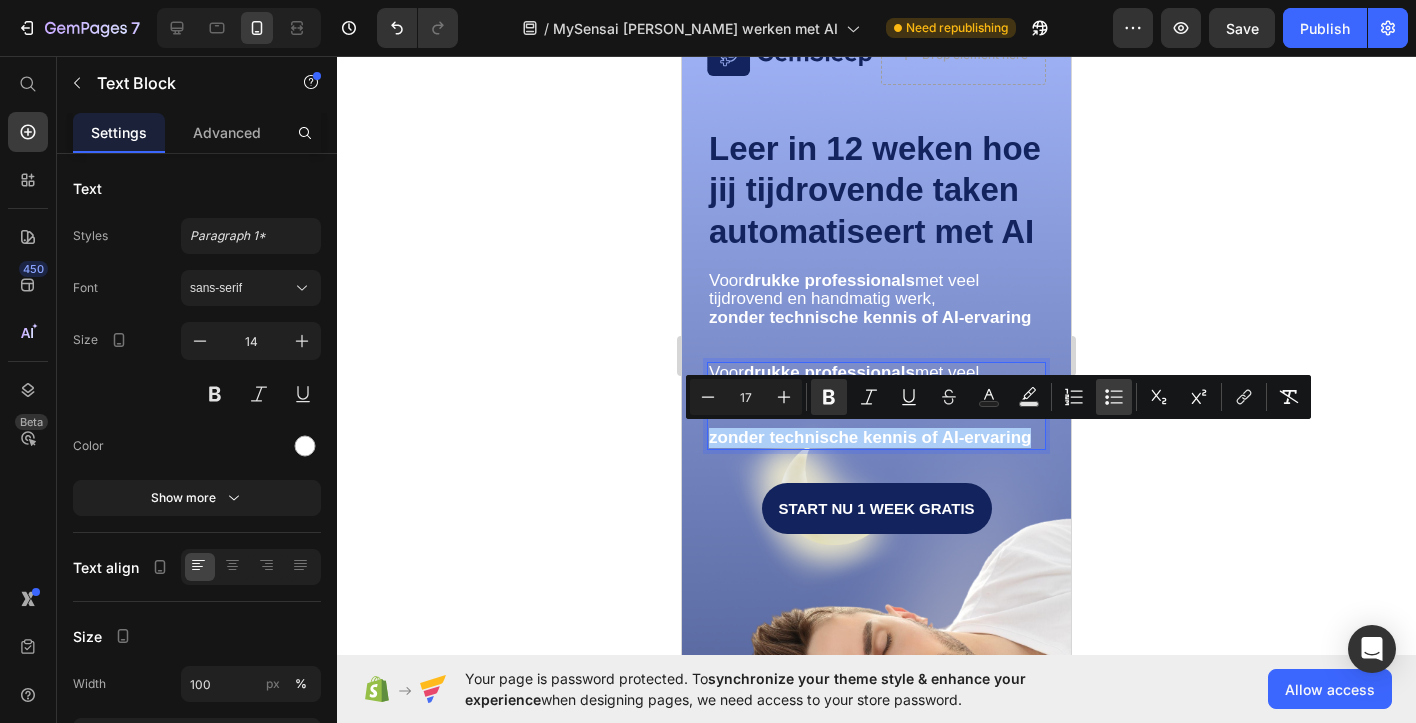 click 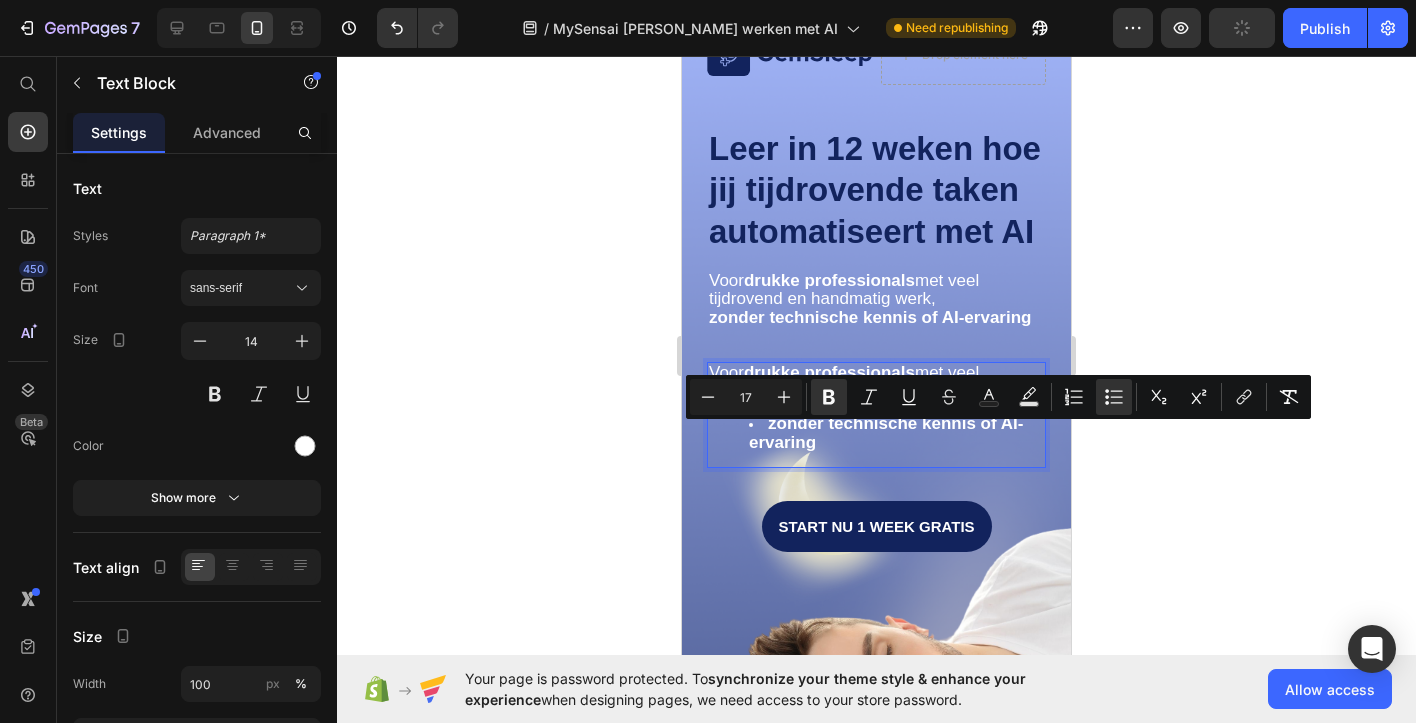 click on "Voor  drukke professionals  met veel  tijdrovend en handmatig werk,  zonder technische kennis of AI-ervaring" at bounding box center (876, 415) 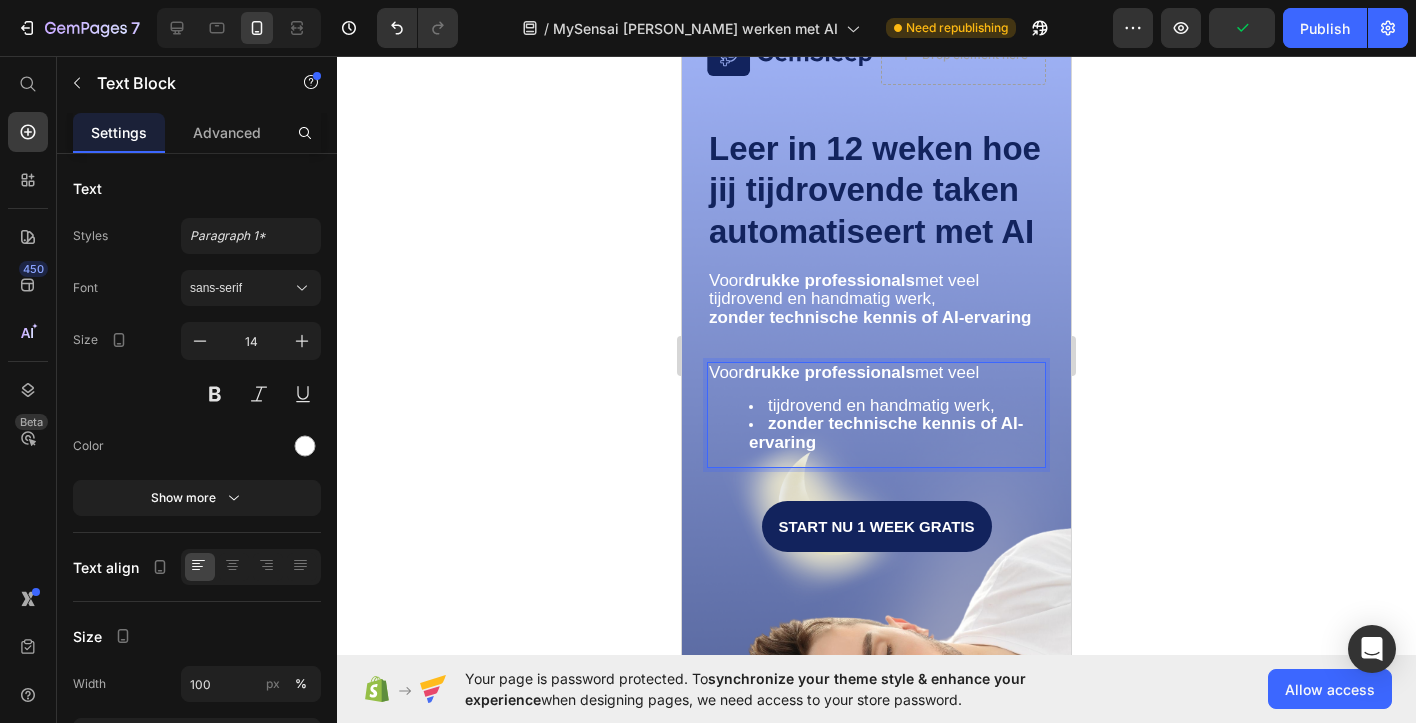click on "tijdrovend en handmatig werk," at bounding box center (881, 405) 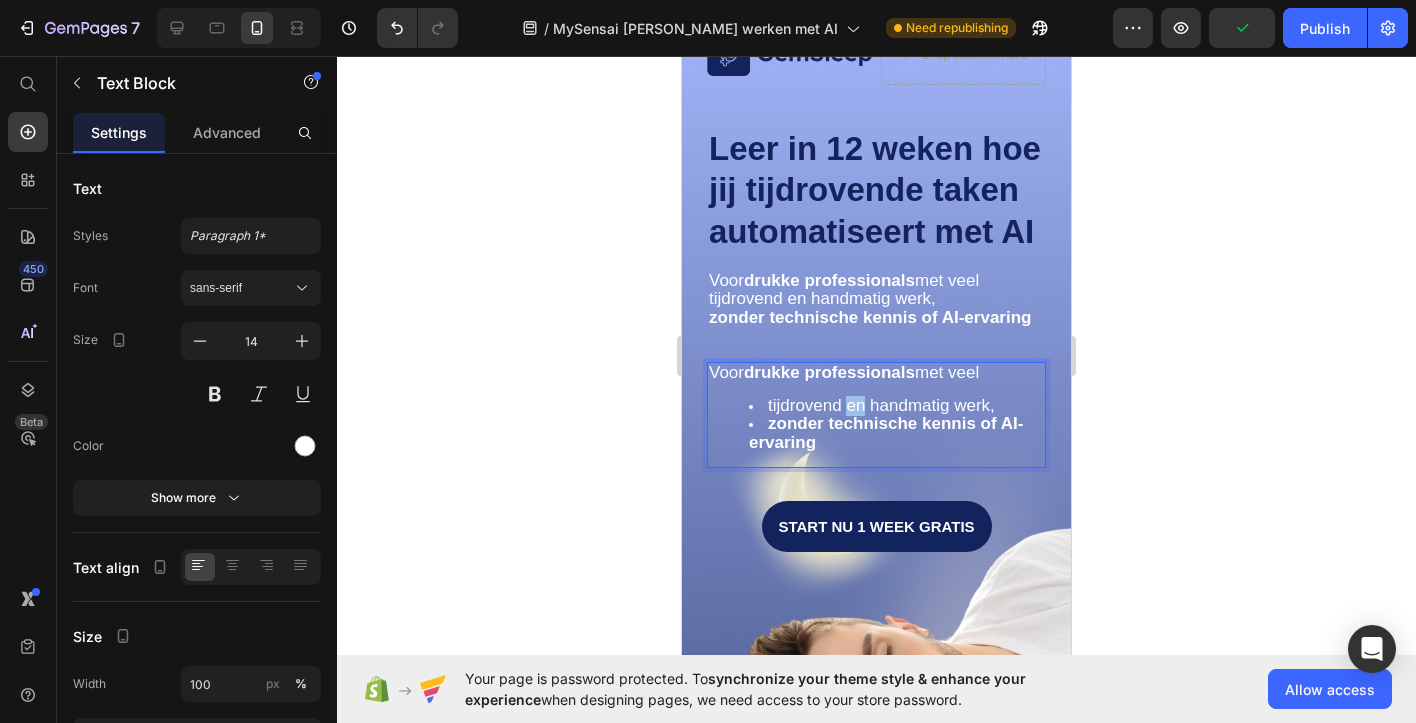click on "tijdrovend en handmatig werk," at bounding box center (881, 405) 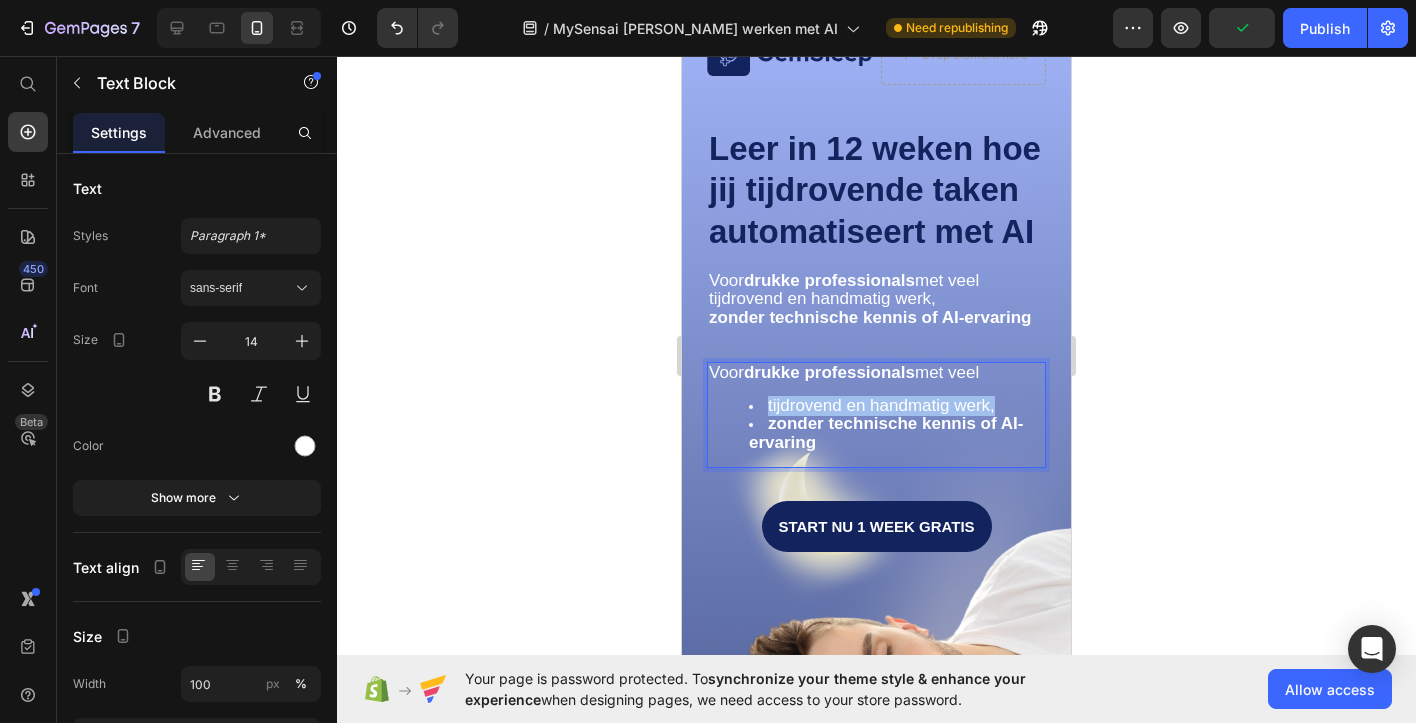 click on "tijdrovend en handmatig werk," at bounding box center (881, 405) 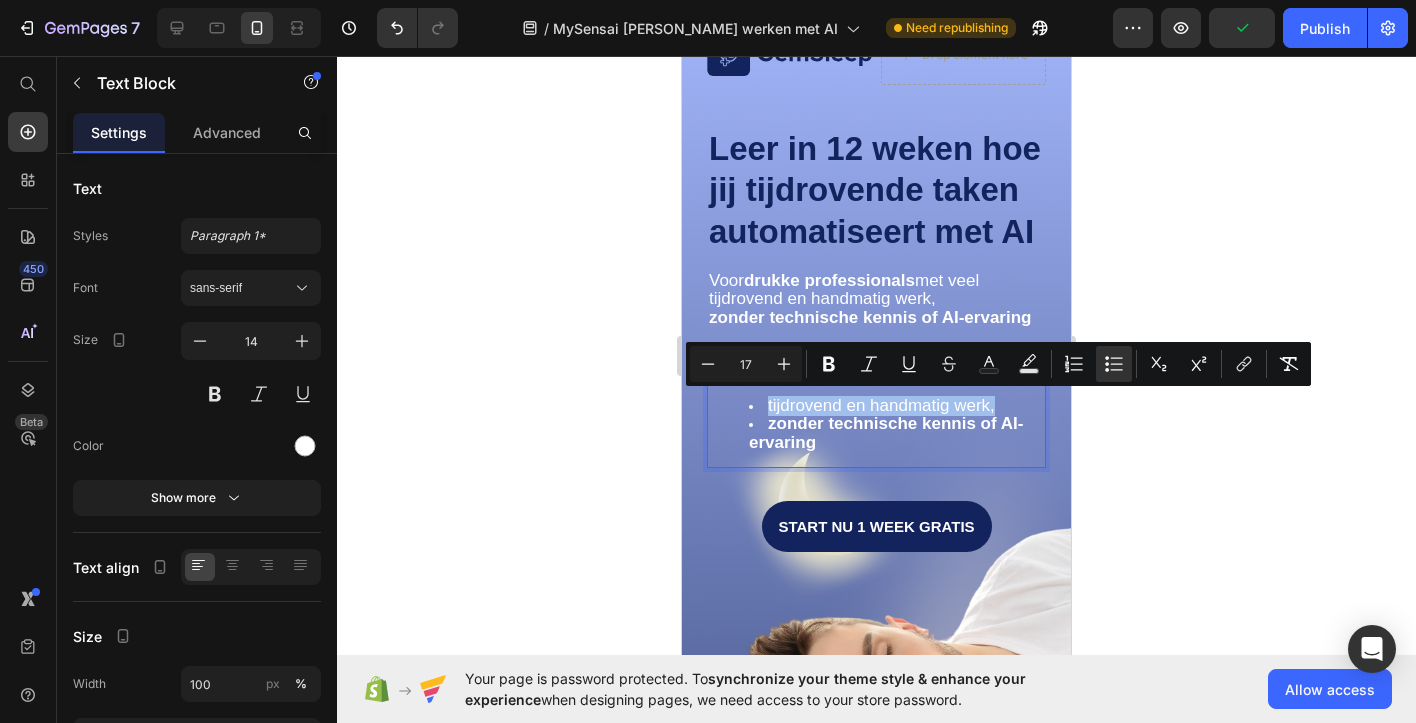 click on "Voor  drukke professionals  met veel  tijdrovend en handmatig werk,  zonder technische kennis of AI-ervaring" at bounding box center [876, 415] 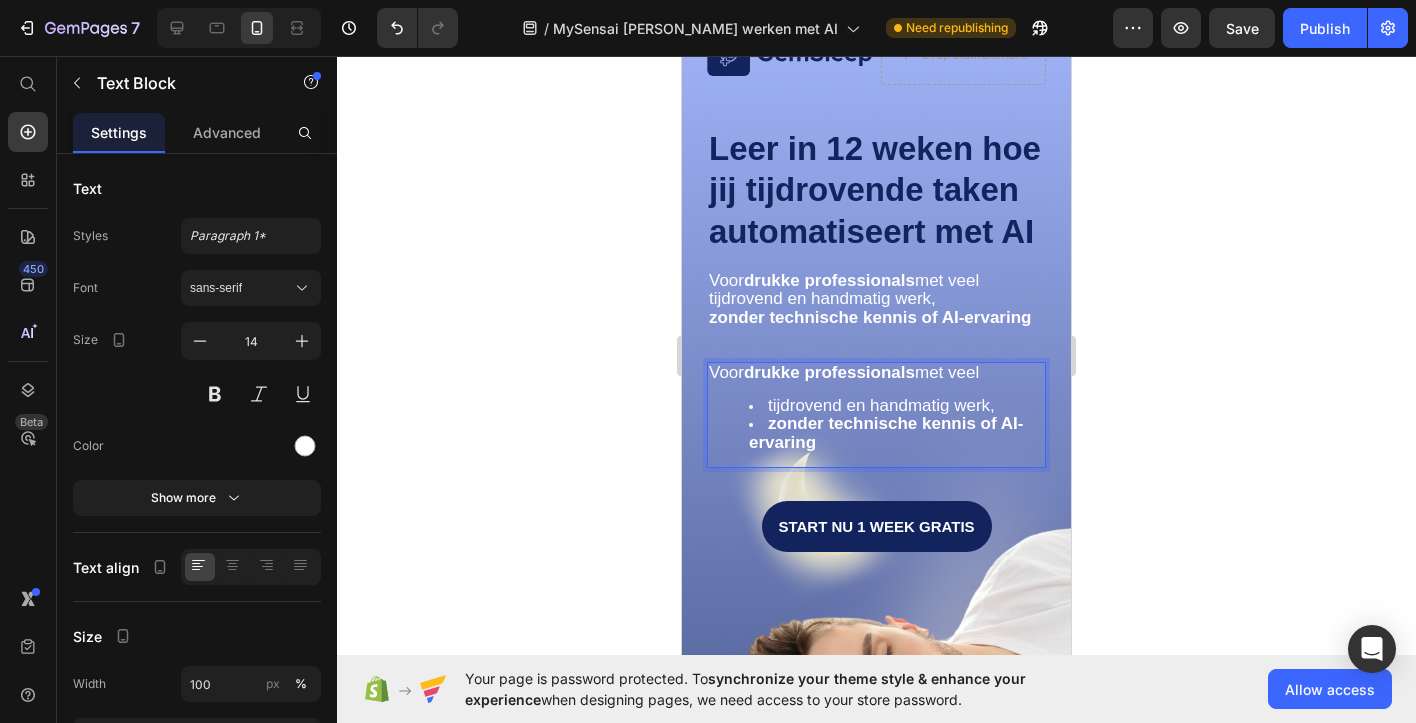 click on "drukke professionals" at bounding box center [829, 372] 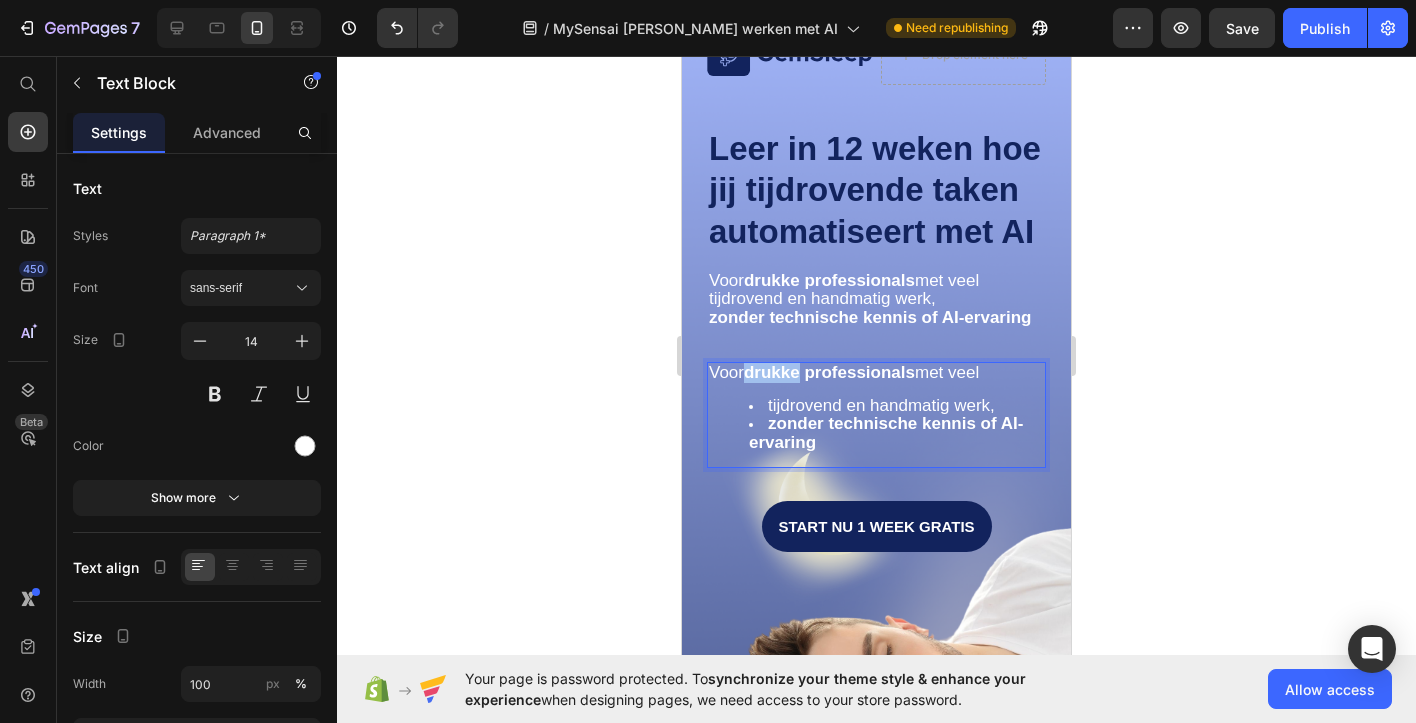 click on "drukke professionals" at bounding box center (829, 372) 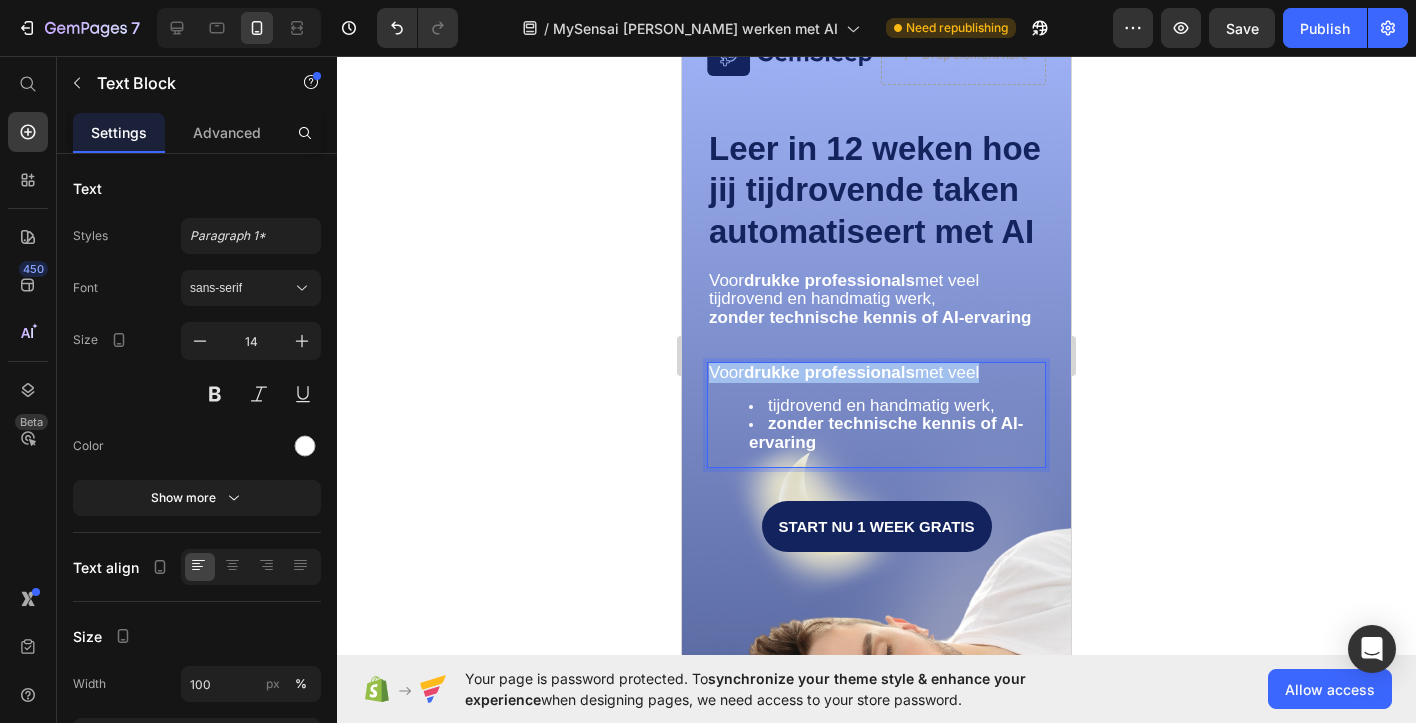 click on "drukke professionals" at bounding box center [829, 372] 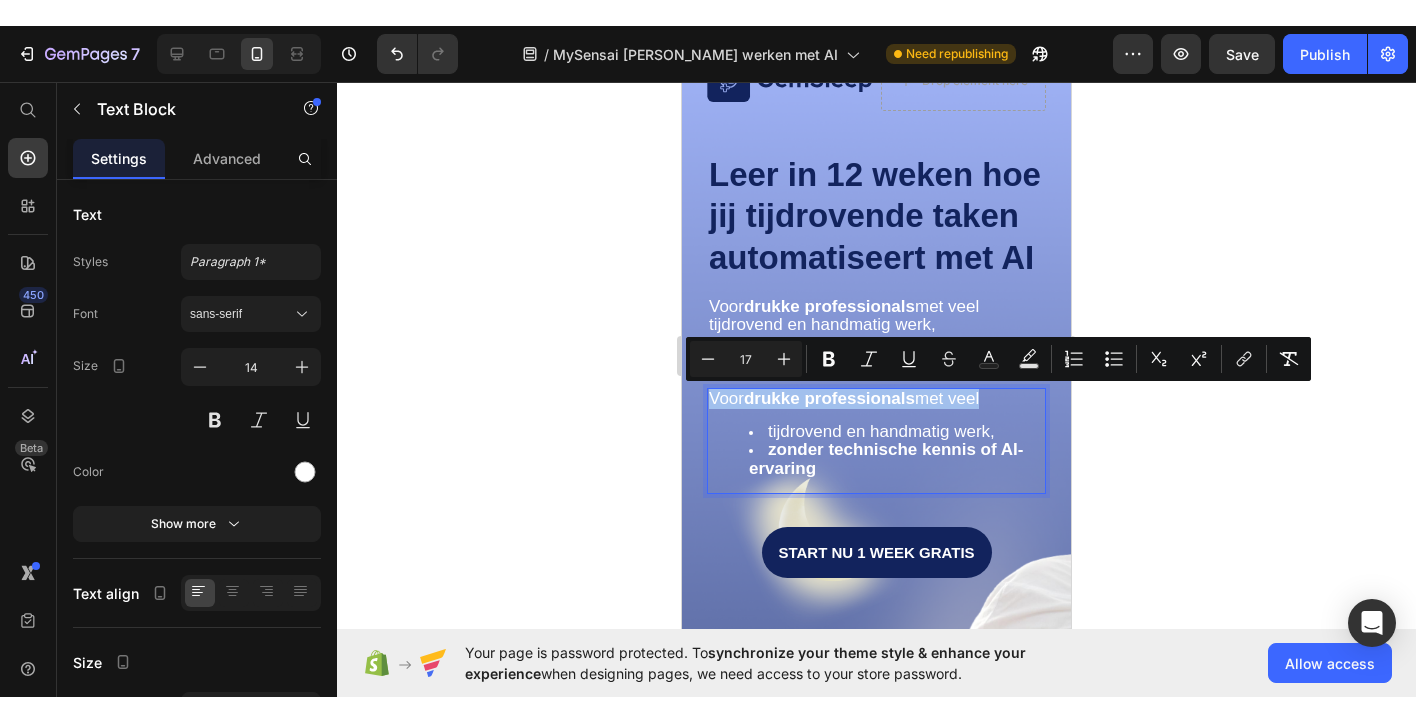 scroll, scrollTop: 96, scrollLeft: 0, axis: vertical 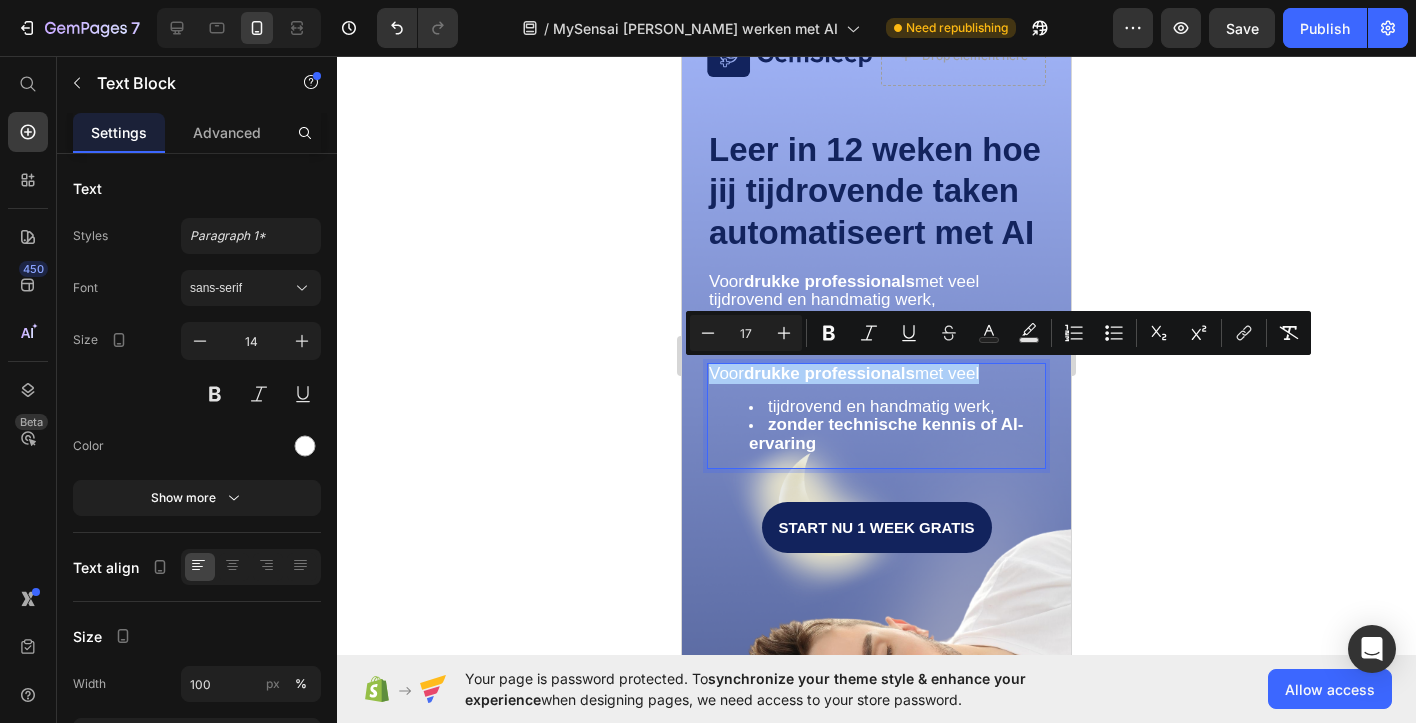 click 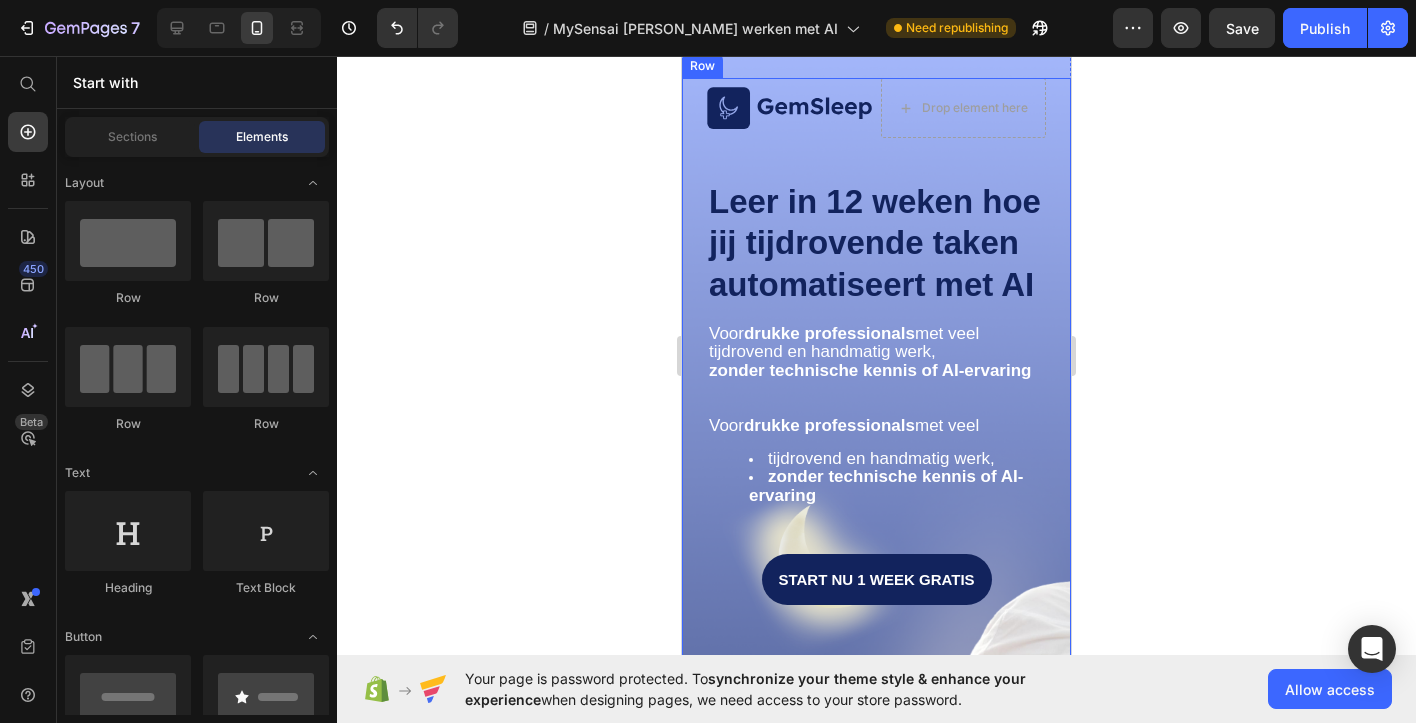 scroll, scrollTop: 43, scrollLeft: 0, axis: vertical 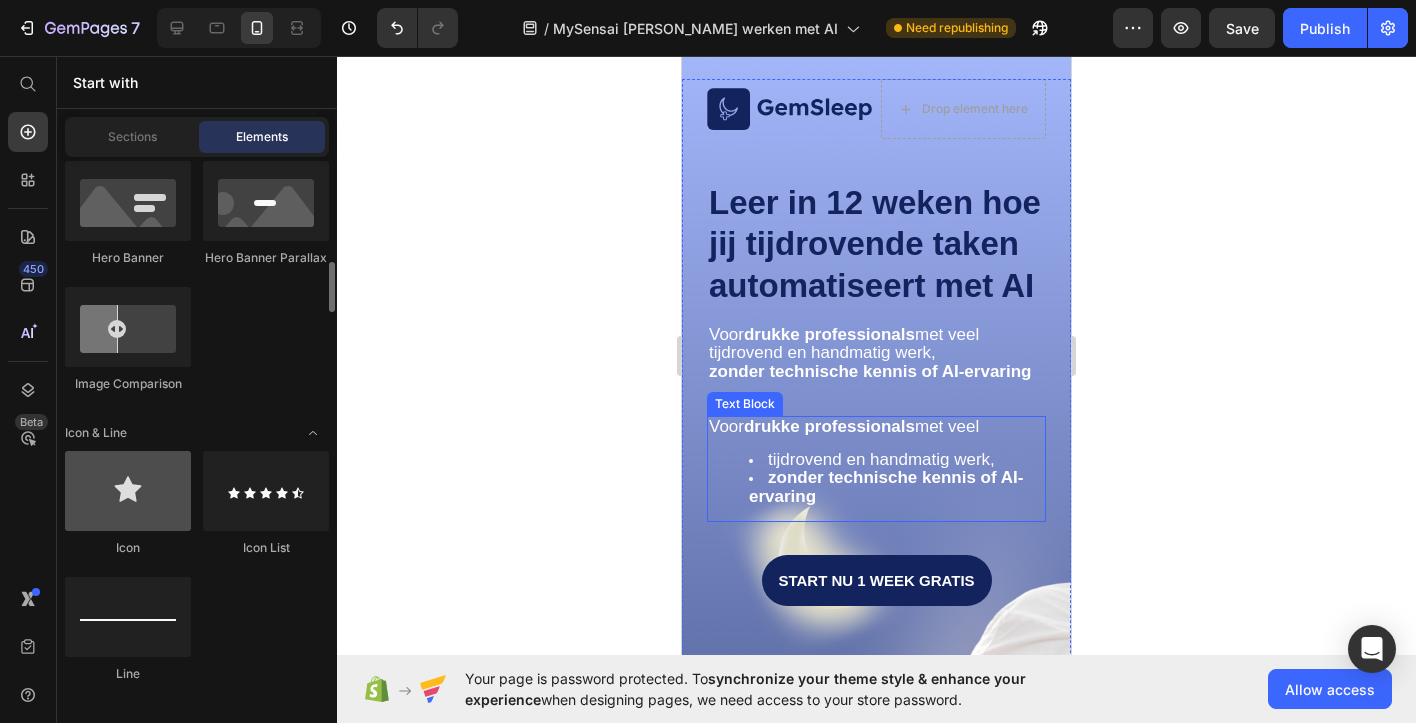 click at bounding box center [128, 491] 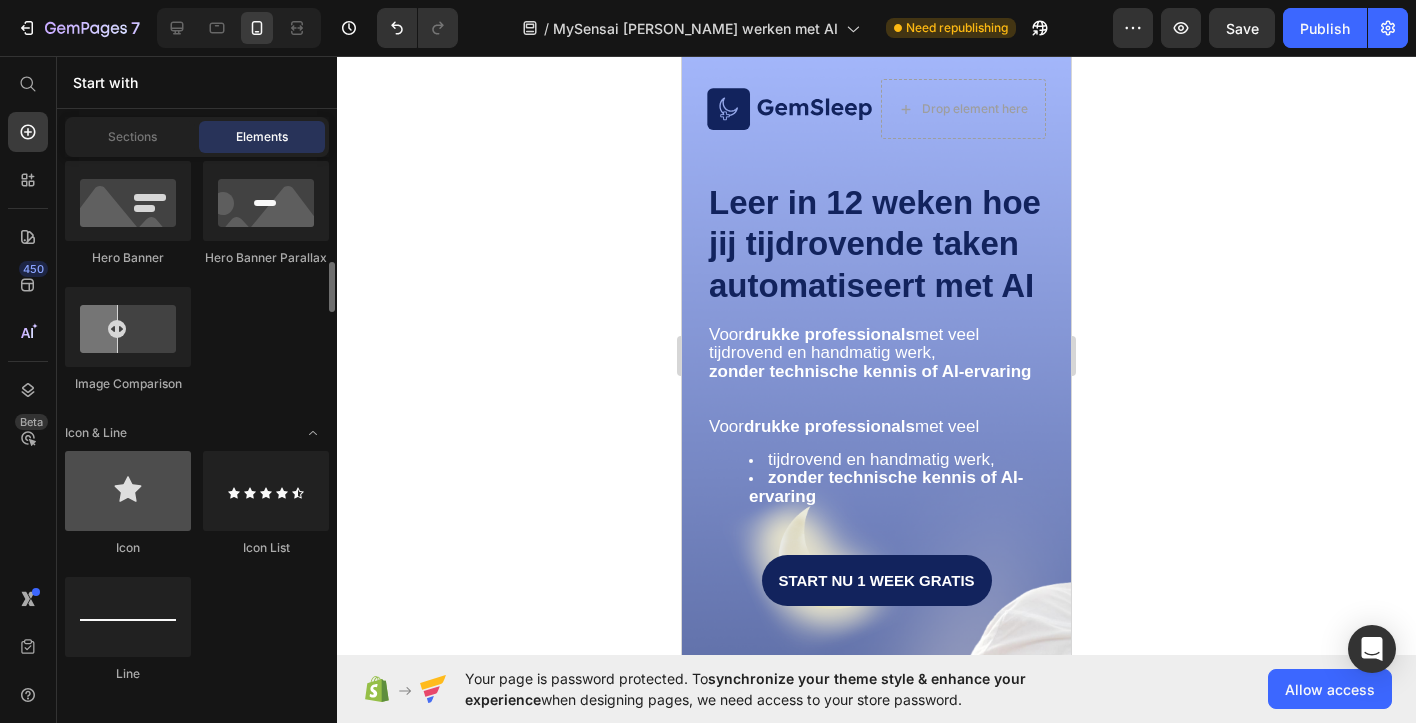 click at bounding box center (128, 491) 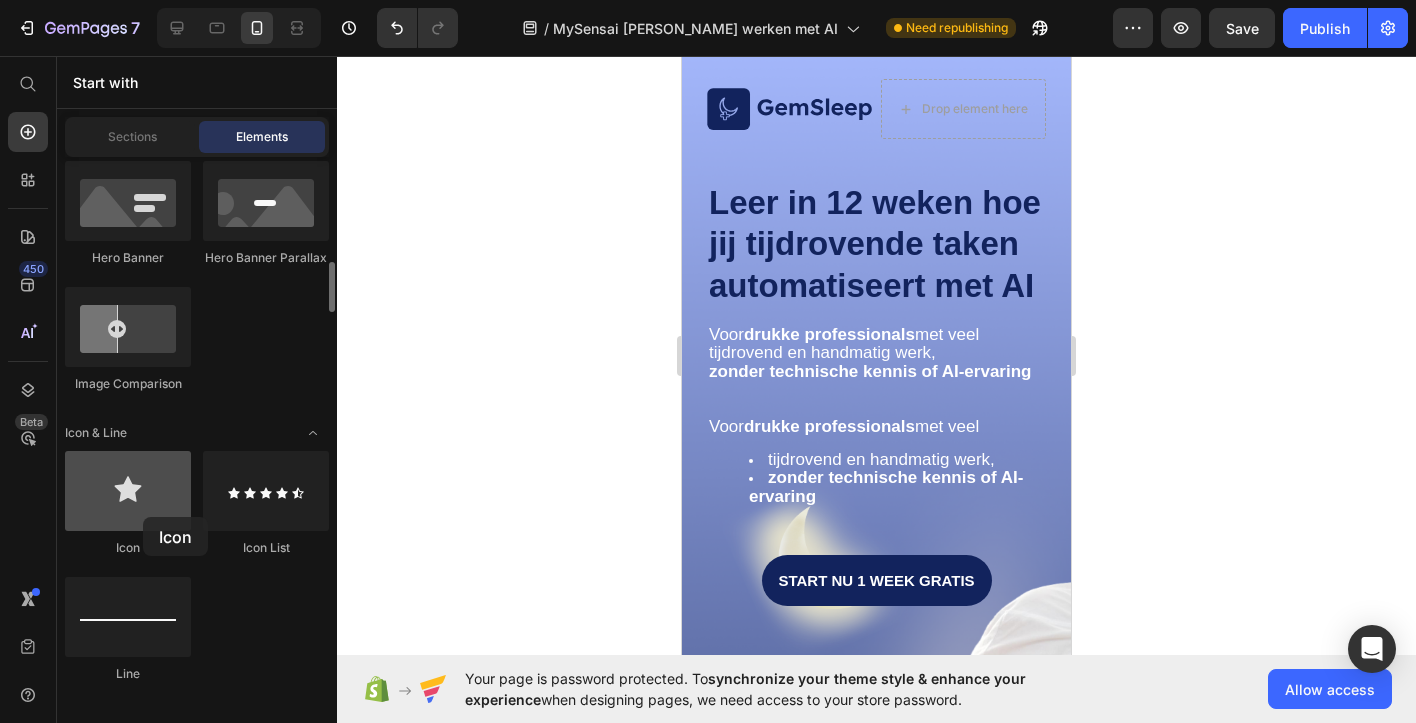 click at bounding box center (128, 491) 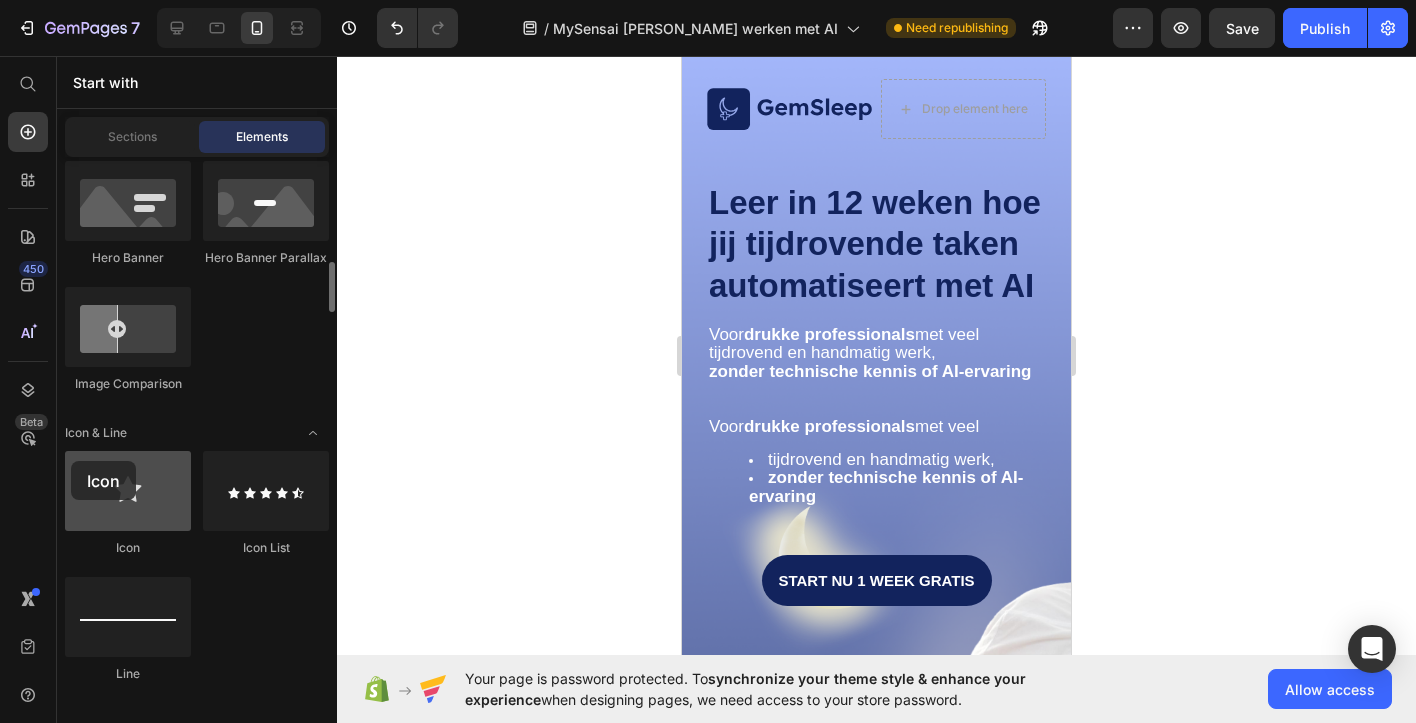 drag, startPoint x: 143, startPoint y: 515, endPoint x: 99, endPoint y: 474, distance: 60.1415 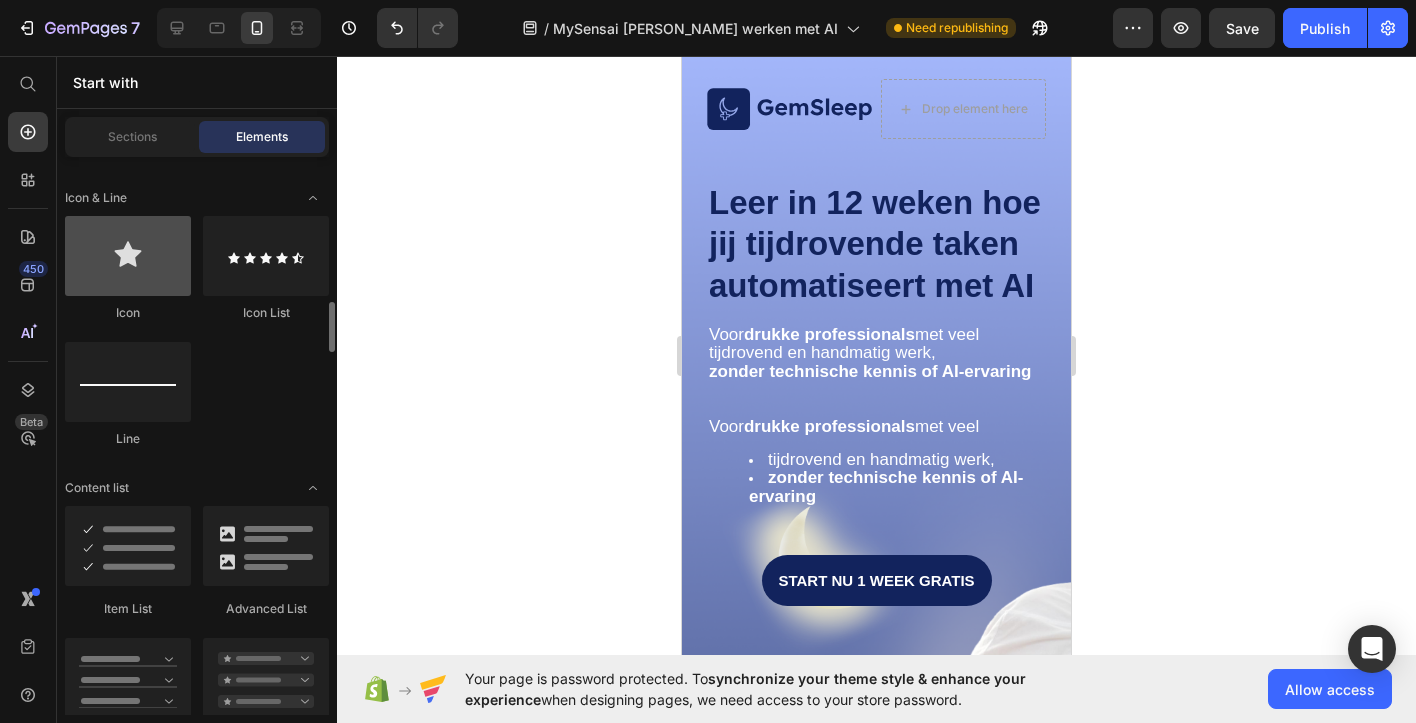 scroll, scrollTop: 1417, scrollLeft: 0, axis: vertical 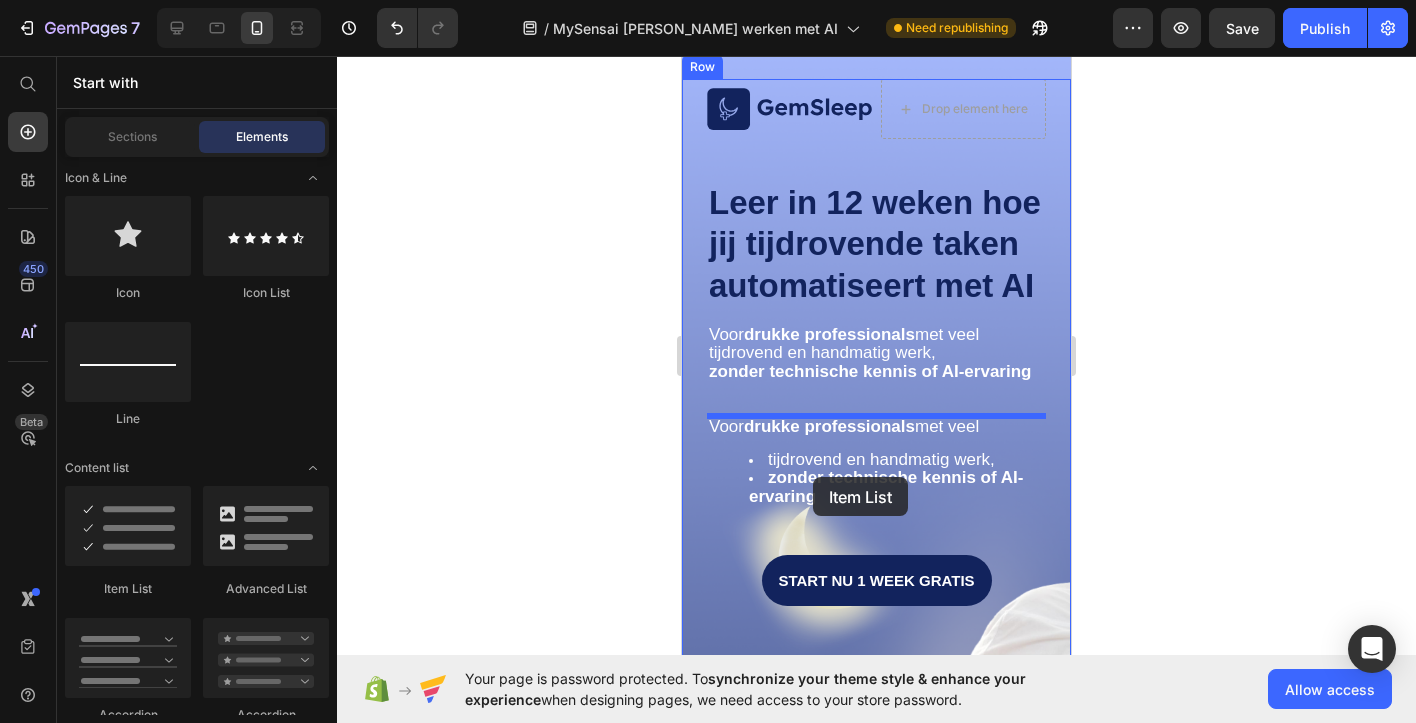 drag, startPoint x: 805, startPoint y: 592, endPoint x: 813, endPoint y: 477, distance: 115.27792 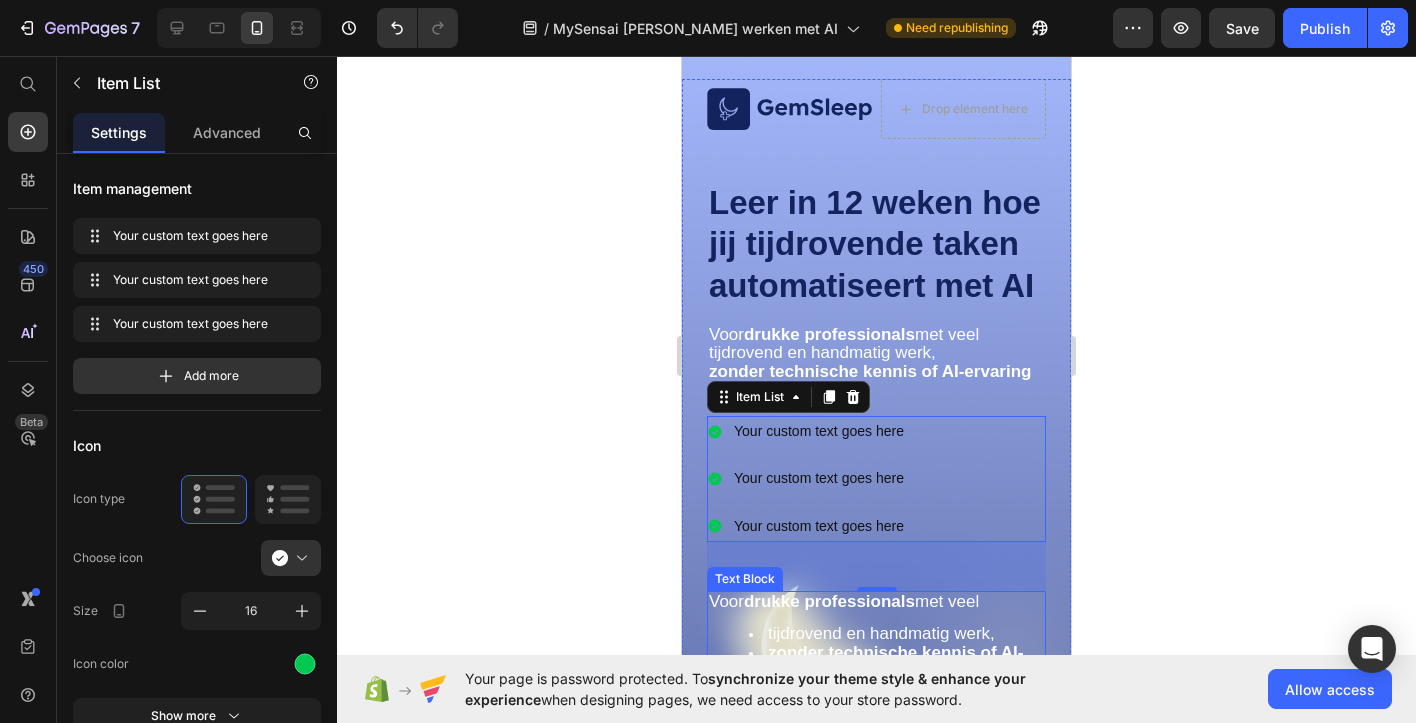 click on "tijdrovend en handmatig werk," at bounding box center (881, 633) 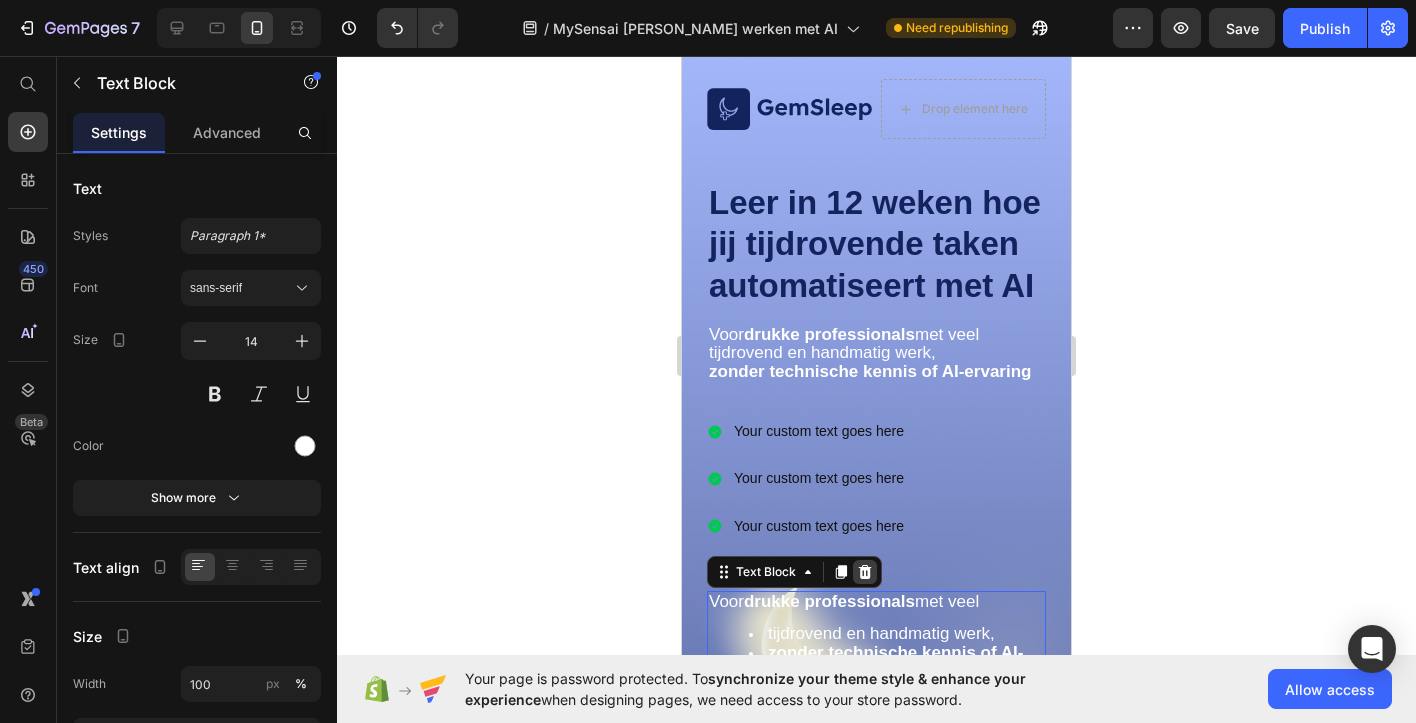 click 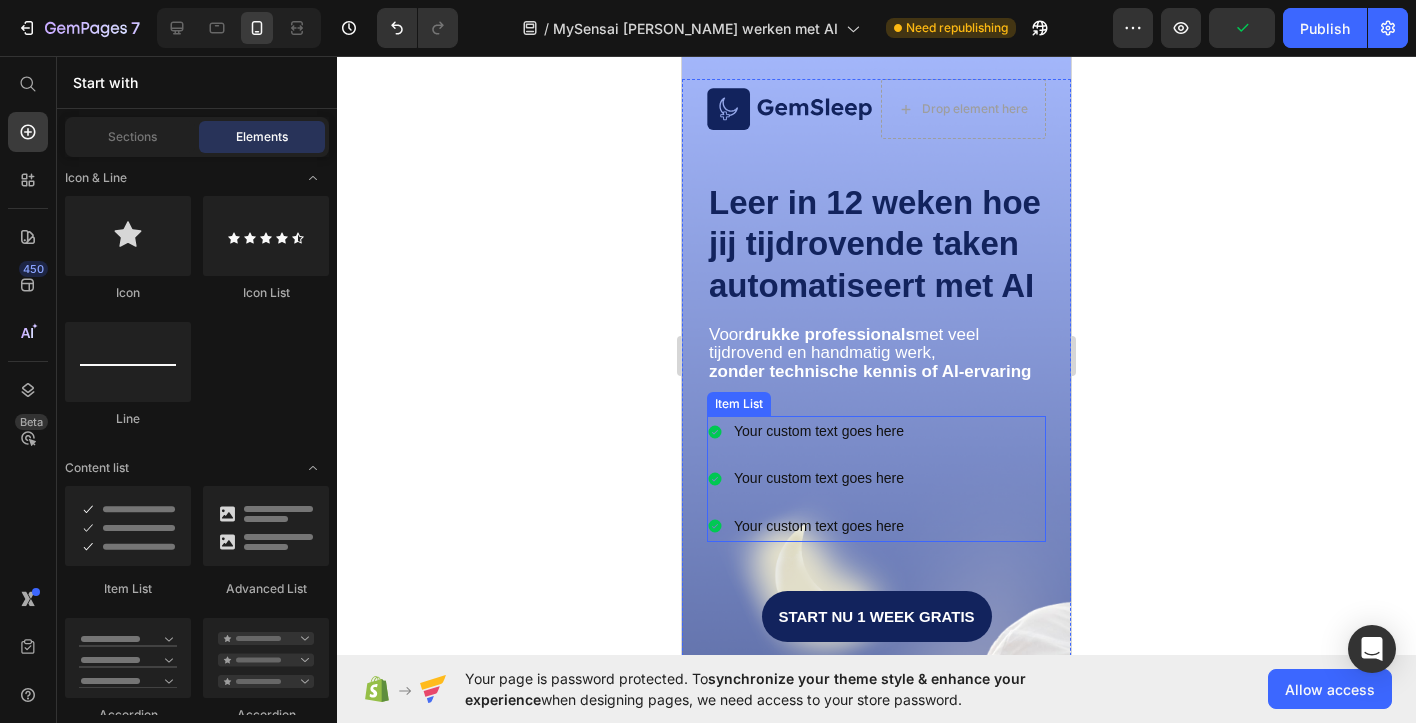 click on "Your custom text goes here" at bounding box center (819, 431) 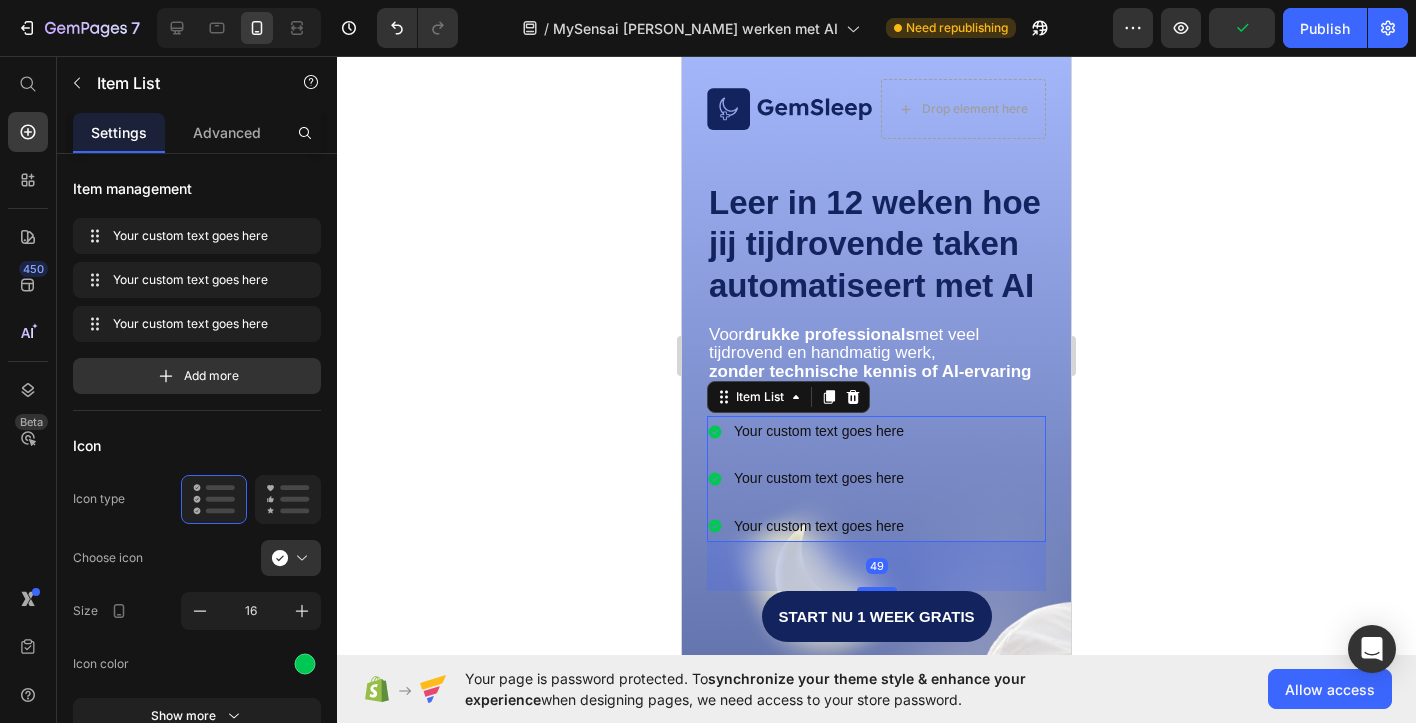 click on "Your custom text goes here" at bounding box center (819, 431) 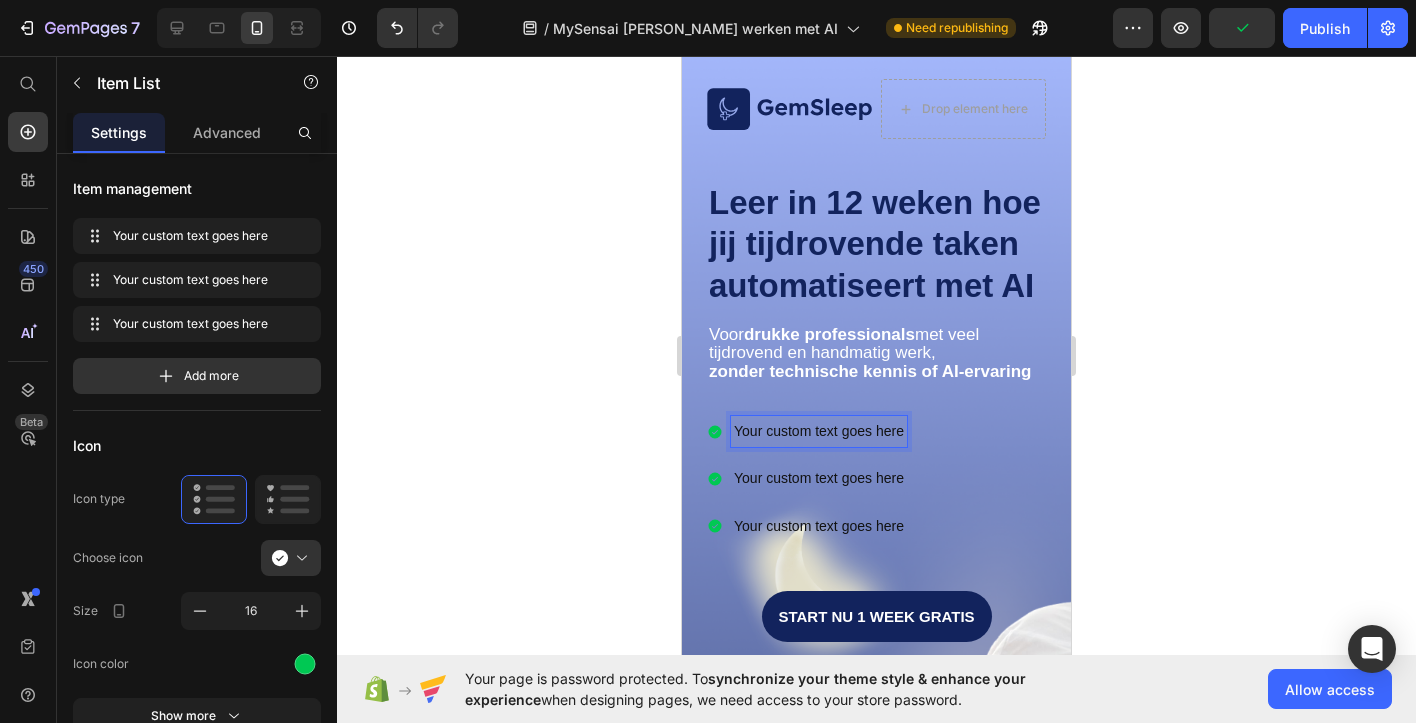 click on "Your custom text goes here" at bounding box center (819, 431) 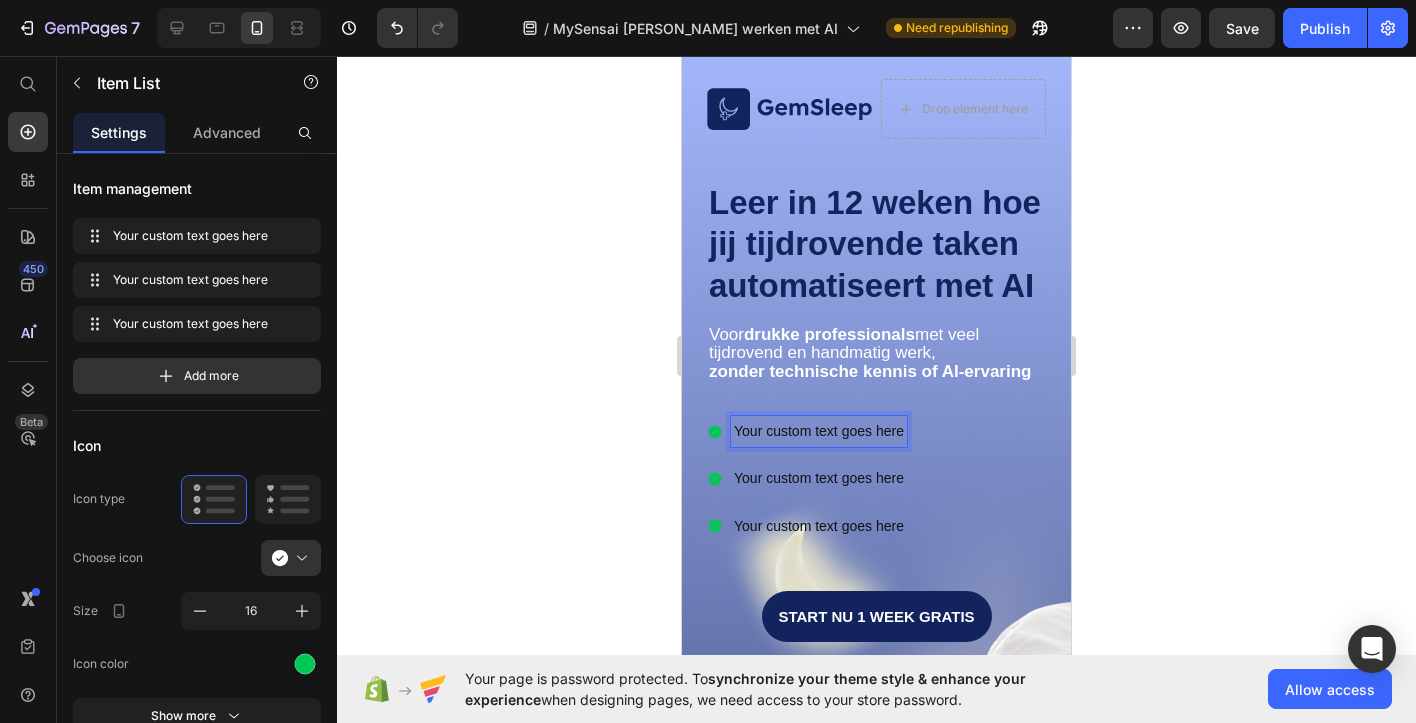 click on "Your custom text goes here" at bounding box center [819, 431] 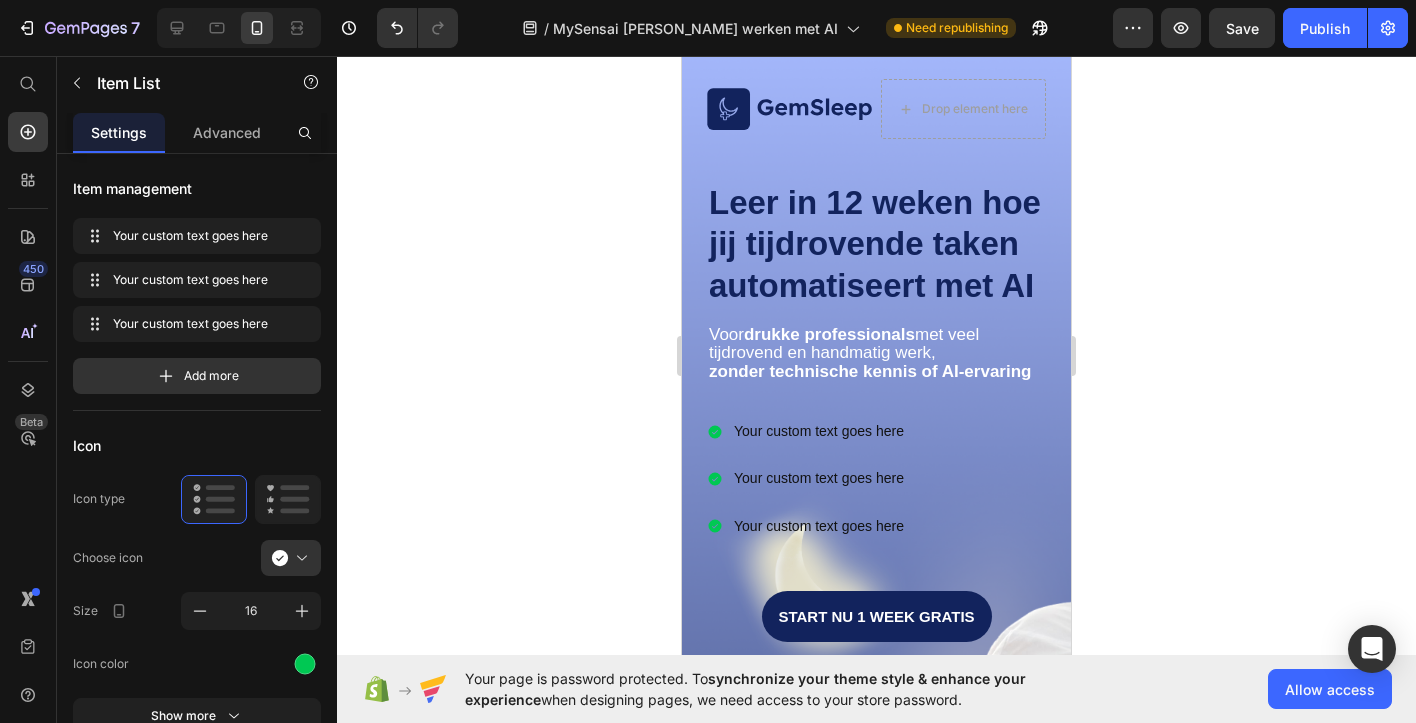 click on "Your custom text goes here Your custom text goes here Your custom text goes here" at bounding box center [876, 479] 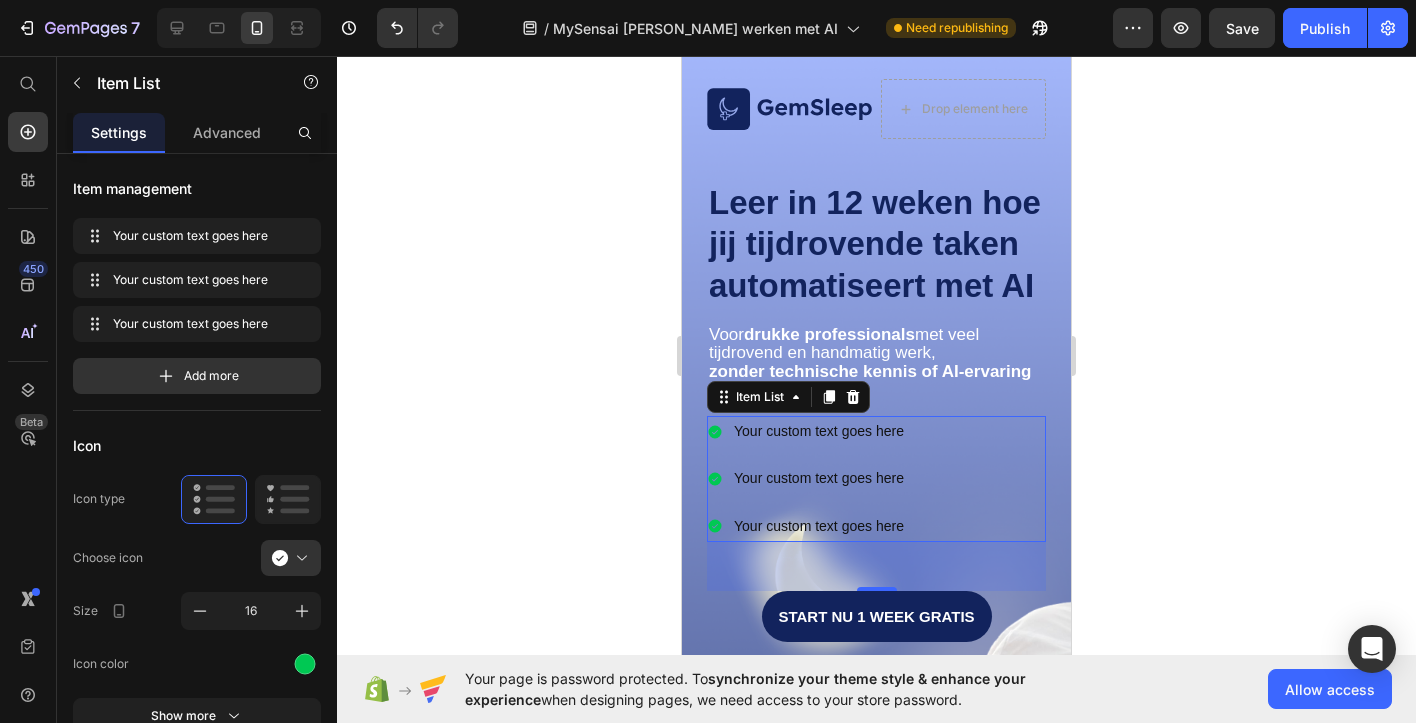 click on "Your custom text goes here" at bounding box center [819, 431] 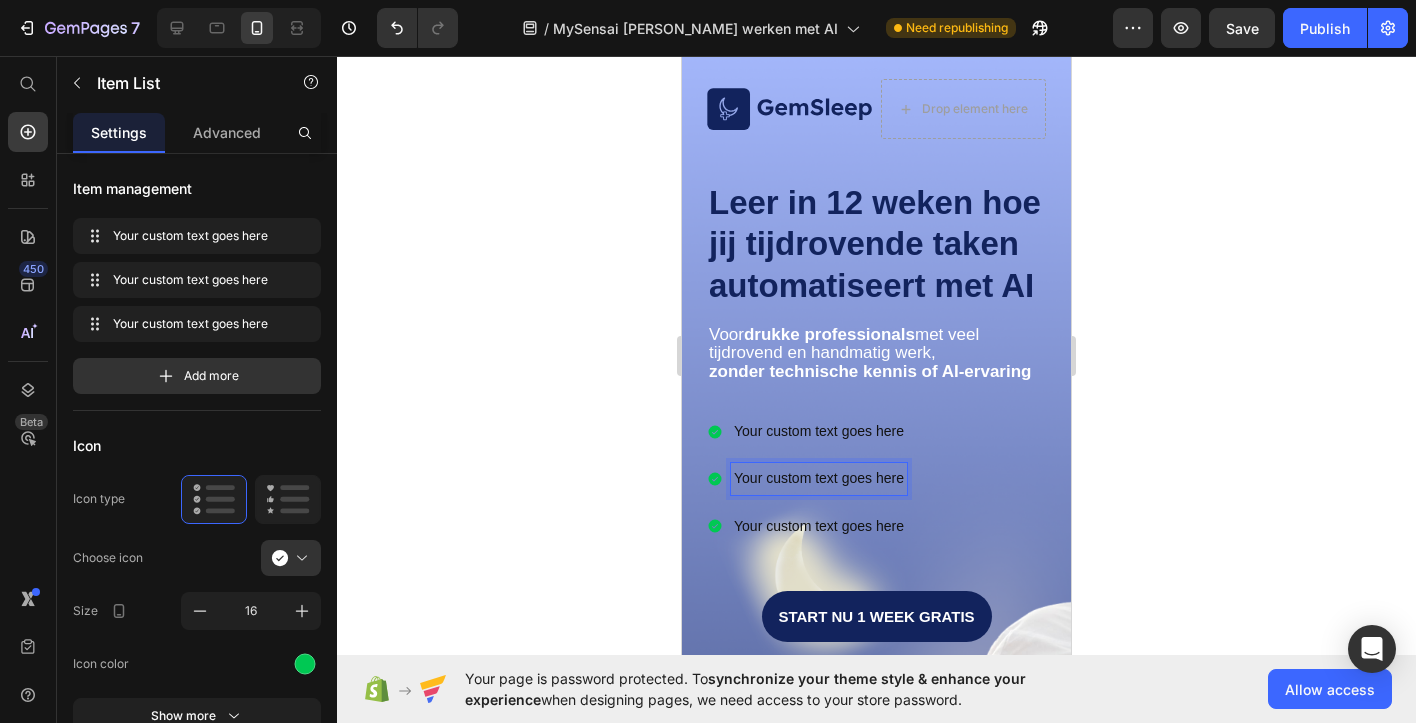 click on "Your custom text goes here" at bounding box center (819, 478) 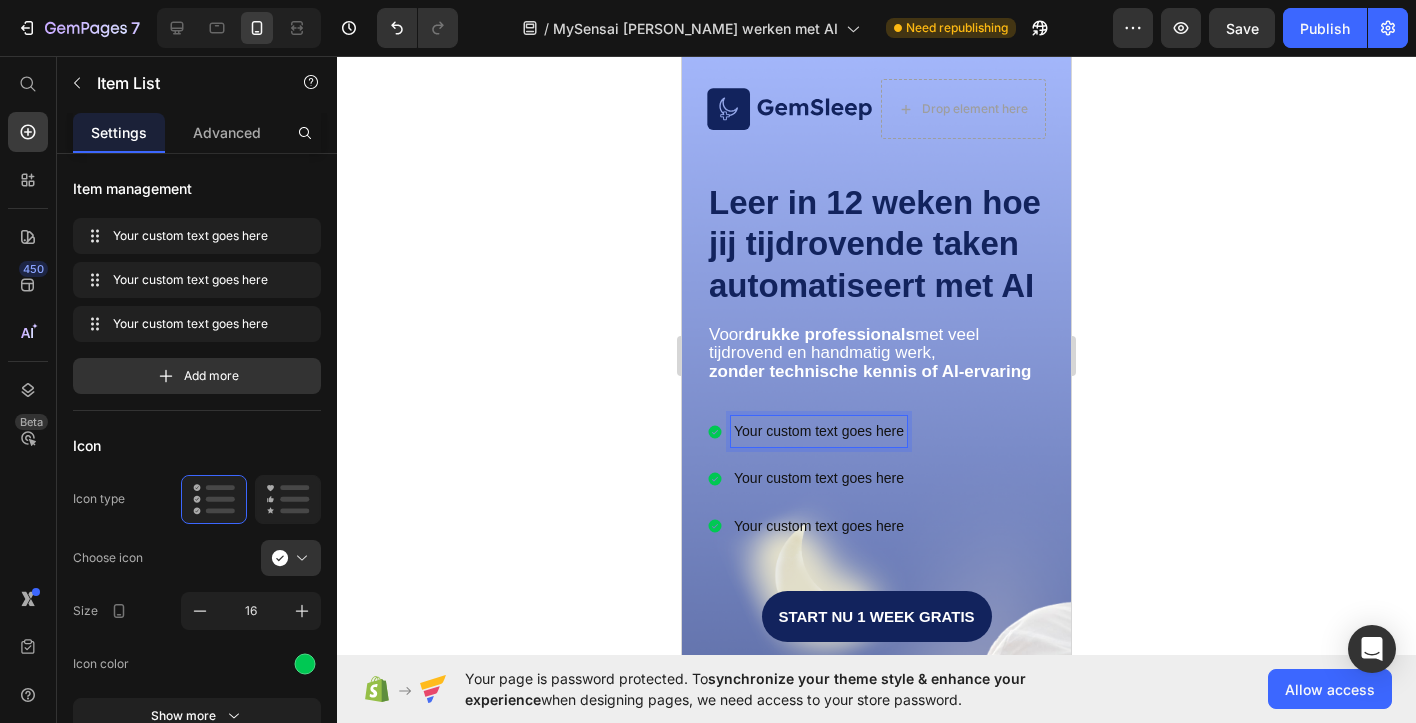 click on "Your custom text goes here" at bounding box center [819, 431] 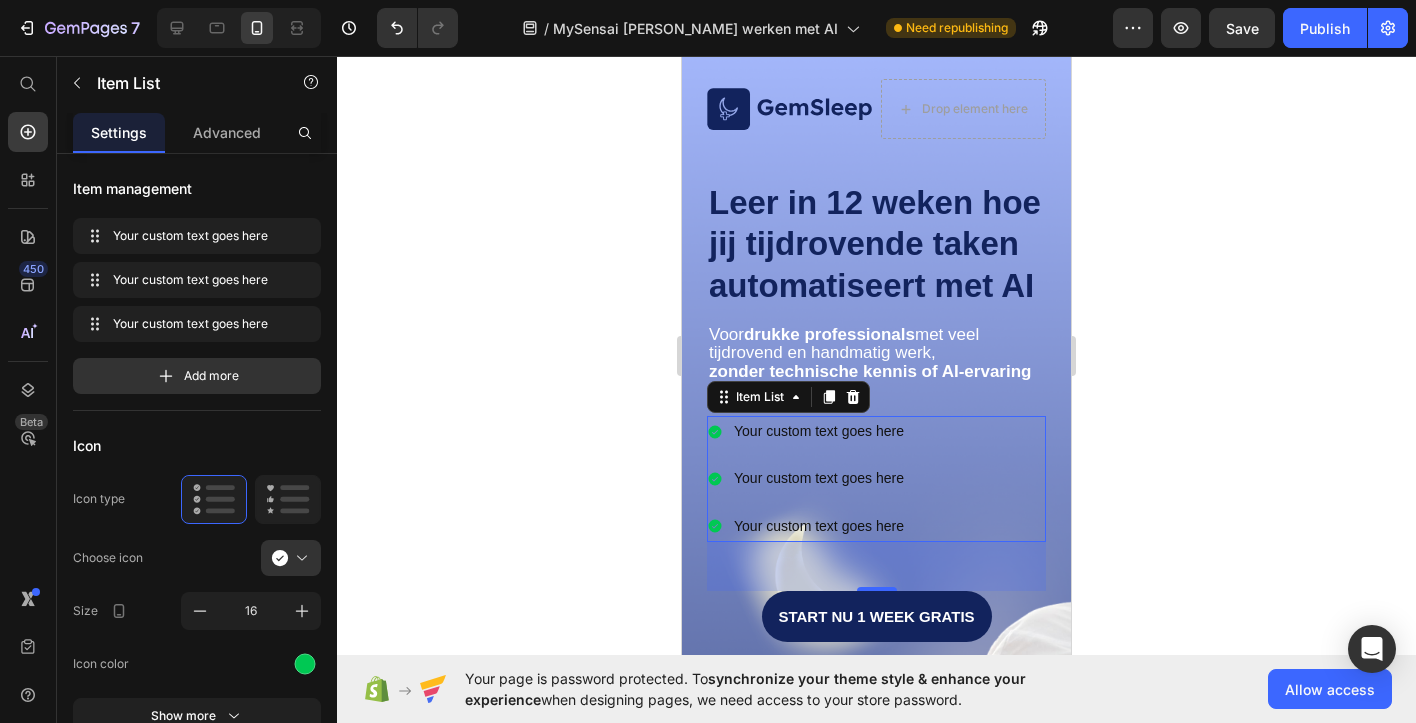 drag, startPoint x: 987, startPoint y: 420, endPoint x: 906, endPoint y: 450, distance: 86.37708 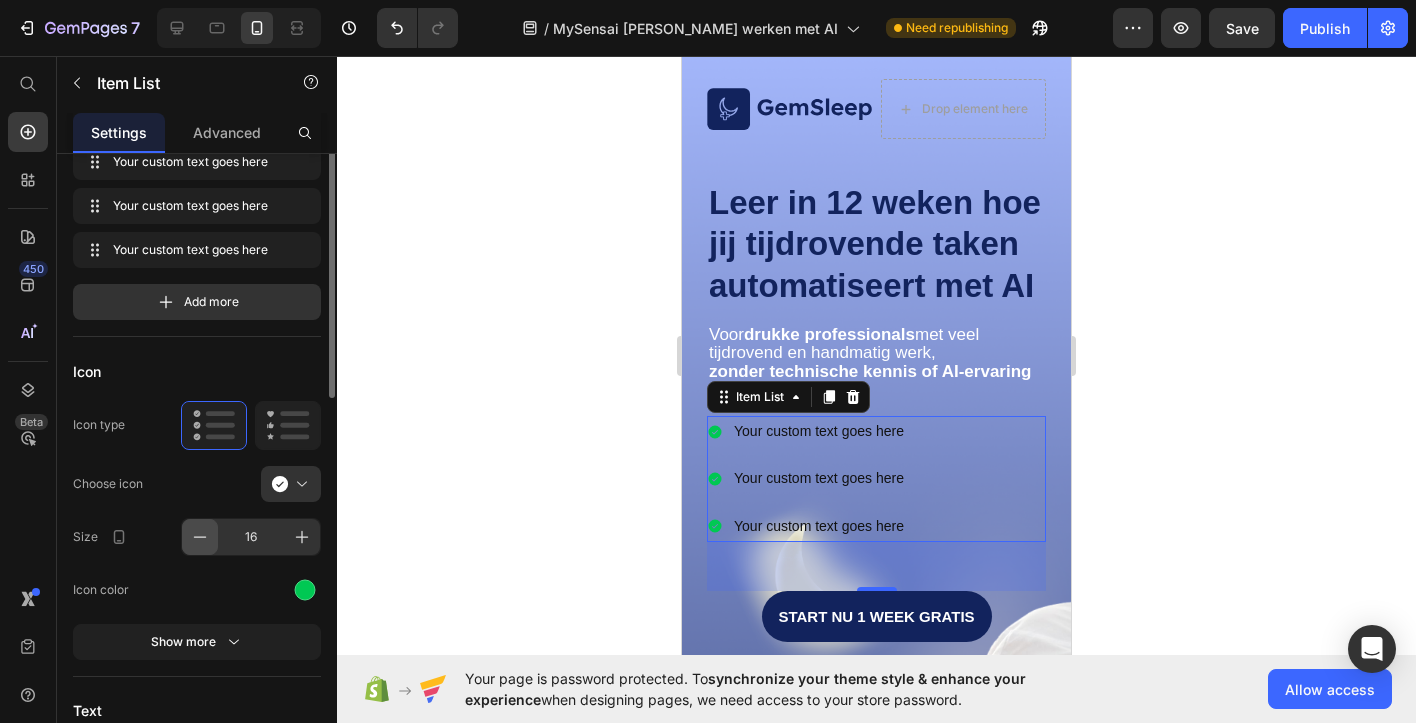 scroll, scrollTop: 79, scrollLeft: 0, axis: vertical 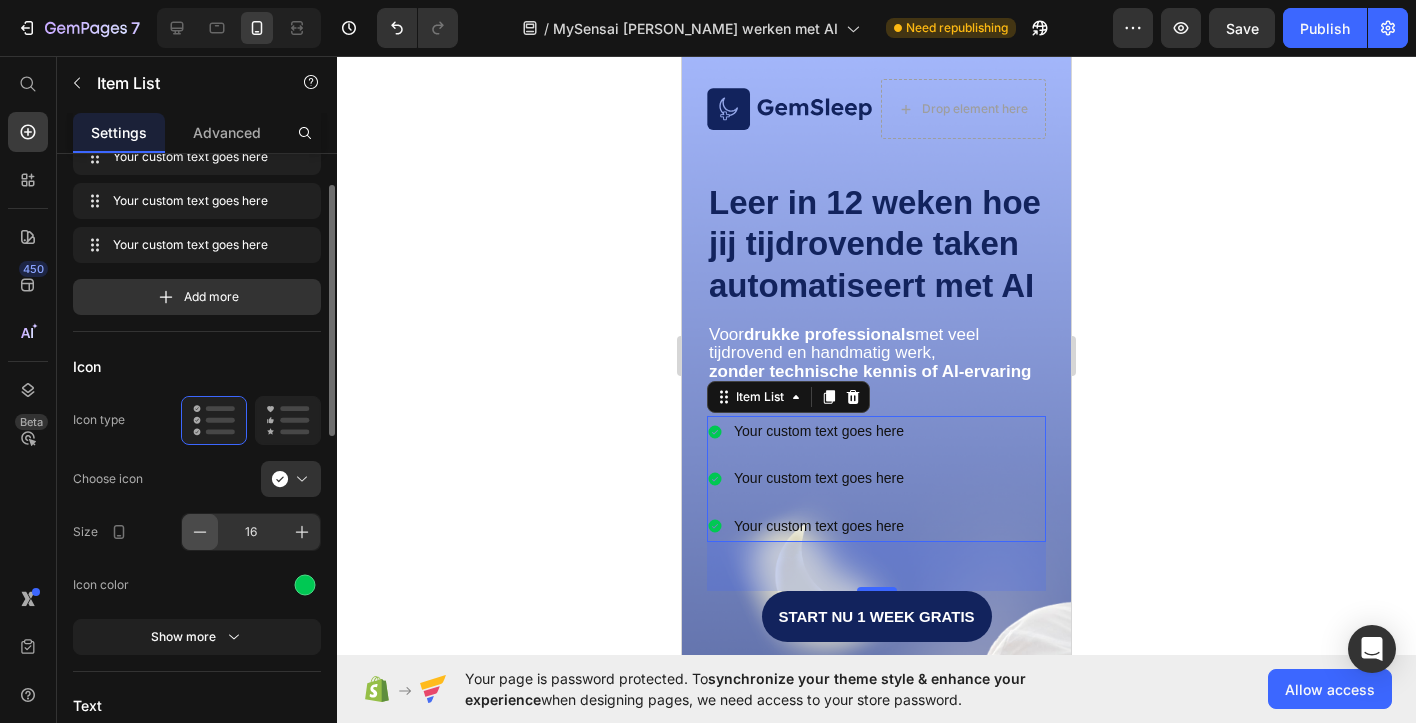 click on "Show more" at bounding box center [197, 637] 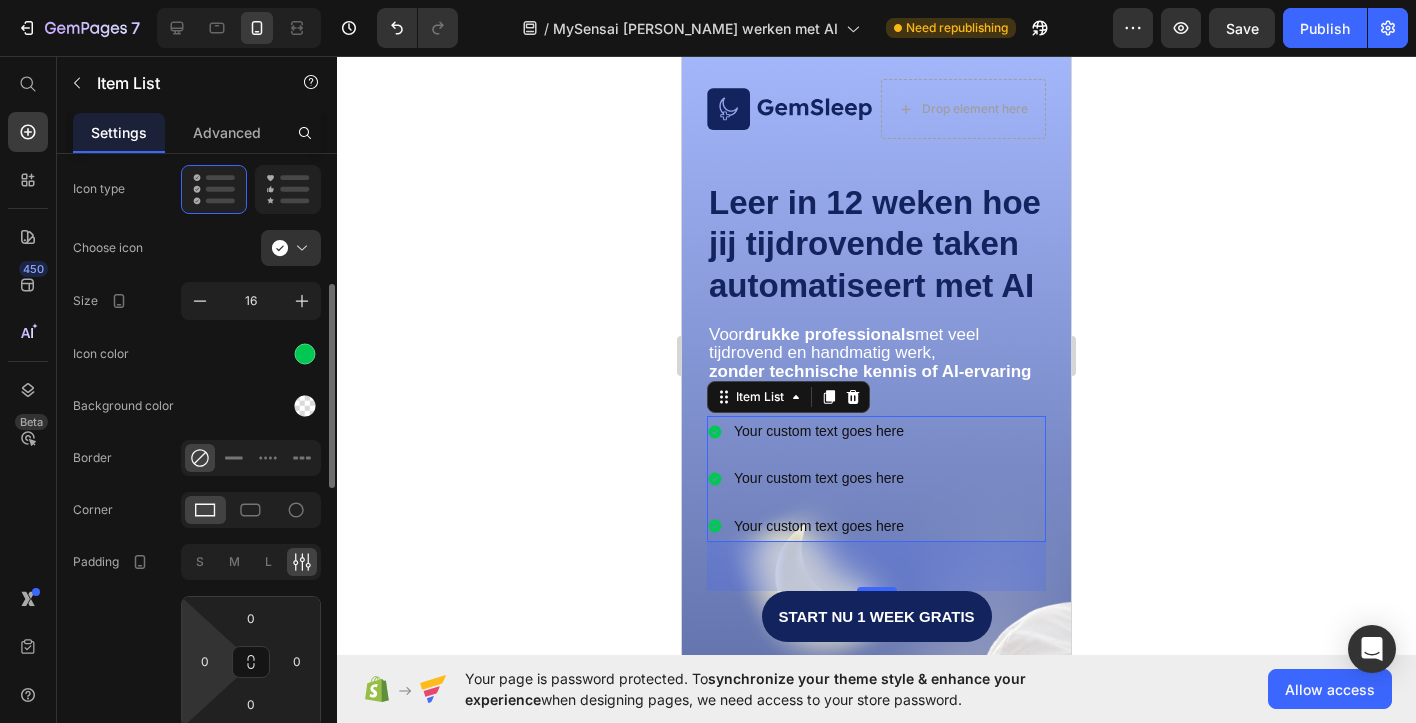 scroll, scrollTop: 340, scrollLeft: 0, axis: vertical 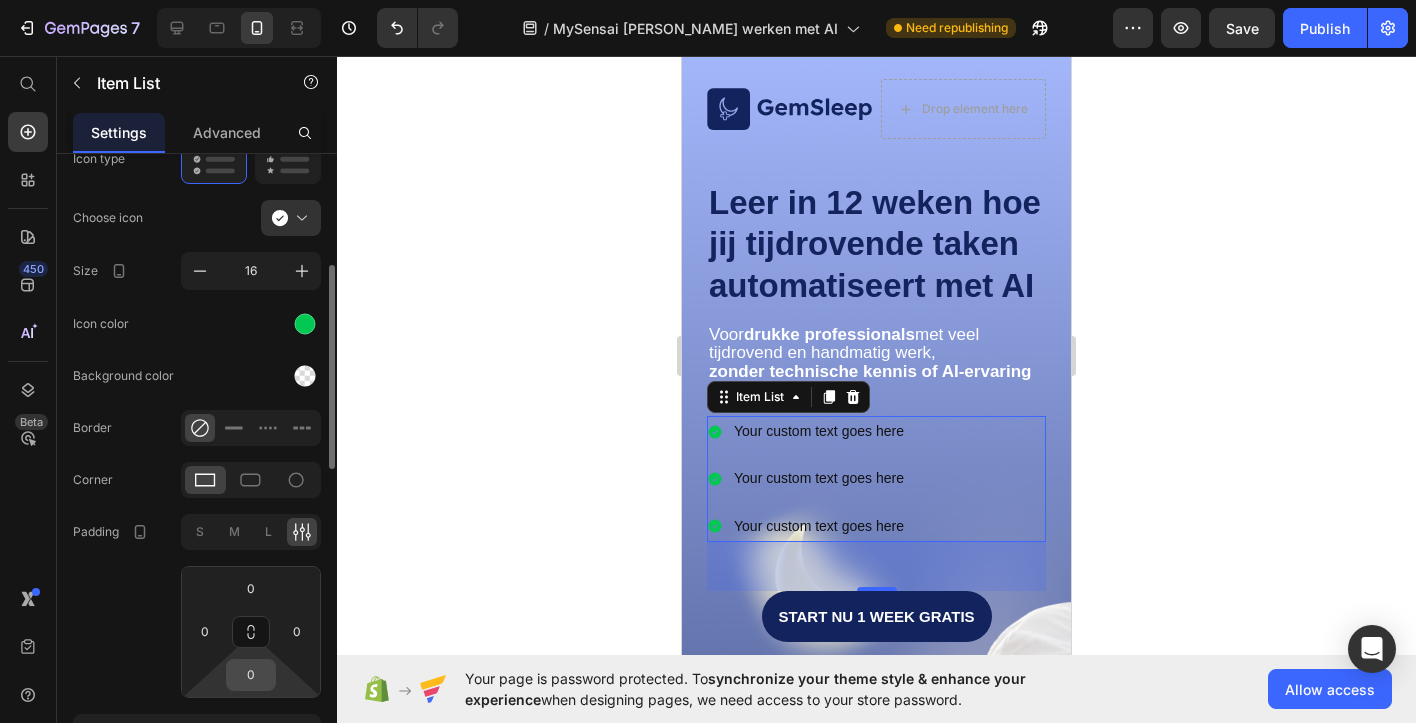click on "0" at bounding box center [251, 675] 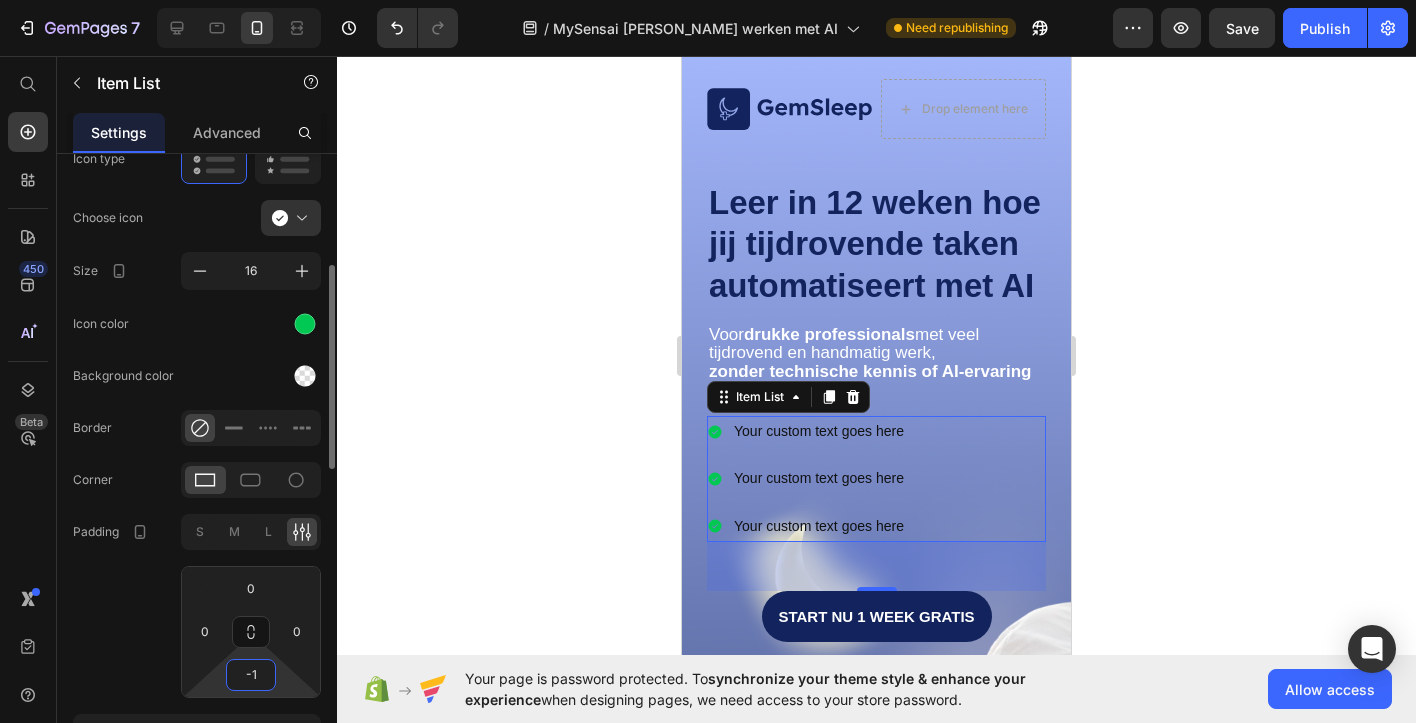 type on "0" 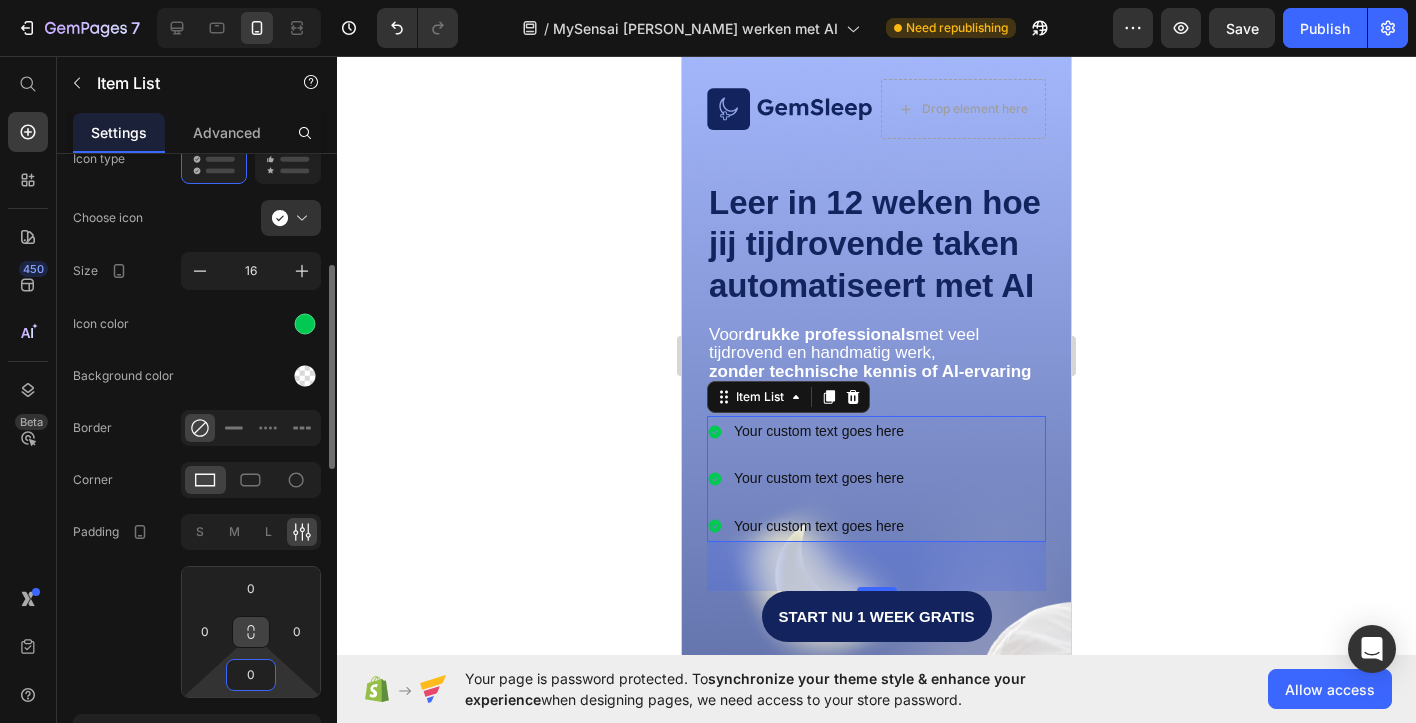 click 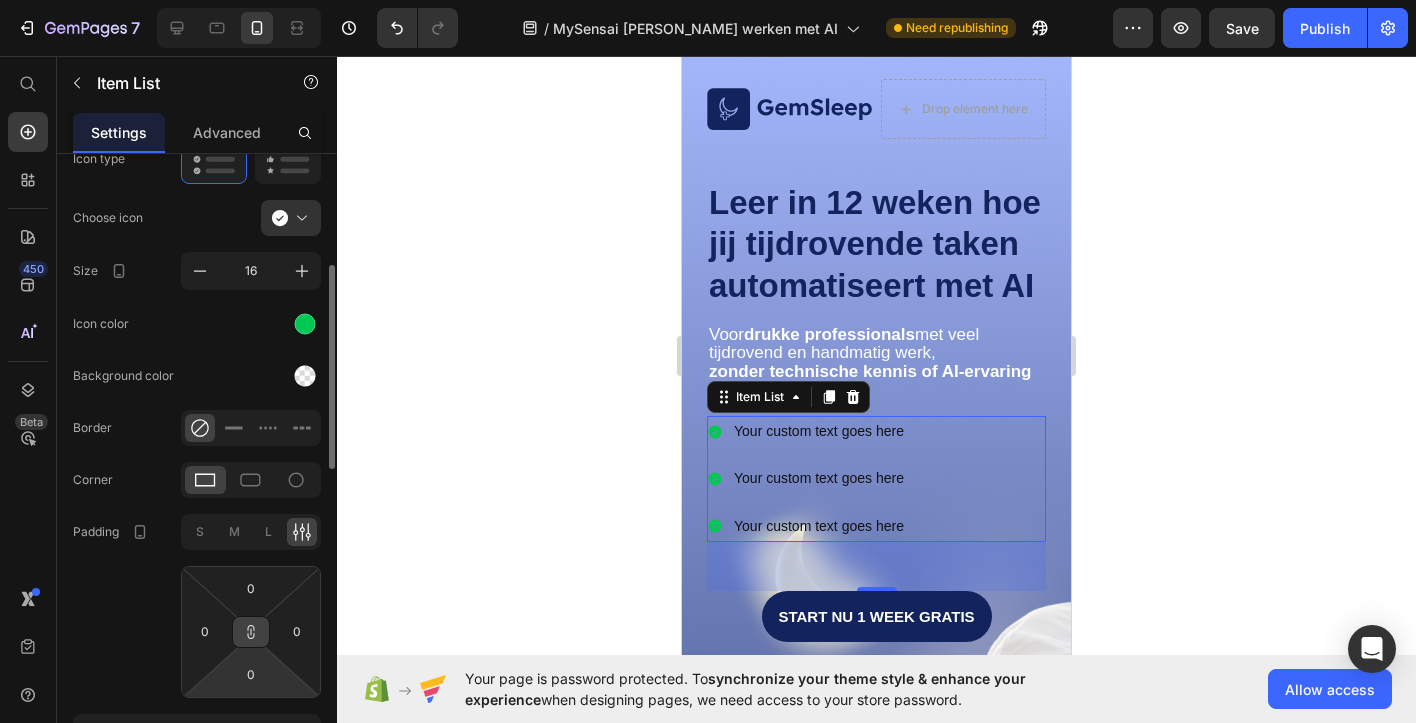 type 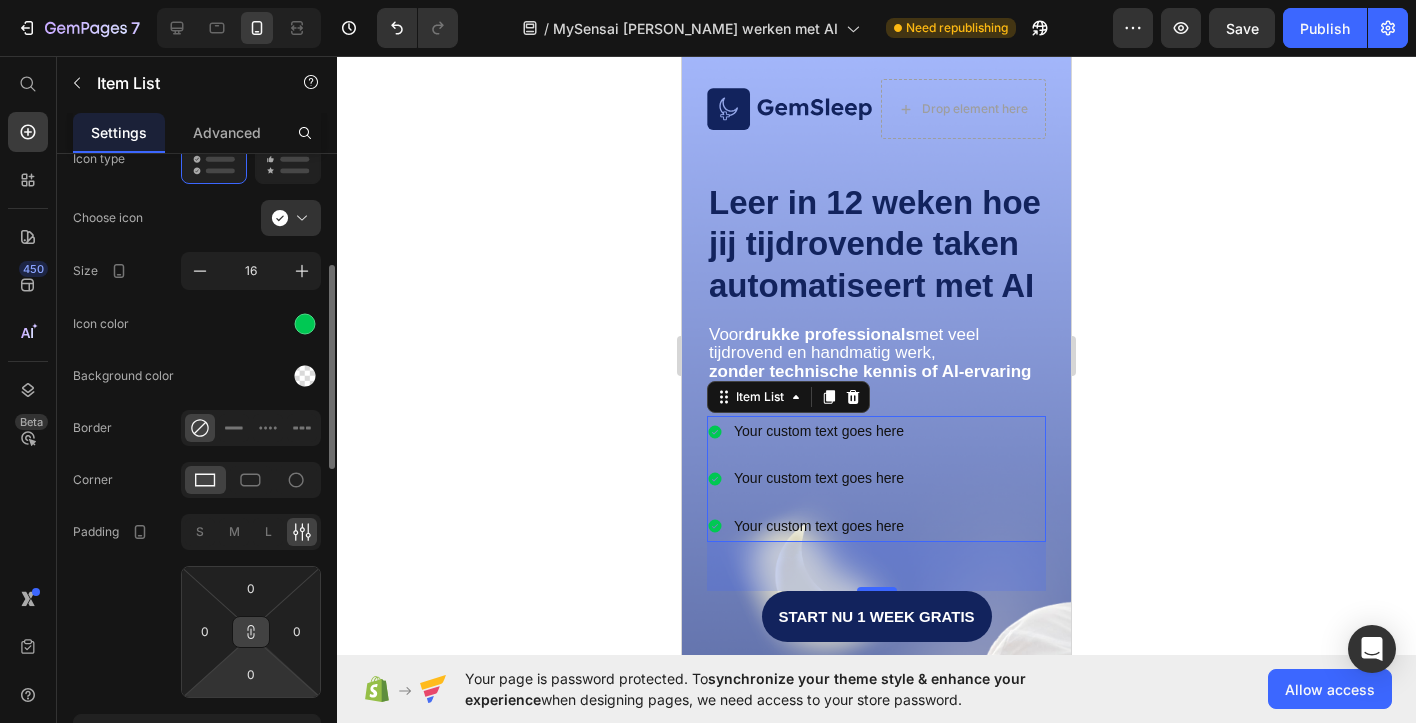 click 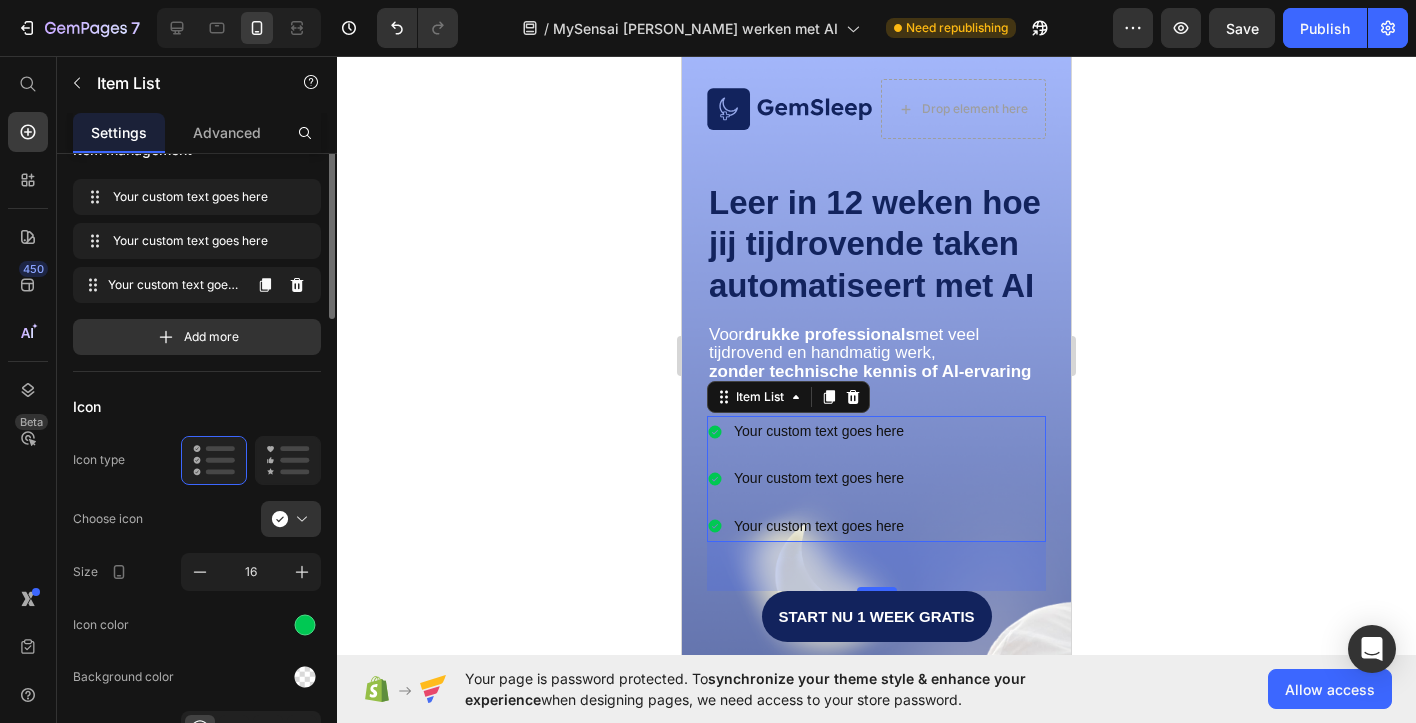 scroll, scrollTop: 0, scrollLeft: 0, axis: both 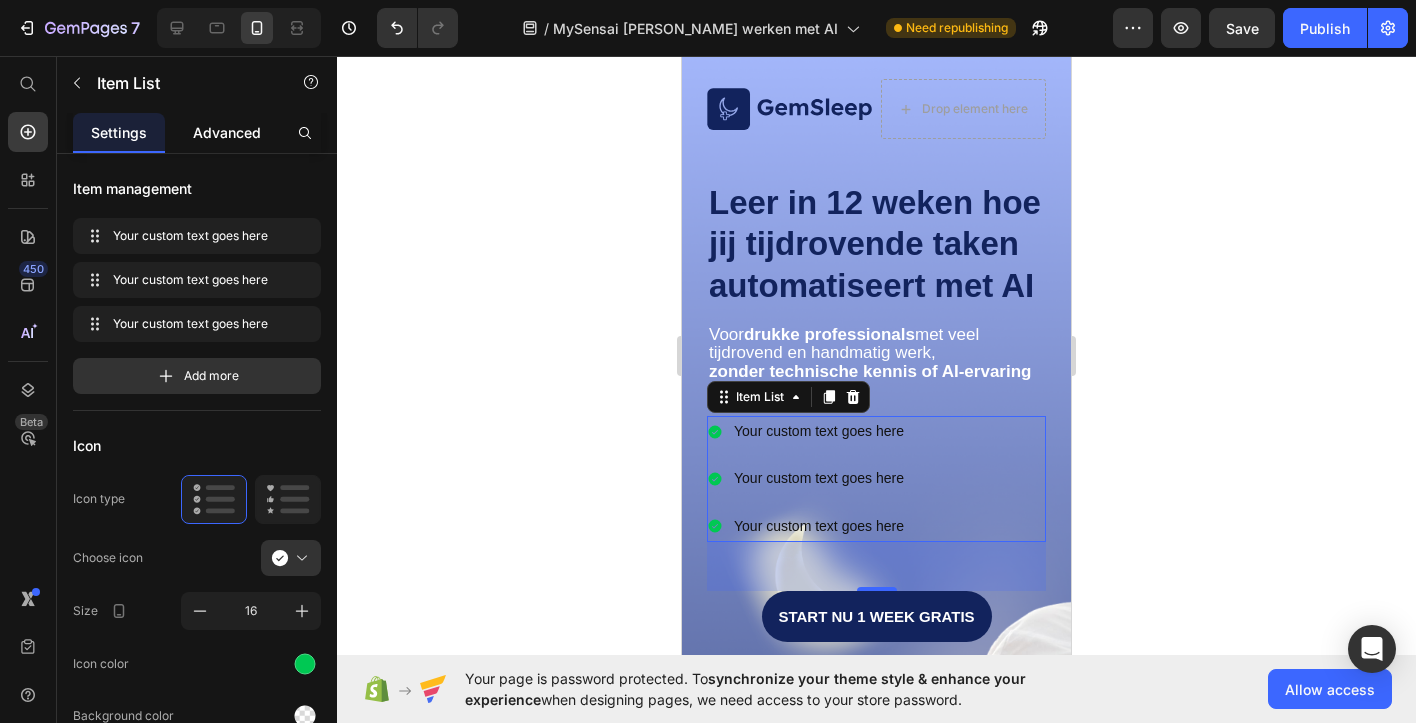 click on "Advanced" at bounding box center [227, 132] 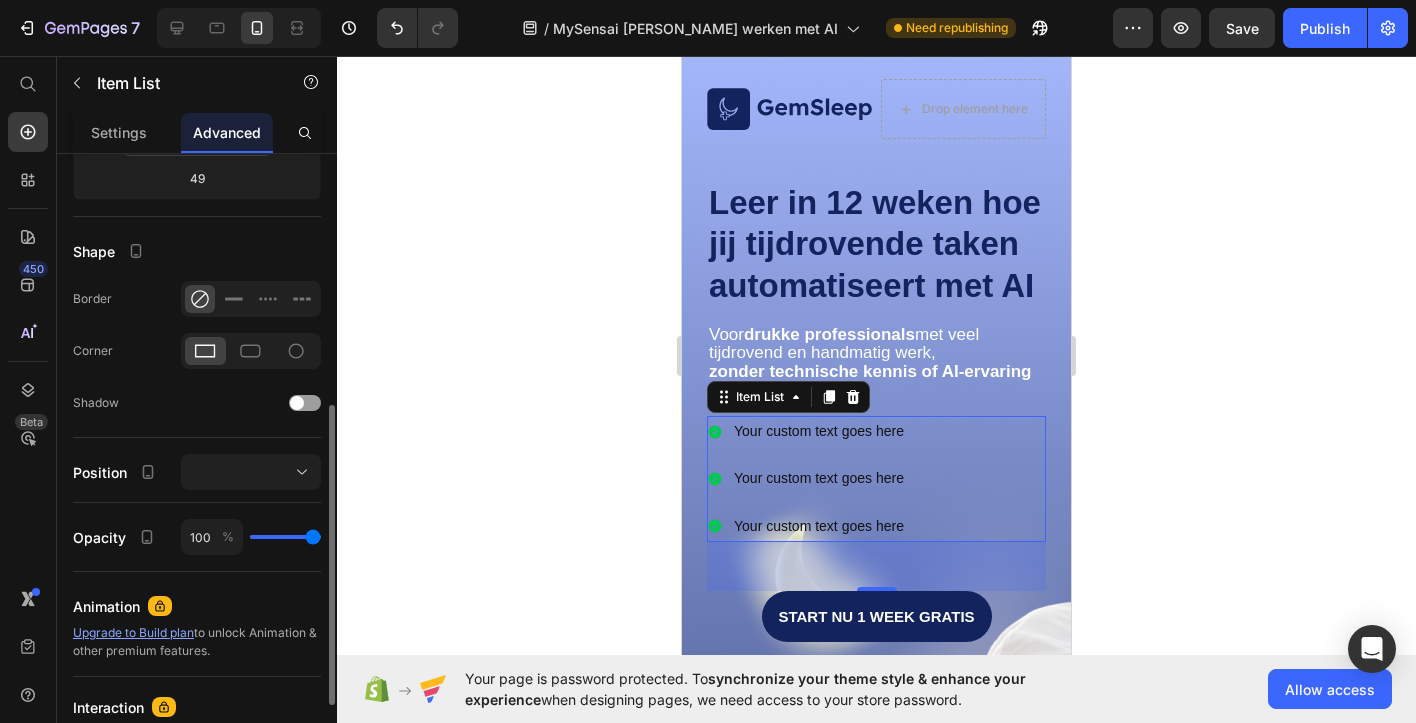 scroll, scrollTop: 473, scrollLeft: 0, axis: vertical 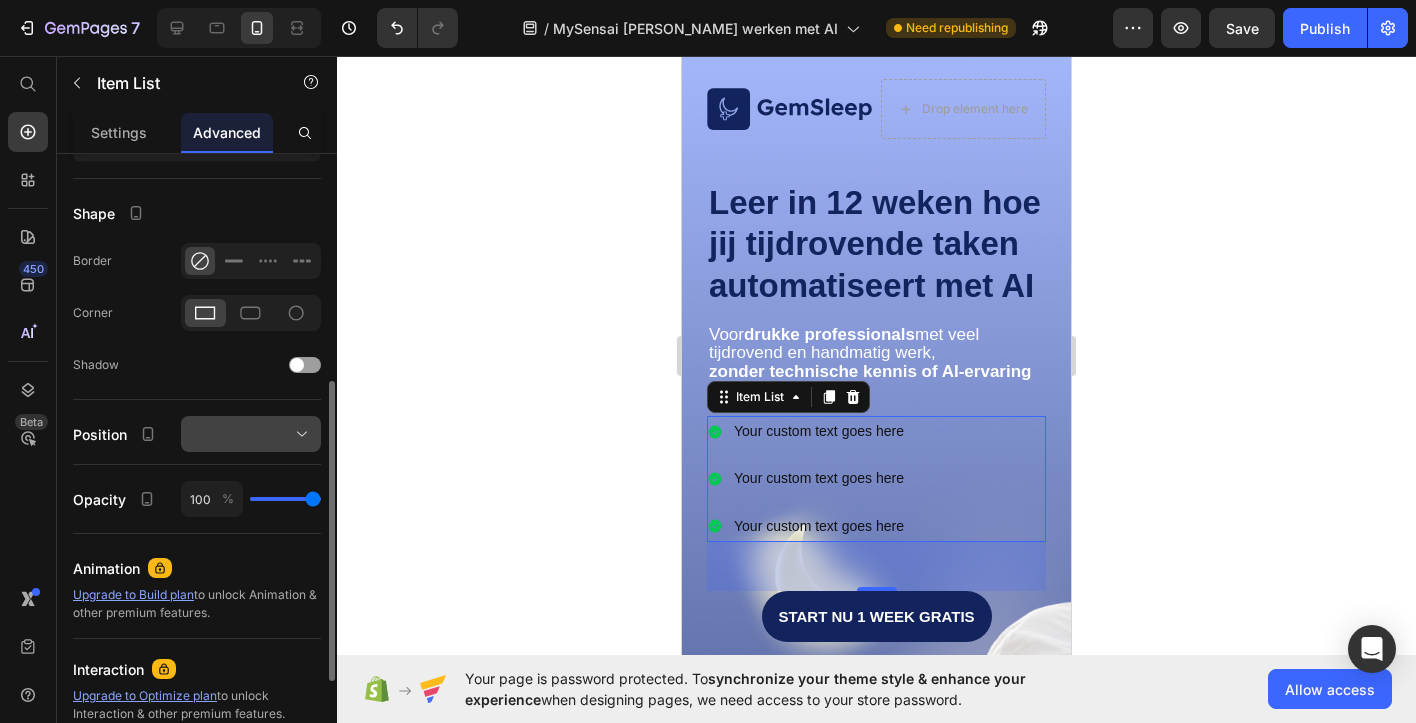 click at bounding box center (251, 434) 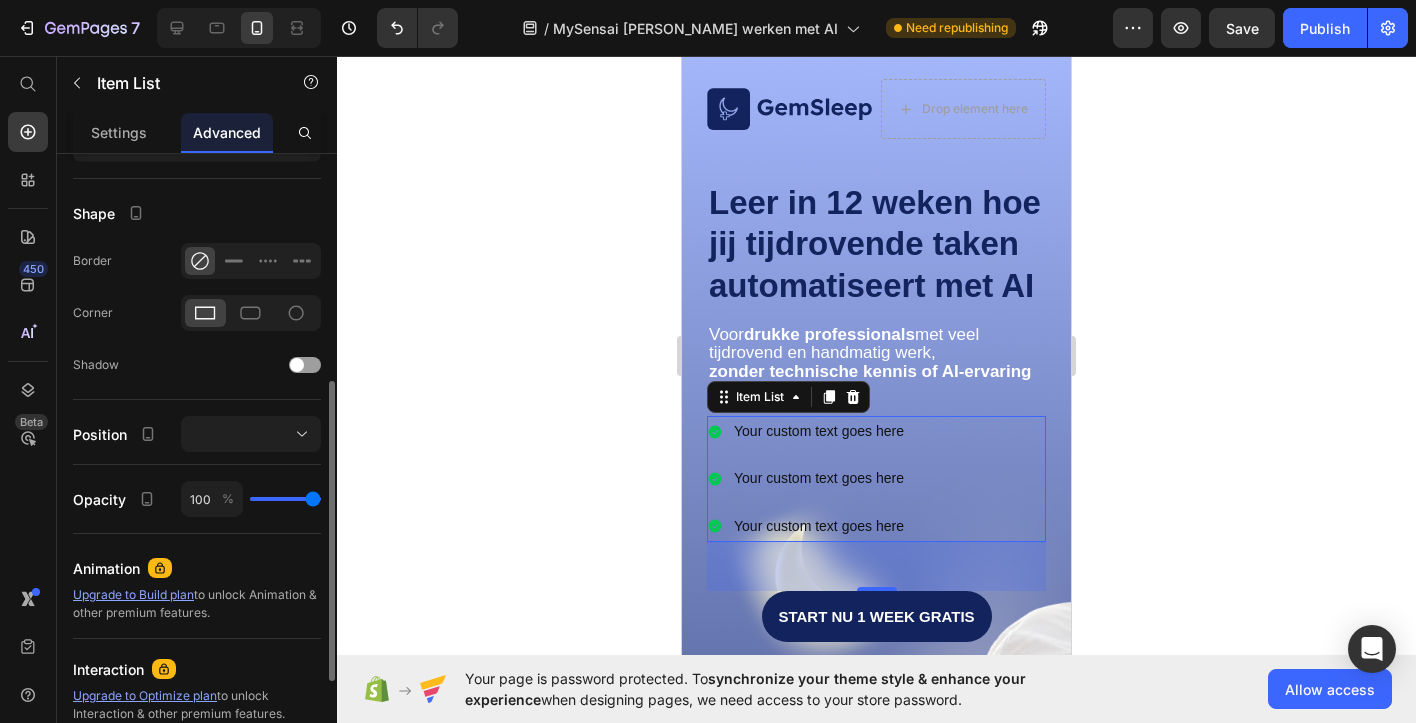 click on "Display on Desktop Tablet Mobile Spacing (px) 0 0 49 0 0 0 0 0 Shape Border Corner Shadow Position Opacity 100 % Animation Upgrade to Build plan  to unlock Animation & other premium features. Interaction Upgrade to Optimize plan  to unlock Interaction & other premium features. CSS class" at bounding box center [197, 284] 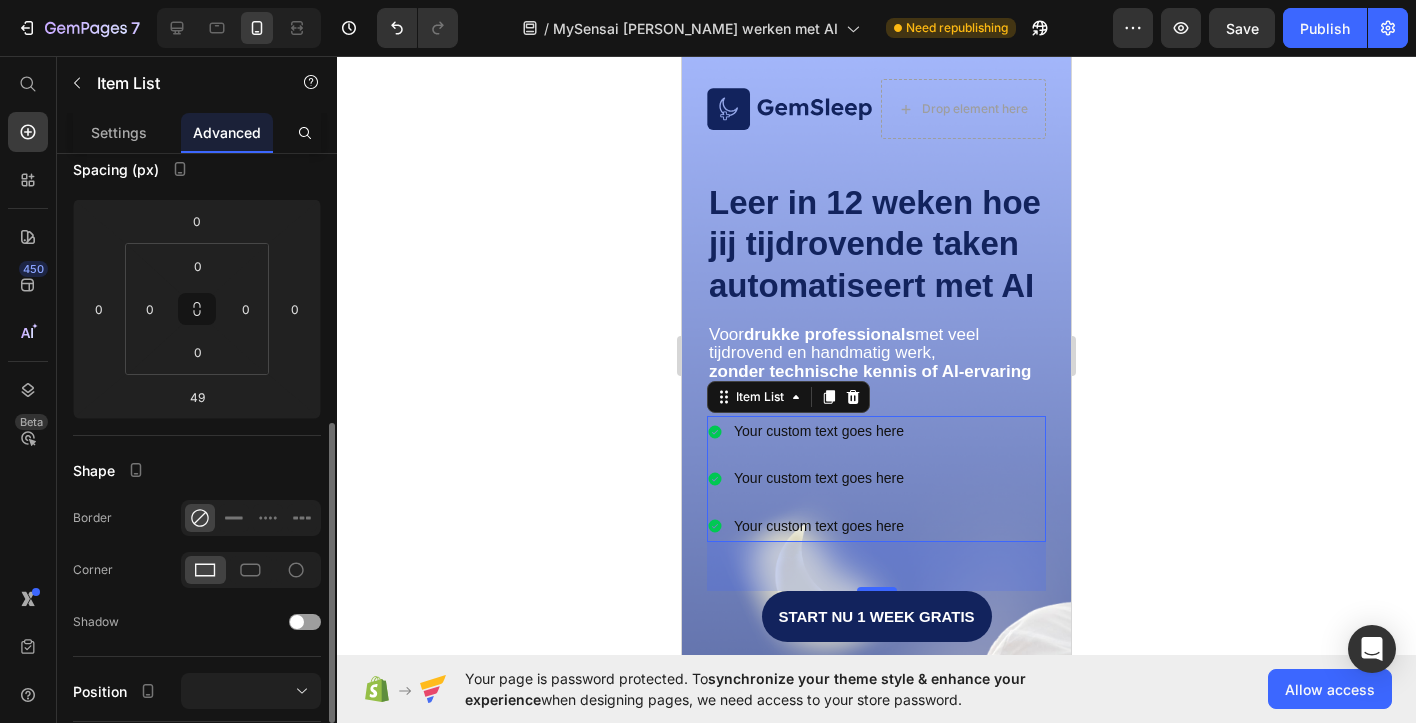scroll, scrollTop: 108, scrollLeft: 0, axis: vertical 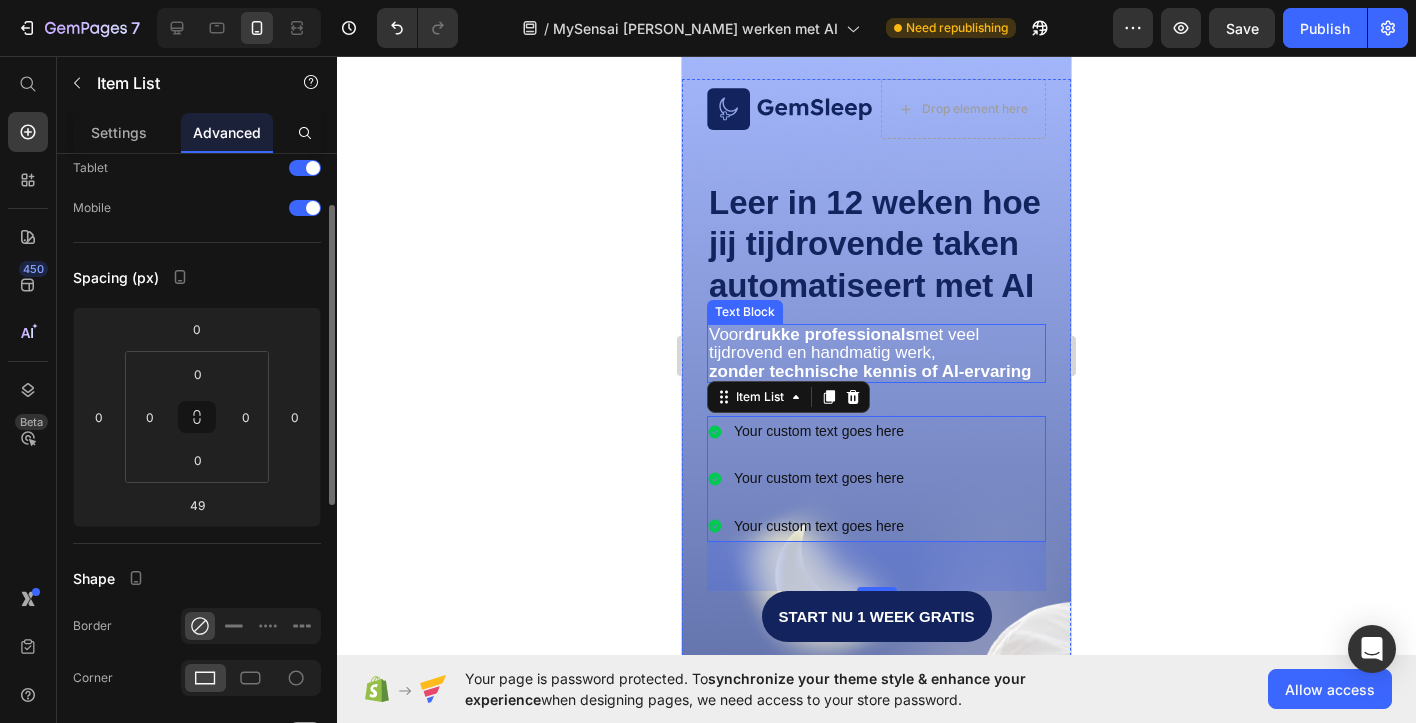 click on "tijdrovend en handmatig werk," at bounding box center (822, 352) 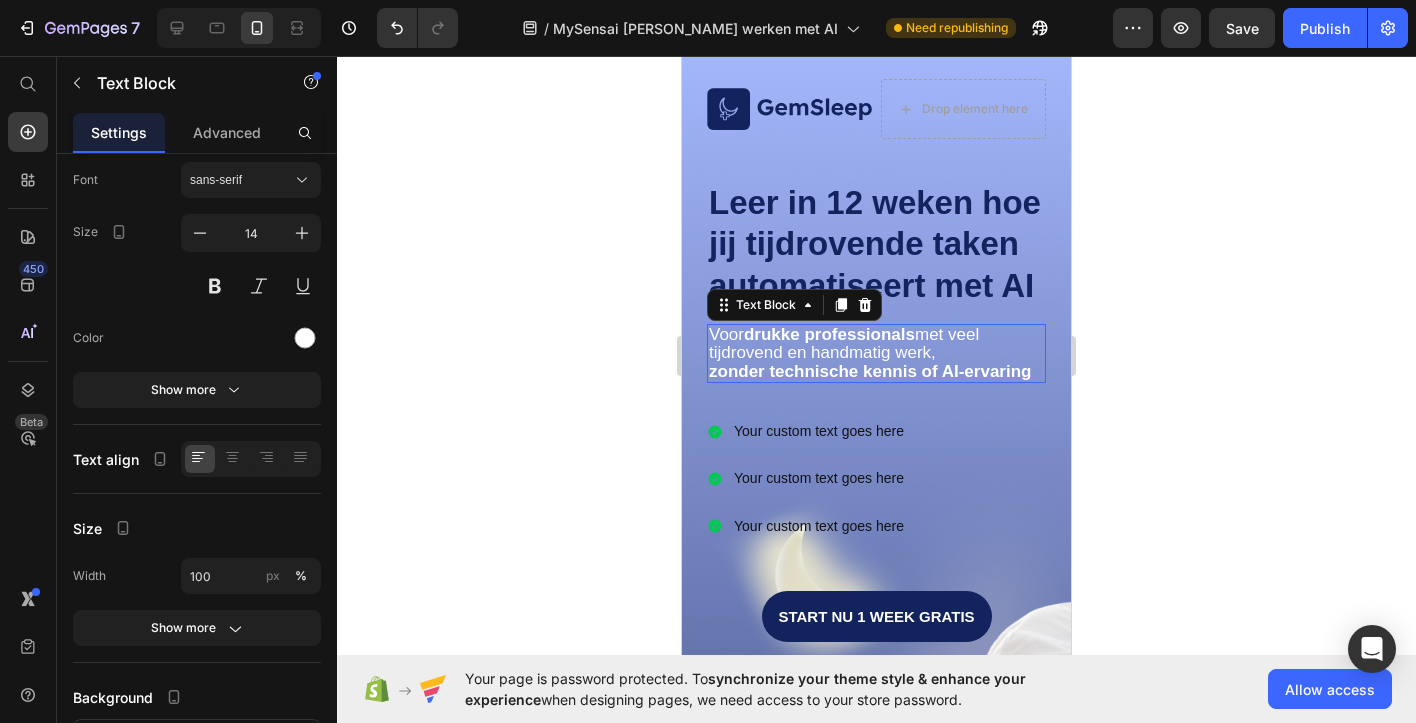 scroll, scrollTop: 0, scrollLeft: 0, axis: both 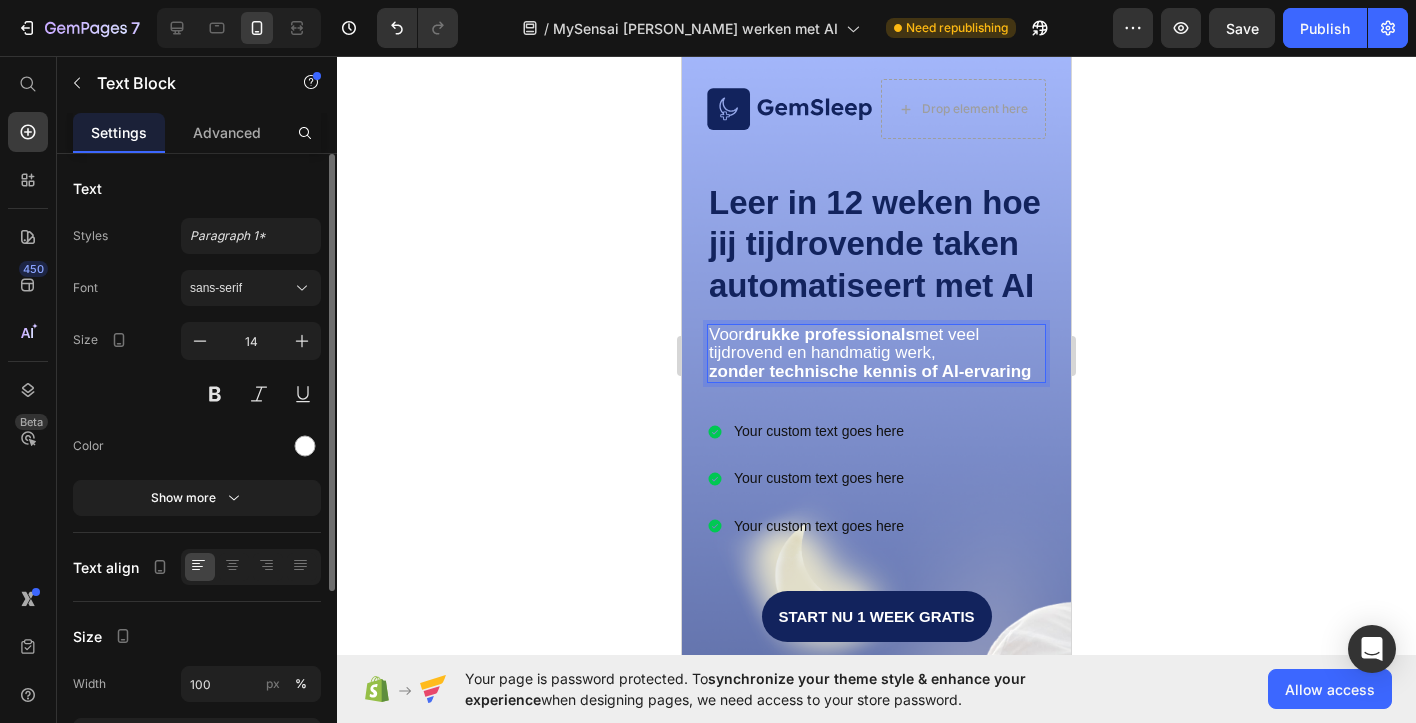 click on "tijdrovend en handmatig werk," at bounding box center (822, 352) 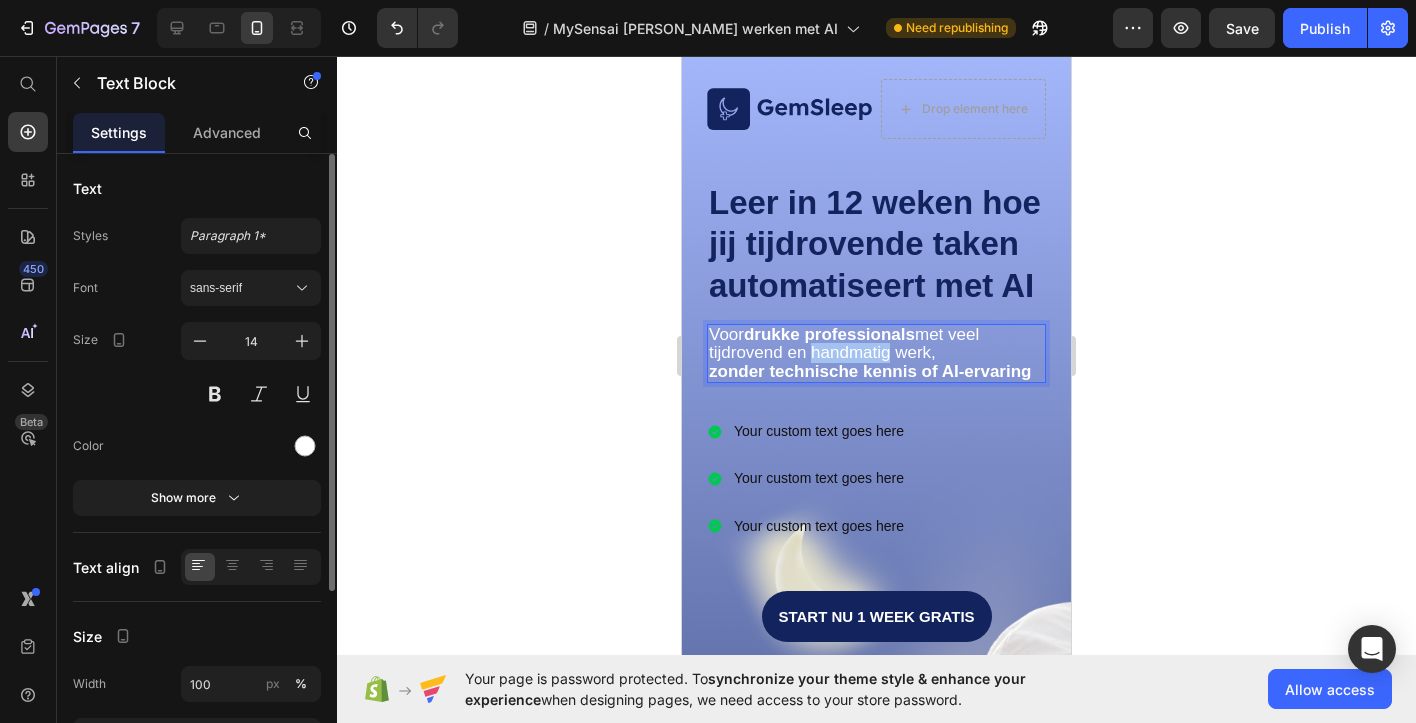 click on "tijdrovend en handmatig werk," at bounding box center (822, 352) 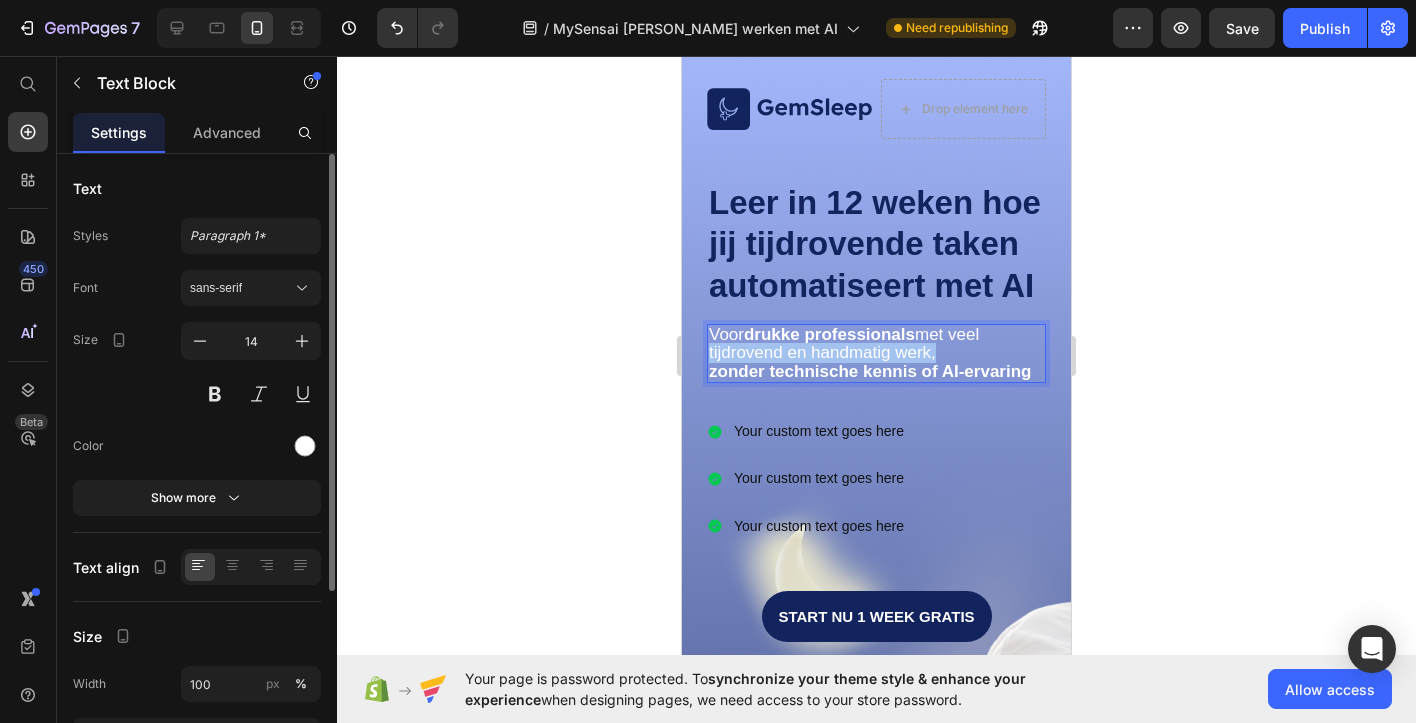 click on "tijdrovend en handmatig werk," at bounding box center (822, 352) 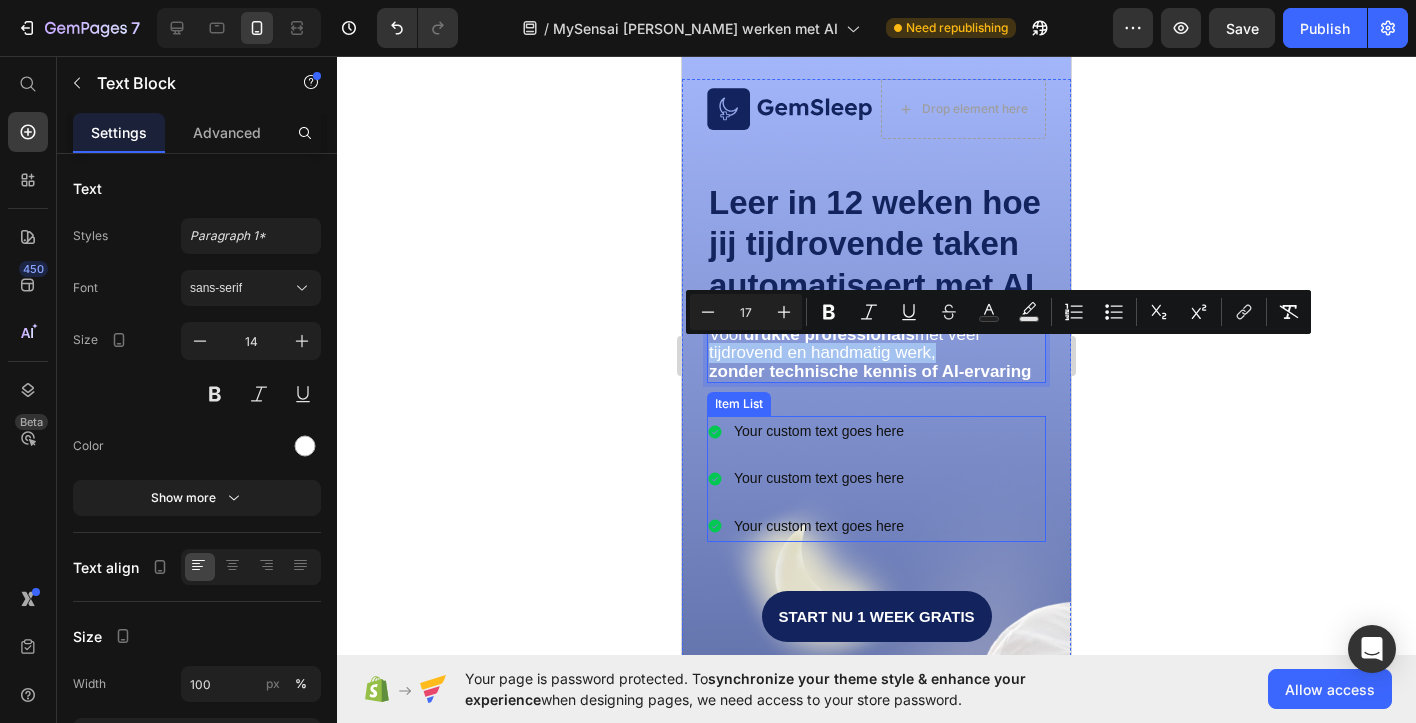 click on "Your custom text goes here Your custom text goes here Your custom text goes here" at bounding box center [807, 479] 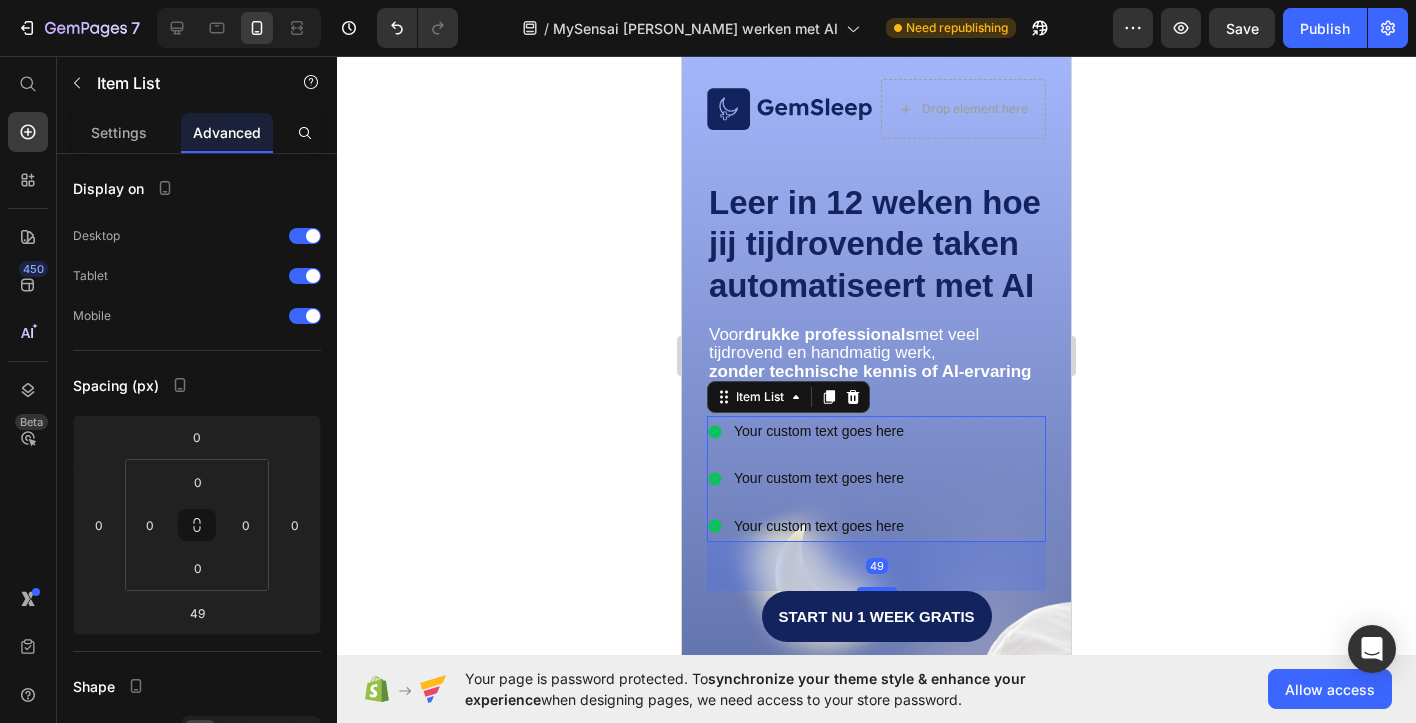 click on "Your custom text goes here Your custom text goes here Your custom text goes here" at bounding box center (807, 479) 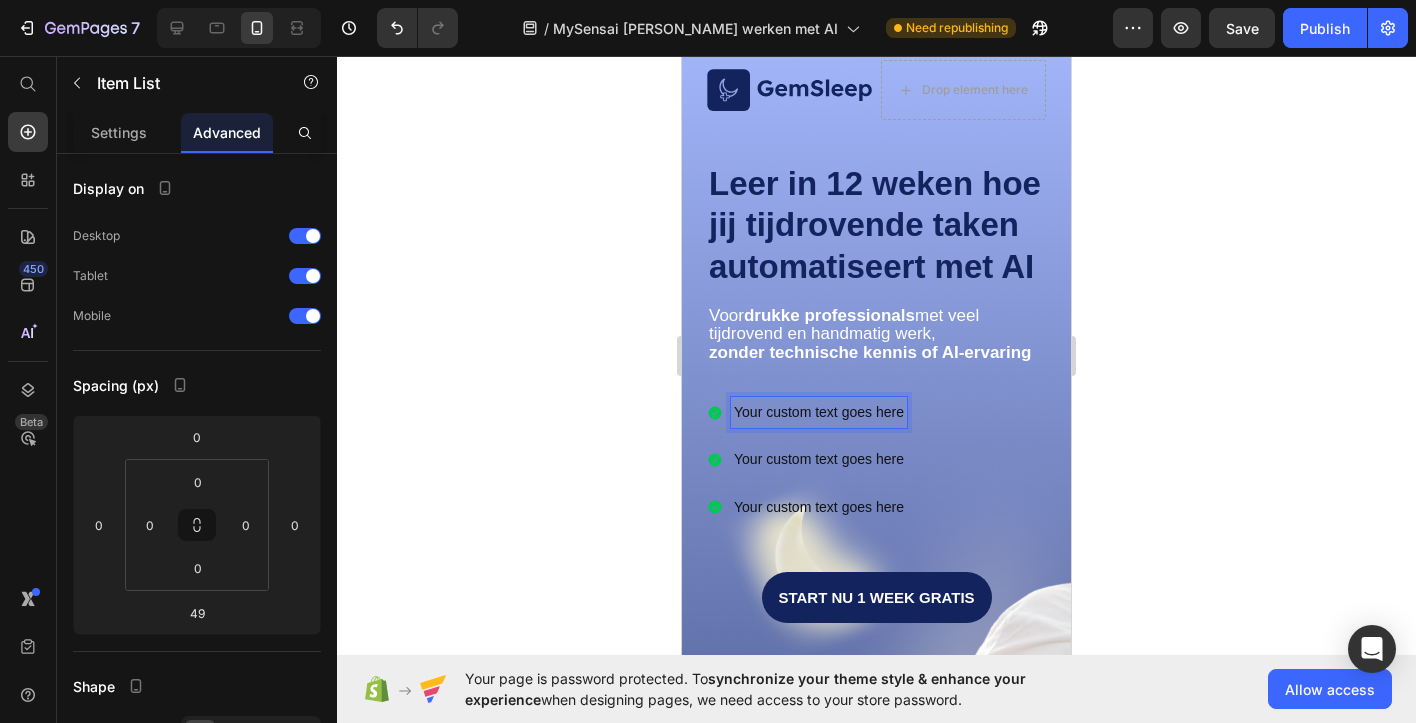 scroll, scrollTop: 63, scrollLeft: 0, axis: vertical 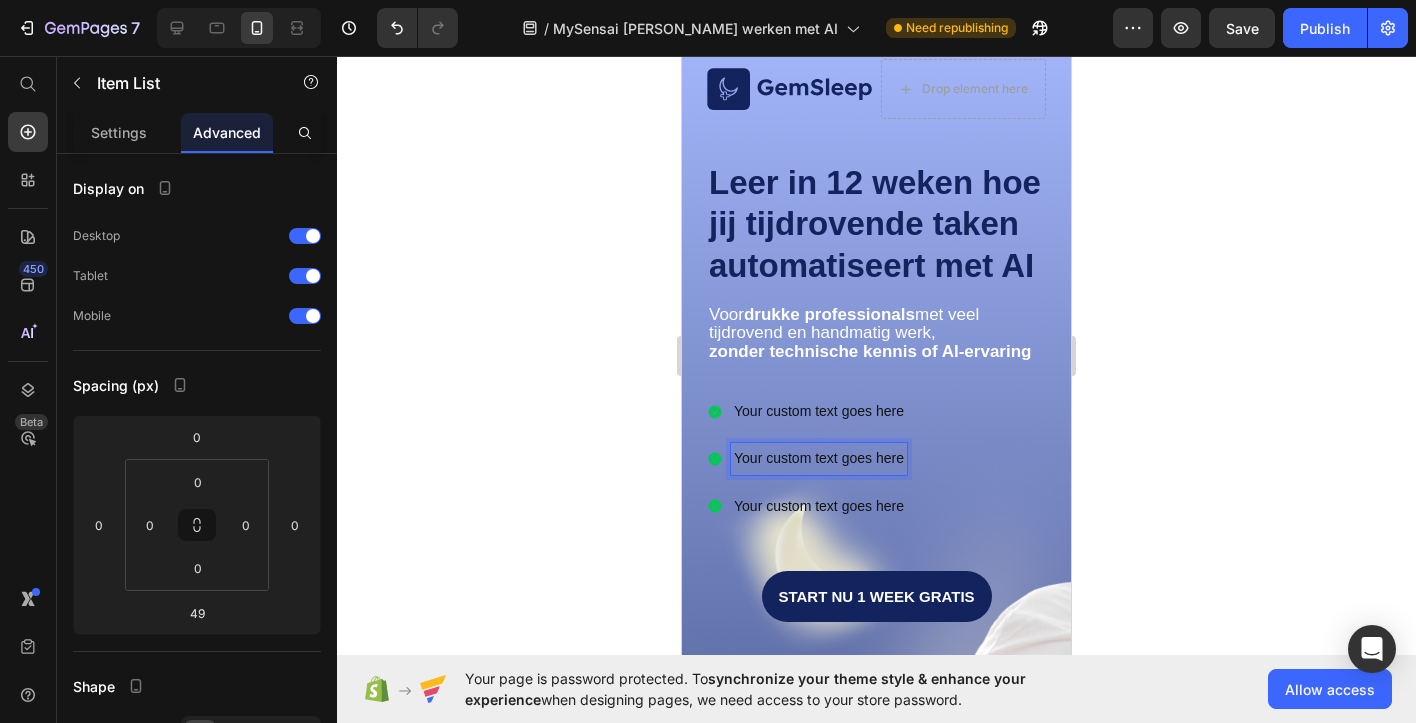 click on "Your custom text goes here" at bounding box center [819, 458] 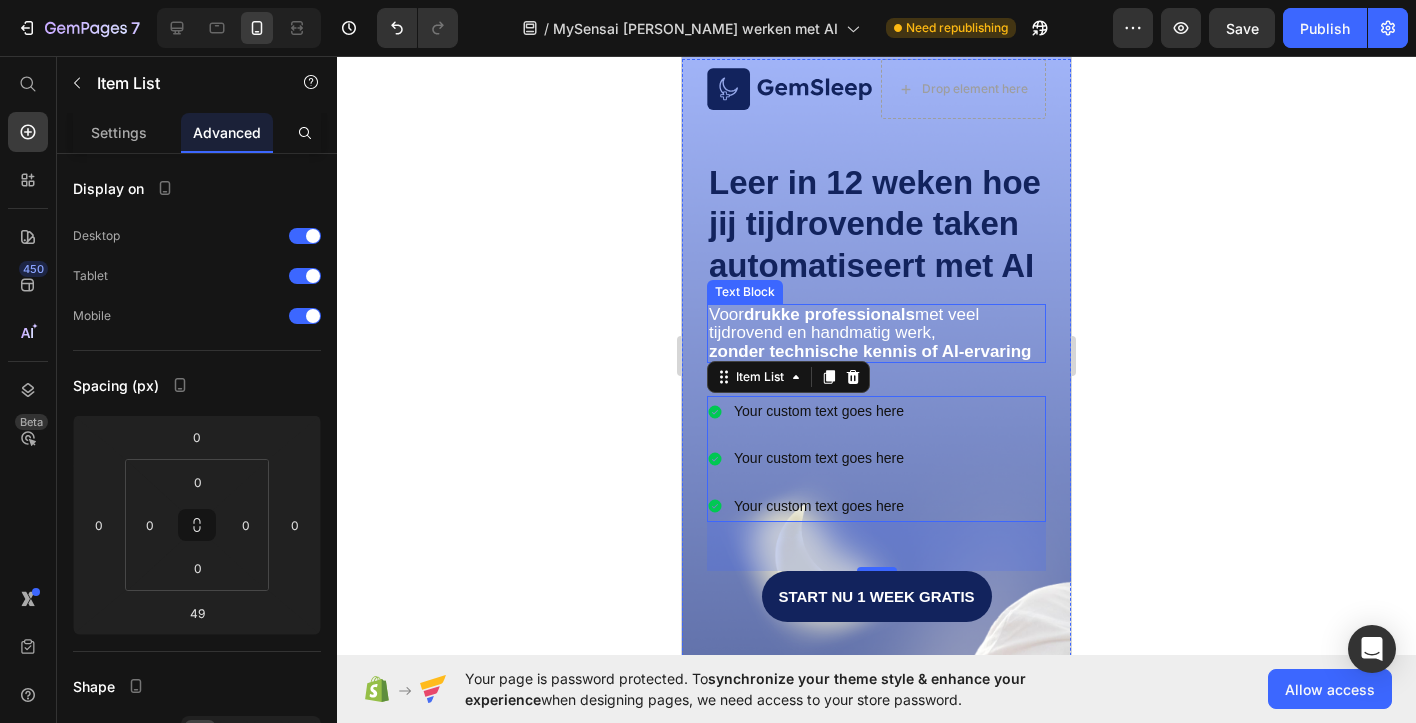 click on "drukke professionals" at bounding box center [829, 314] 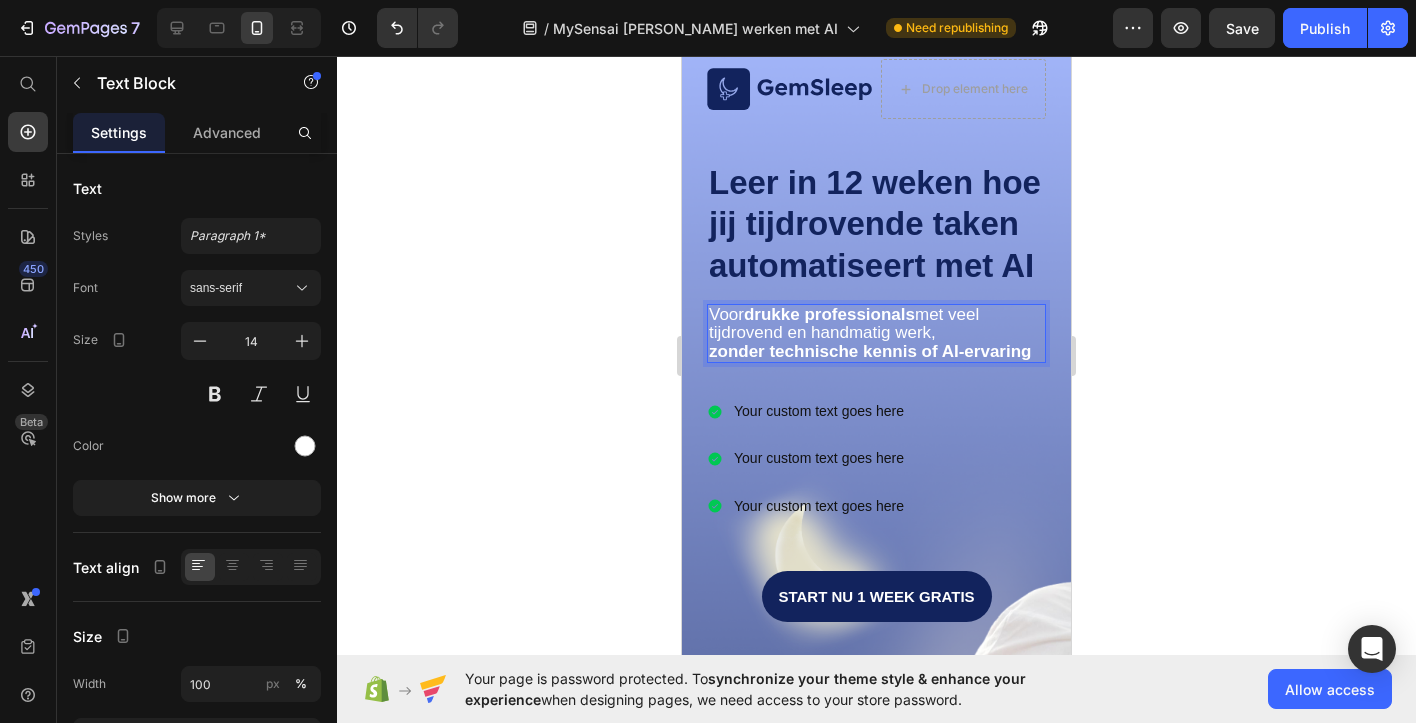 click on "drukke professionals" at bounding box center [829, 314] 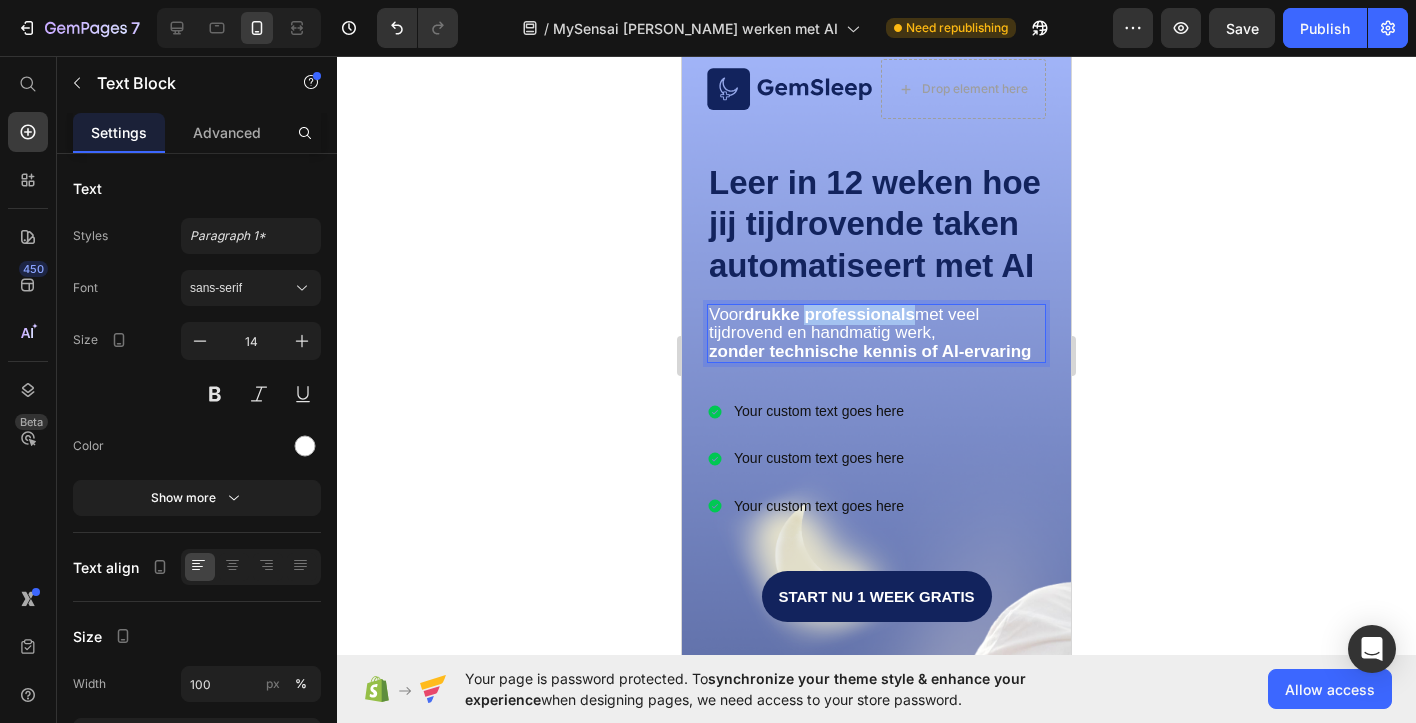 click on "drukke professionals" at bounding box center (829, 314) 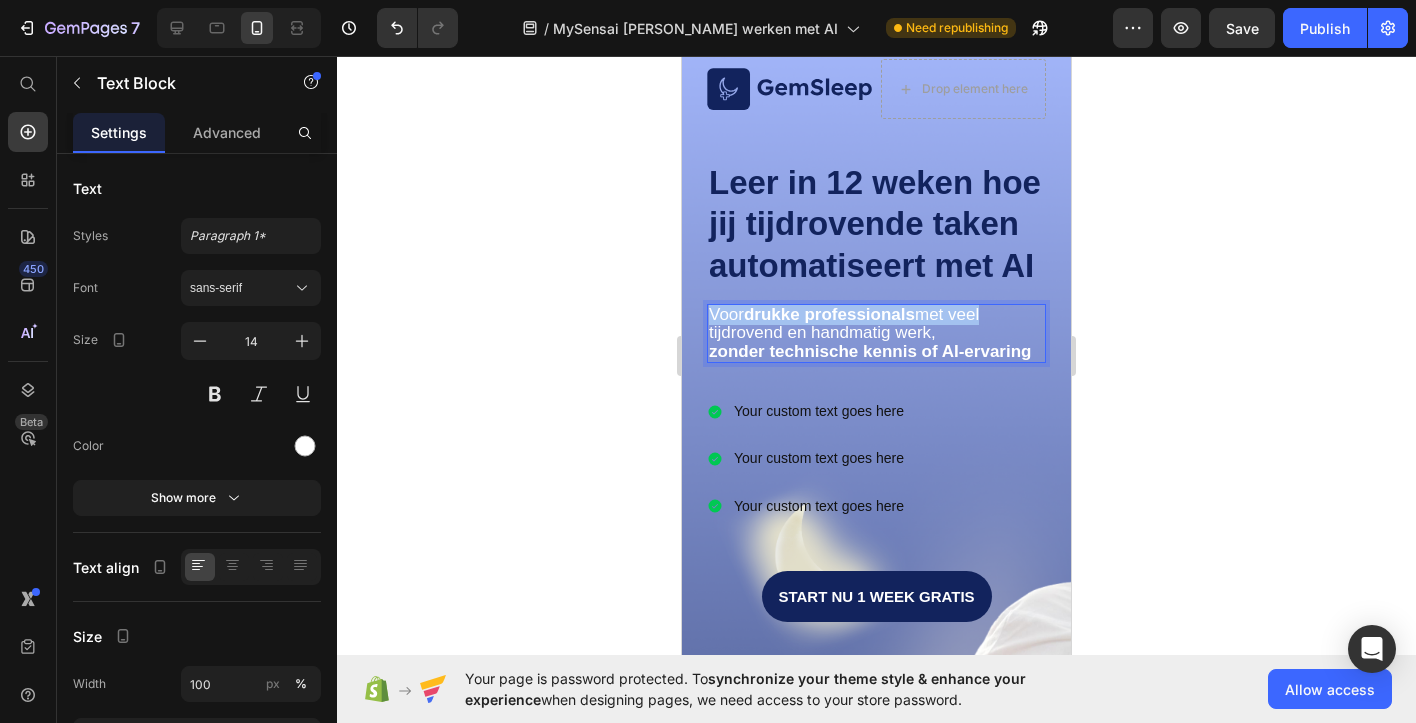 click on "drukke professionals" at bounding box center [829, 314] 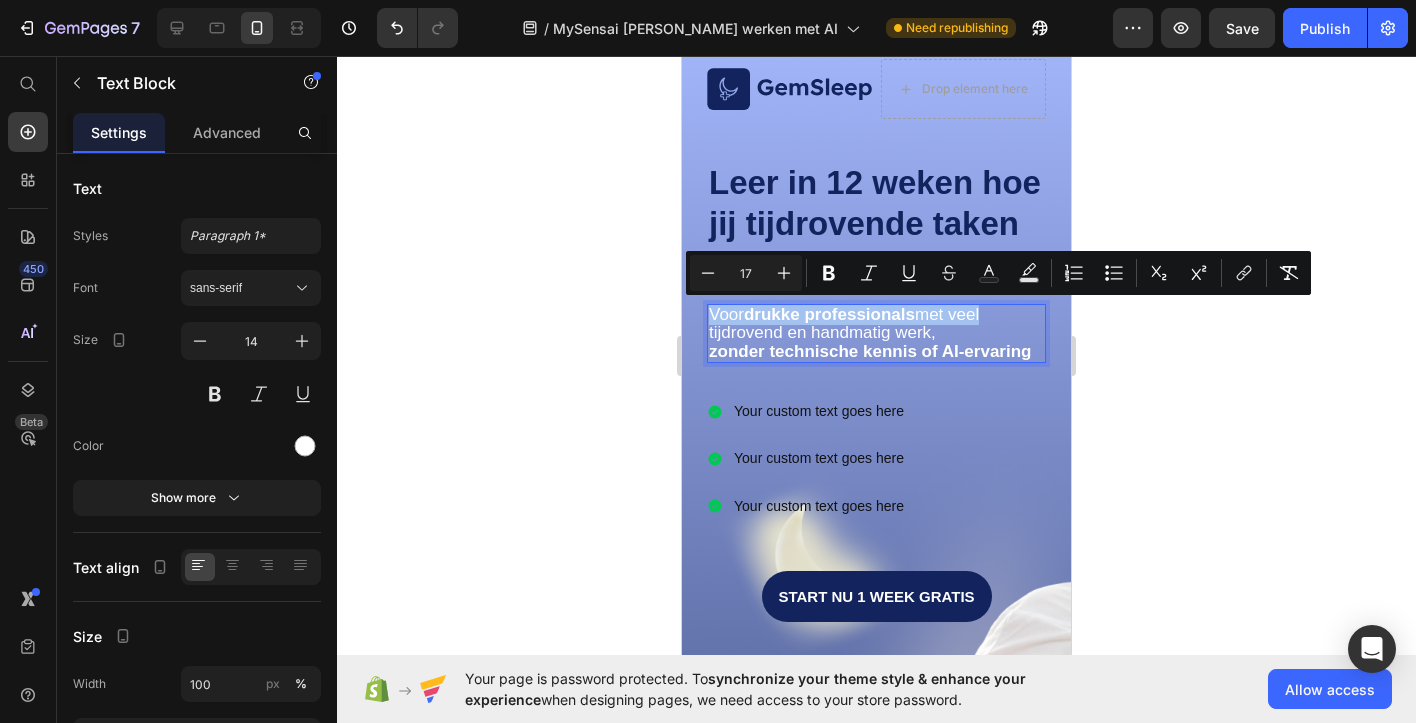 click on "drukke professionals" at bounding box center (829, 314) 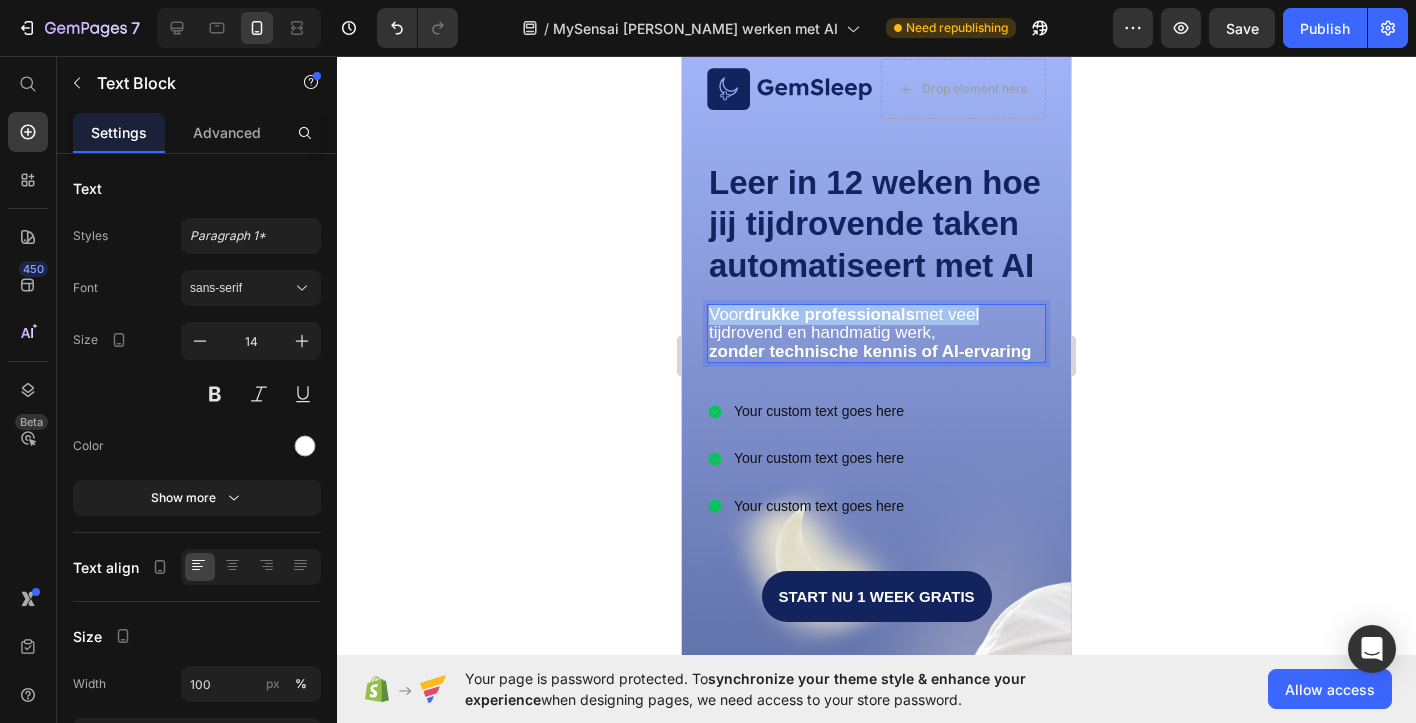 drag, startPoint x: 1016, startPoint y: 316, endPoint x: 736, endPoint y: 301, distance: 280.4015 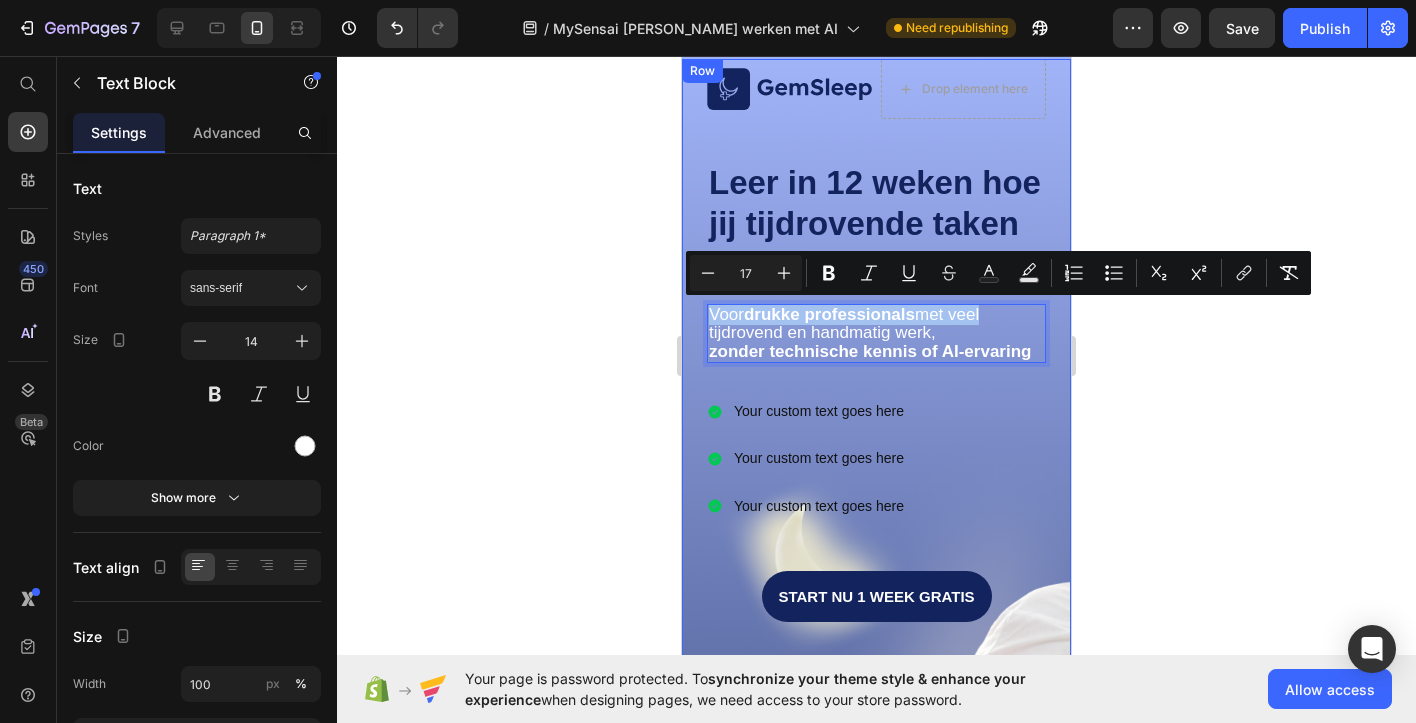 copy on "Voor  drukke professionals  met veel" 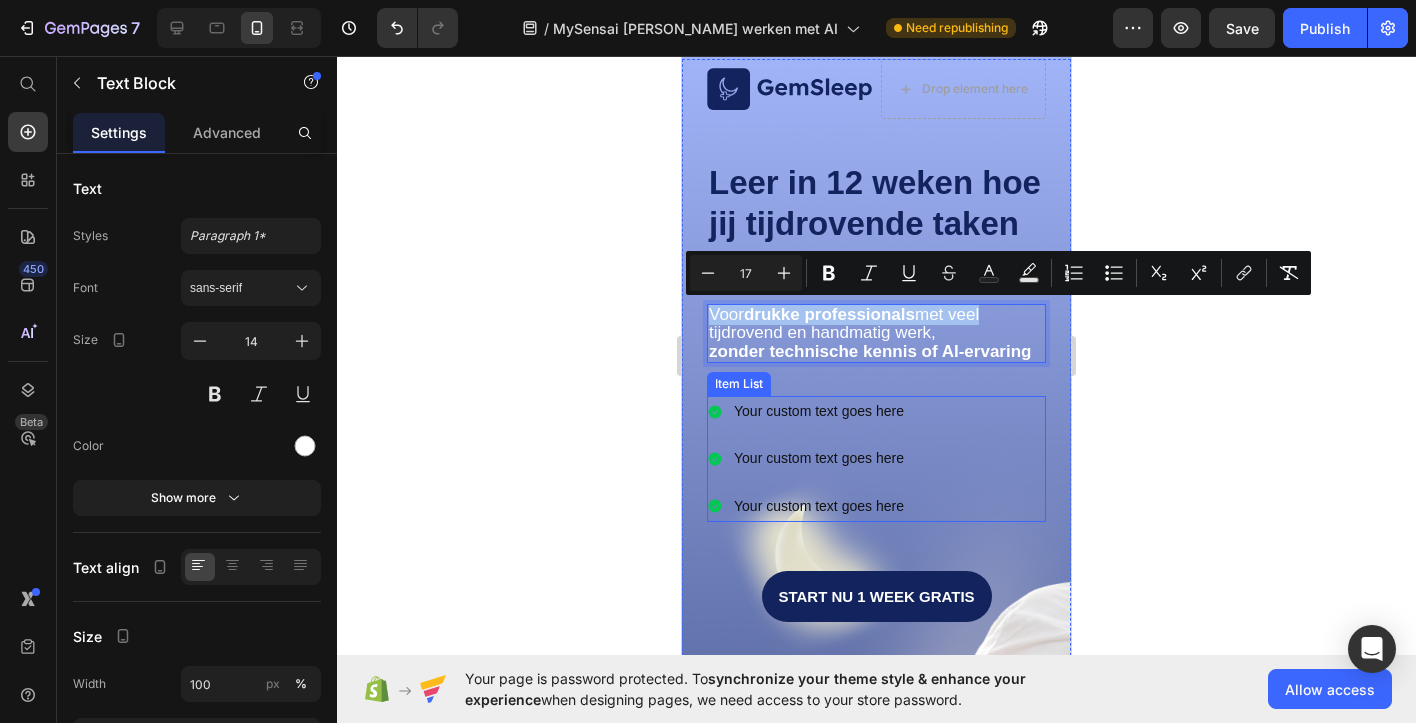 click on "Your custom text goes here" at bounding box center (819, 411) 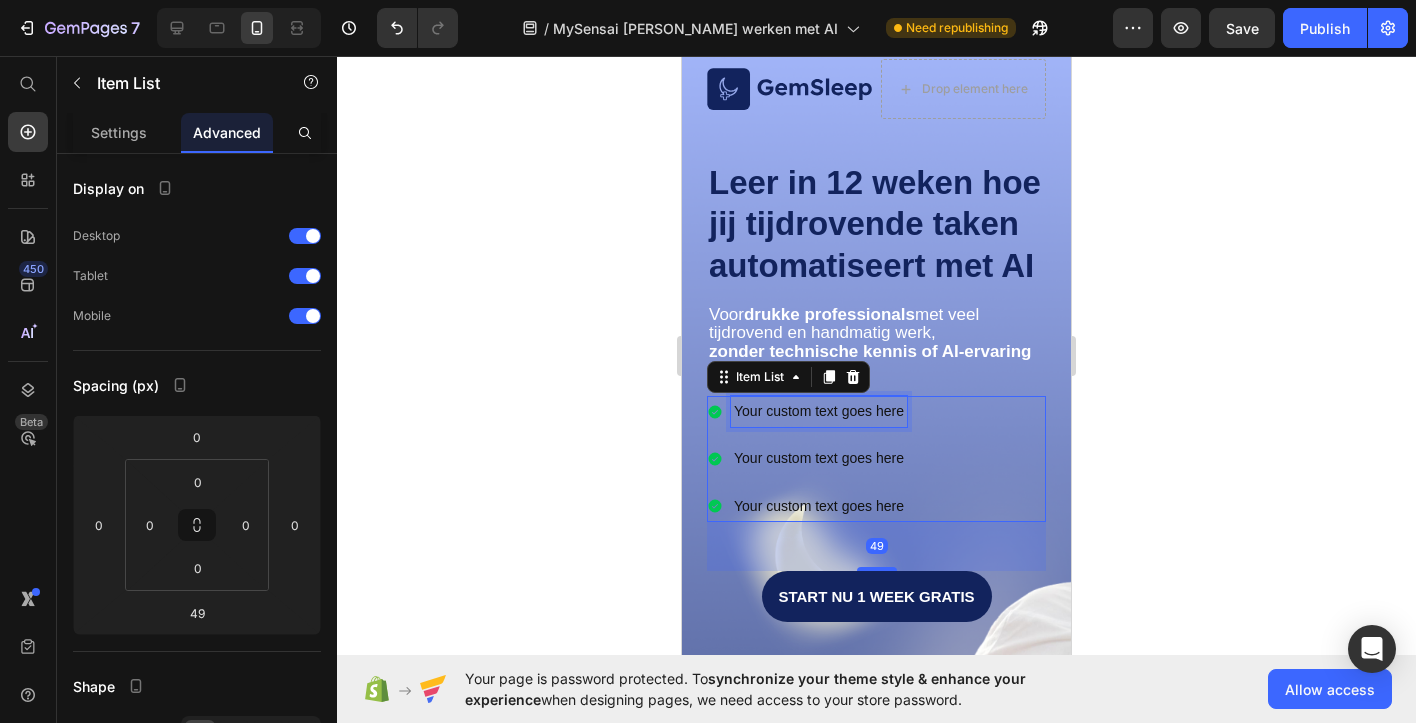 click on "Your custom text goes here" at bounding box center [819, 411] 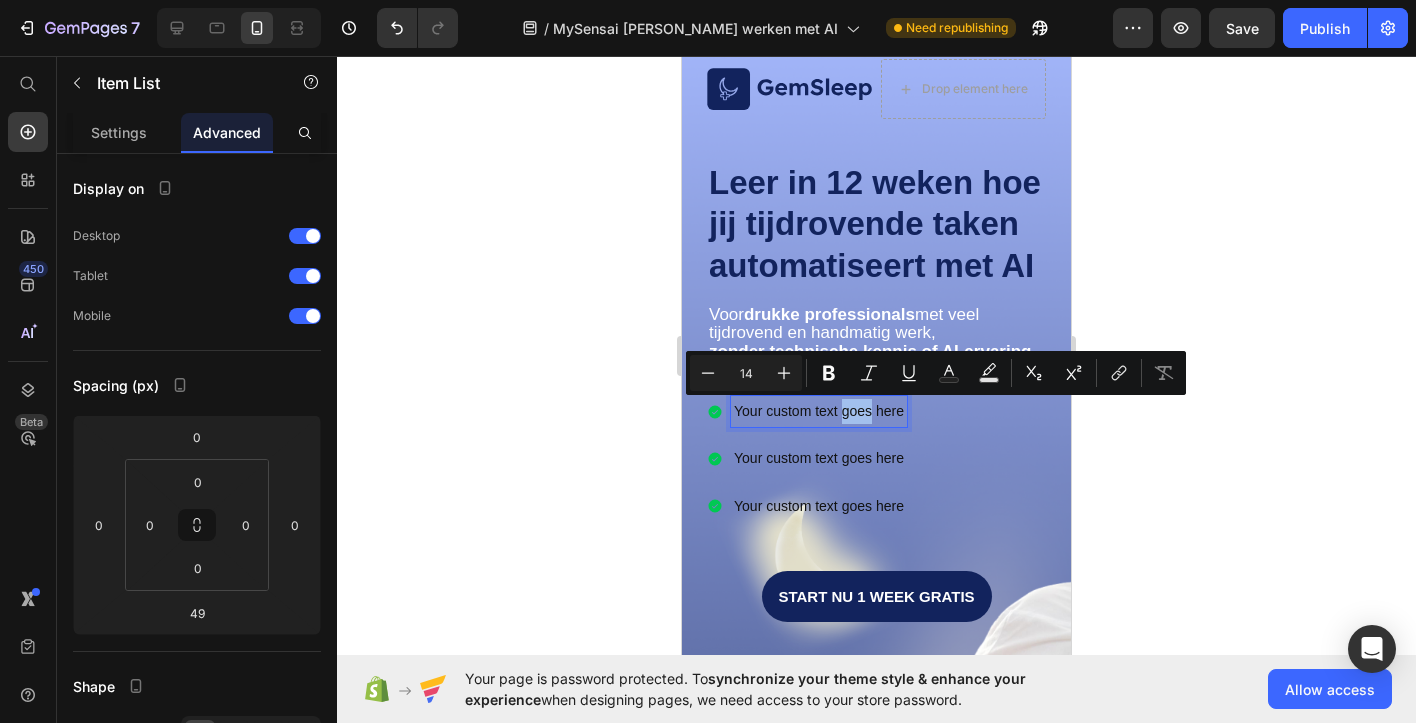 click on "Your custom text goes here" at bounding box center (819, 411) 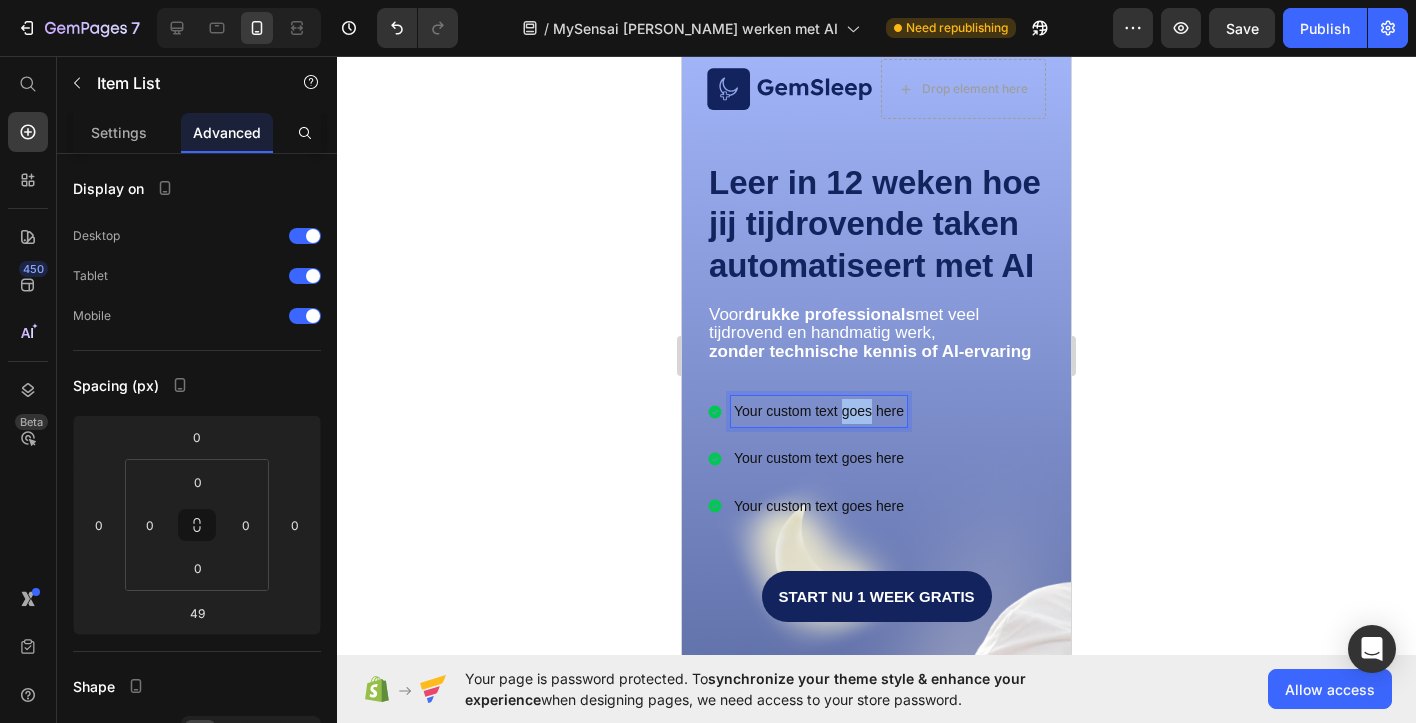 click on "Your custom text goes here" at bounding box center [819, 411] 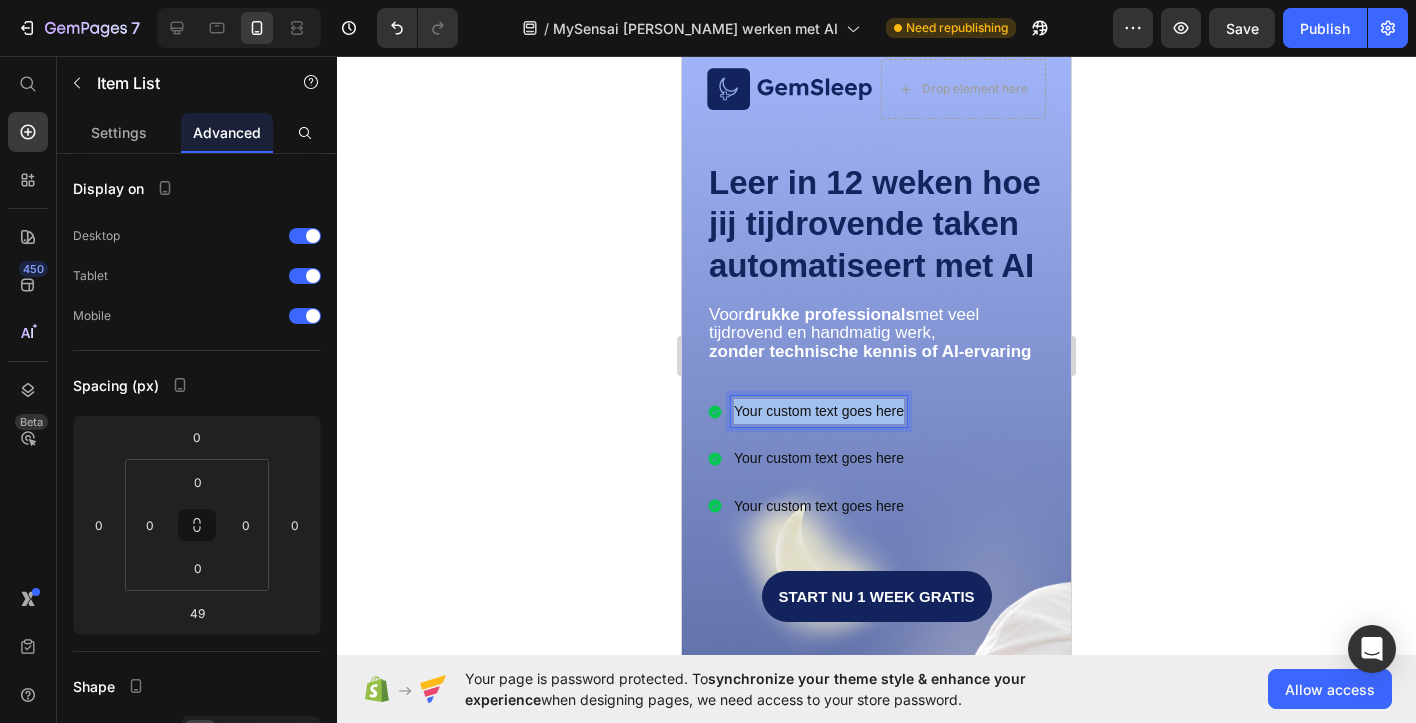 click on "Your custom text goes here" at bounding box center [819, 411] 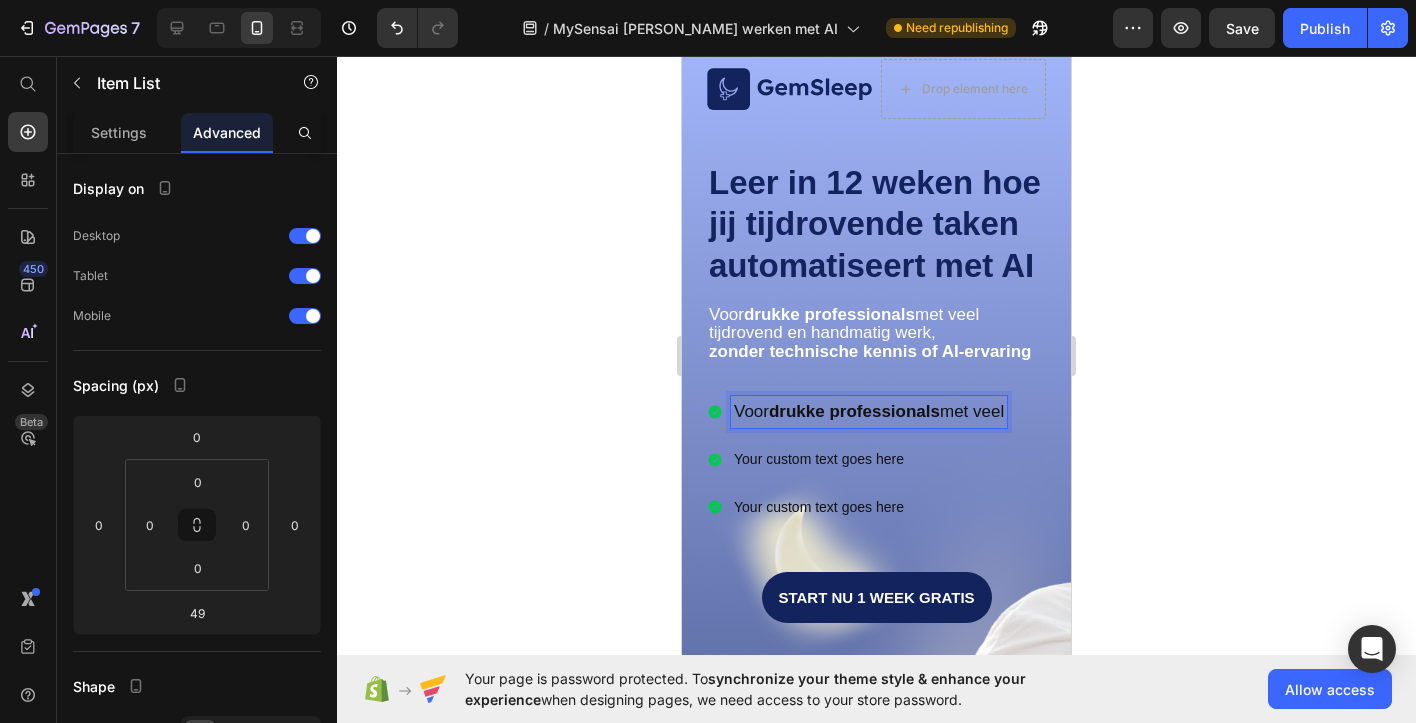 click on "Voor  drukke professionals  met veel" at bounding box center (869, 411) 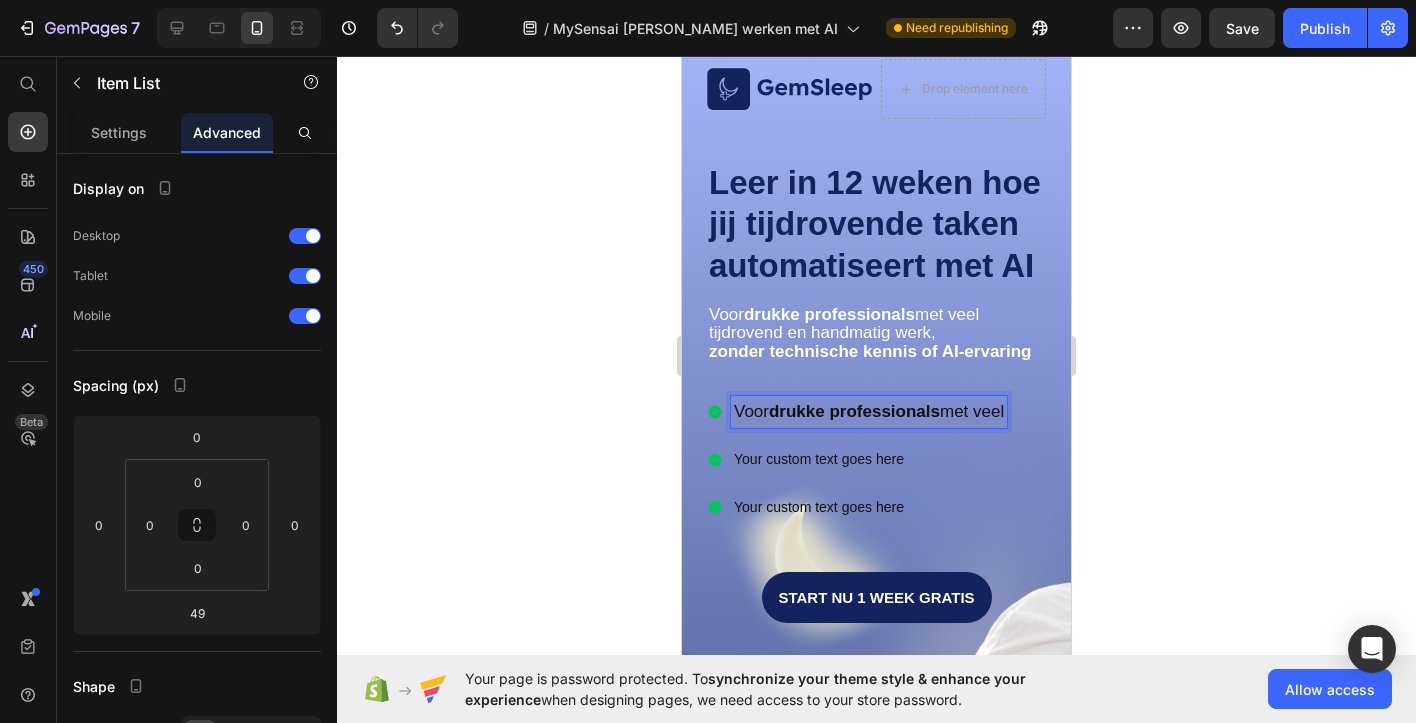 click on "Voor  drukke professionals  met veel" at bounding box center (869, 411) 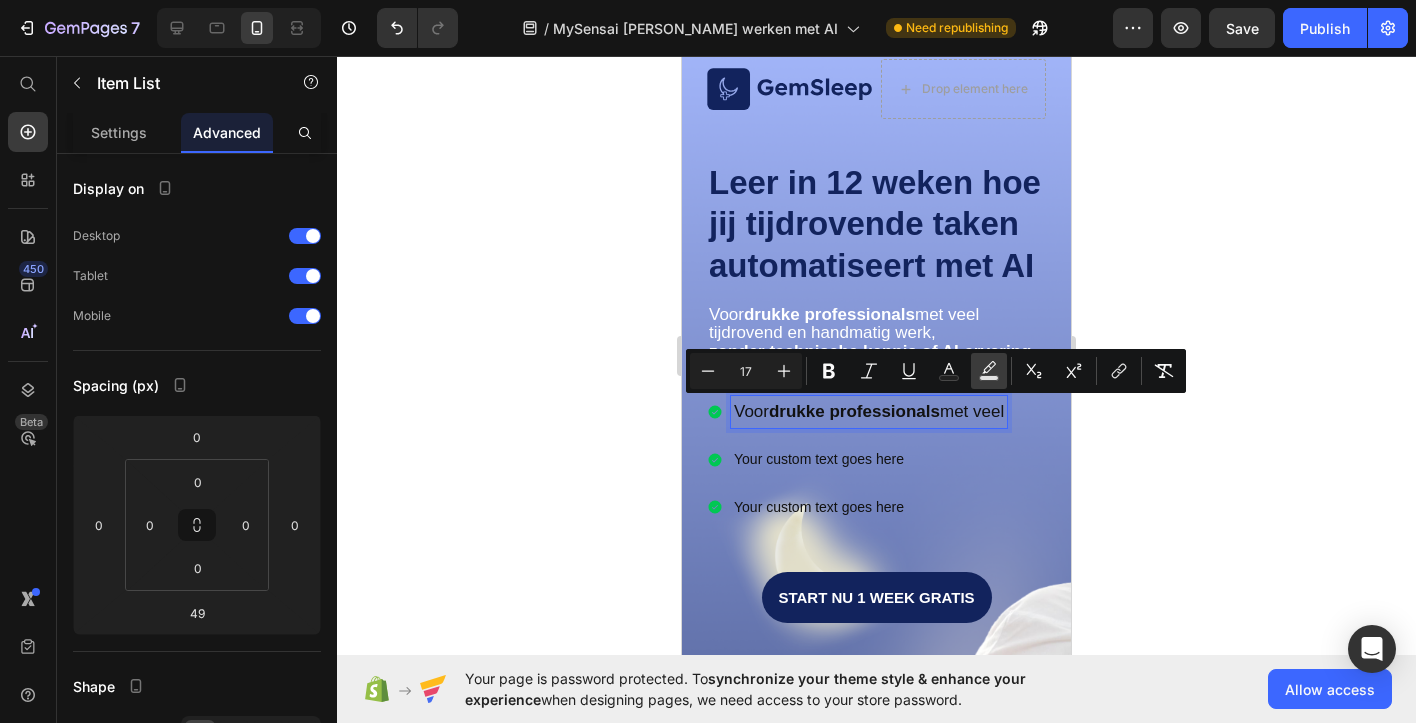 click 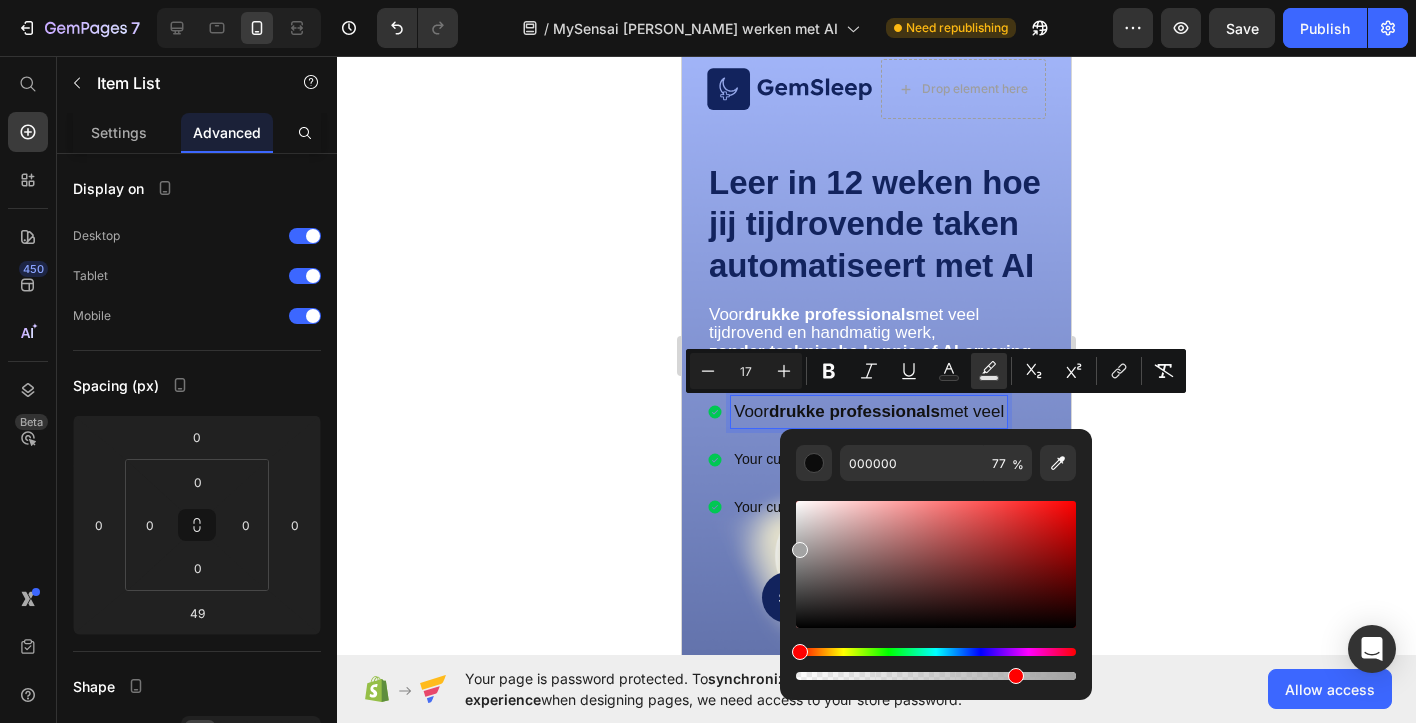 type on "A3A3A3" 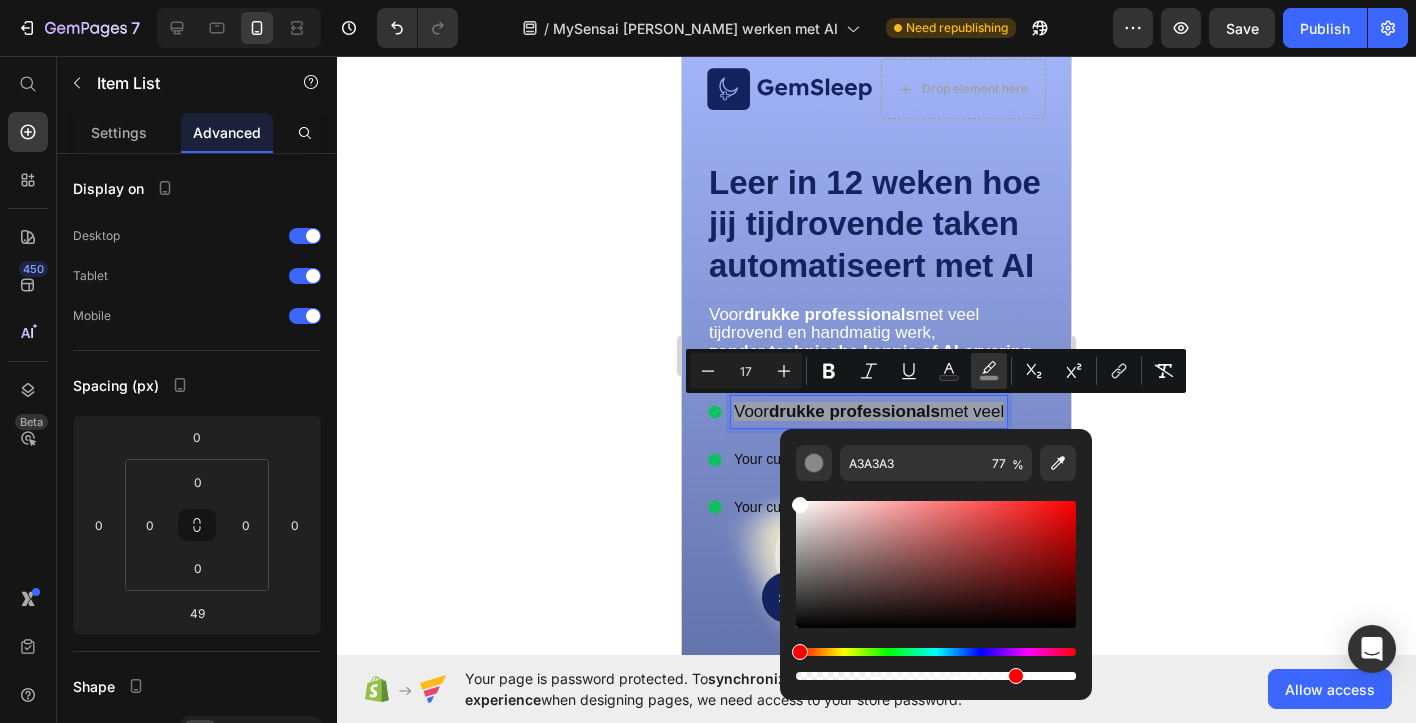 drag, startPoint x: 805, startPoint y: 624, endPoint x: 784, endPoint y: 489, distance: 136.62357 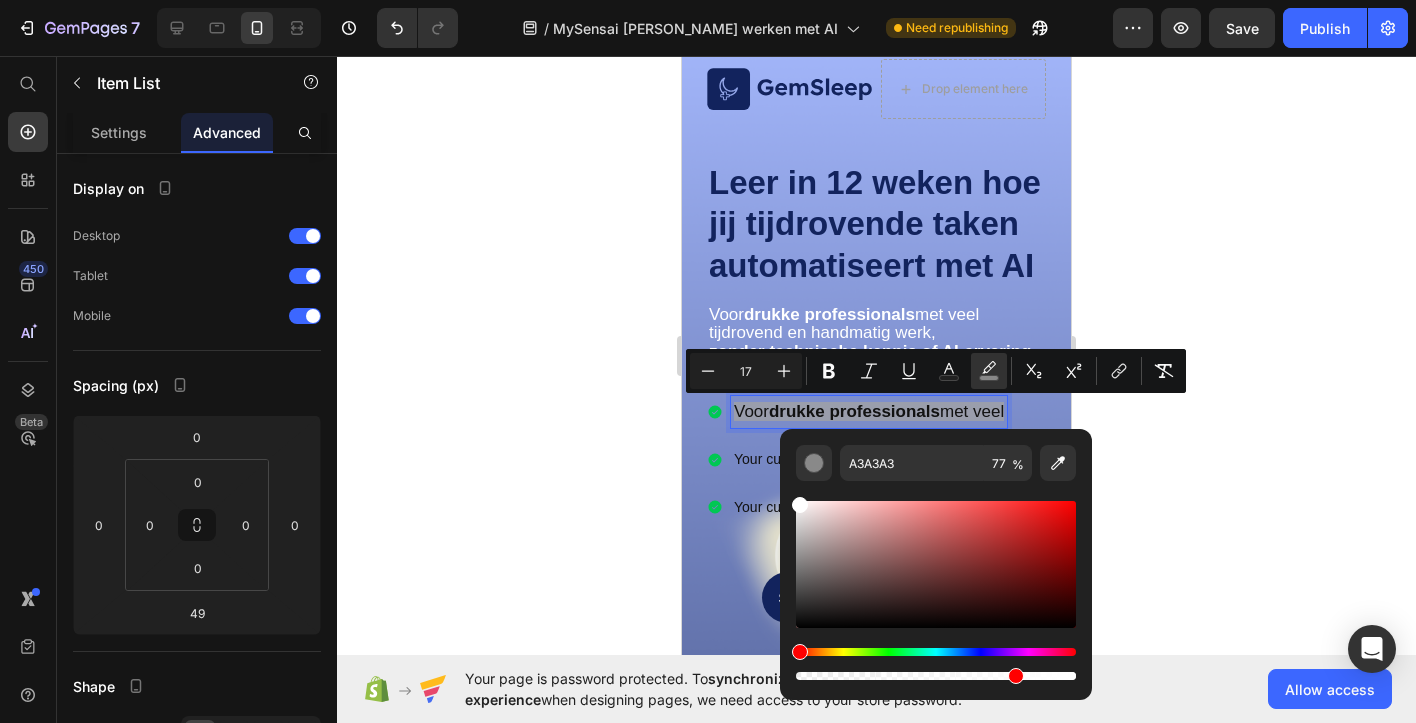click on "A3A3A3 77 %" at bounding box center [936, 556] 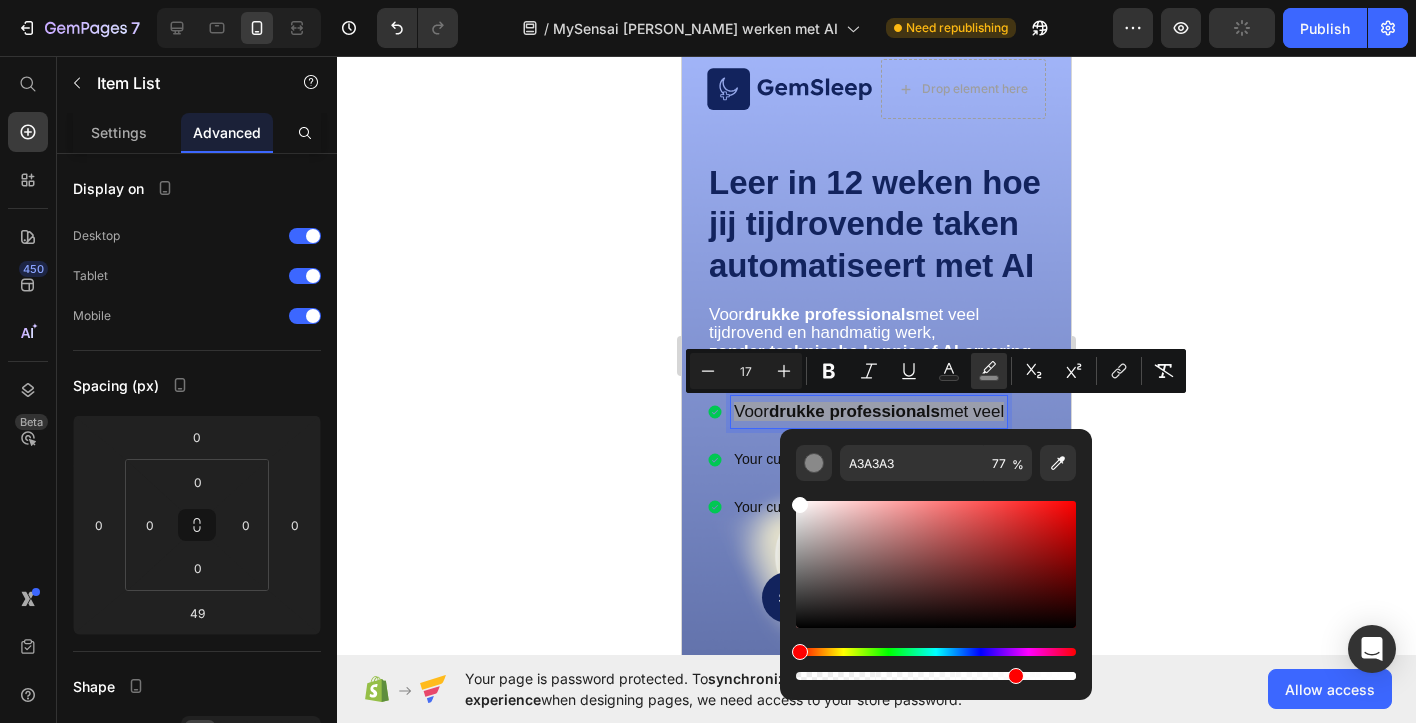 click 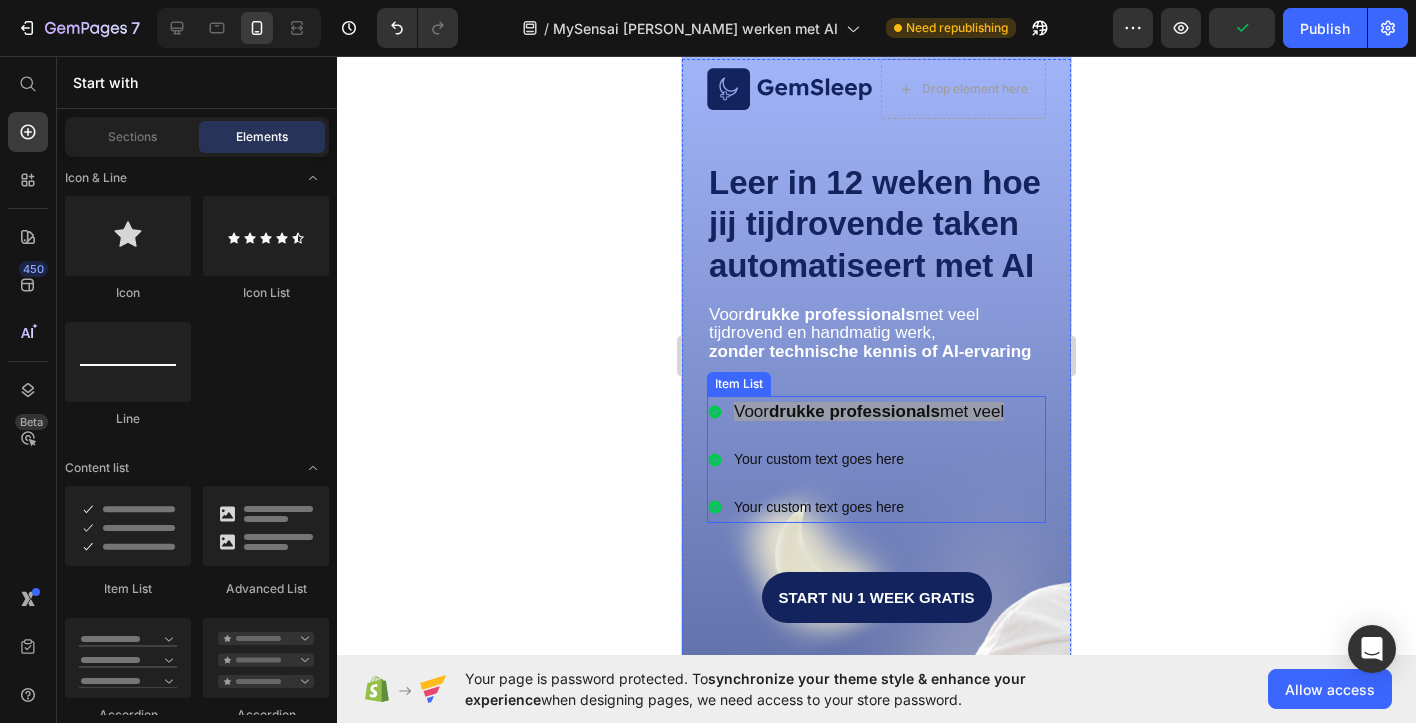click on "Image
Drop element here Row Leer in 12 weken hoe jij tijdrovende taken automatiseert met AI Heading Voor  drukke professionals  met veel  tijdrovend en handmatig werk,  zonder technische kennis of AI-ervaring Text Block Voor  drukke professionals  met veel  Your custom text goes here Your custom text goes here Item List Start nu 1 week gratis Button Row" at bounding box center (876, 542) 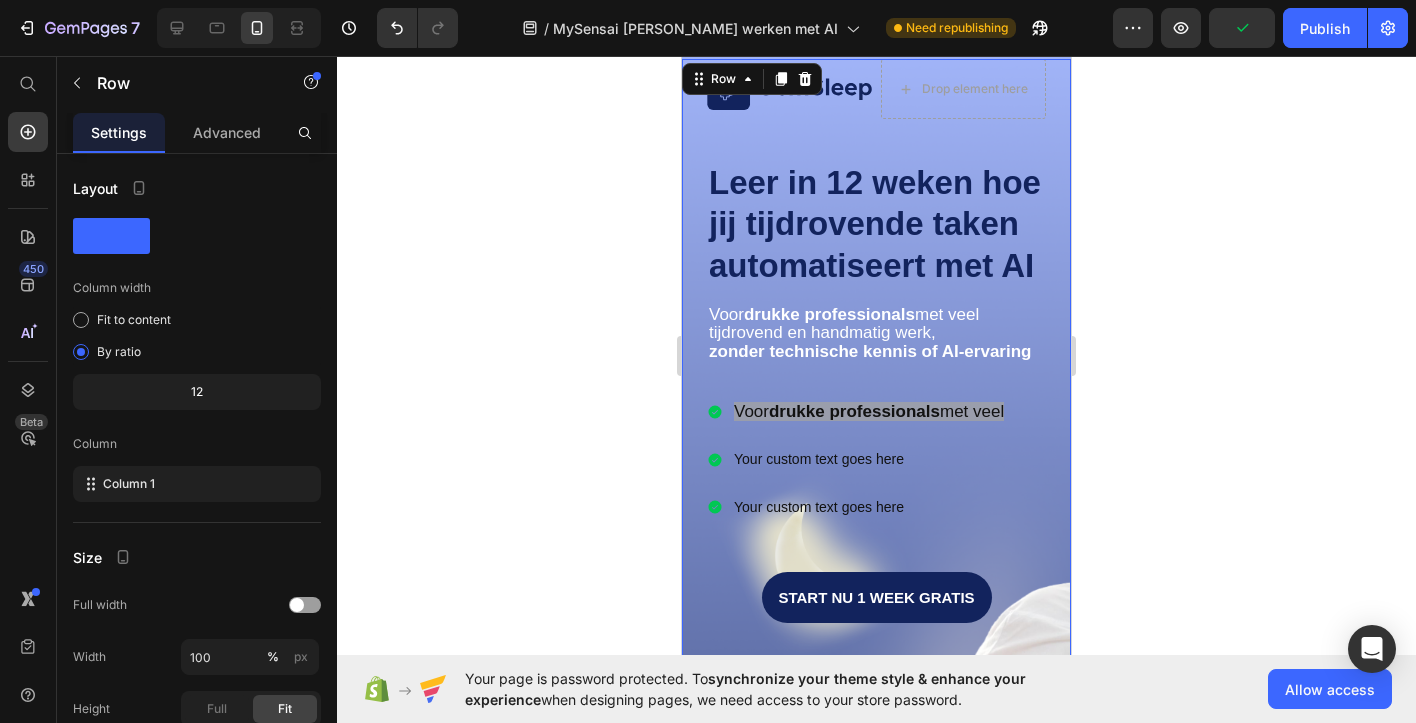 click 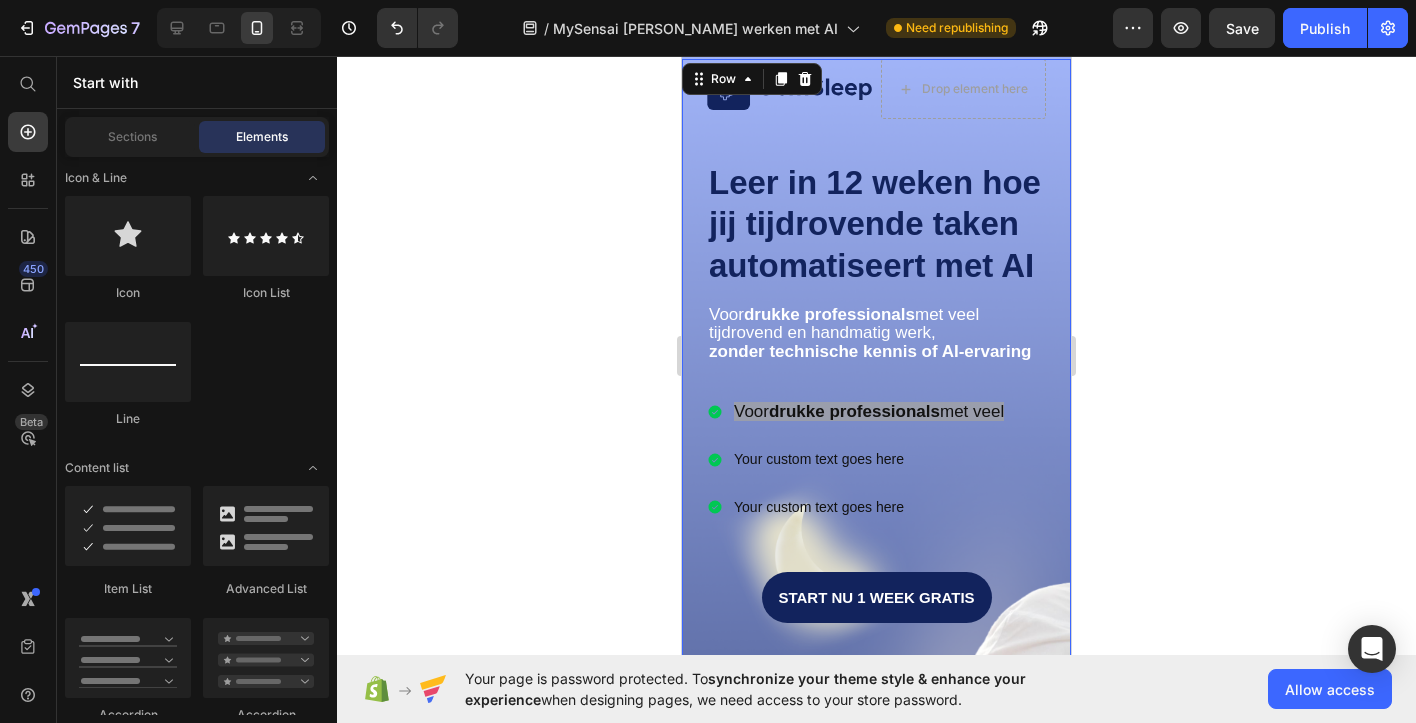 click on "Image
Drop element here Row Leer in 12 weken hoe jij tijdrovende taken automatiseert met AI Heading Voor  drukke professionals  met veel  tijdrovend en handmatig werk,  zonder technische kennis of AI-ervaring Text Block Voor  drukke professionals  met veel  Your custom text goes here Your custom text goes here Item List Start nu 1 week gratis Button" at bounding box center [876, 542] 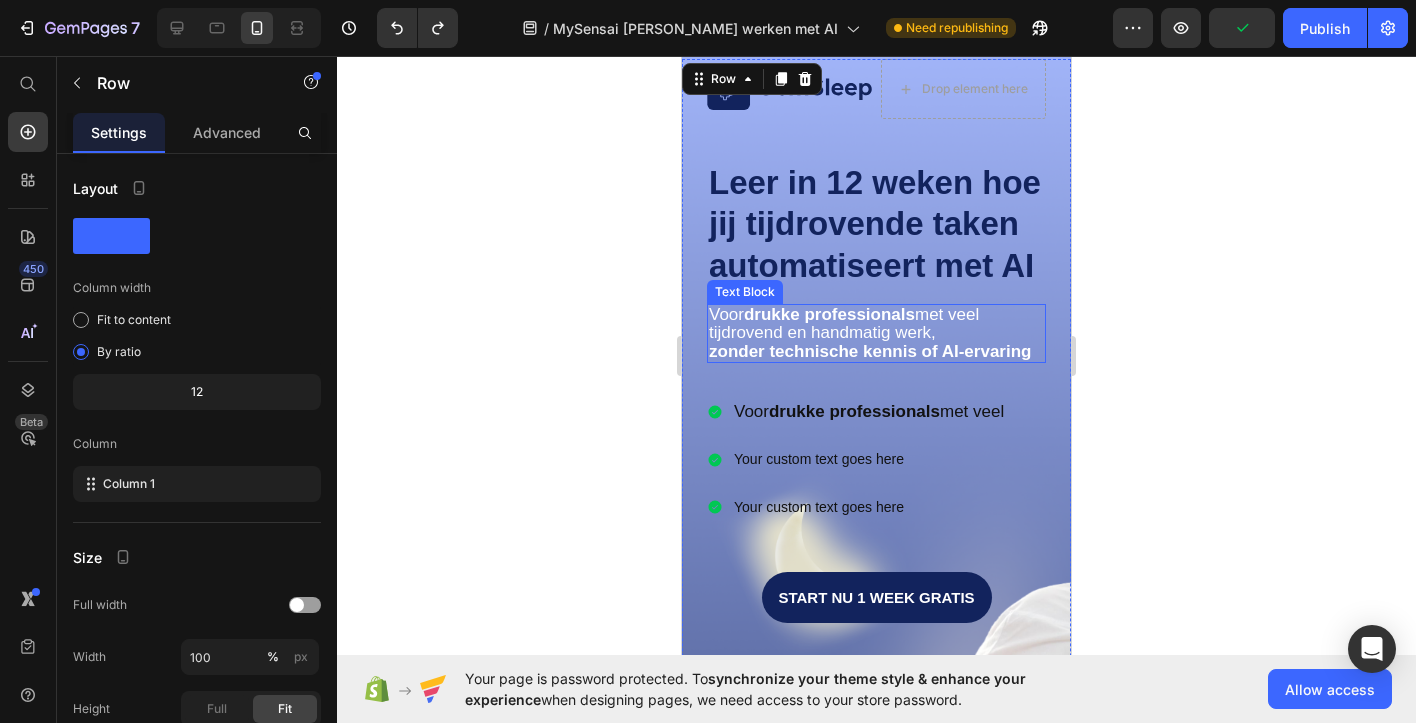 click on "zonder technische kennis of AI-ervaring" at bounding box center [870, 351] 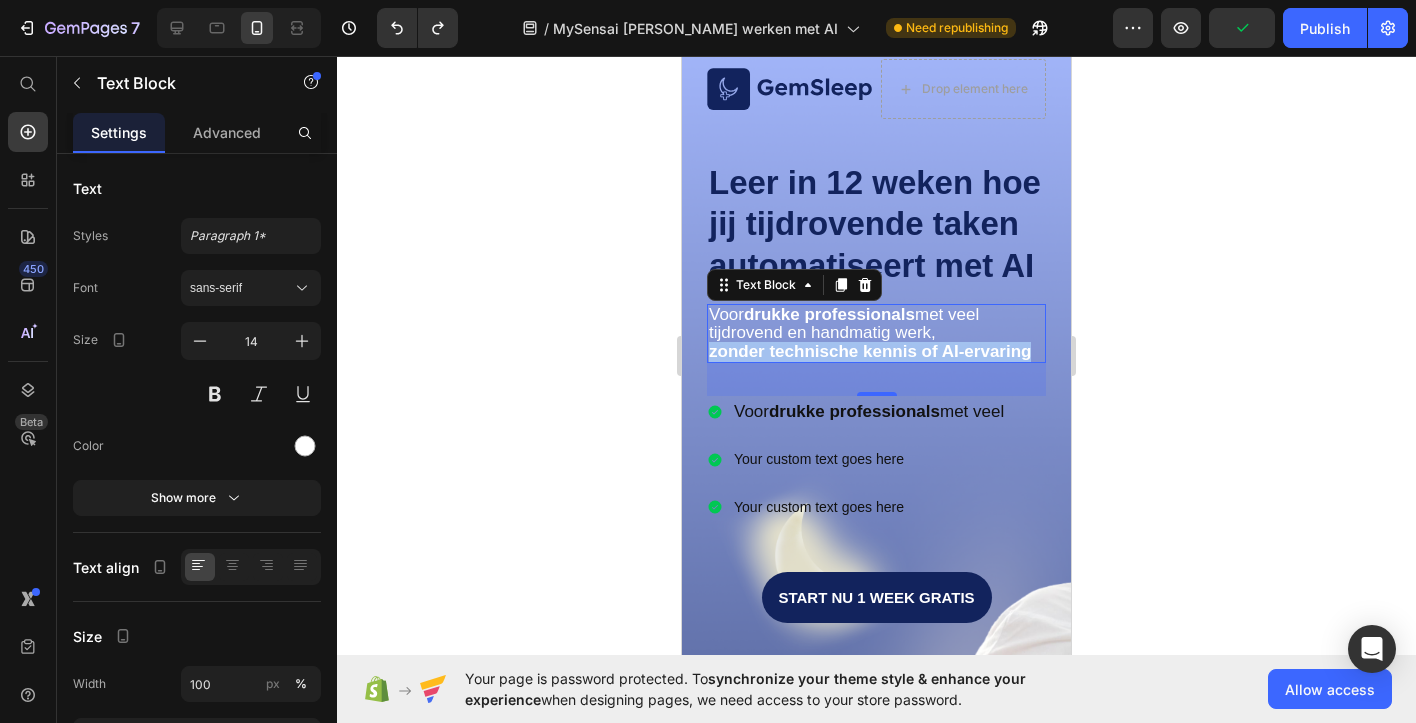 click on "zonder technische kennis of AI-ervaring" at bounding box center (870, 351) 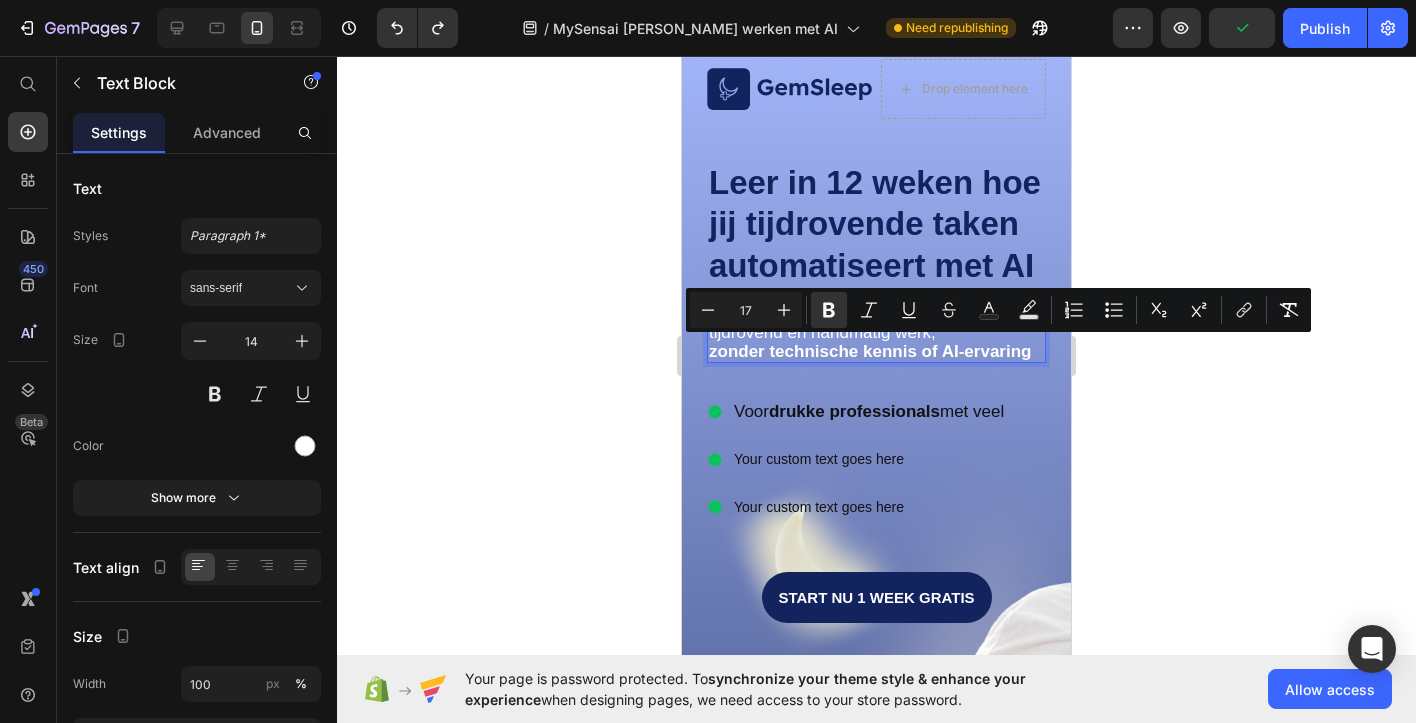 click on "tijdrovend en handmatig werk," at bounding box center [822, 332] 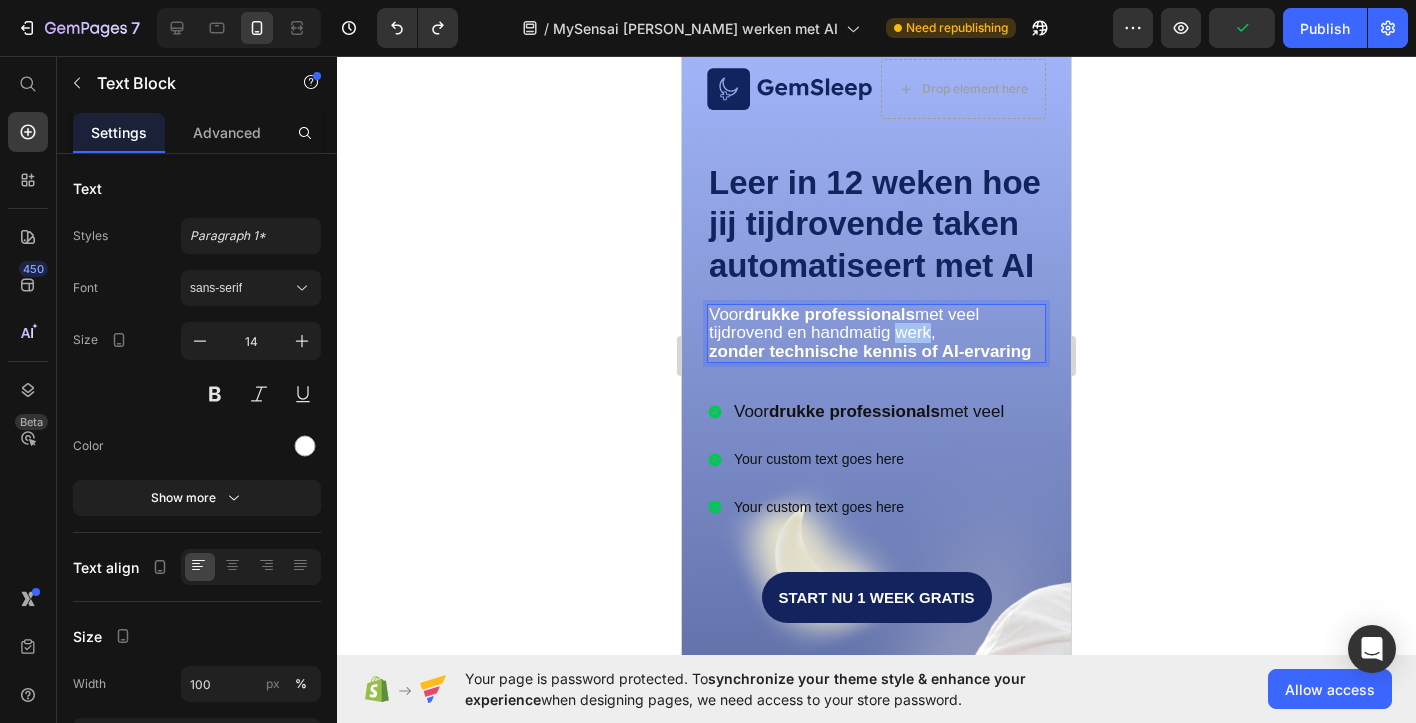 click on "tijdrovend en handmatig werk," at bounding box center (822, 332) 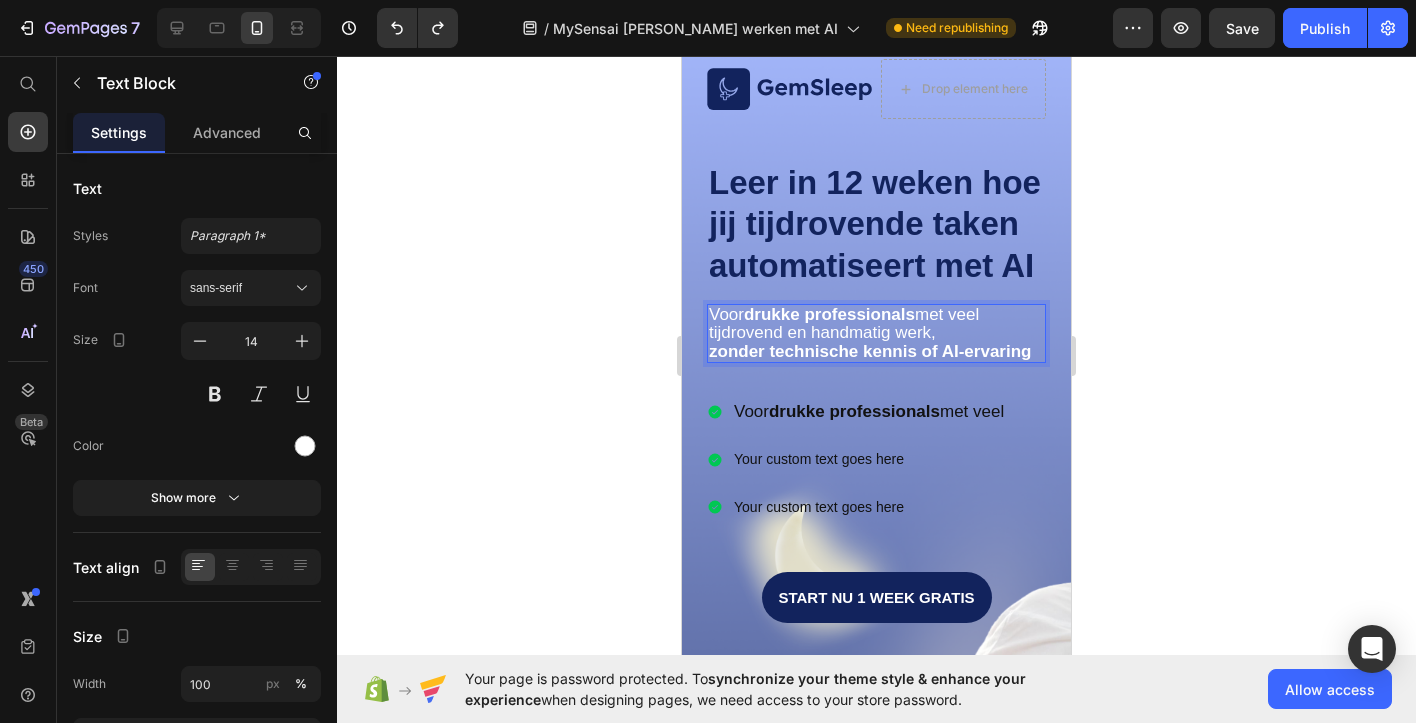 click on "tijdrovend en handmatig werk," at bounding box center [822, 332] 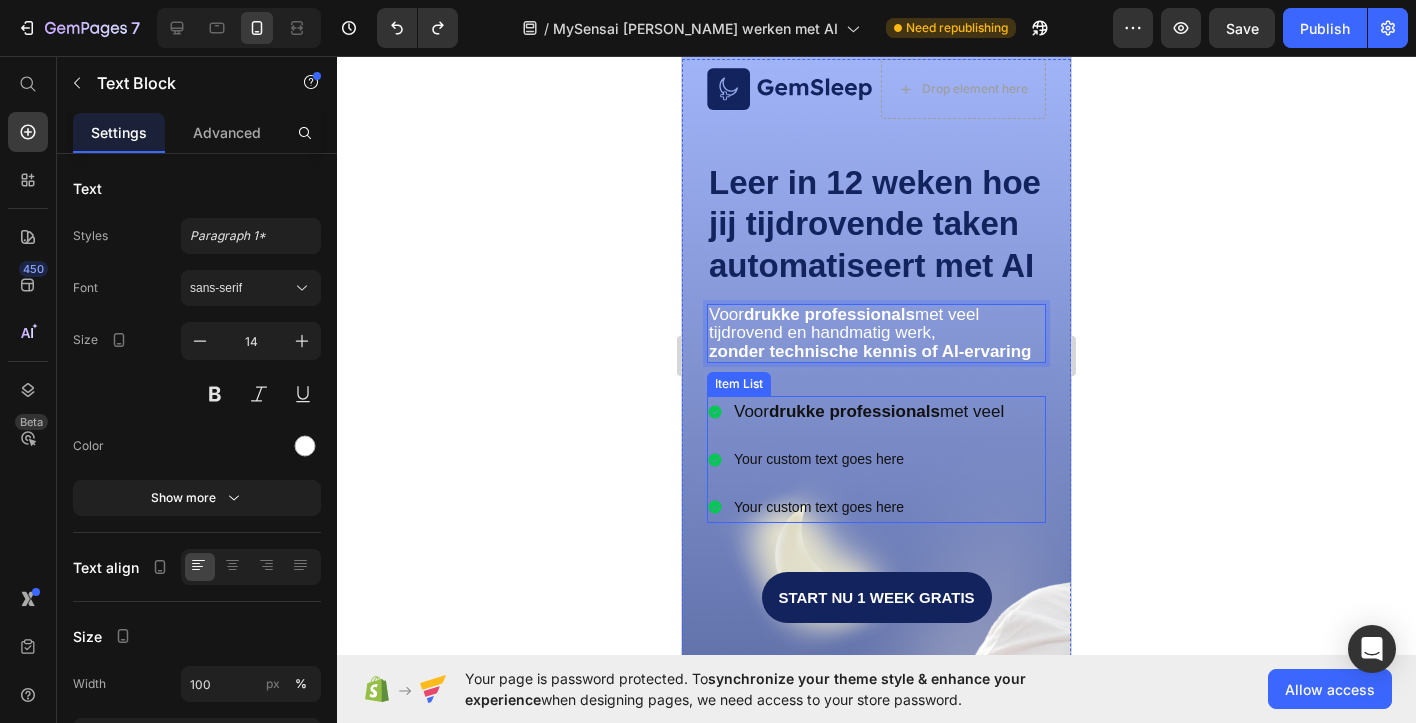 click on "drukke professionals" at bounding box center [854, 411] 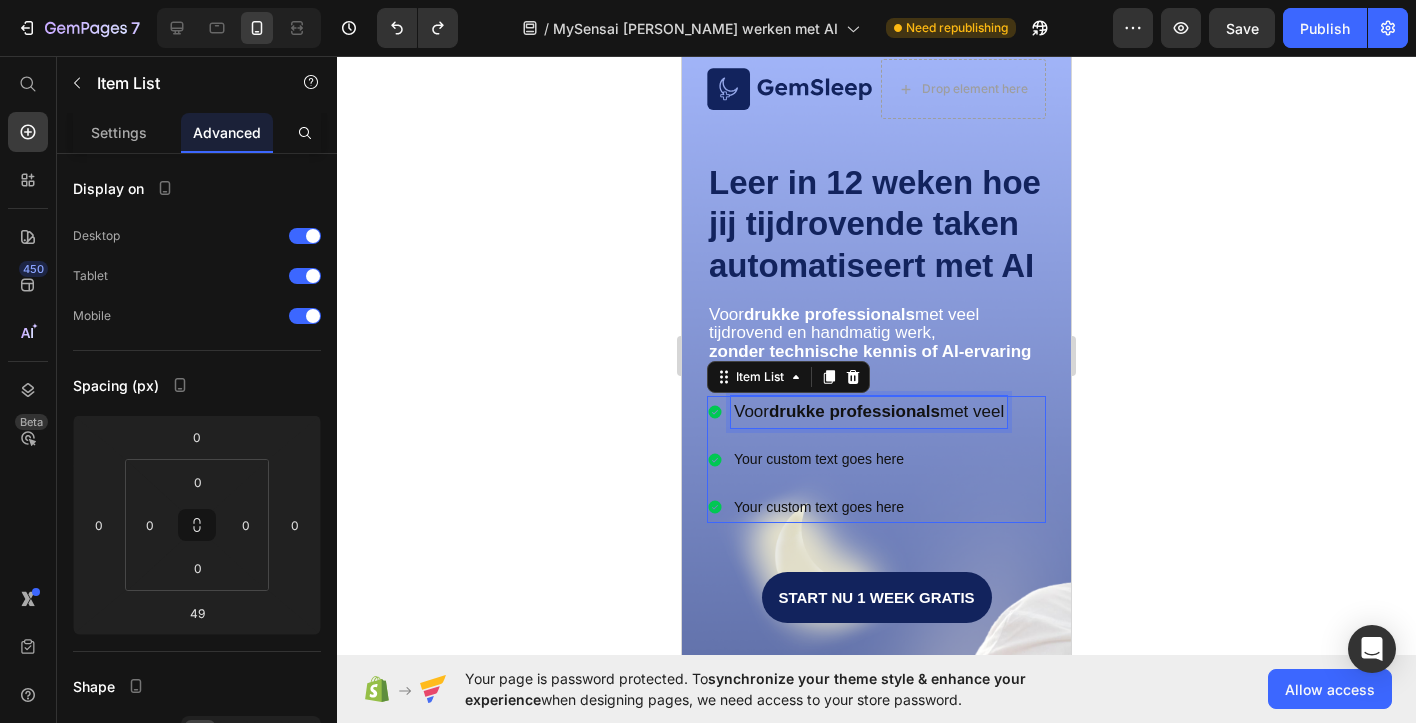 click on "drukke professionals" at bounding box center (854, 411) 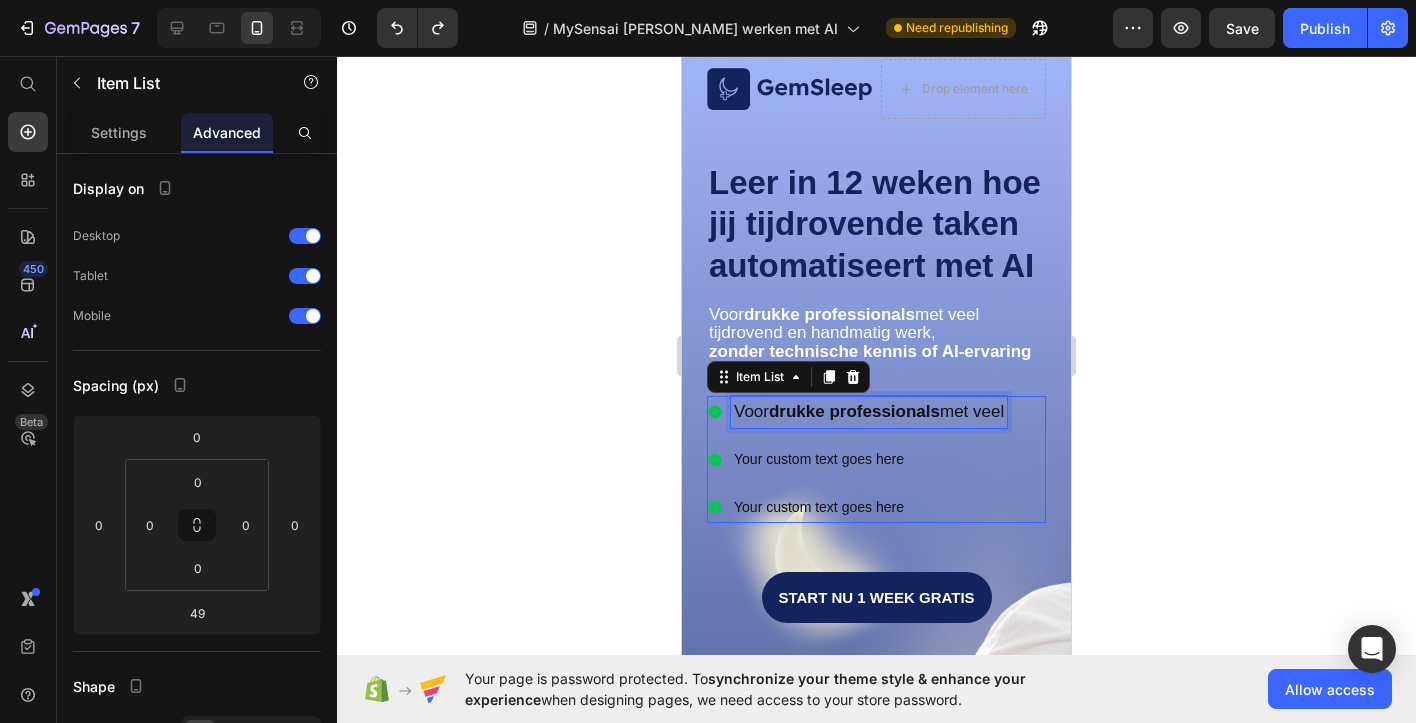 click on "drukke professionals" at bounding box center [854, 411] 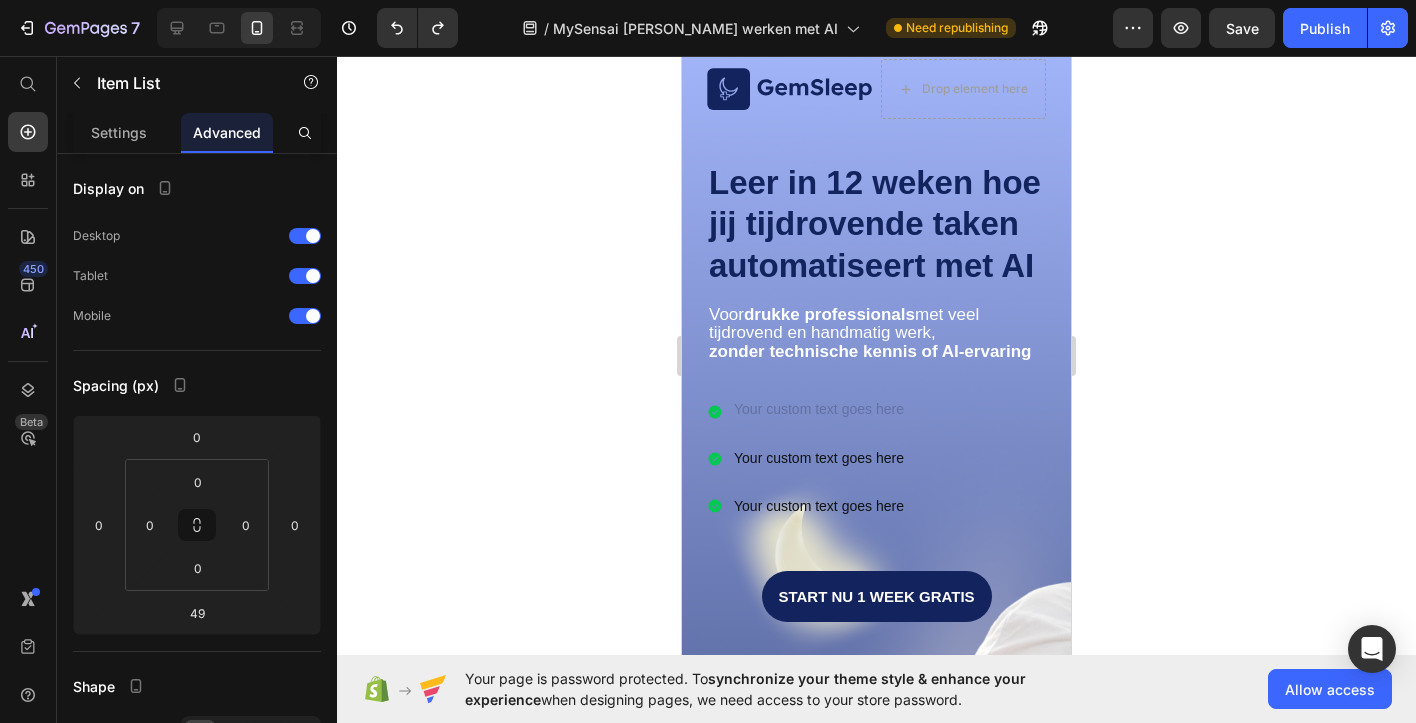 scroll, scrollTop: 58, scrollLeft: 0, axis: vertical 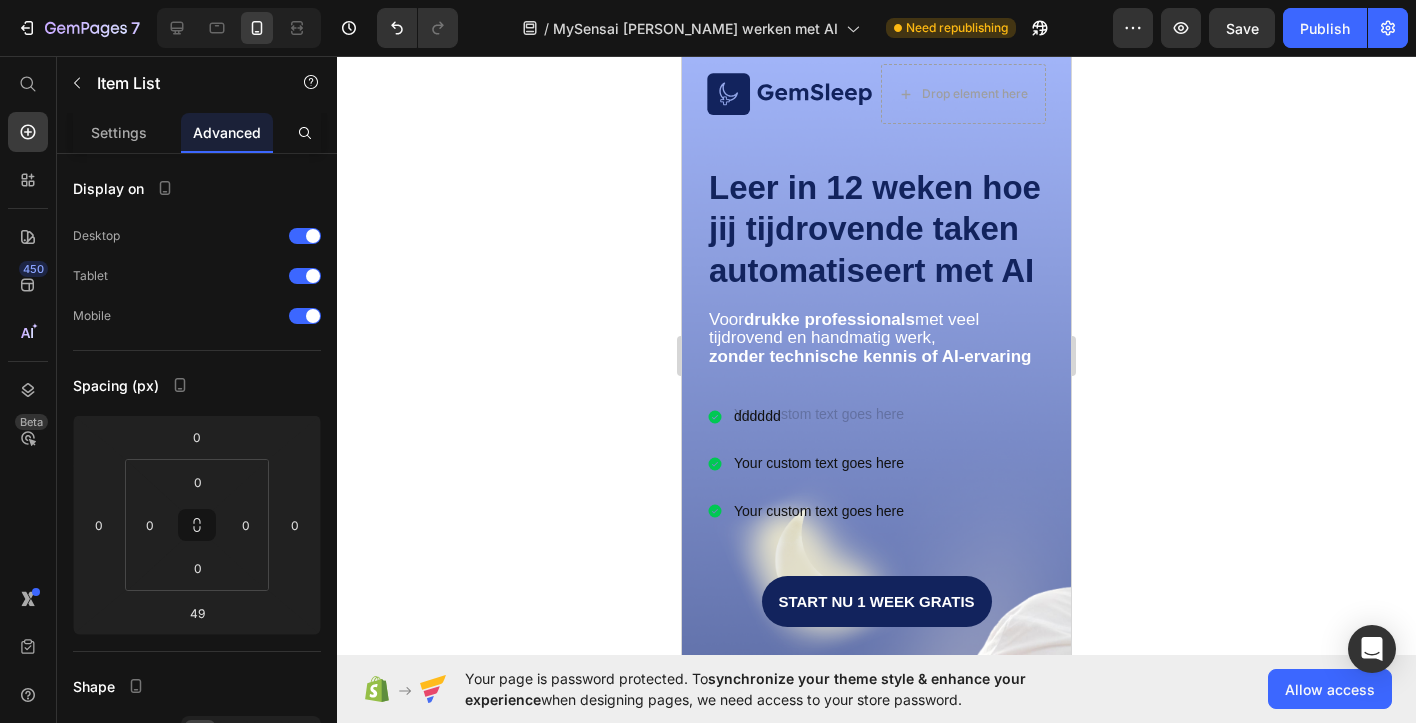 click on "Image
Drop element here Row Leer in 12 weken hoe jij tijdrovende taken automatiseert met AI Heading Voor  drukke professionals  met veel  tijdrovend en handmatig werk,  zonder technische kennis of AI-ervaring Text Block dddddd Your custom text goes here Your custom text goes here Item List   49 Start nu 1 week gratis Button" at bounding box center [876, 547] 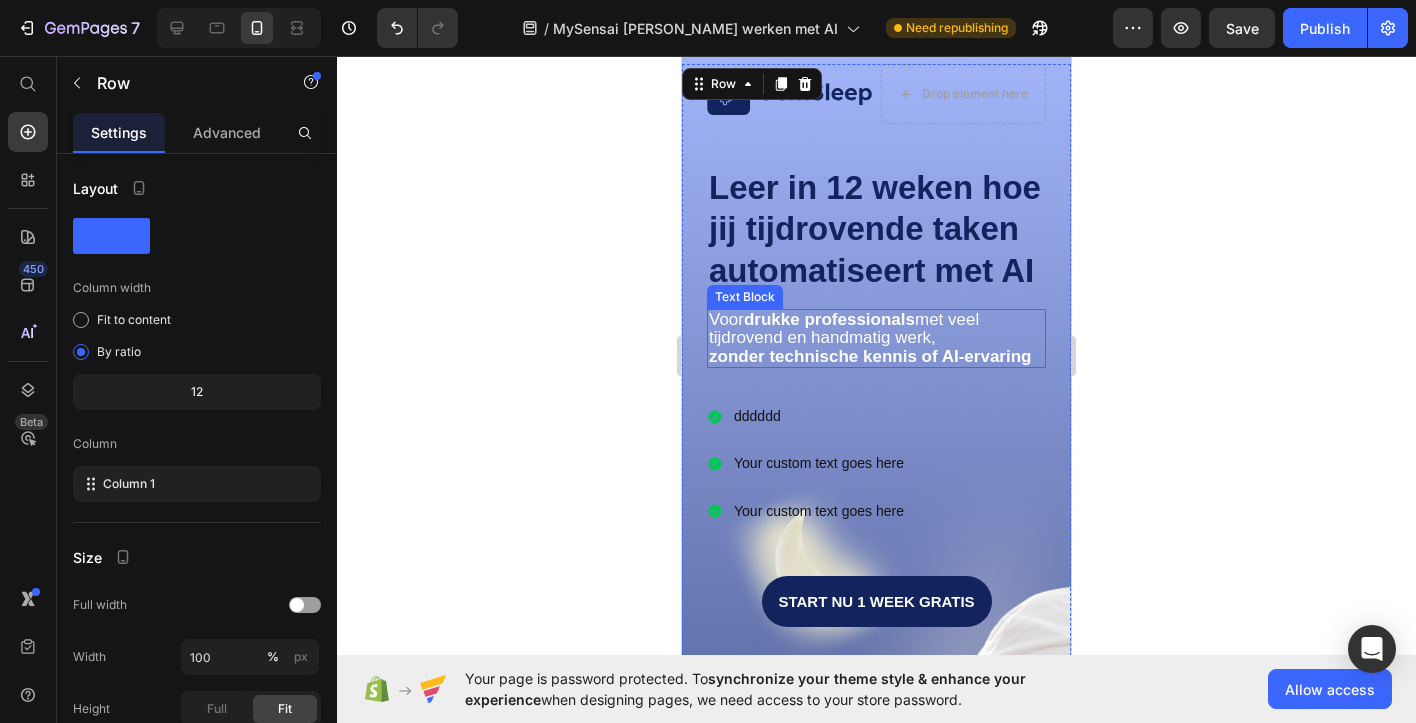 click on "tijdrovend en handmatig werk," at bounding box center [822, 337] 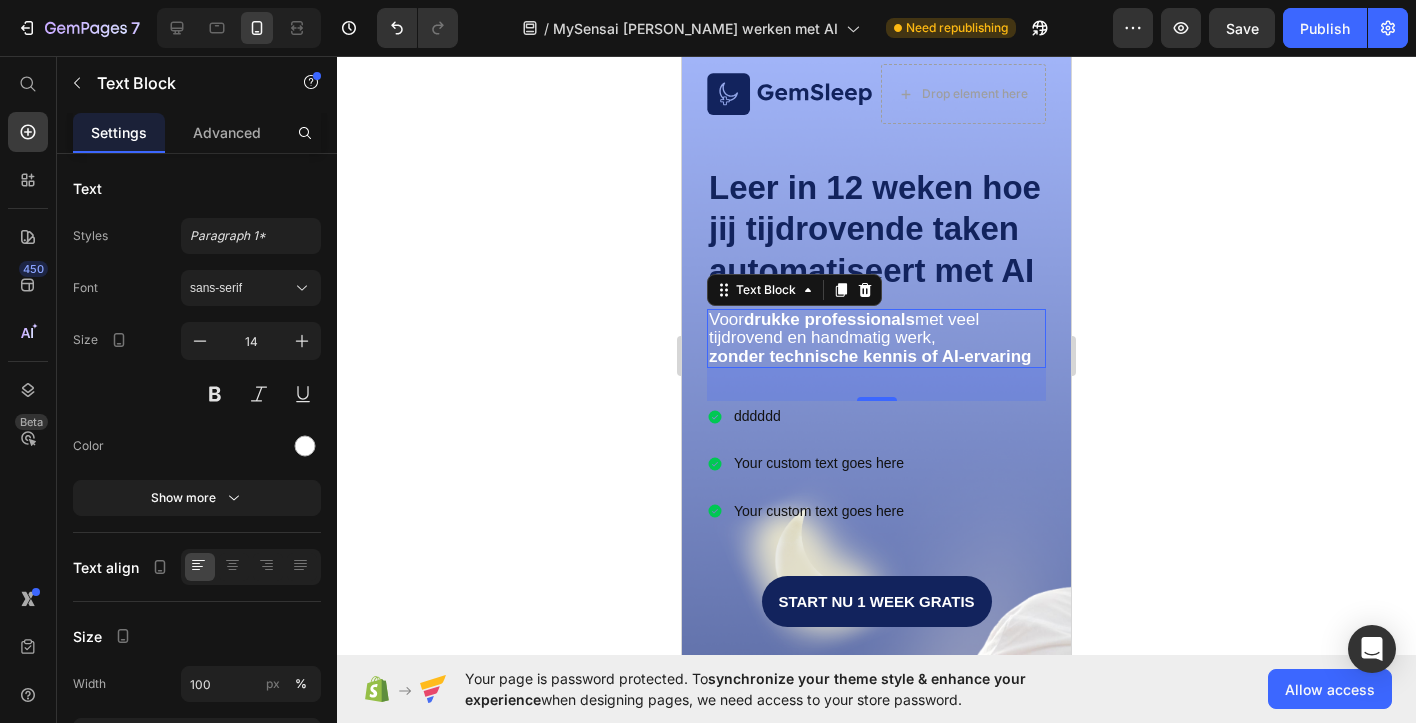 click on "tijdrovend en handmatig werk," at bounding box center (822, 337) 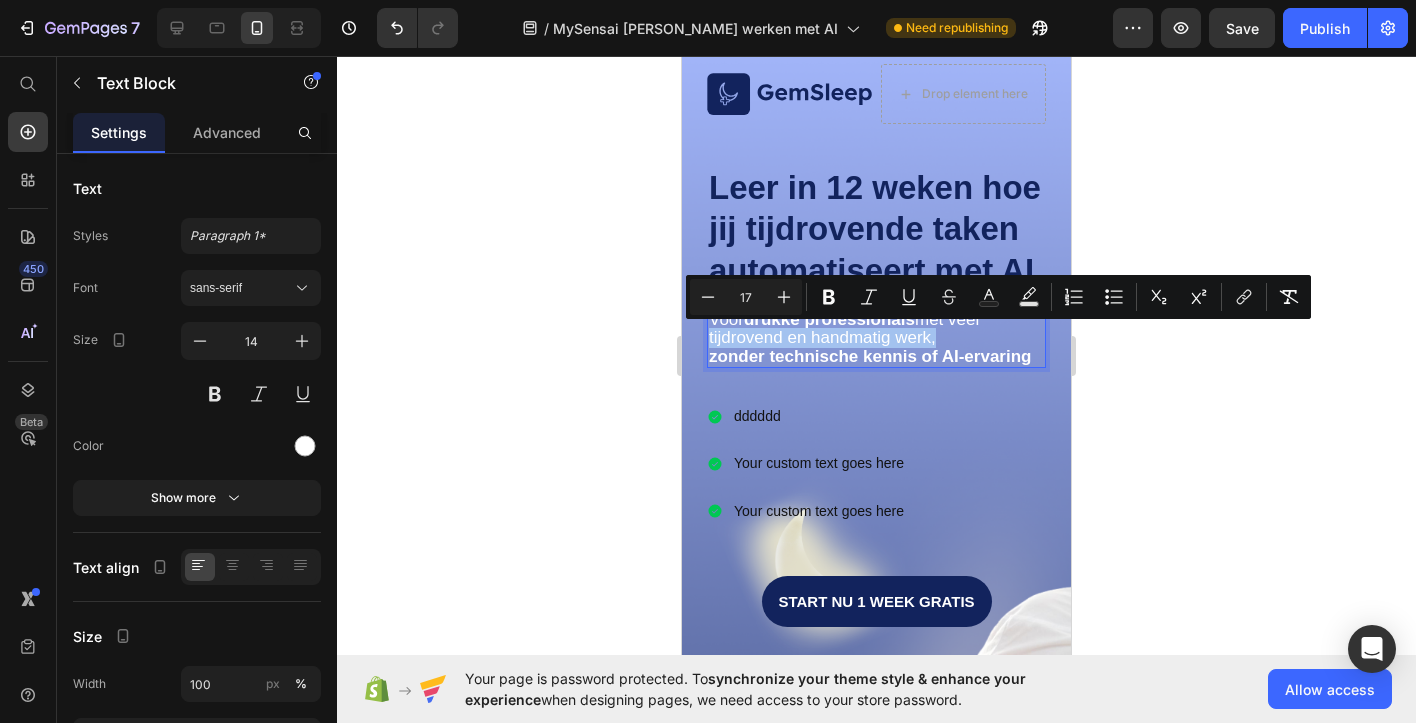 click on "zonder technische kennis of AI-ervaring" at bounding box center [870, 356] 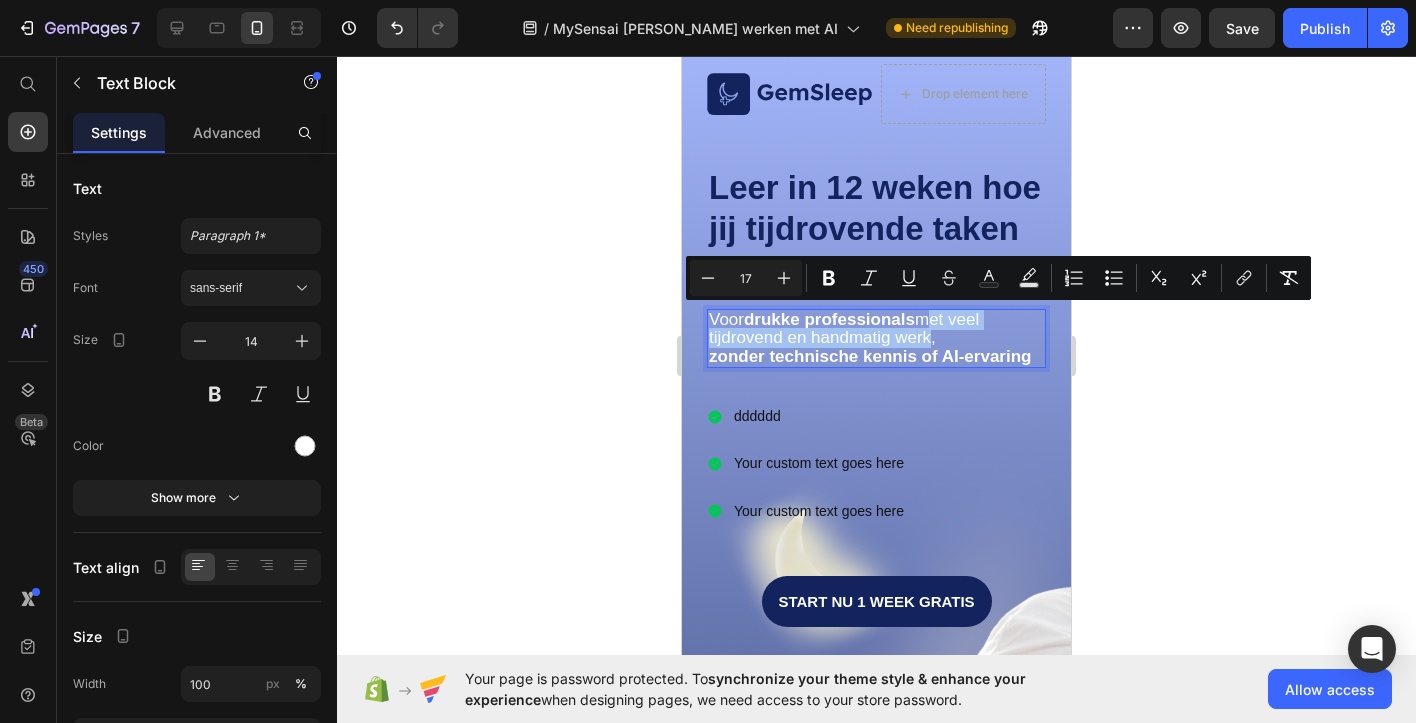 drag, startPoint x: 927, startPoint y: 319, endPoint x: 927, endPoint y: 341, distance: 22 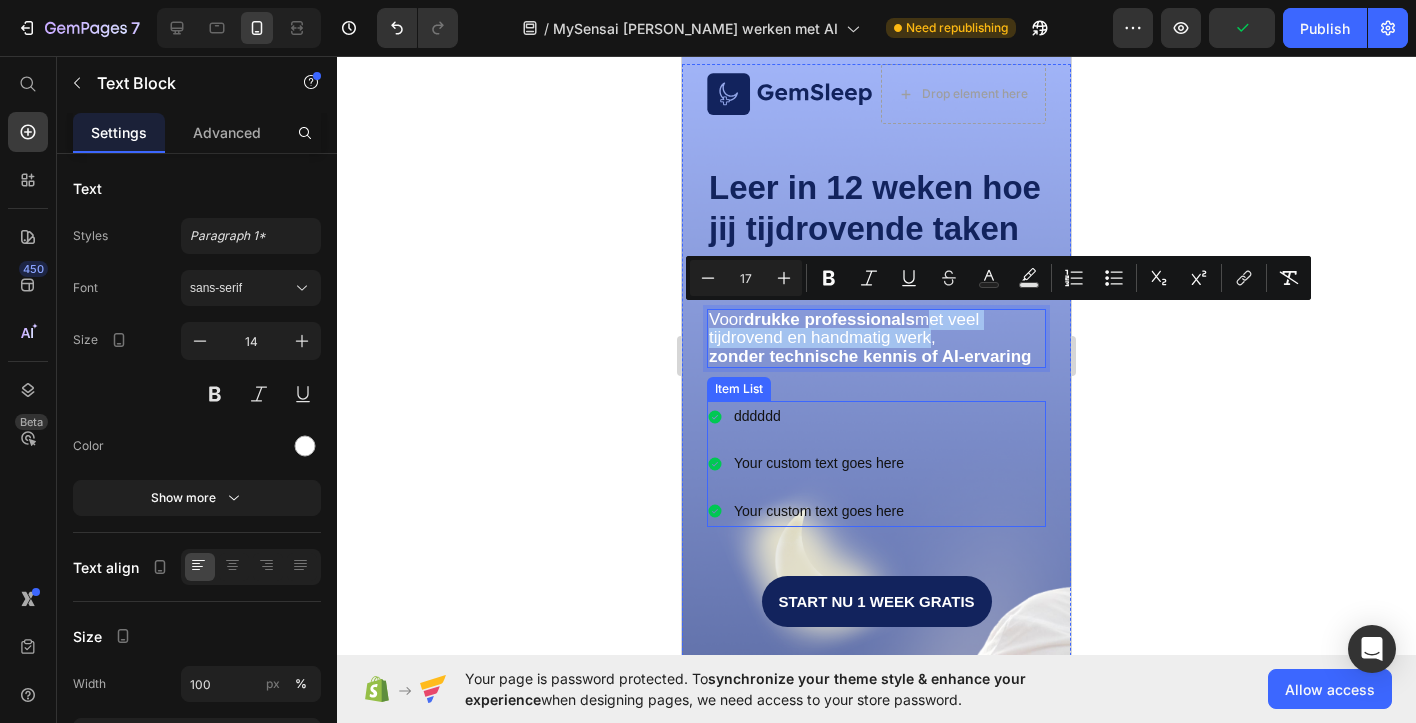 click on "dddddd" at bounding box center (819, 416) 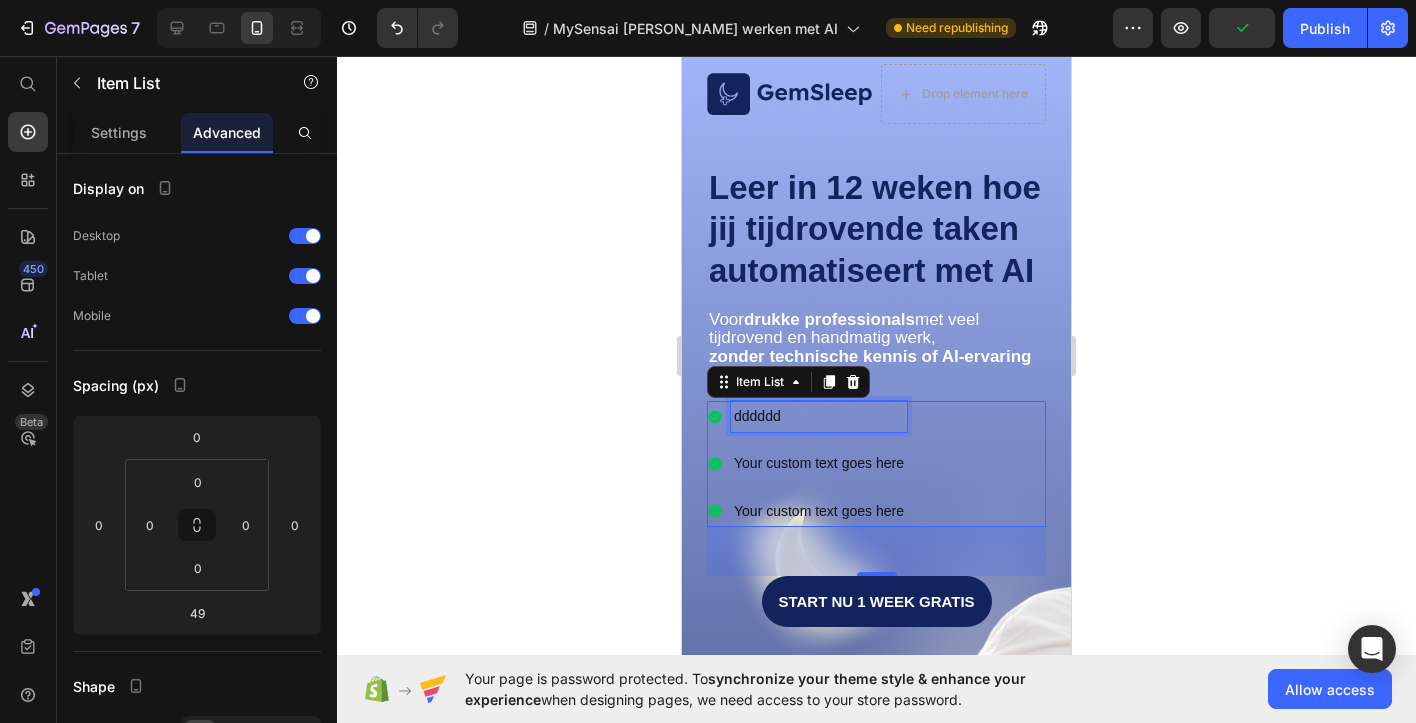 click on "dddddd" at bounding box center (819, 416) 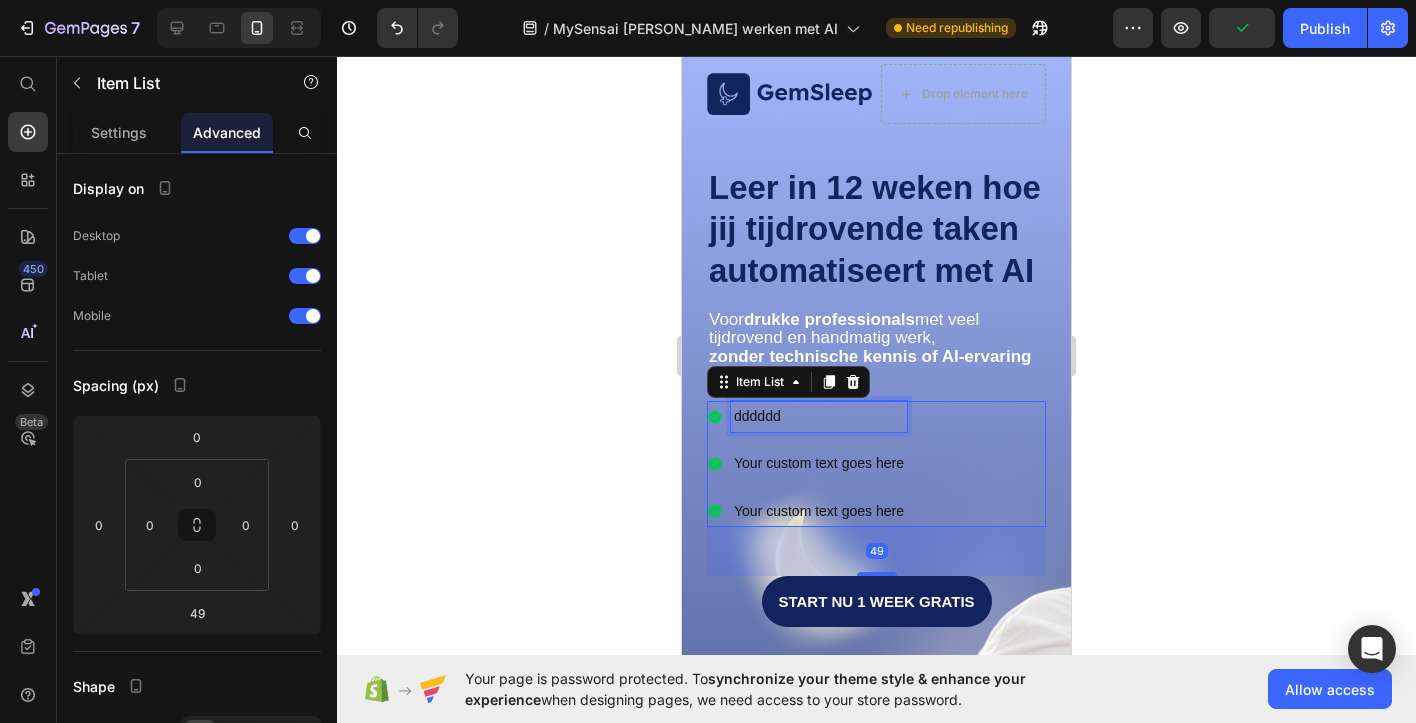 click on "dddddd" at bounding box center [819, 416] 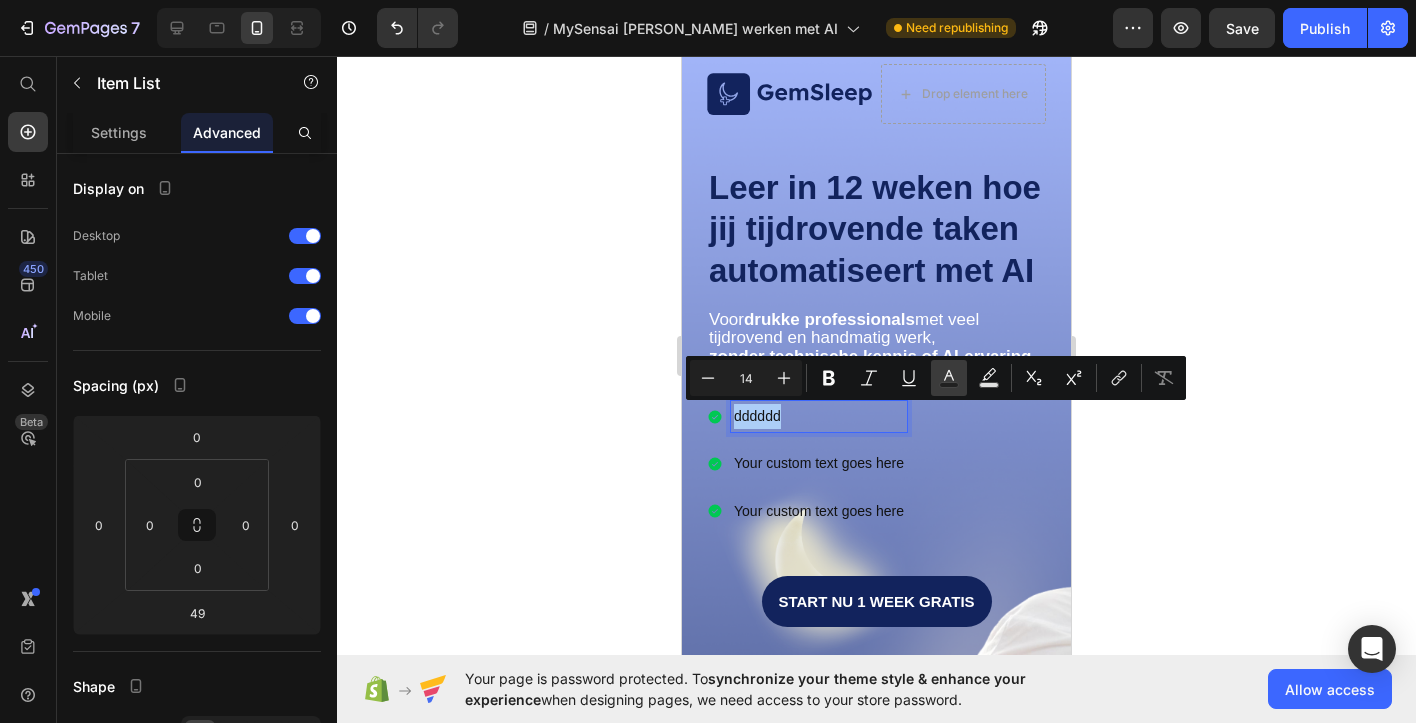 click on "Text Color" at bounding box center [949, 378] 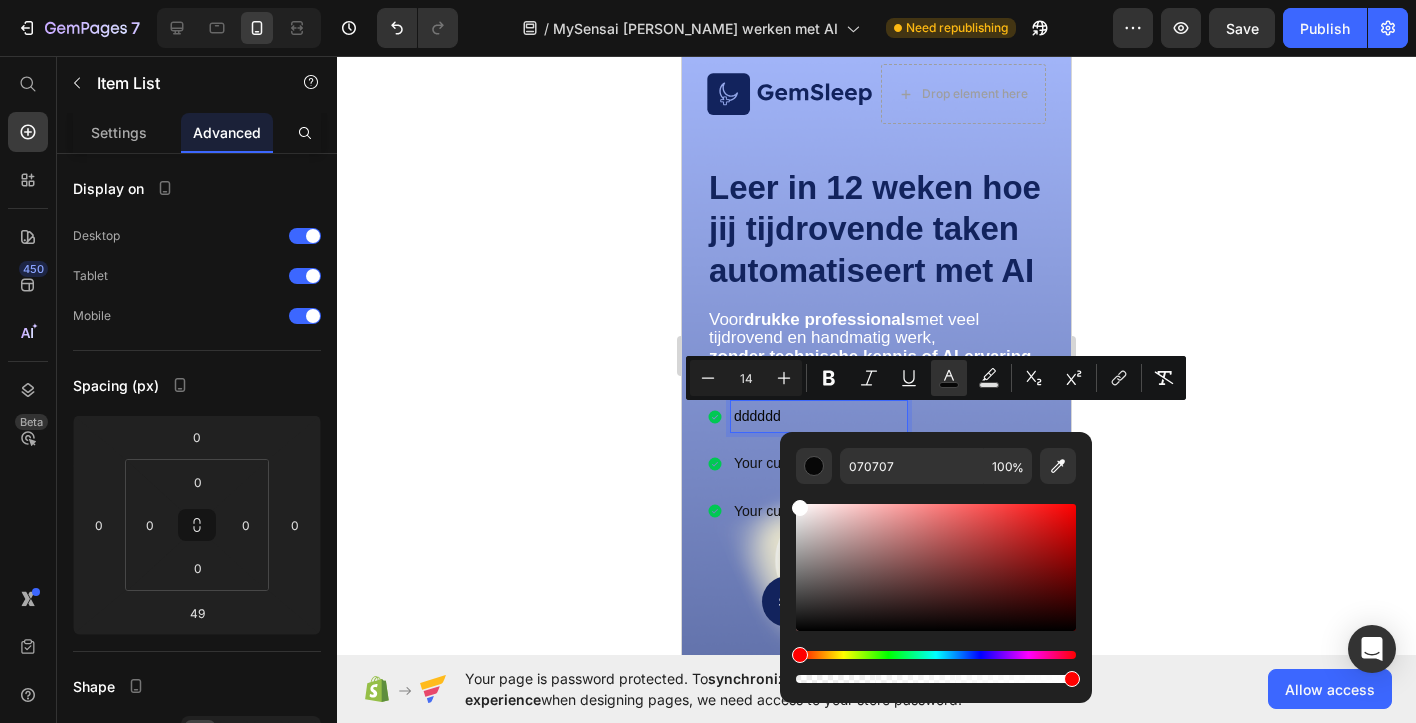 drag, startPoint x: 1485, startPoint y: 683, endPoint x: 766, endPoint y: 462, distance: 752.1981 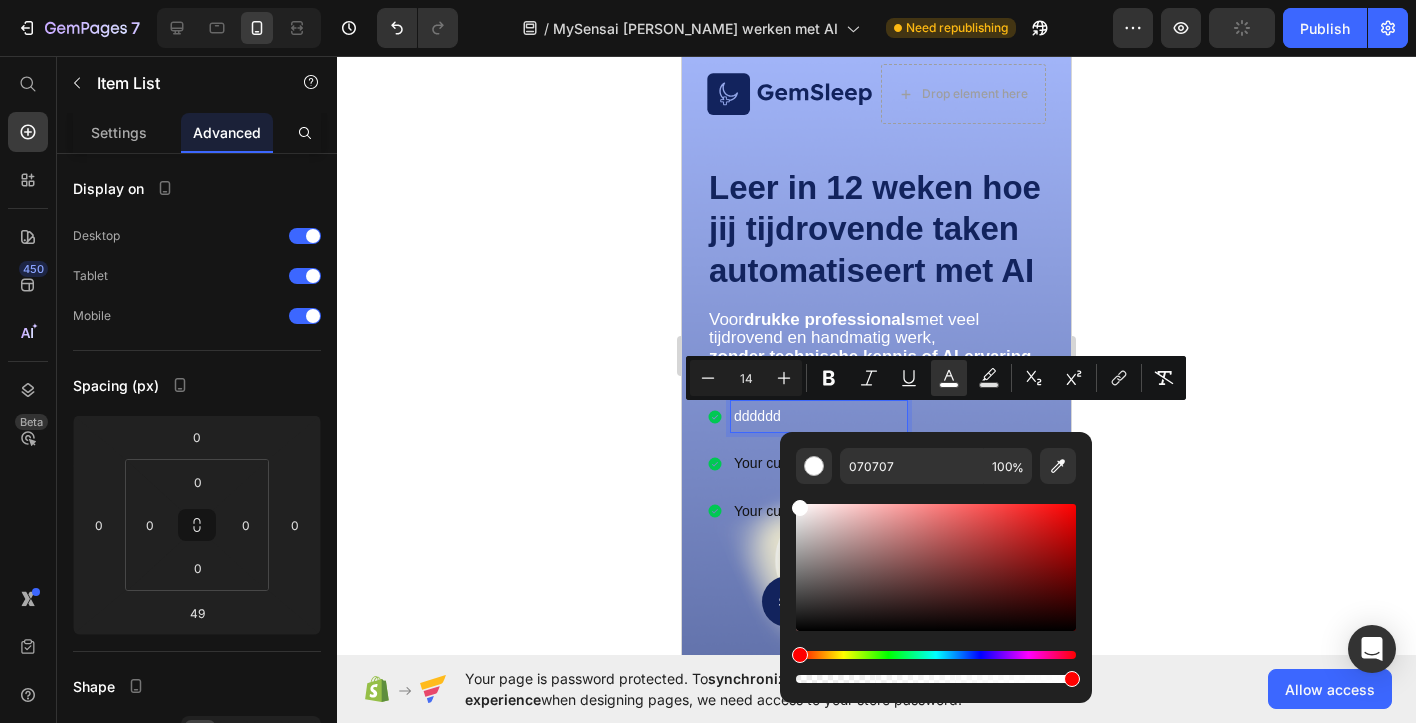 type on "FFFFFF" 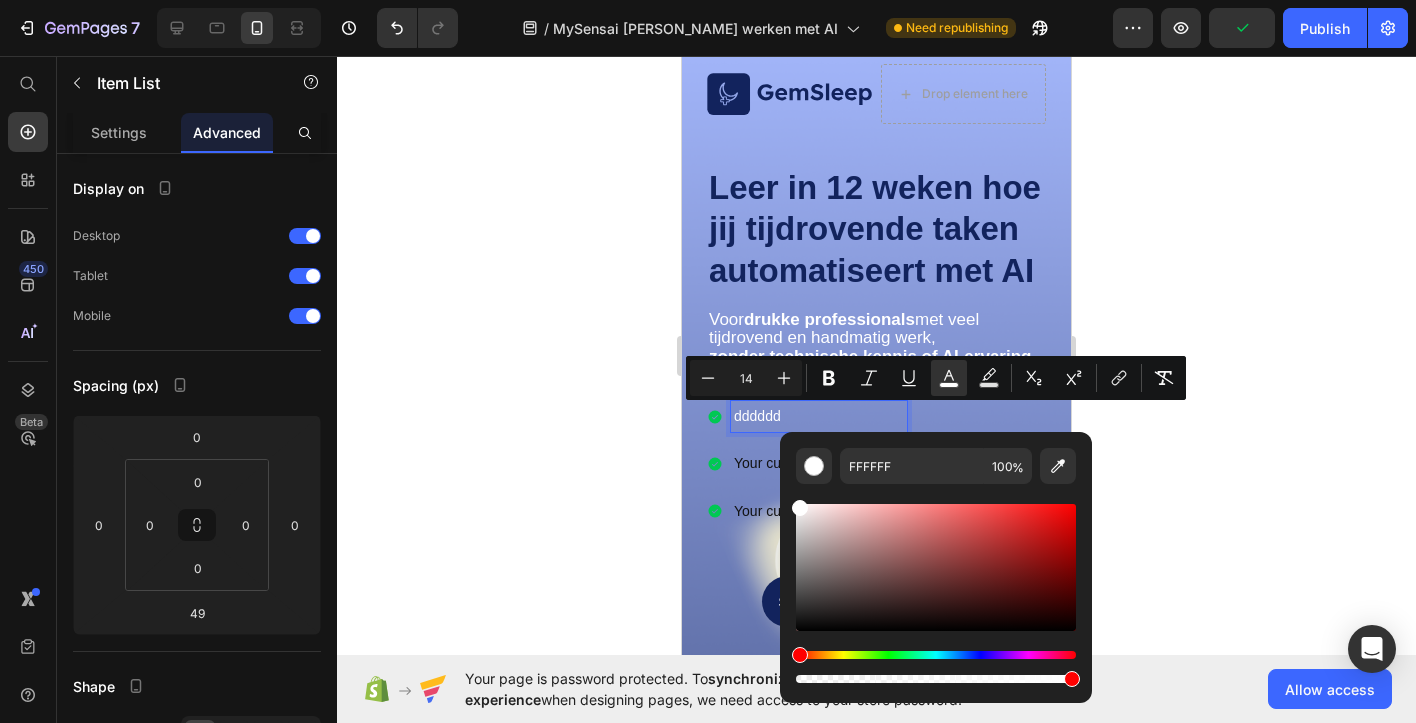 click 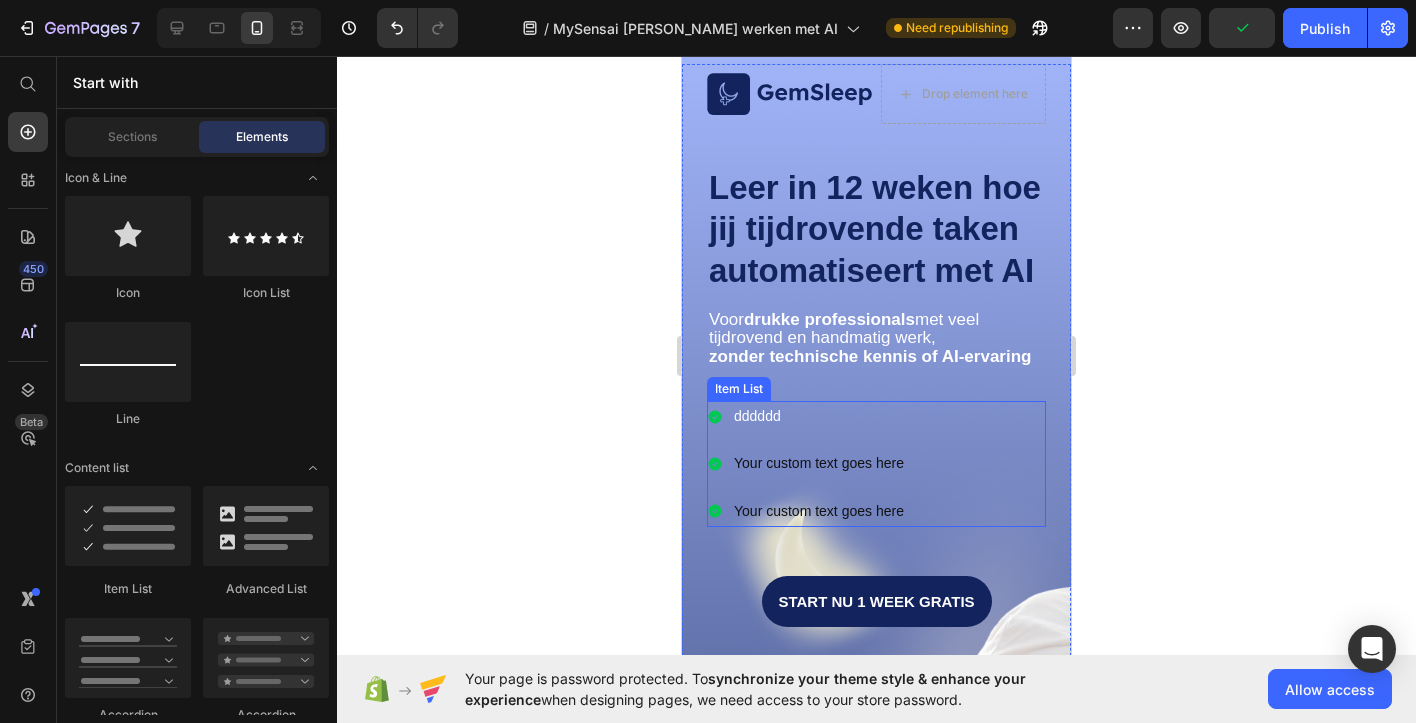 click on "dddddd" at bounding box center [757, 416] 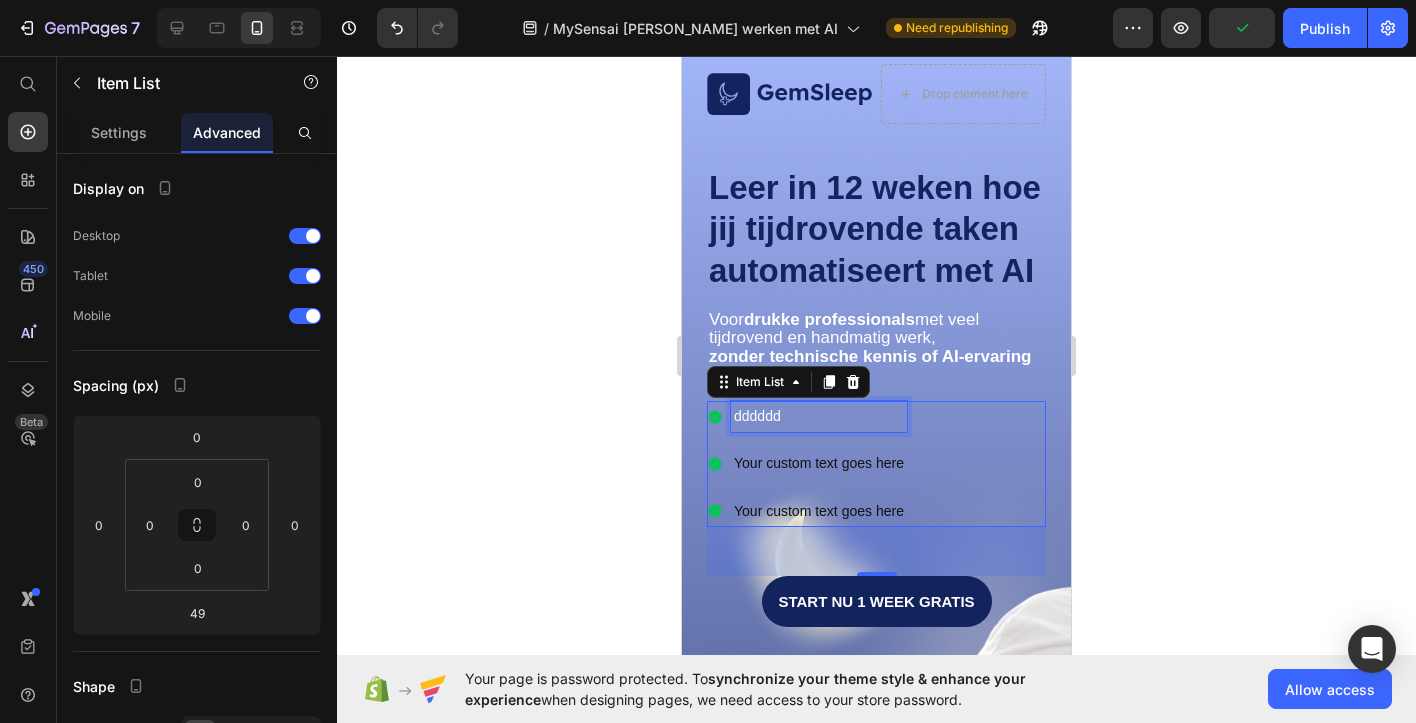 click on "dddddd" at bounding box center (757, 416) 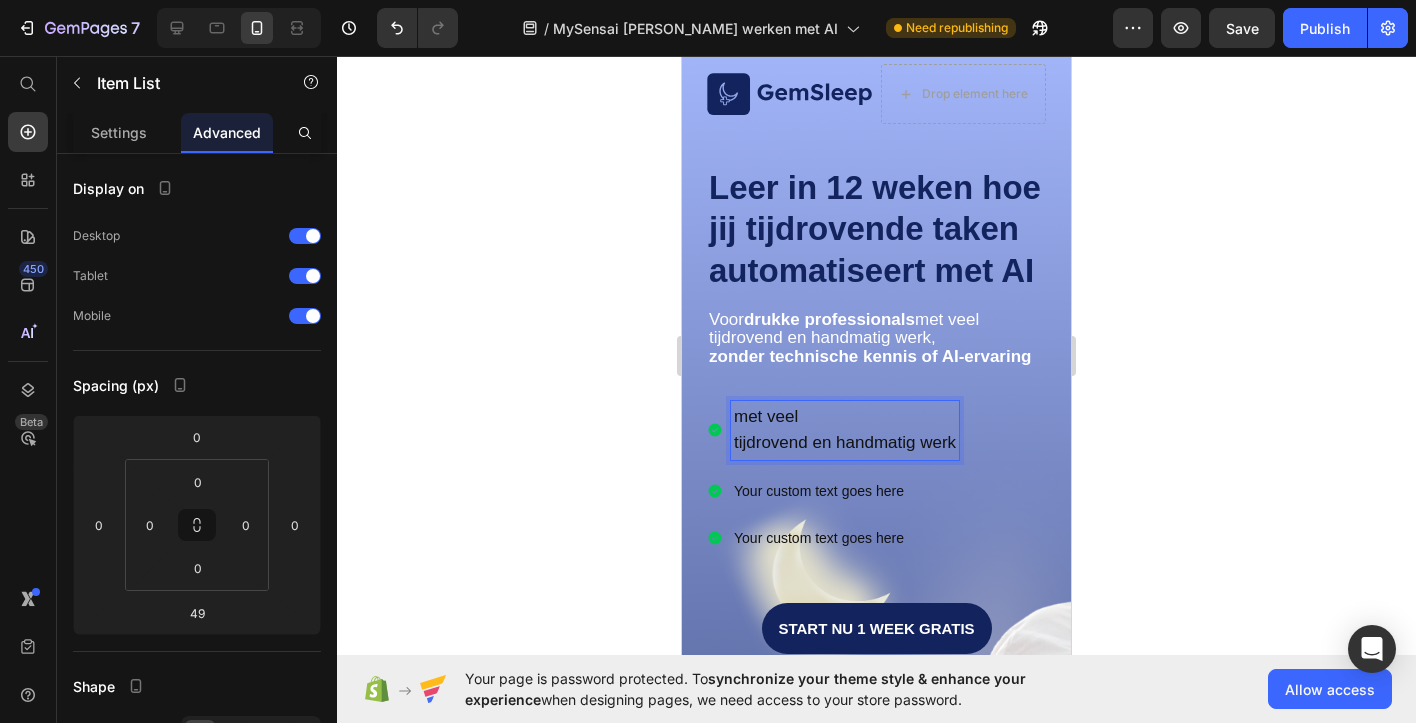 click on "tijdrovend en handmatig werk" at bounding box center (845, 442) 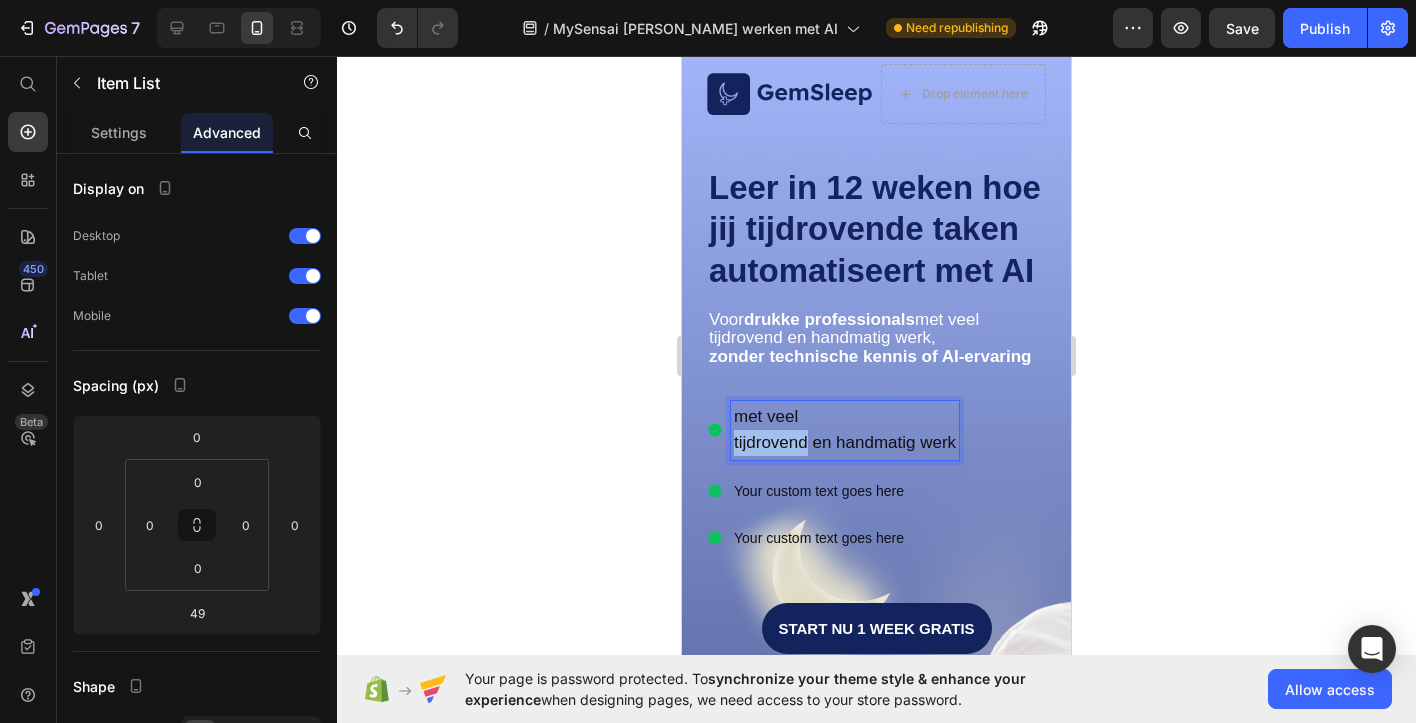 click on "tijdrovend en handmatig werk" at bounding box center (845, 442) 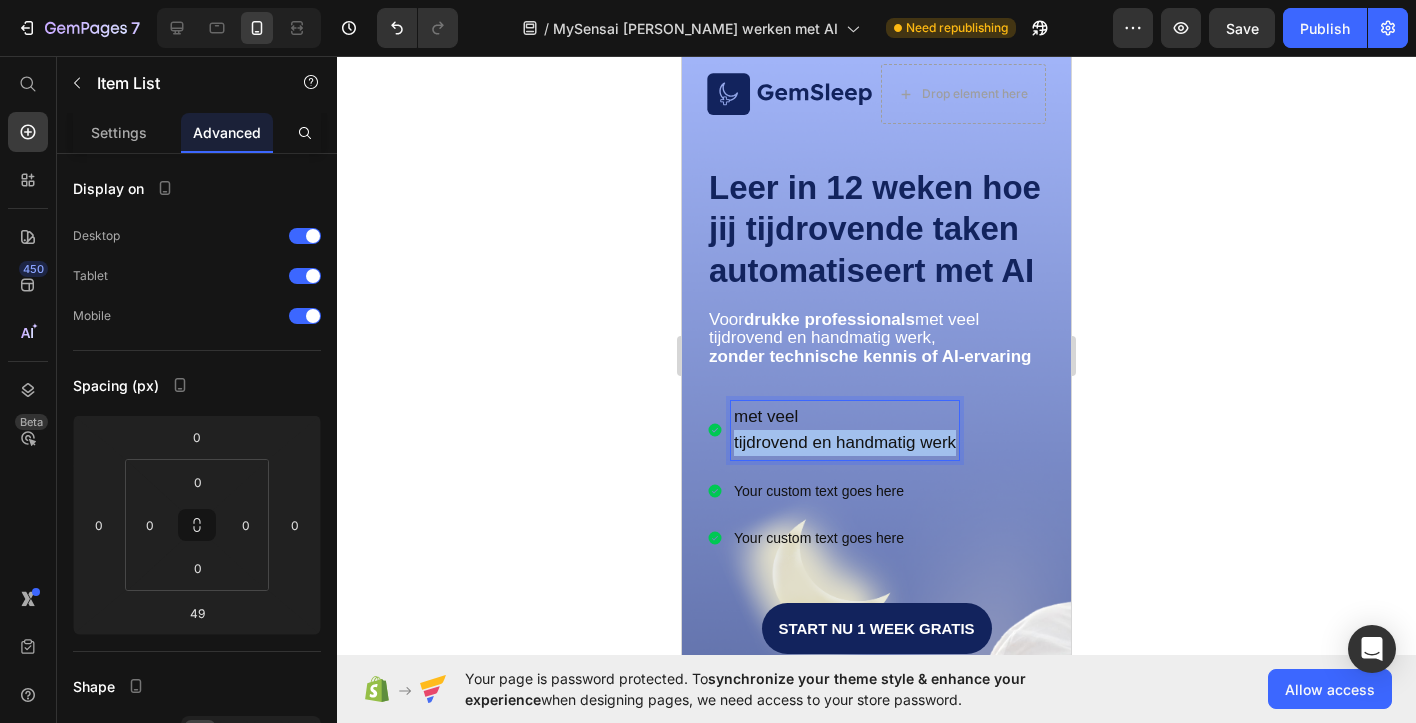 click on "tijdrovend en handmatig werk" at bounding box center (845, 442) 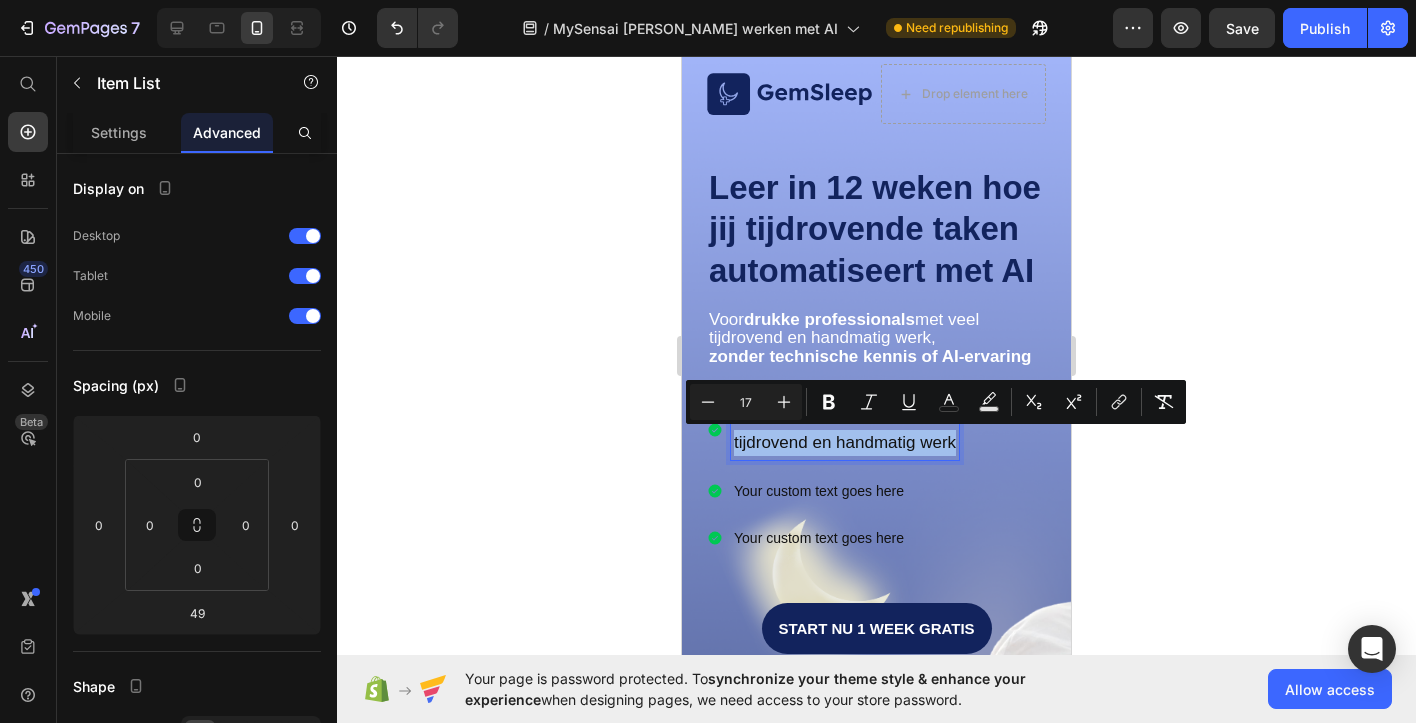click on "tijdrovend en handmatig werk" at bounding box center [845, 442] 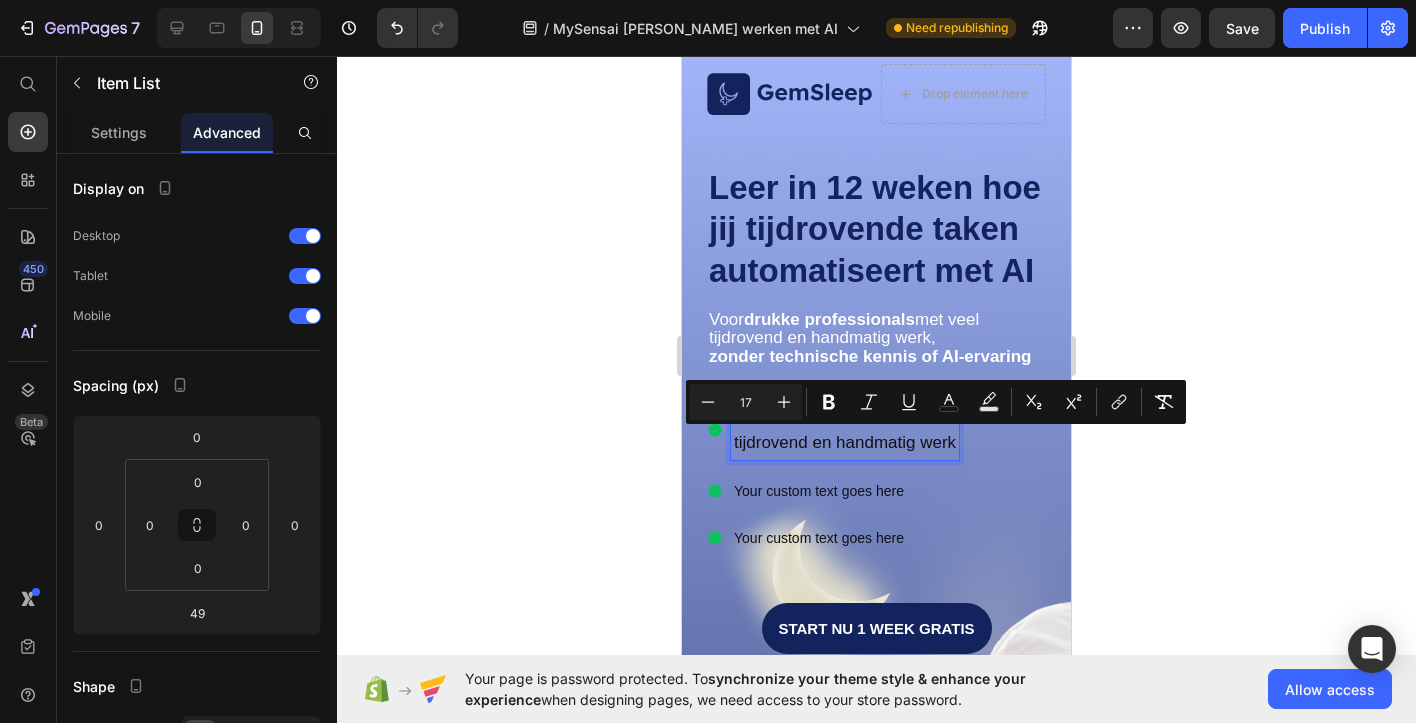 click on "tijdrovend en handmatig werk" at bounding box center [845, 442] 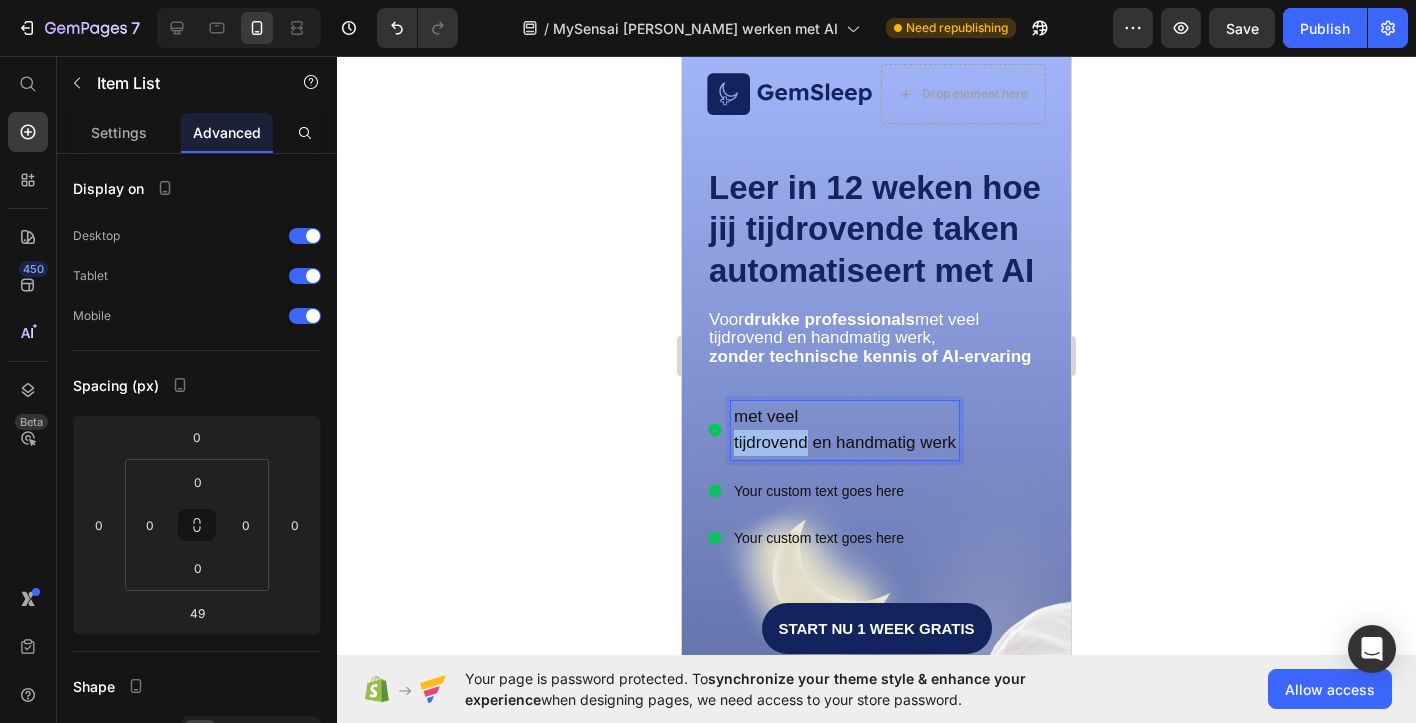 click on "tijdrovend en handmatig werk" at bounding box center [845, 442] 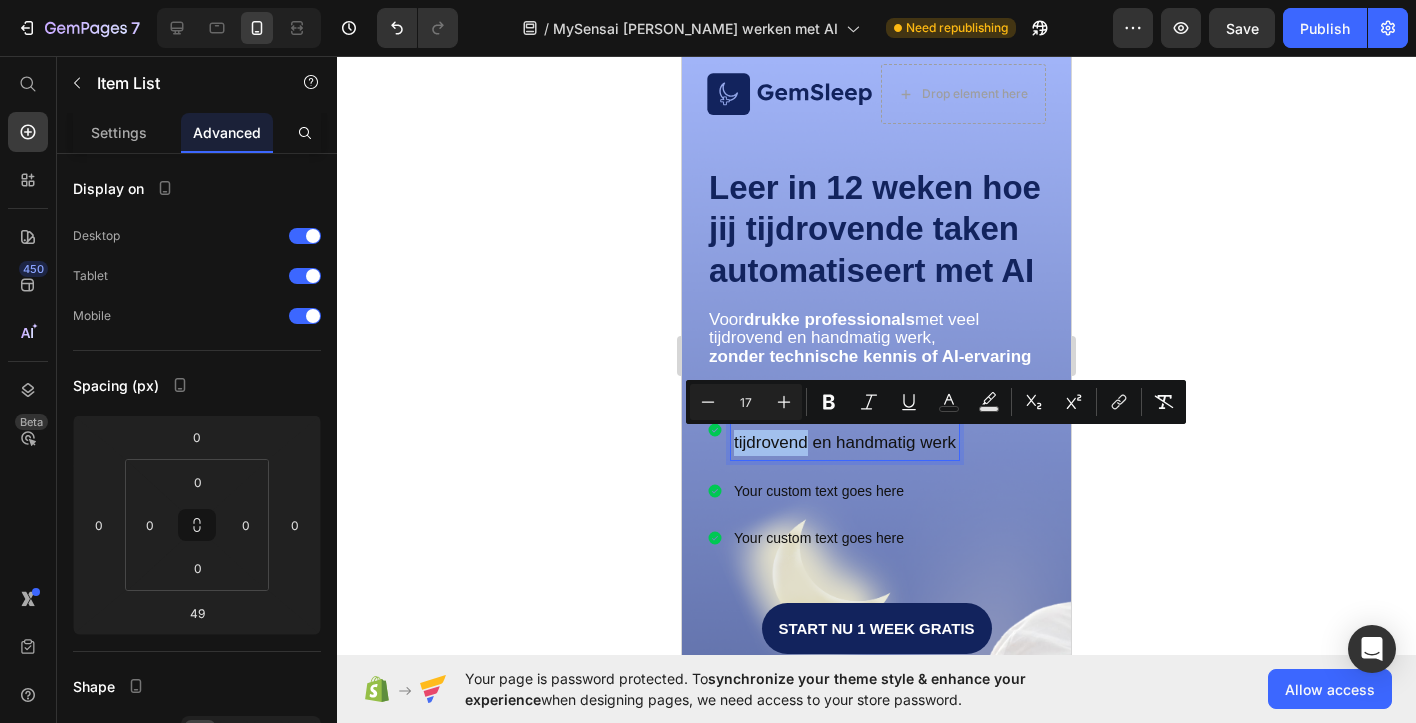 click on "tijdrovend en handmatig werk" at bounding box center (845, 442) 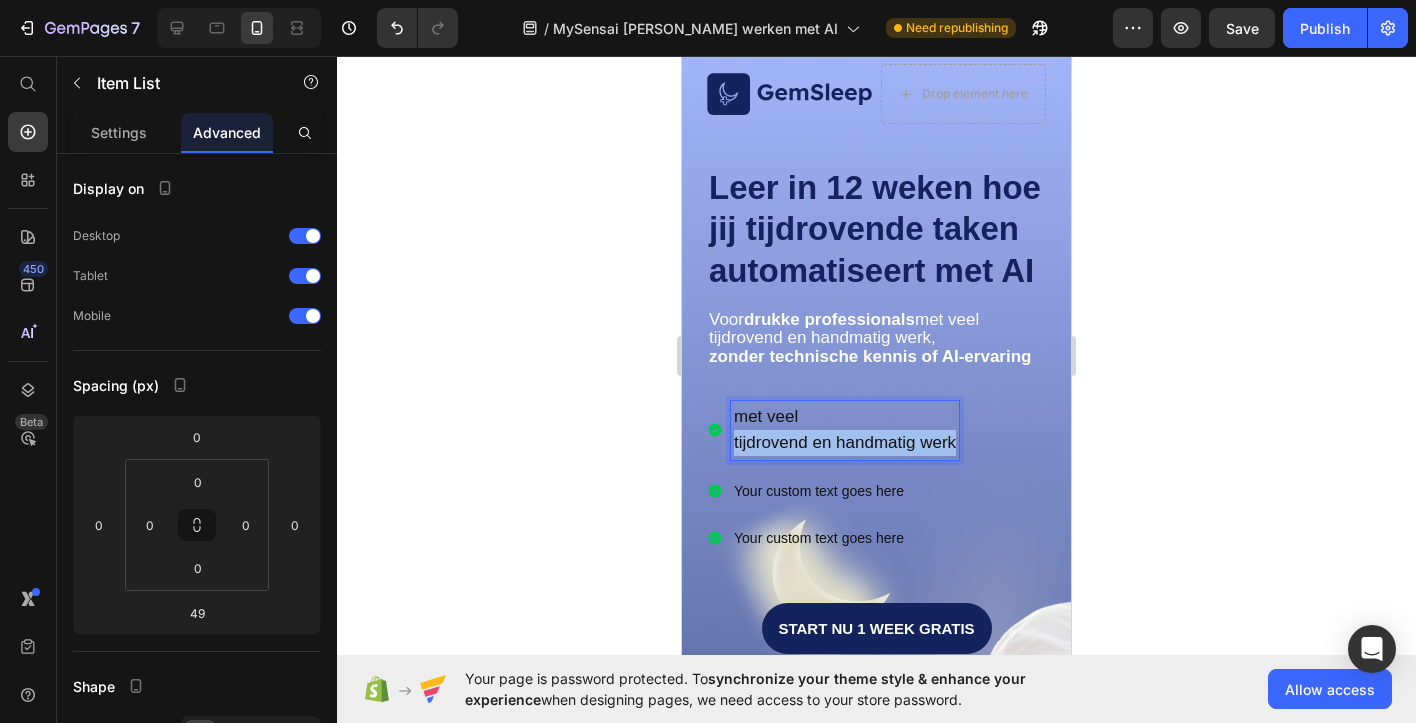 click on "tijdrovend en handmatig werk" at bounding box center [845, 442] 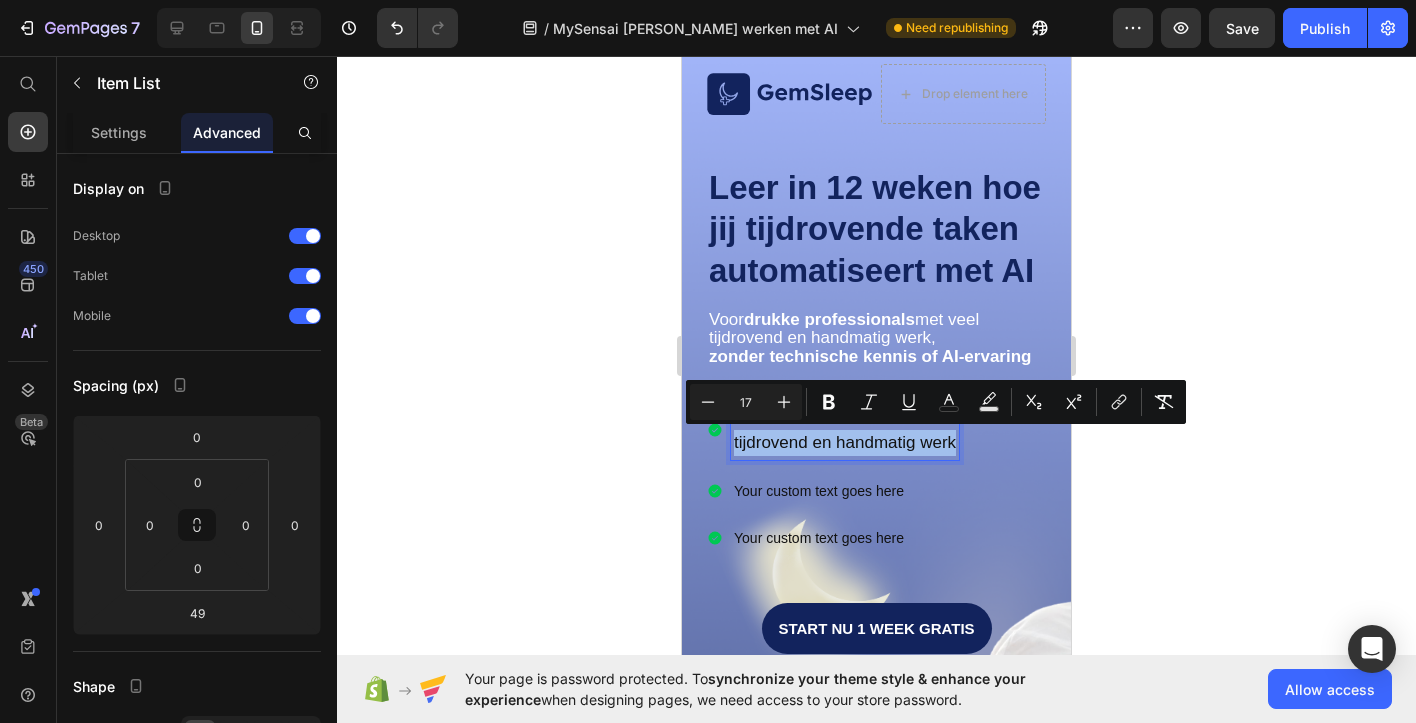 click on "tijdrovend en handmatig werk" at bounding box center (845, 442) 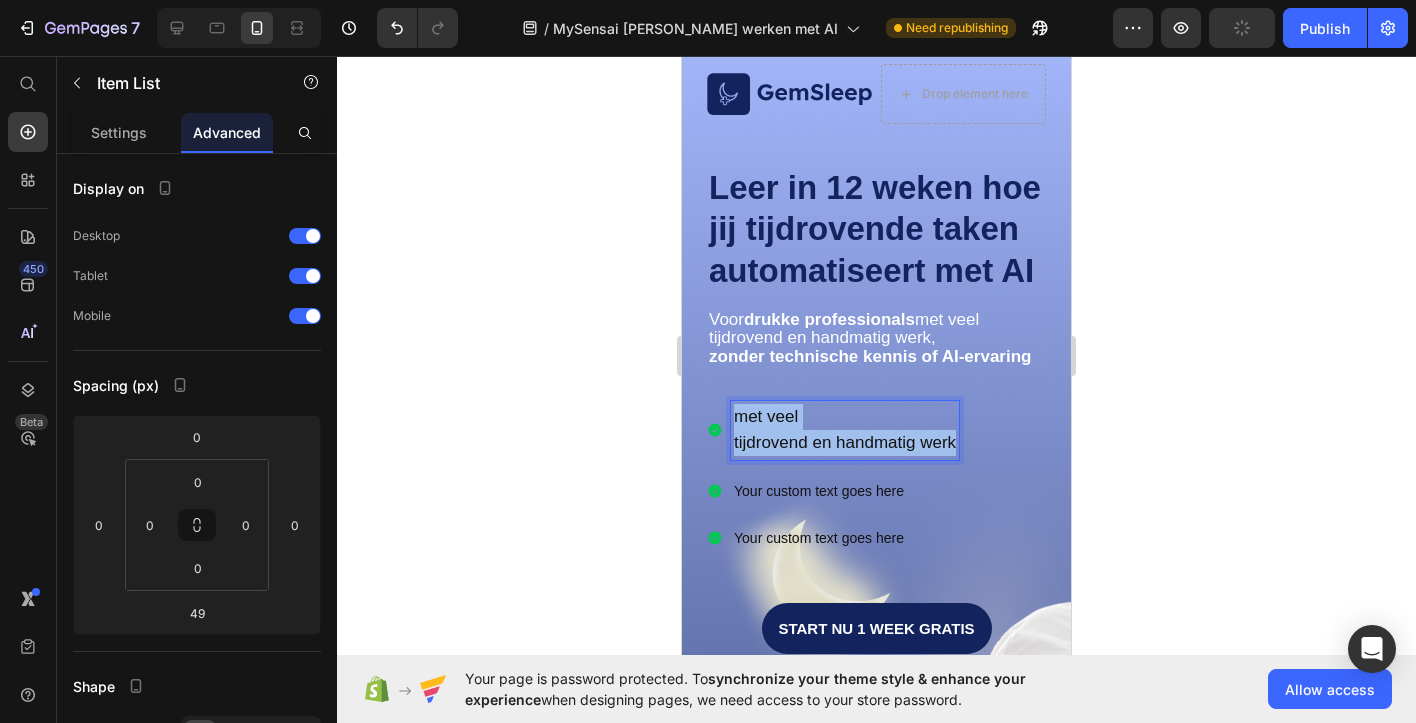 drag, startPoint x: 956, startPoint y: 444, endPoint x: 726, endPoint y: 417, distance: 231.57936 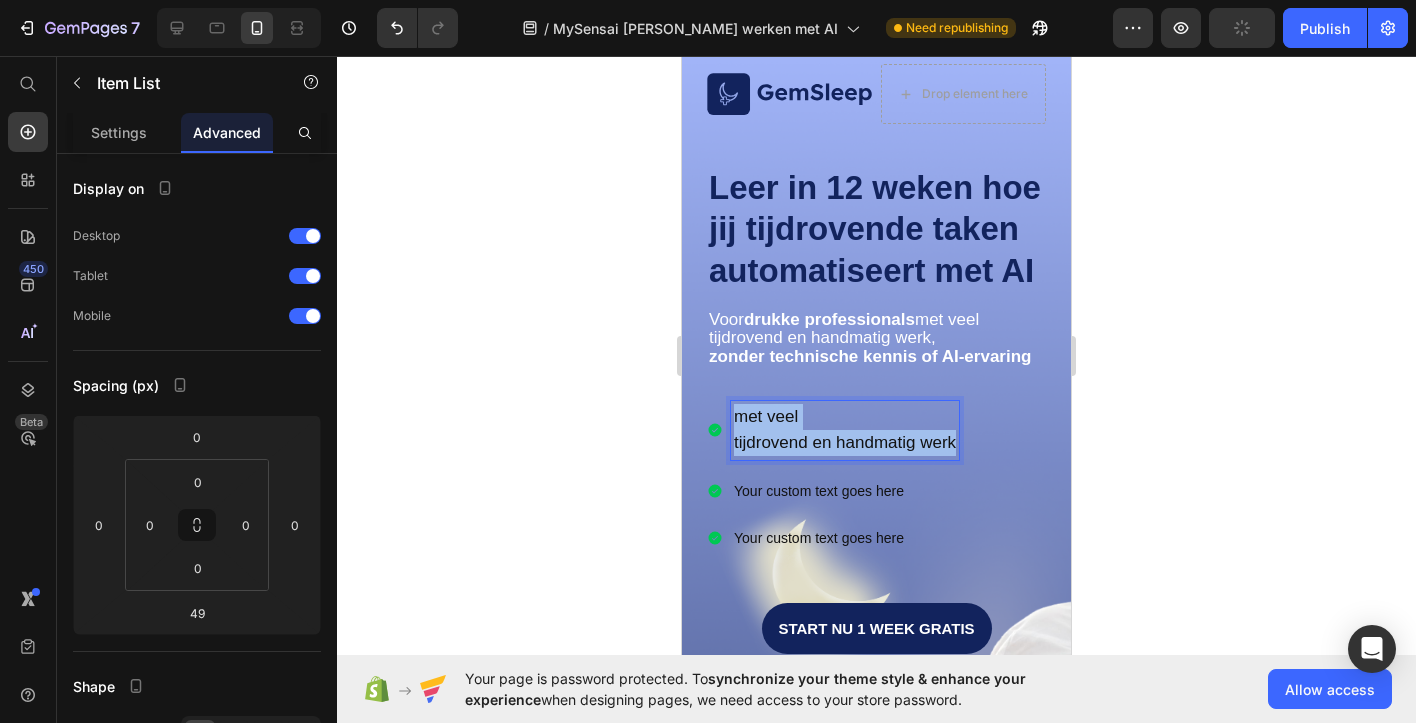 click on "met veel  tijdrovend en handmatig werk" at bounding box center (833, 430) 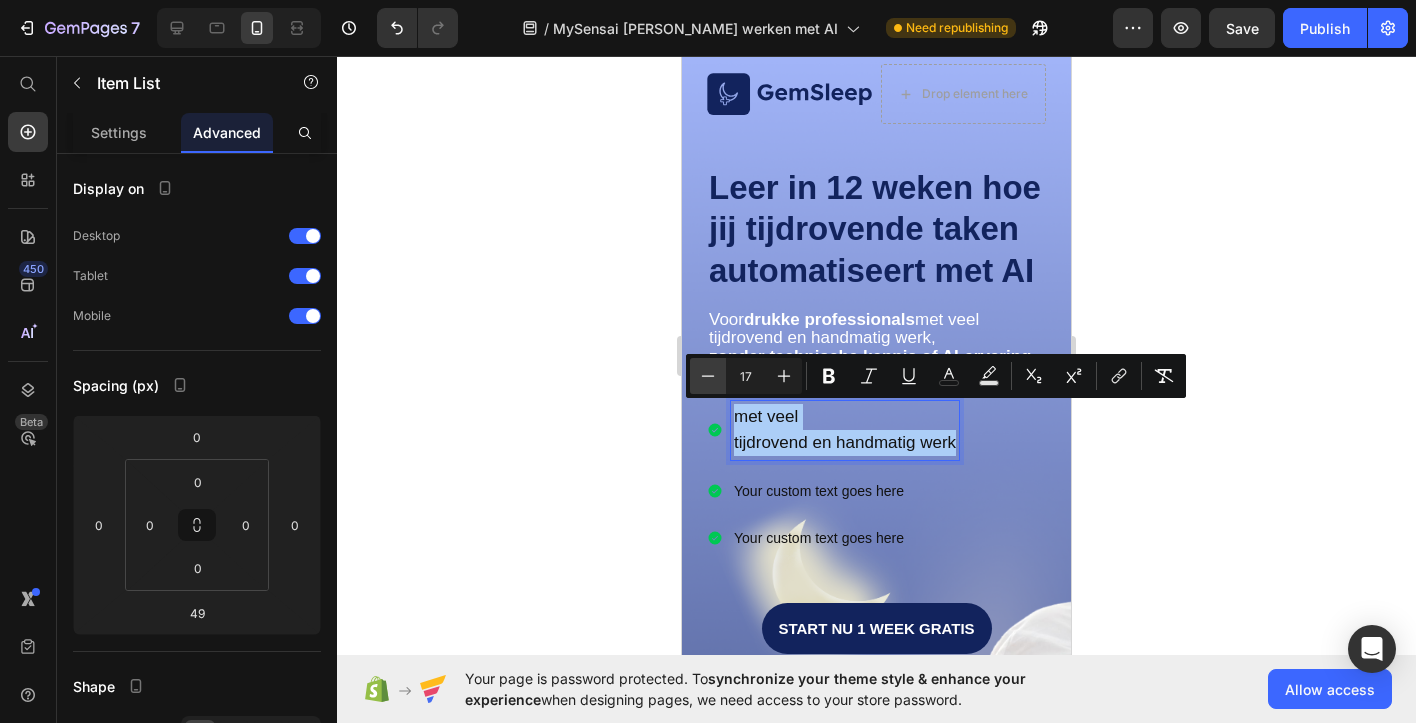 click 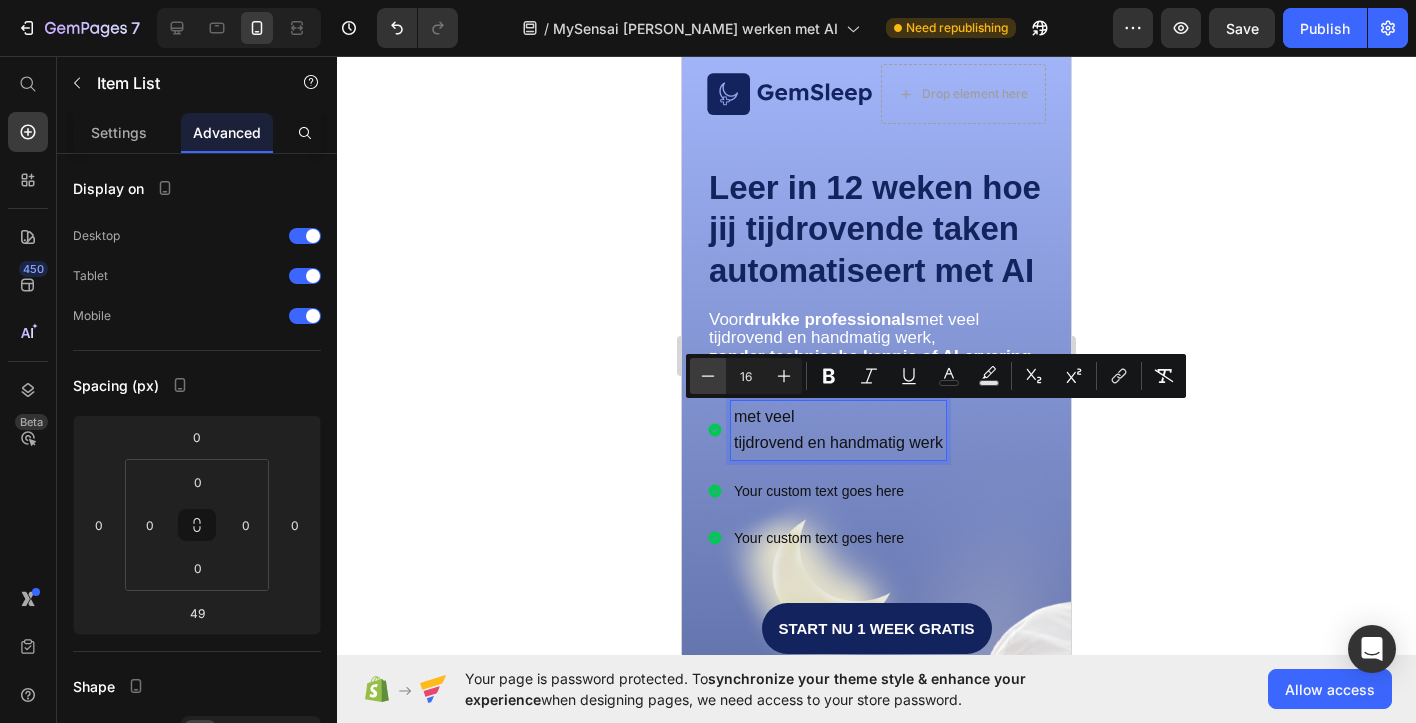 click 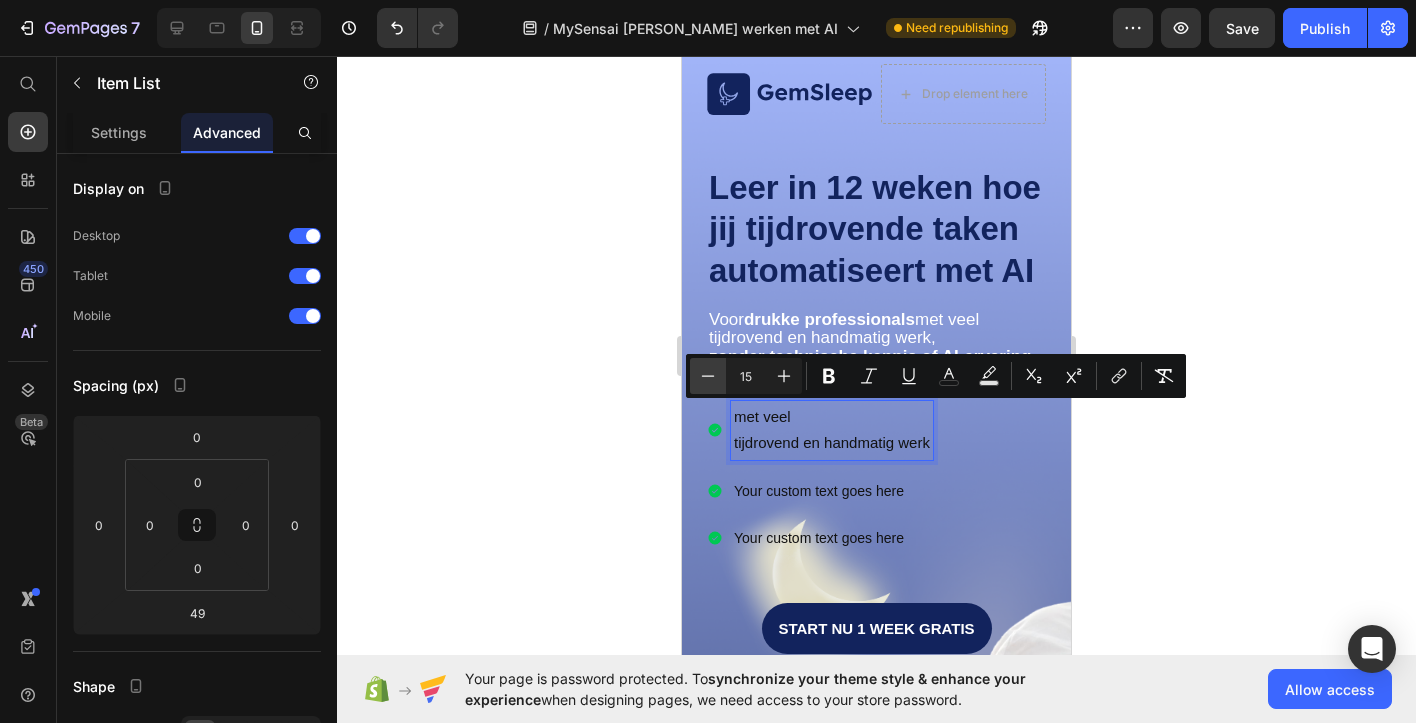 click 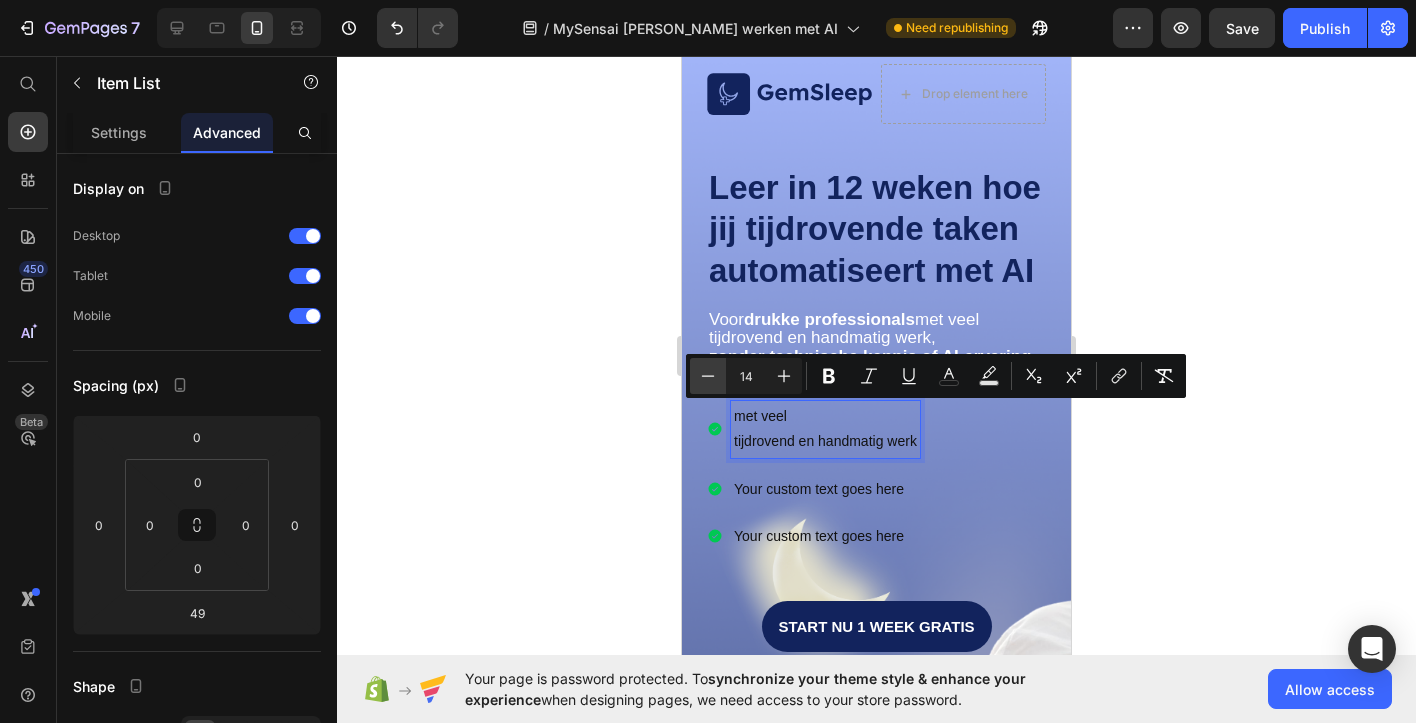click 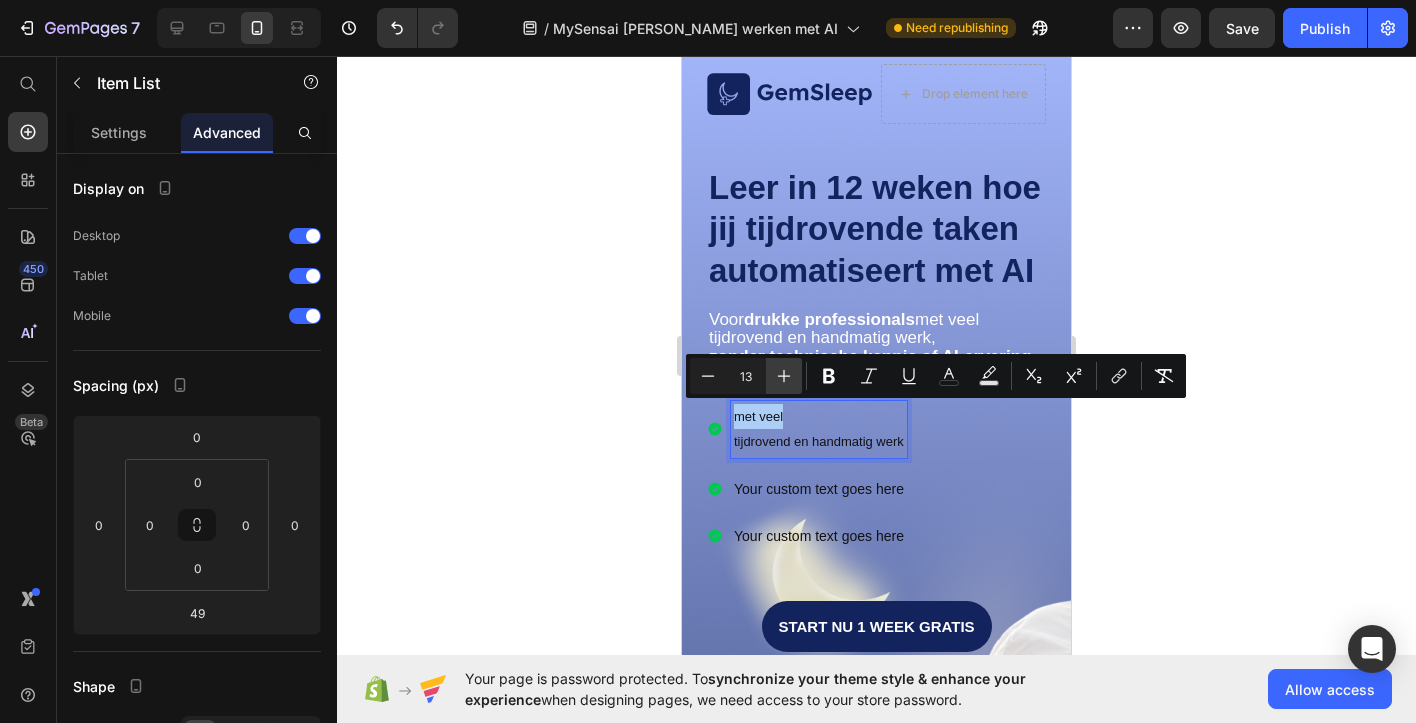 click 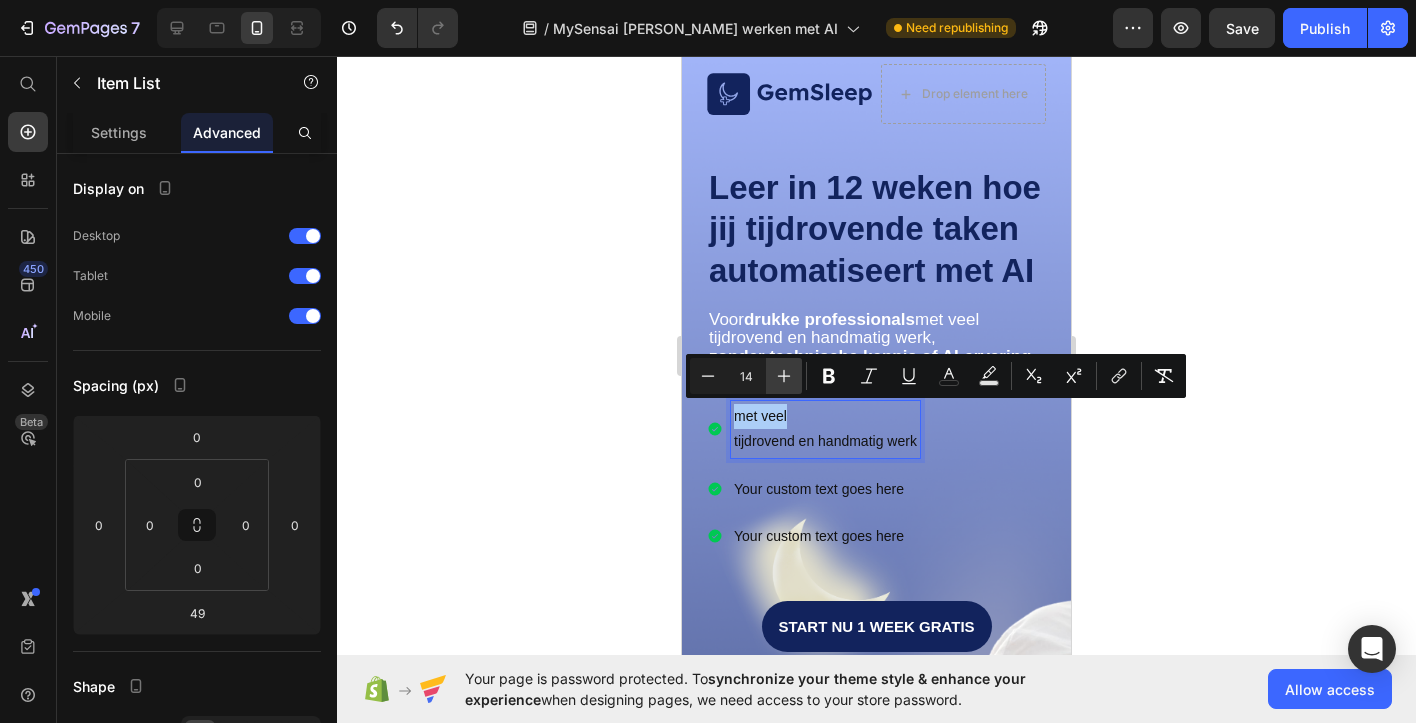 click 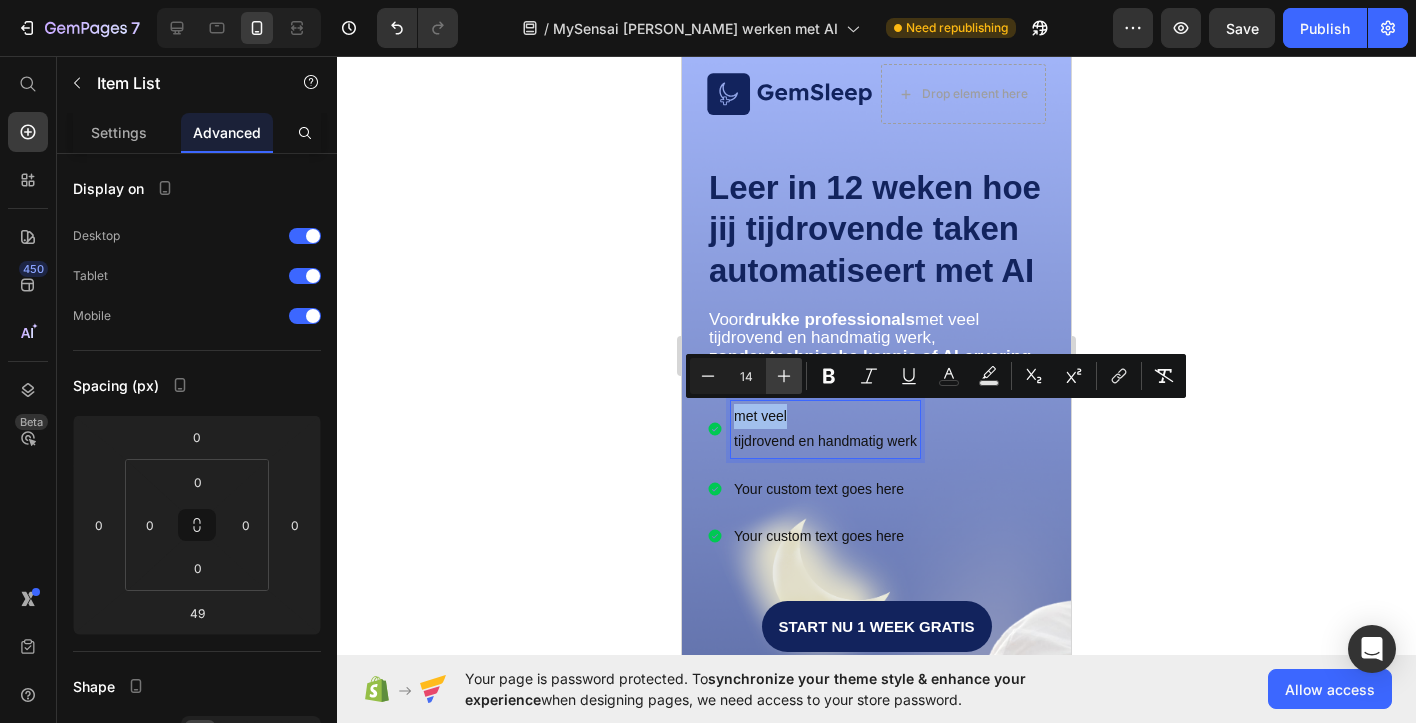 type on "15" 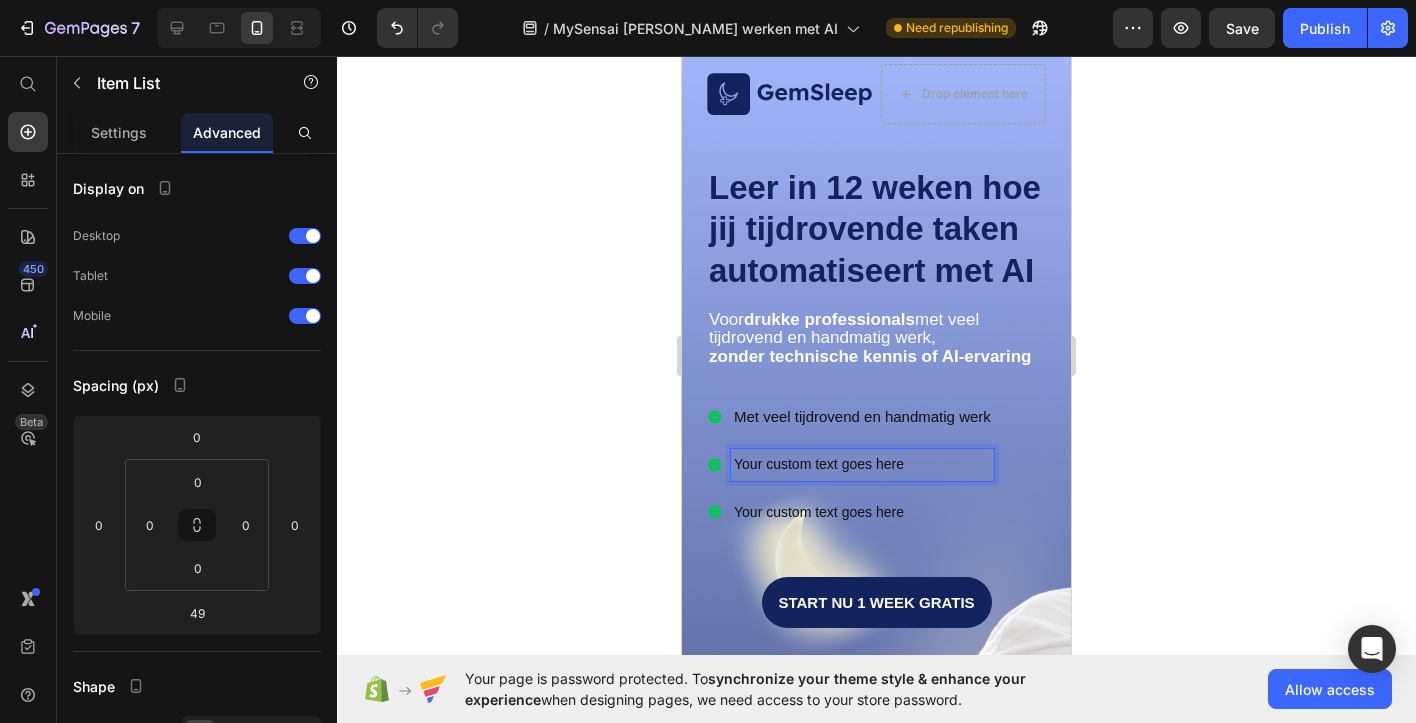 click on "Your custom text goes here" at bounding box center (862, 464) 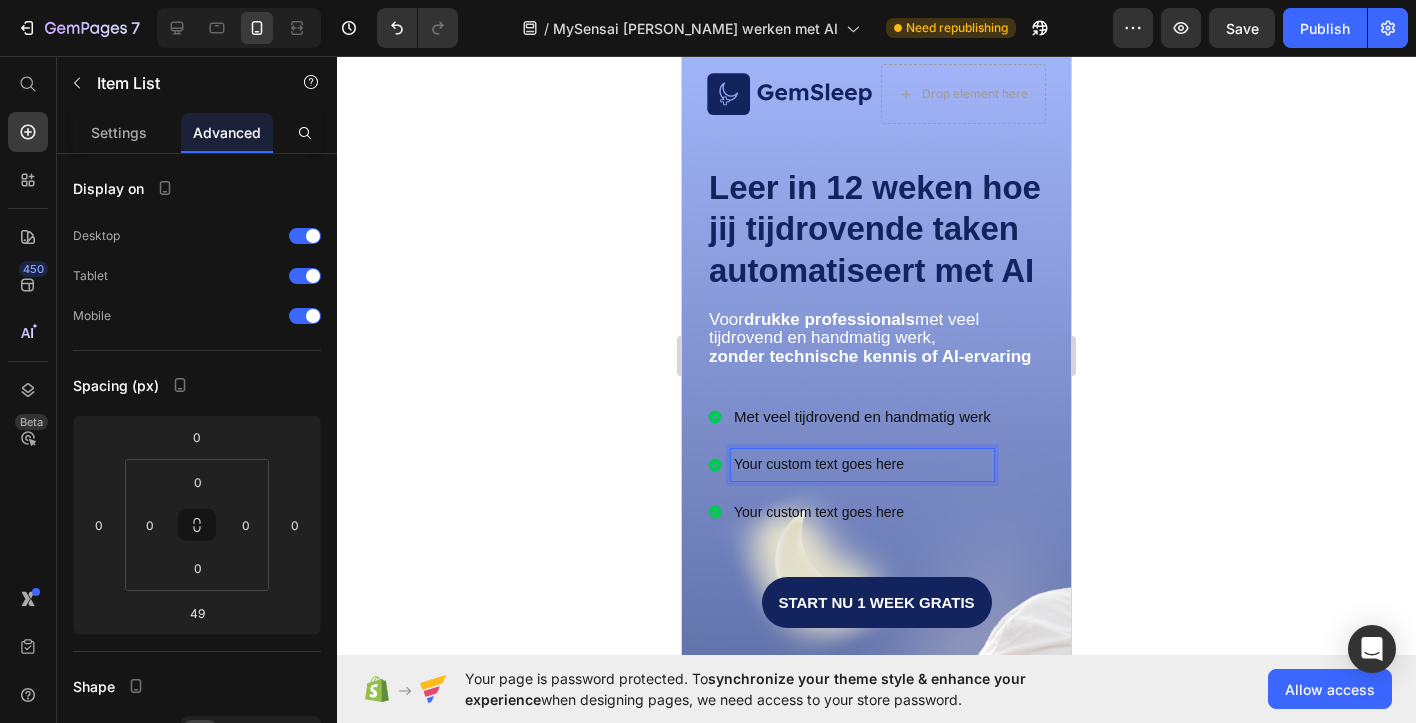 click on "Your custom text goes here" at bounding box center [862, 464] 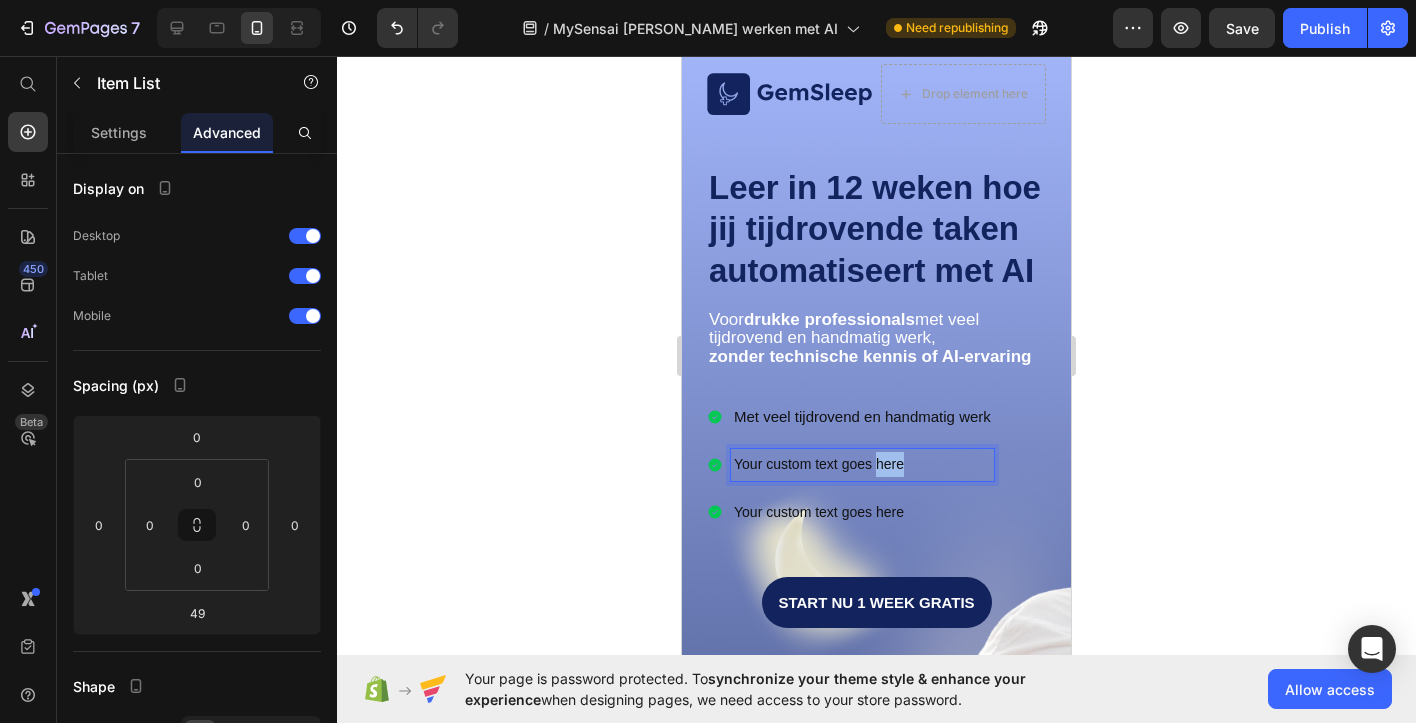 click on "Your custom text goes here" at bounding box center [862, 464] 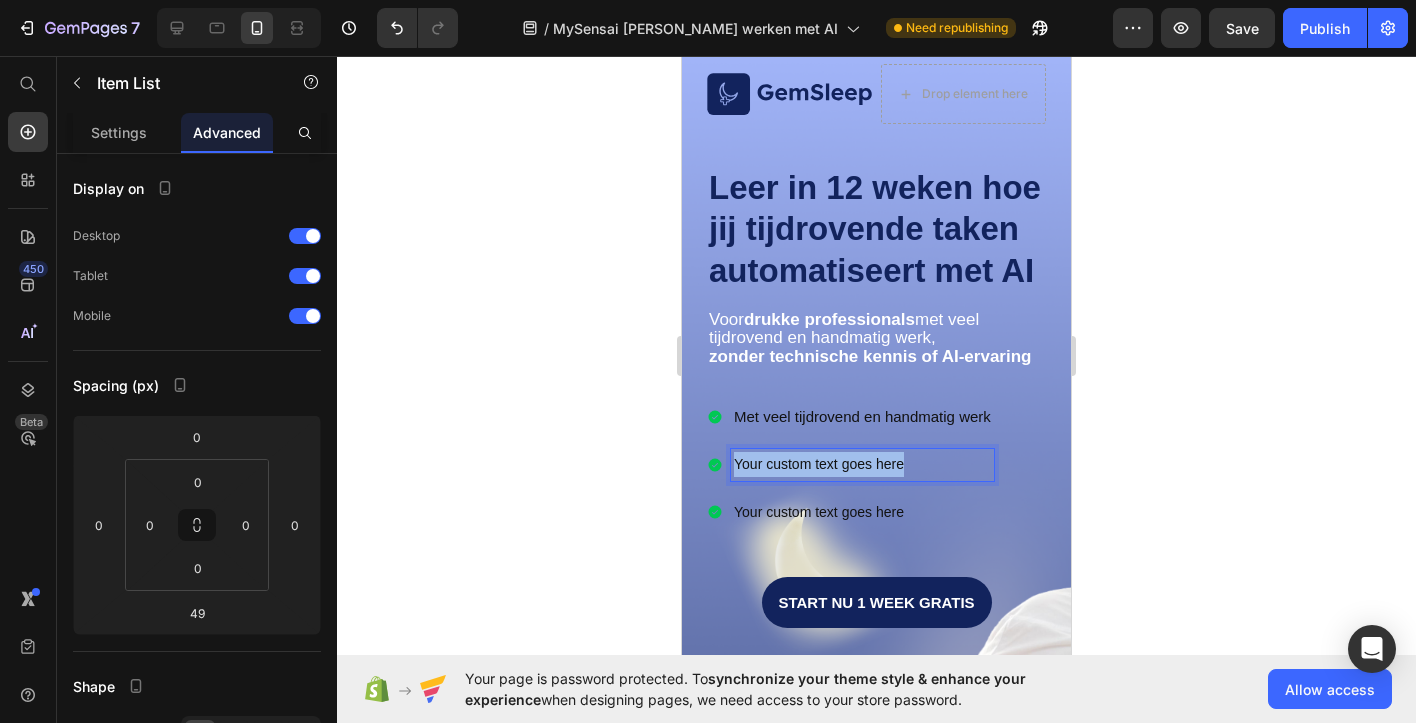 click on "Your custom text goes here" at bounding box center (862, 464) 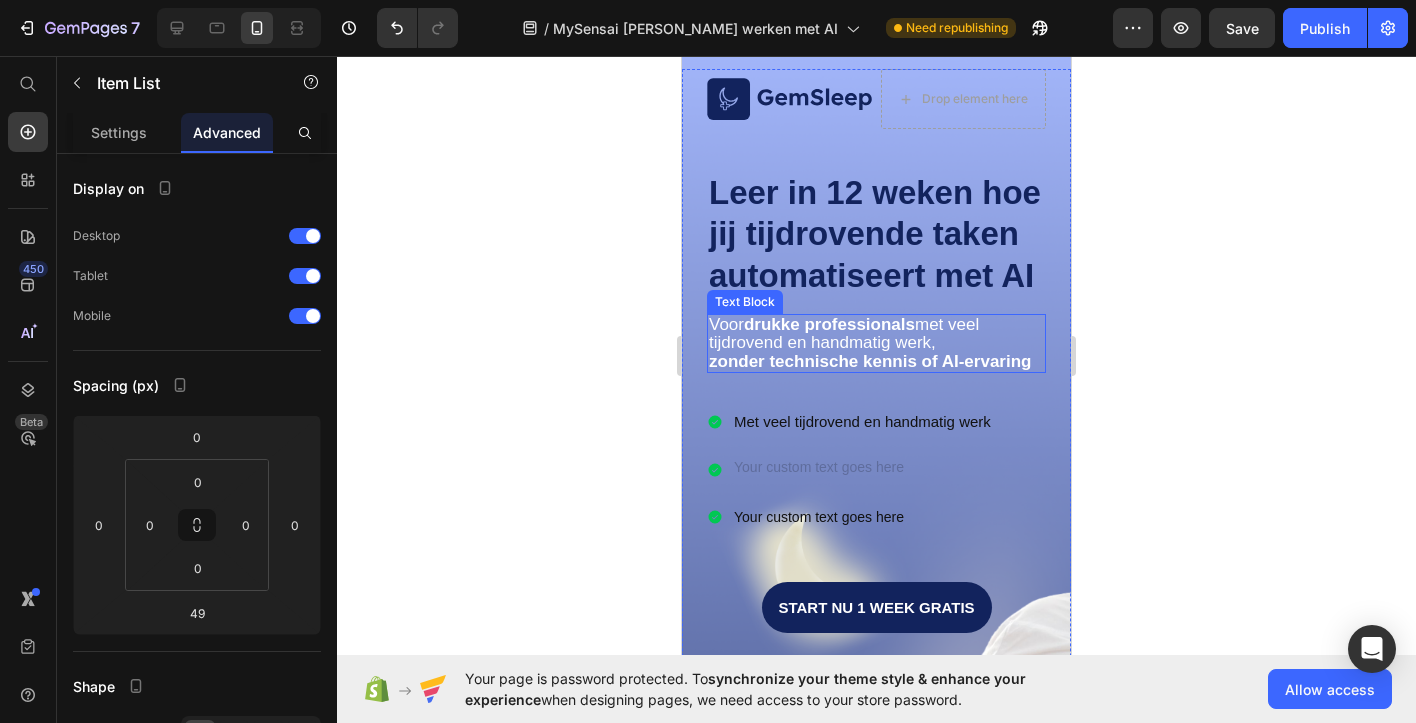 scroll, scrollTop: 48, scrollLeft: 0, axis: vertical 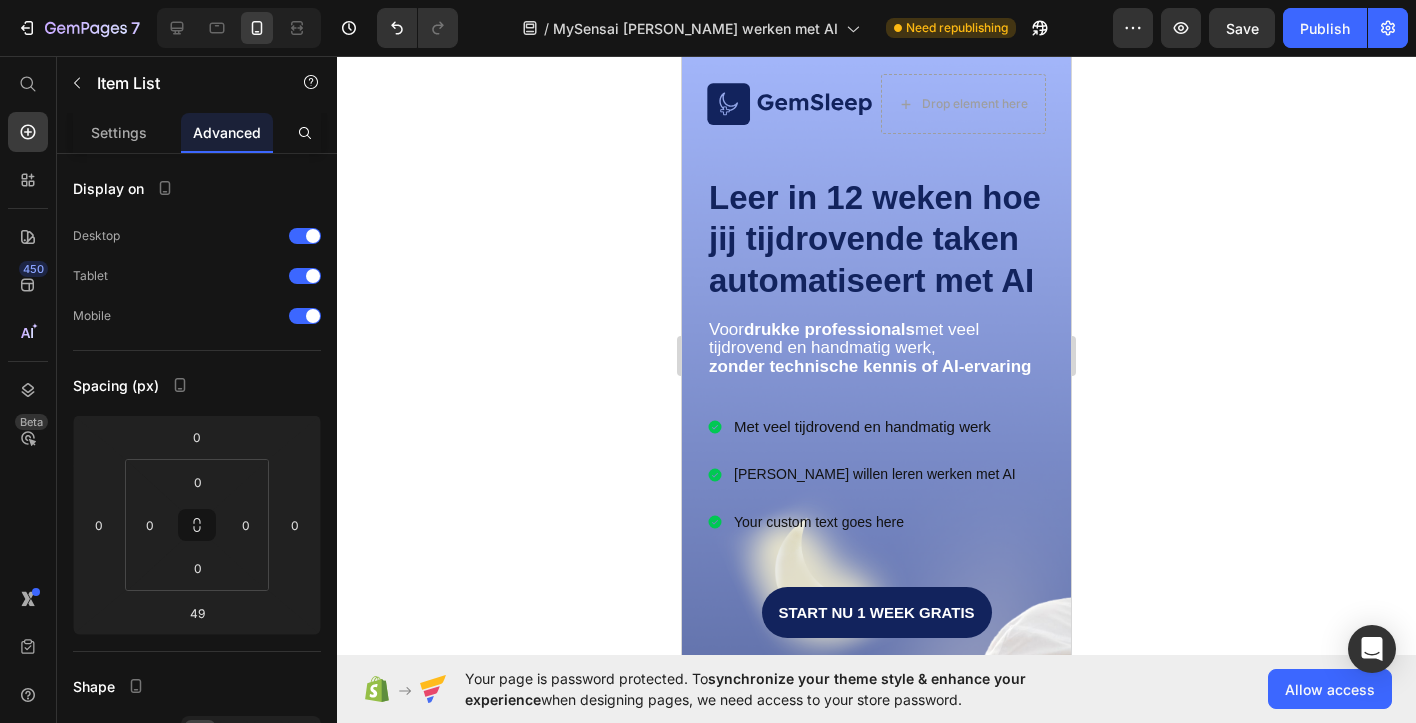 click on "Your custom text goes here" at bounding box center [875, 522] 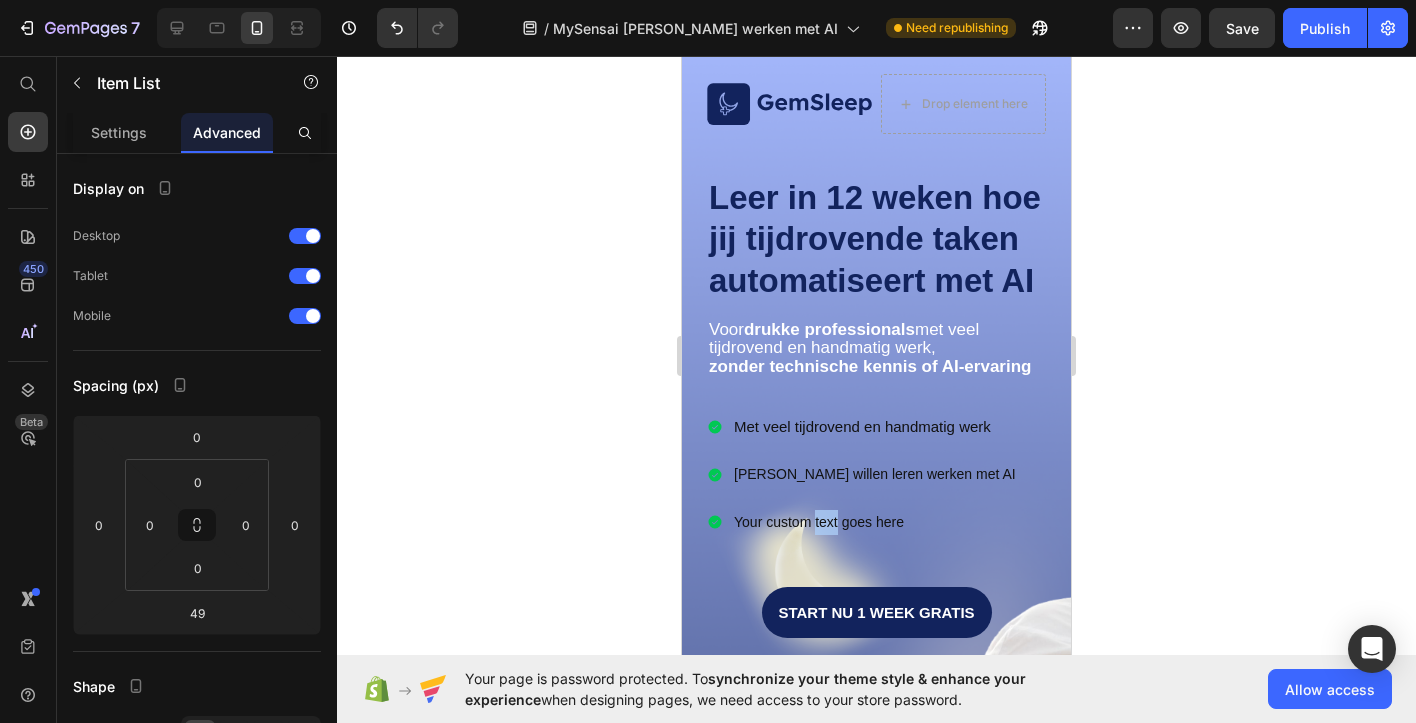 click on "Your custom text goes here" at bounding box center [875, 522] 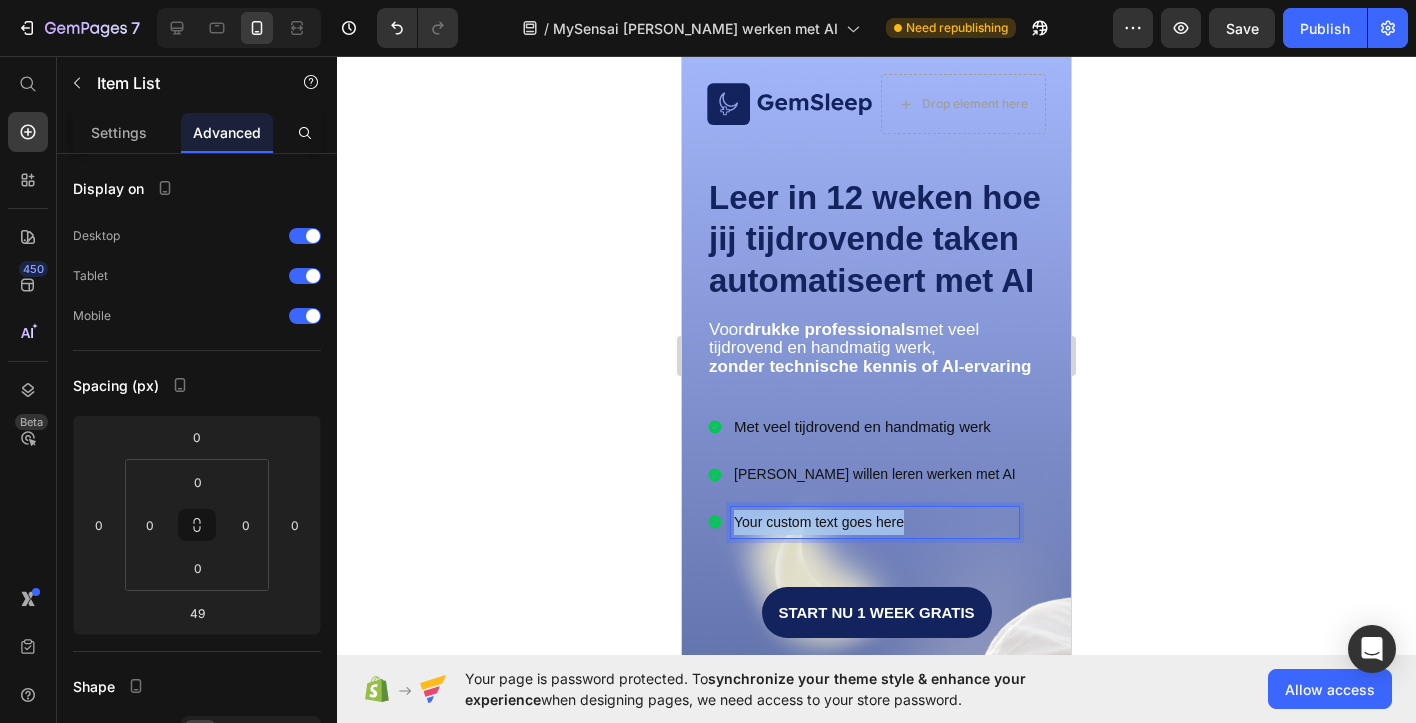 click on "Your custom text goes here" at bounding box center (875, 522) 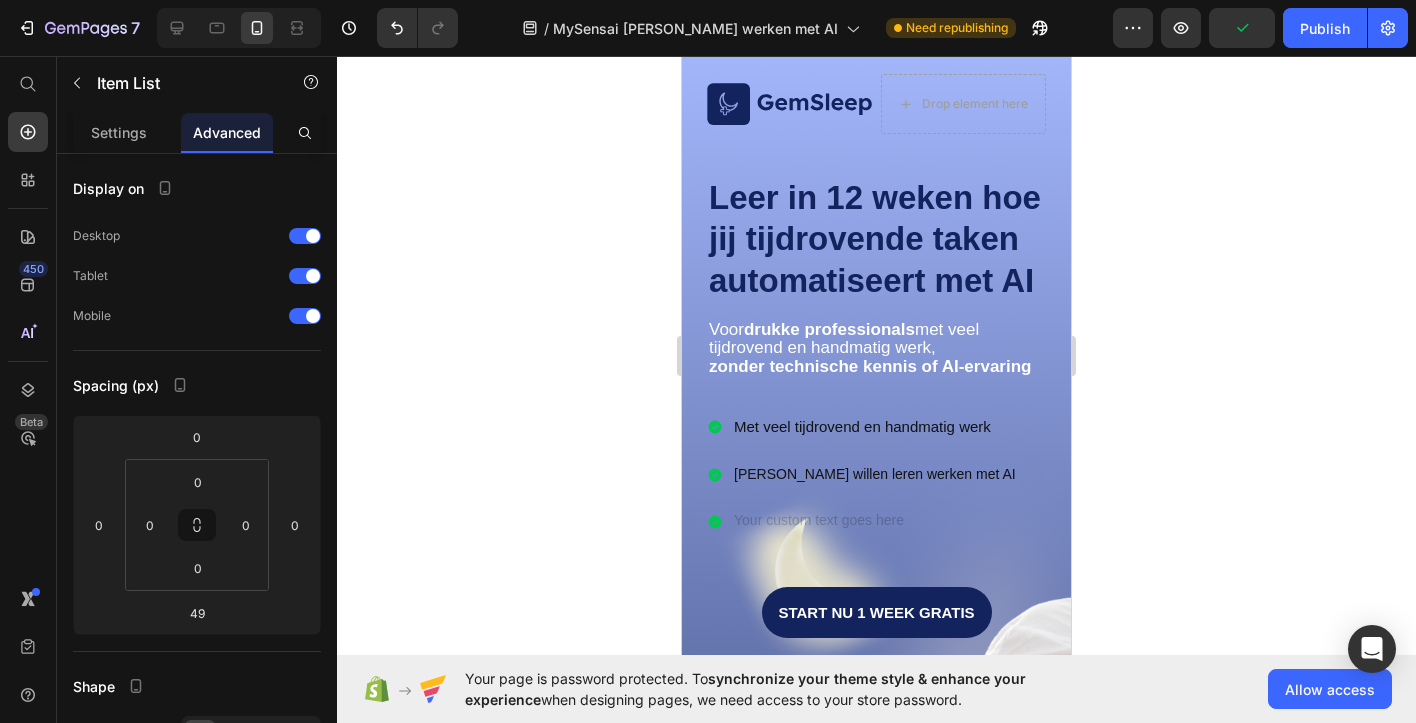 scroll, scrollTop: 43, scrollLeft: 0, axis: vertical 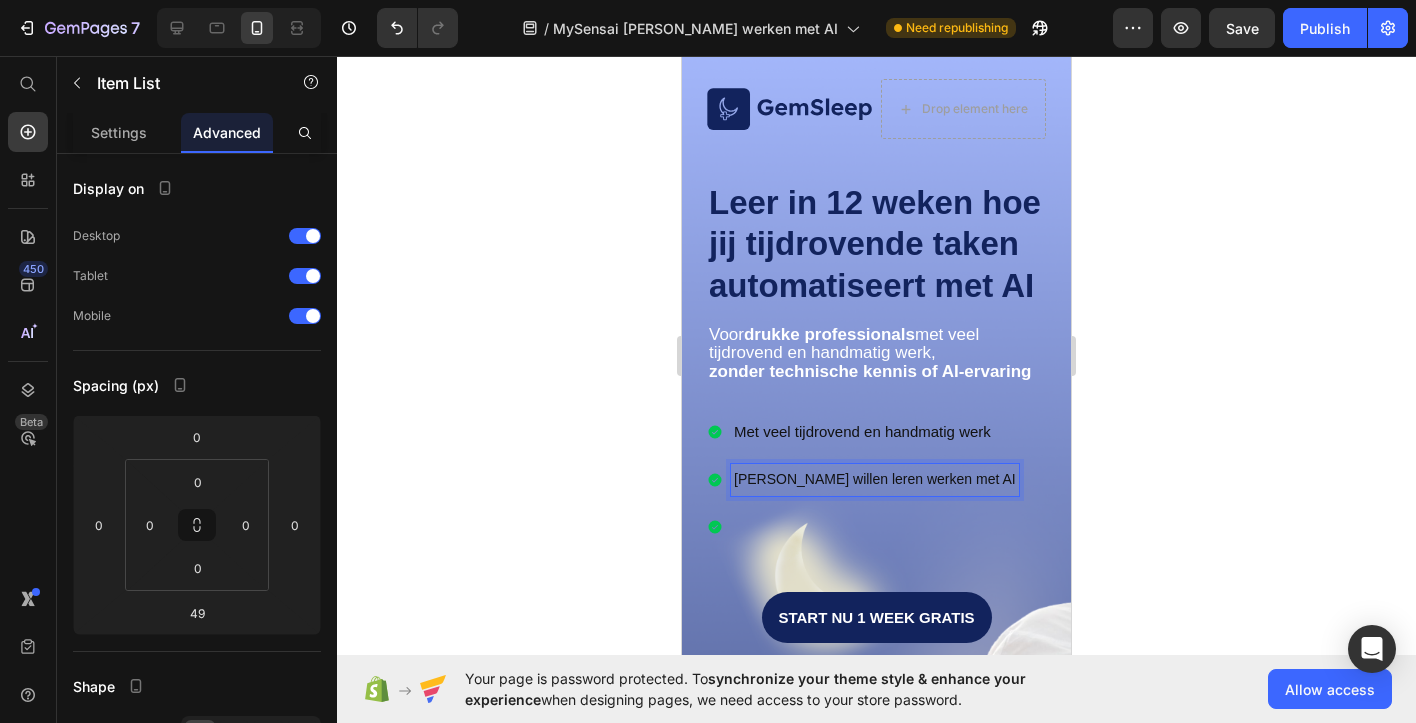 click on "[PERSON_NAME] willen leren werken met AI" at bounding box center (875, 479) 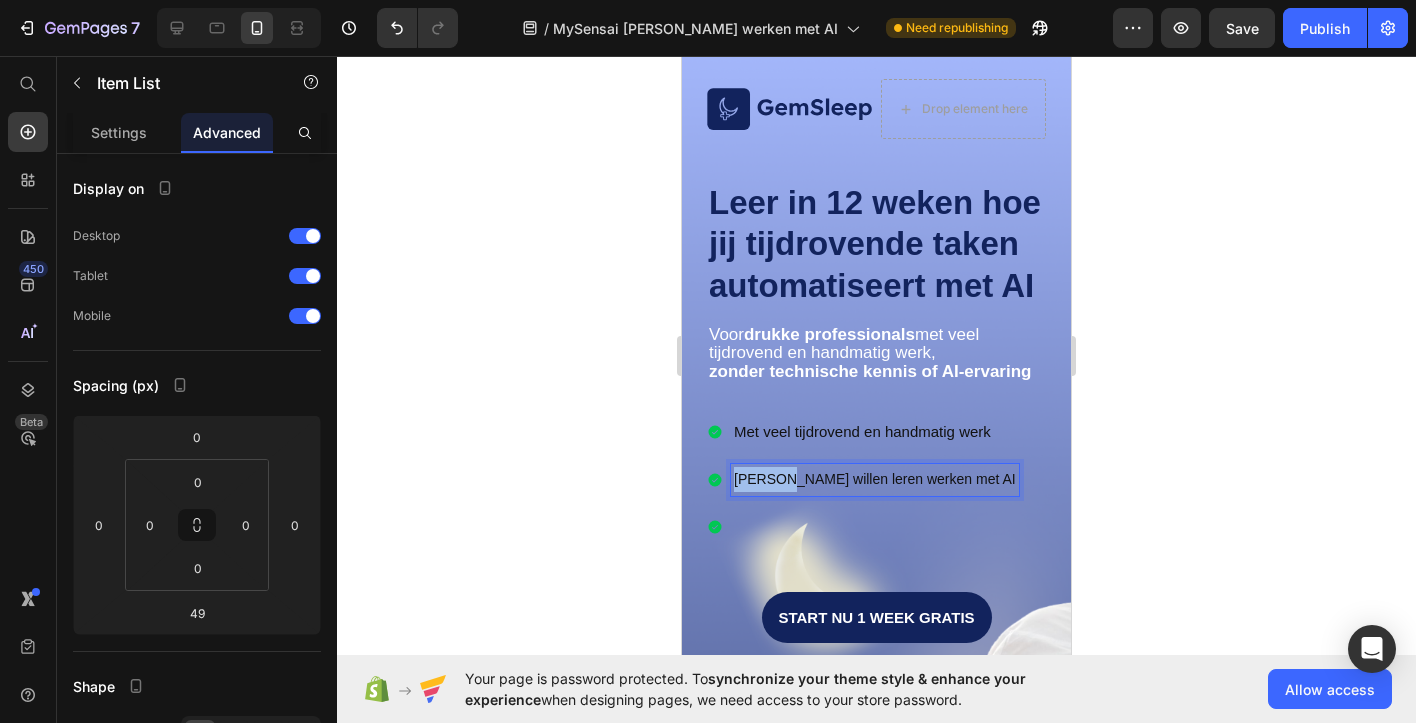 click on "[PERSON_NAME] willen leren werken met AI" at bounding box center [875, 479] 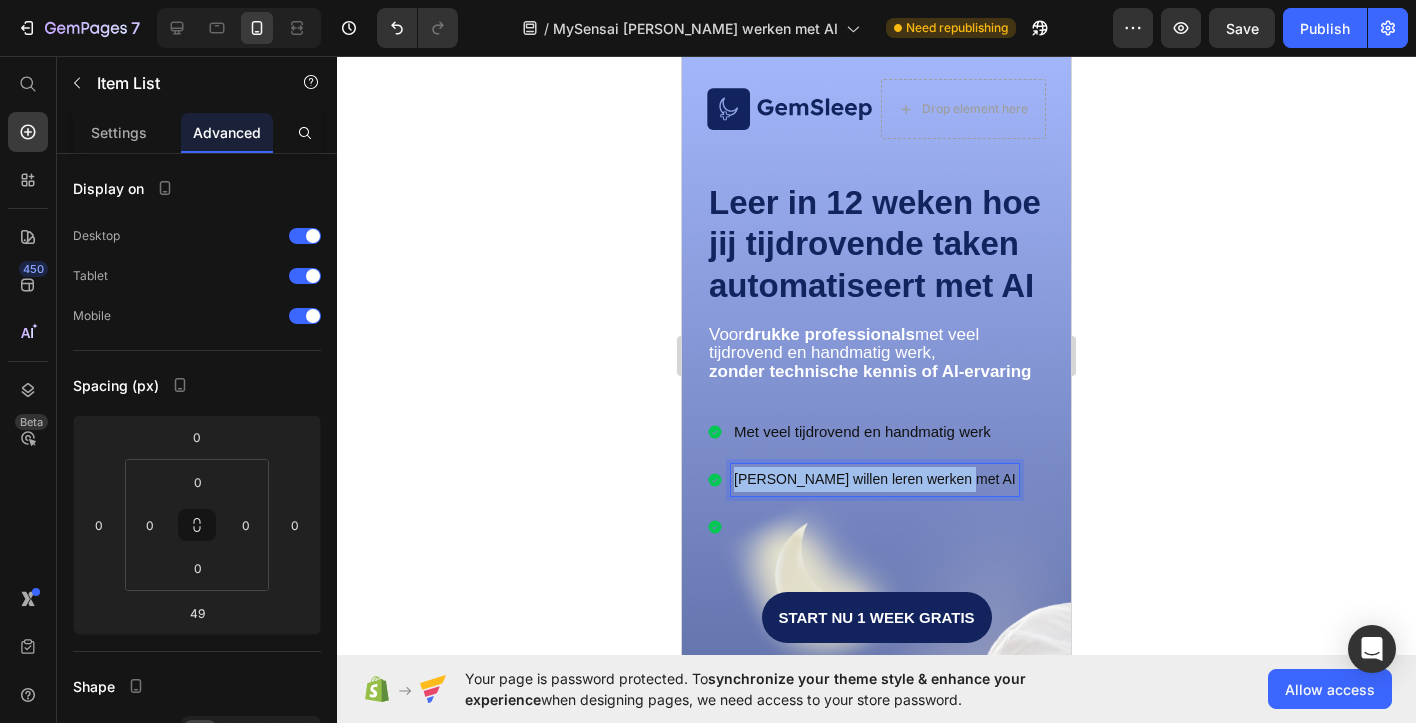 click on "[PERSON_NAME] willen leren werken met AI" at bounding box center [875, 479] 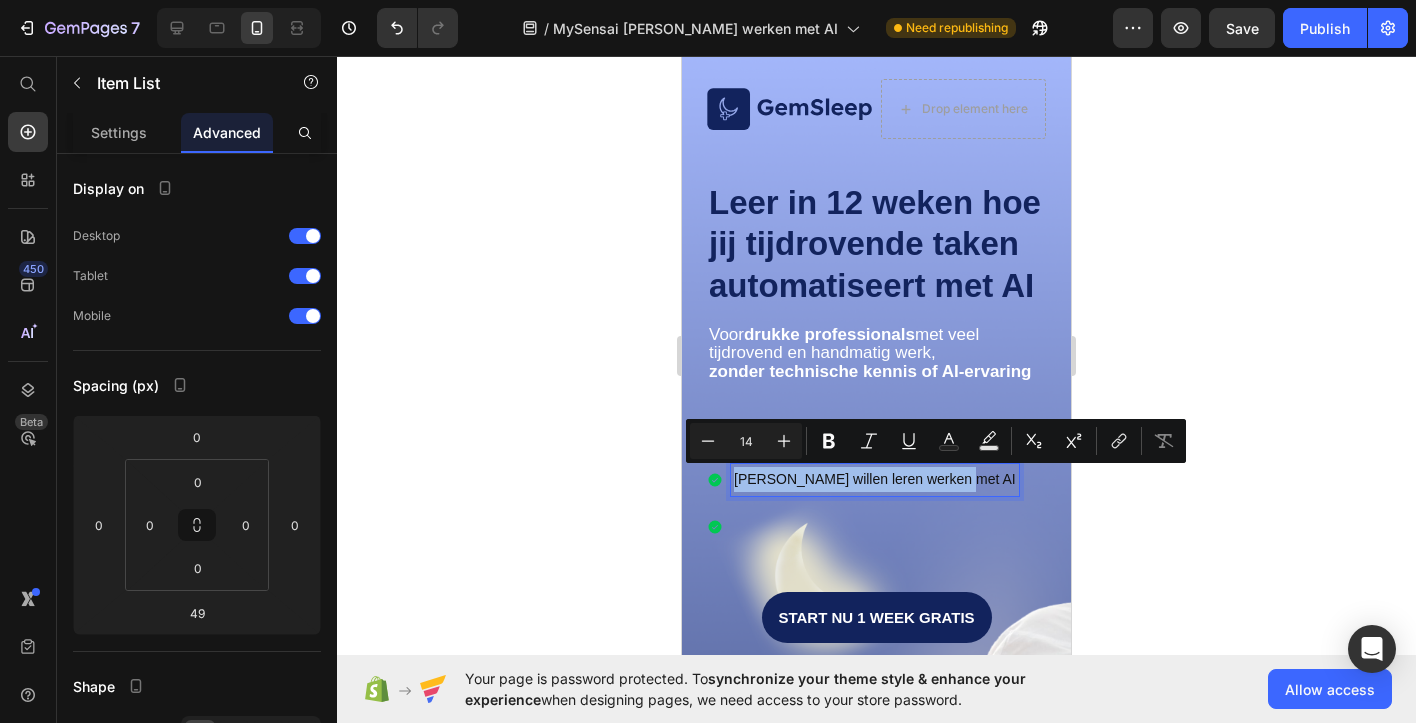 click on "[PERSON_NAME] willen leren werken met AI" at bounding box center (875, 479) 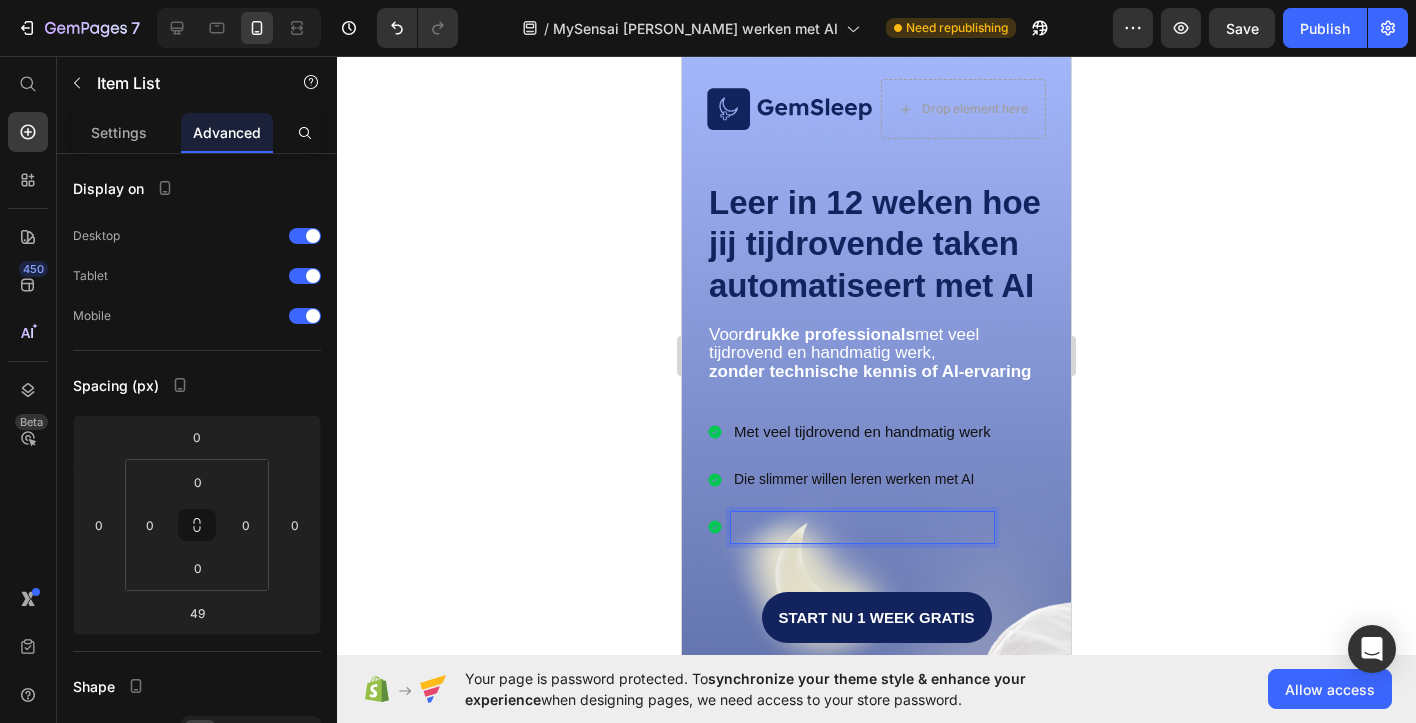 click at bounding box center (862, 527) 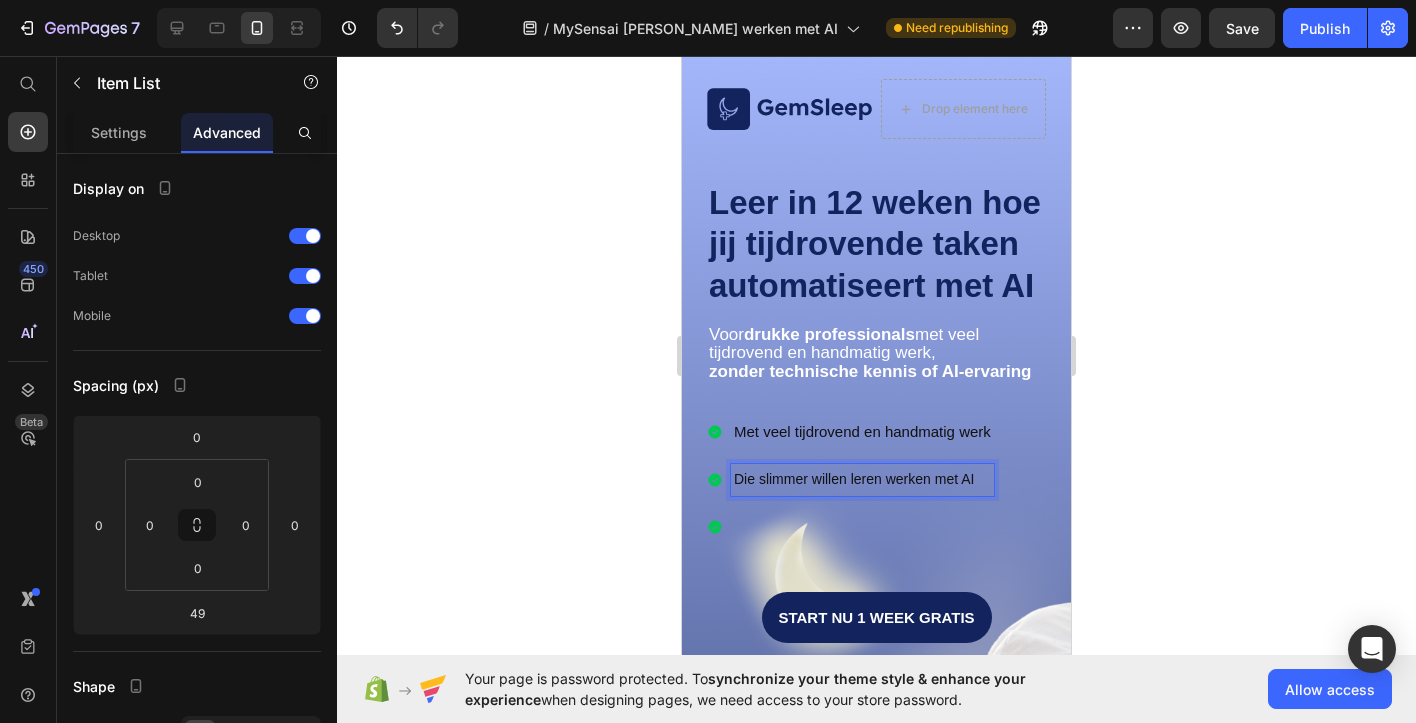 click on "Die slimmer willen leren werken met AI" at bounding box center (862, 479) 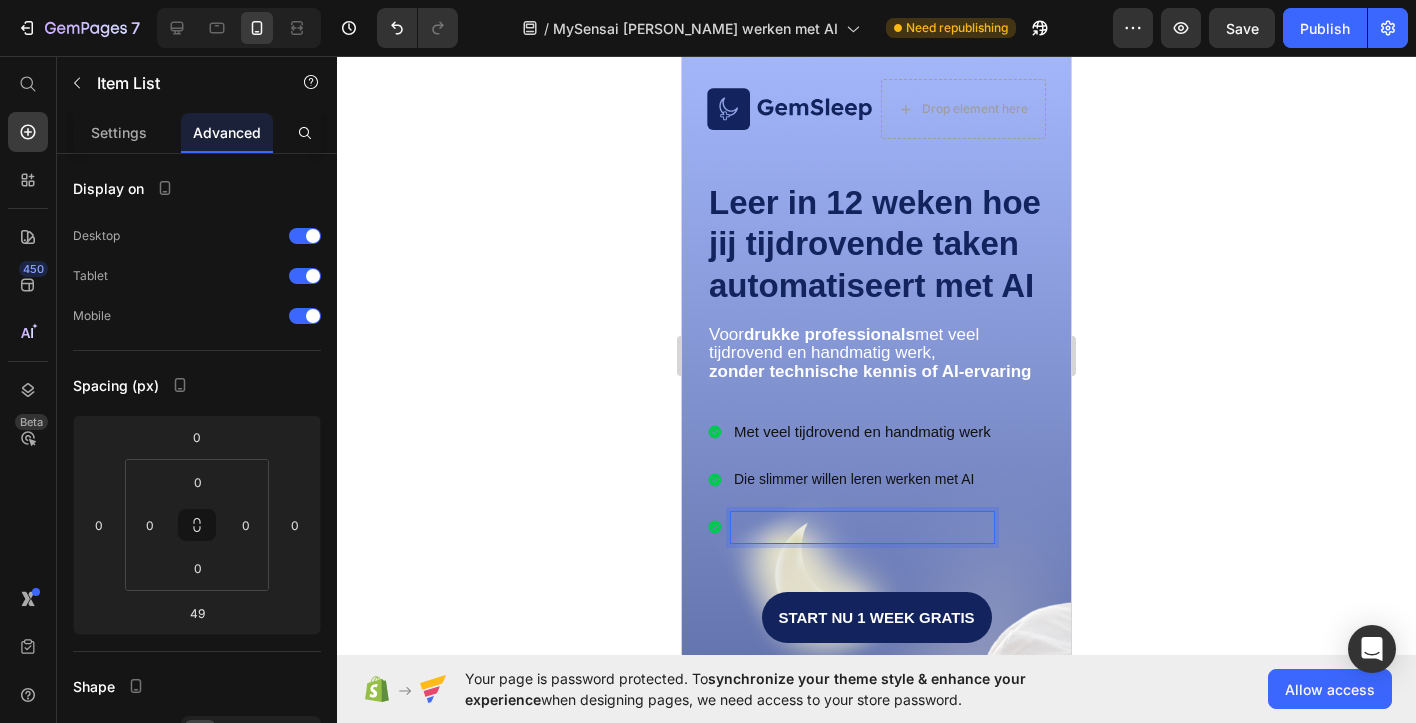 click at bounding box center [862, 527] 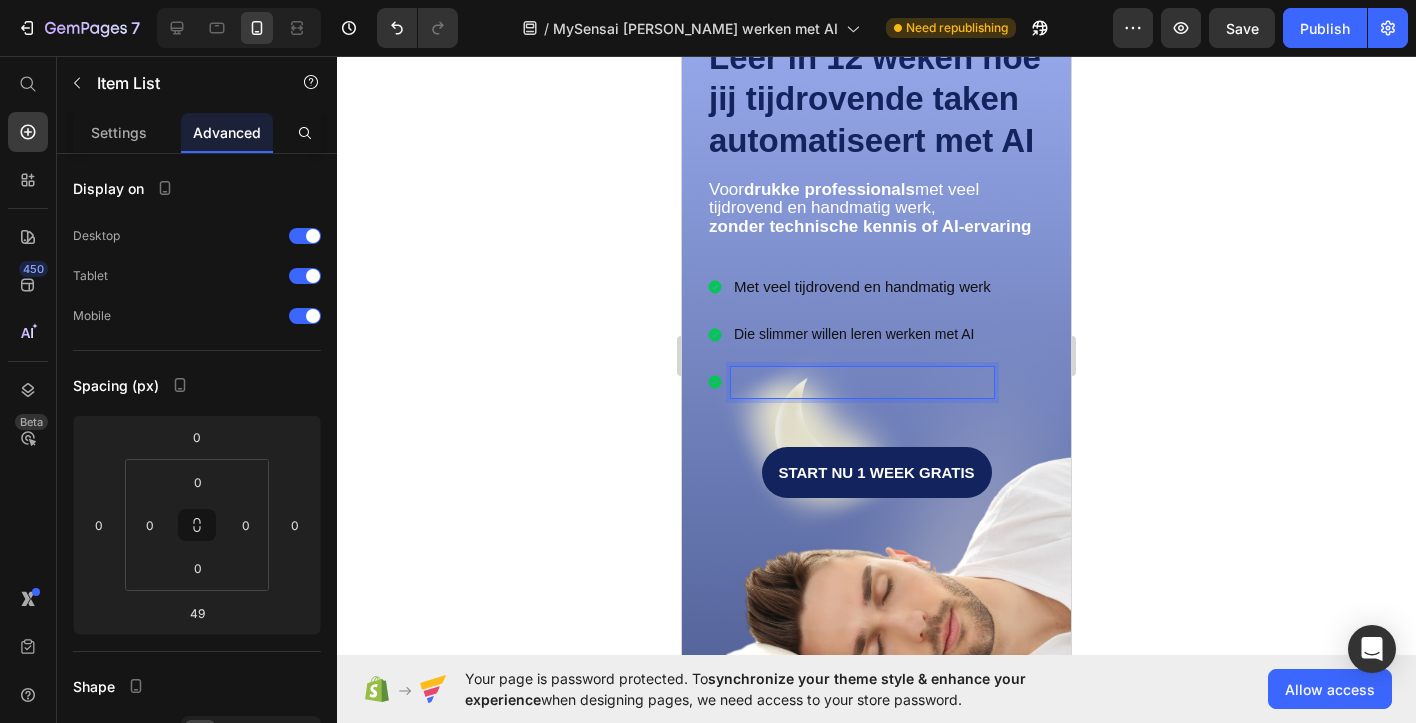 scroll, scrollTop: 160, scrollLeft: 0, axis: vertical 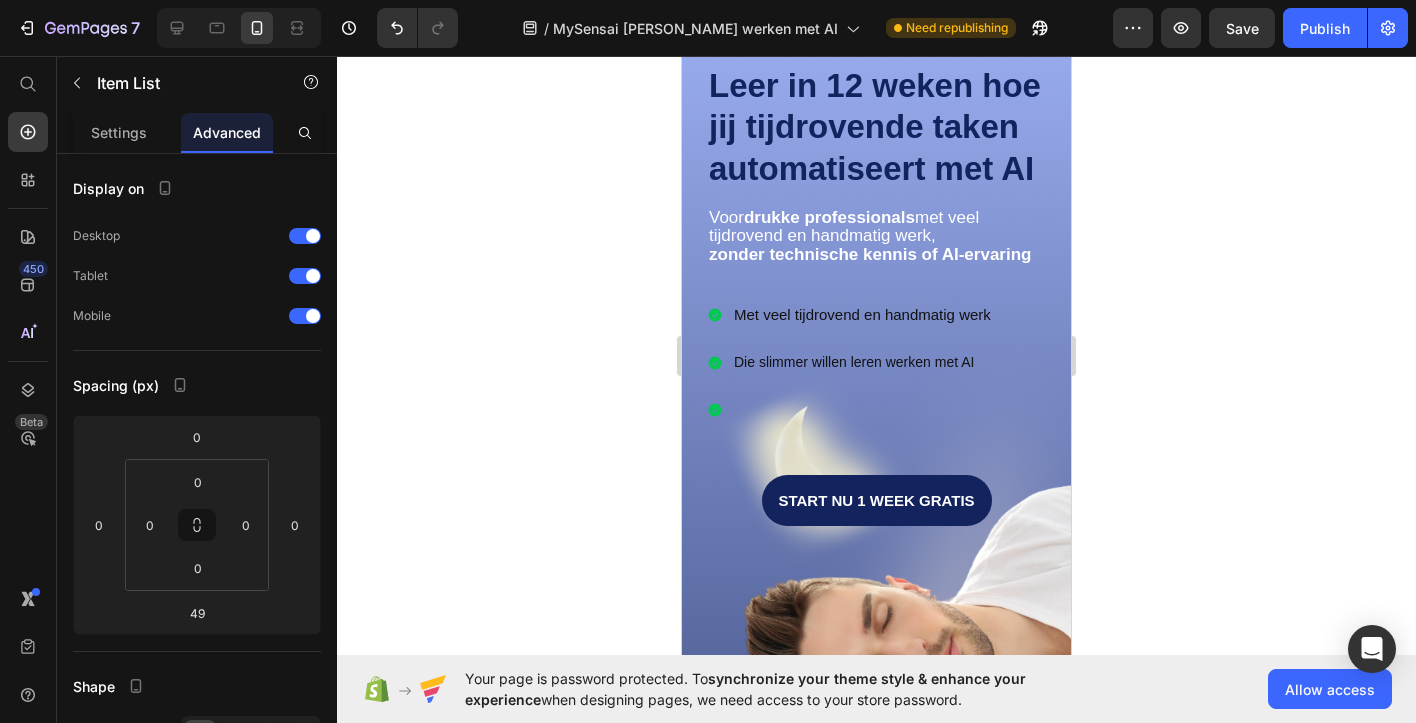 click on "Met veel tijdrovend en handmatig werk Die slimmer willen leren werken met AI" at bounding box center (876, 362) 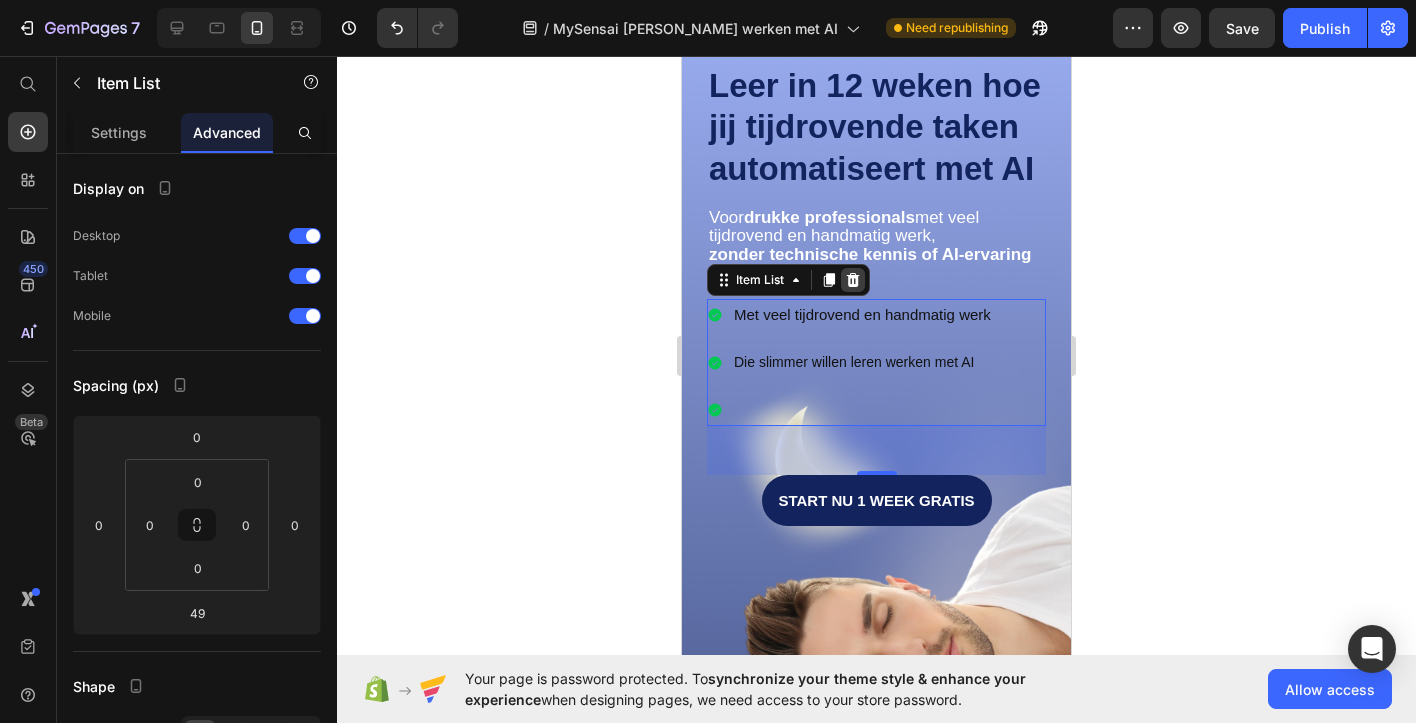 click 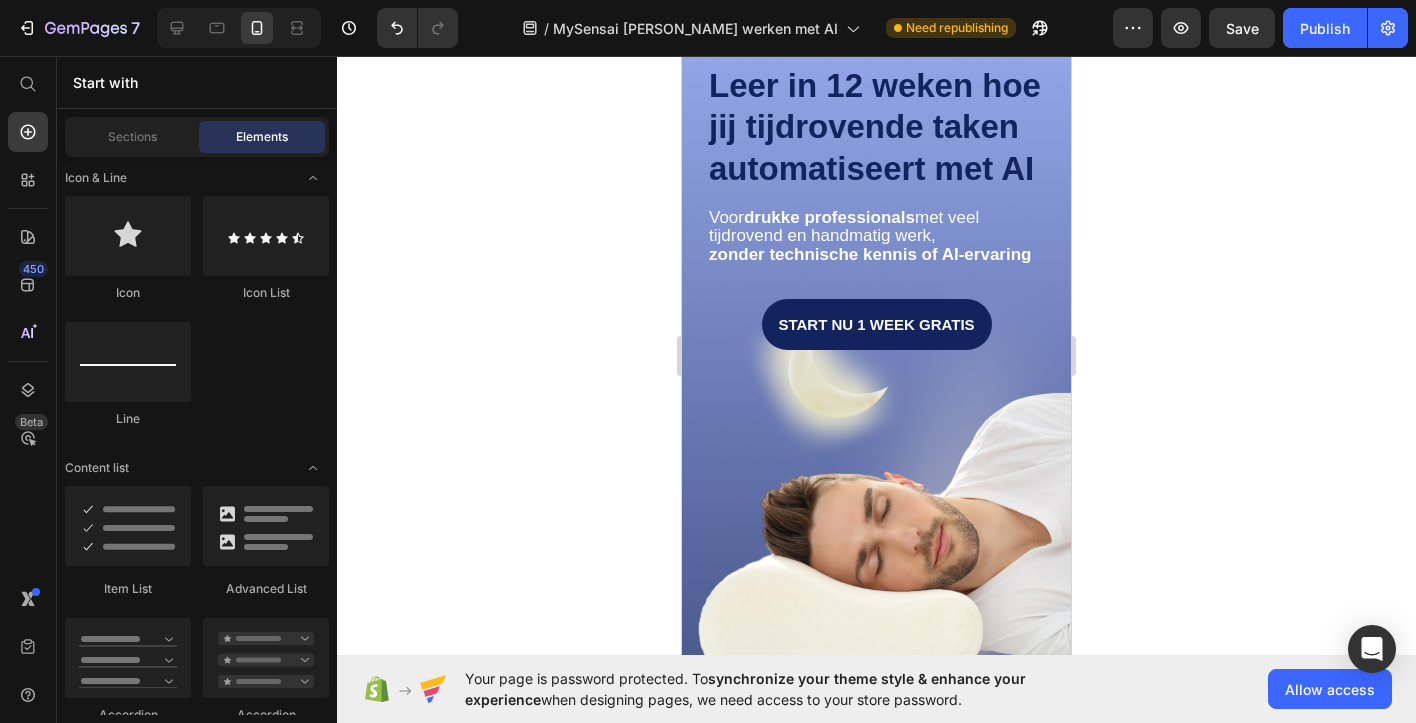 click 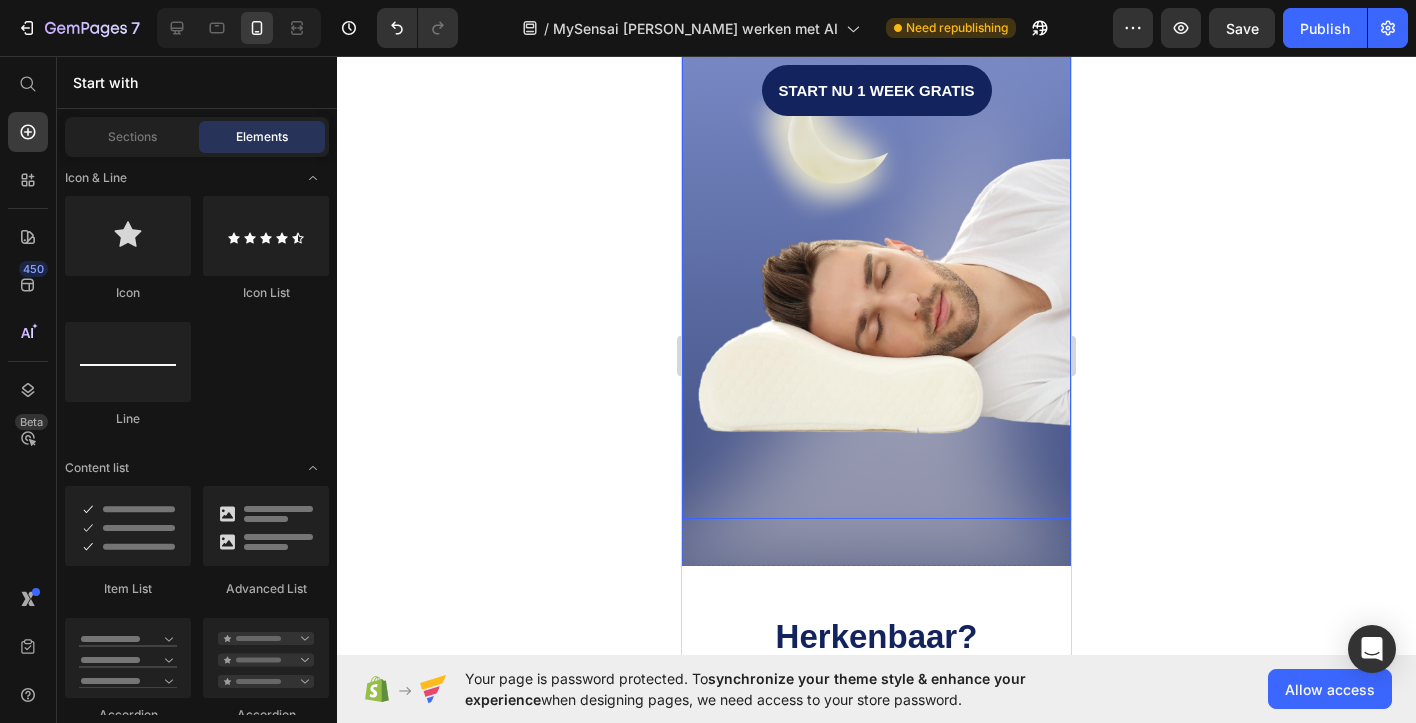 scroll, scrollTop: 389, scrollLeft: 0, axis: vertical 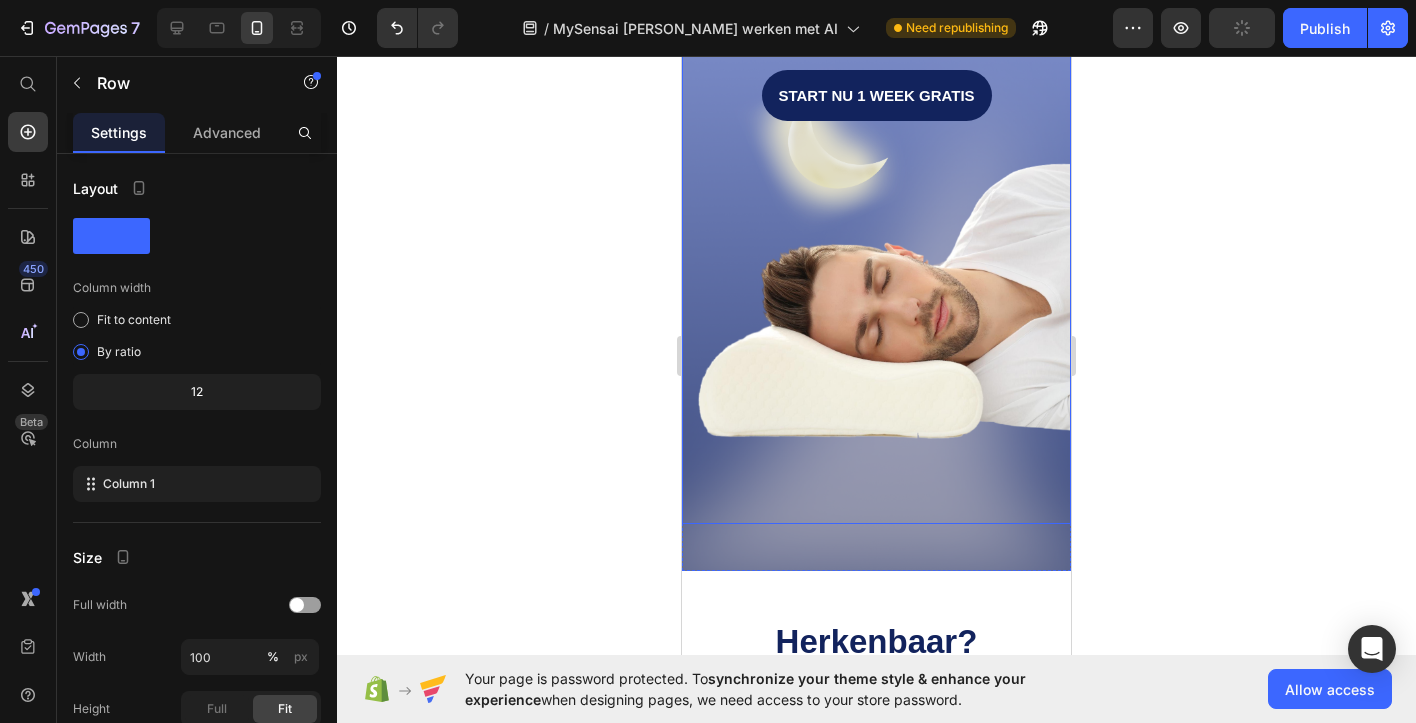 click on "Image
Drop element here Row Leer in 12 weken hoe jij tijdrovende taken automatiseert met AI Heading Voor  drukke professionals  met veel  tijdrovend en handmatig werk,  zonder technische kennis of AI-ervaring Text Block Start nu 1 week gratis Button" at bounding box center [876, 128] 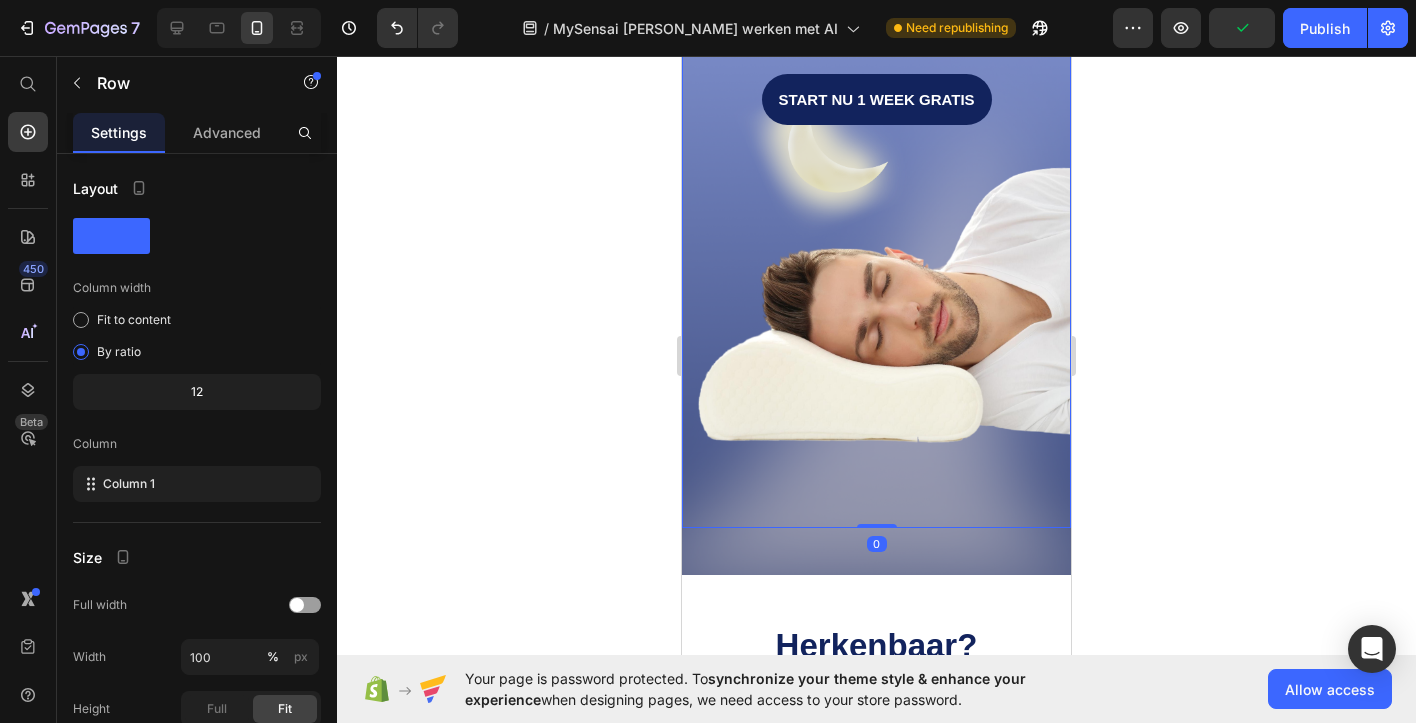 scroll, scrollTop: 0, scrollLeft: 0, axis: both 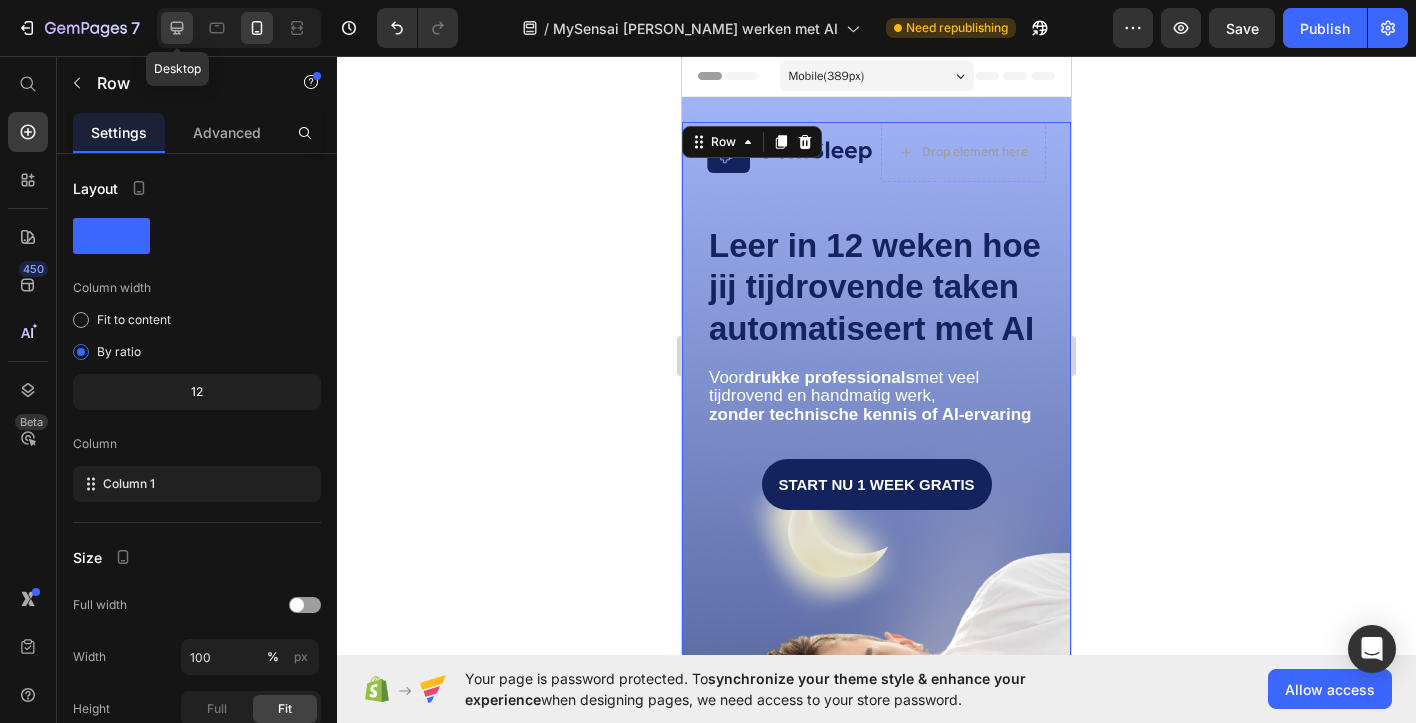 click 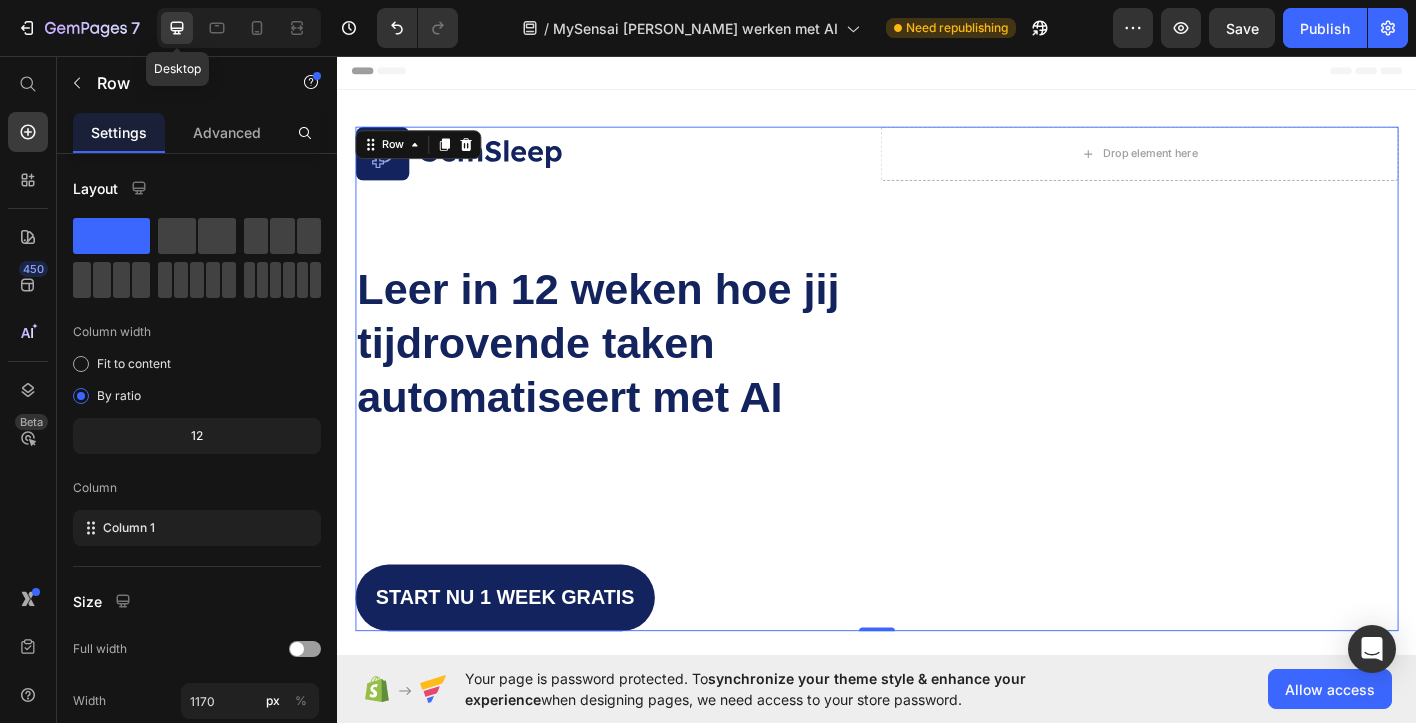 scroll, scrollTop: 12, scrollLeft: 0, axis: vertical 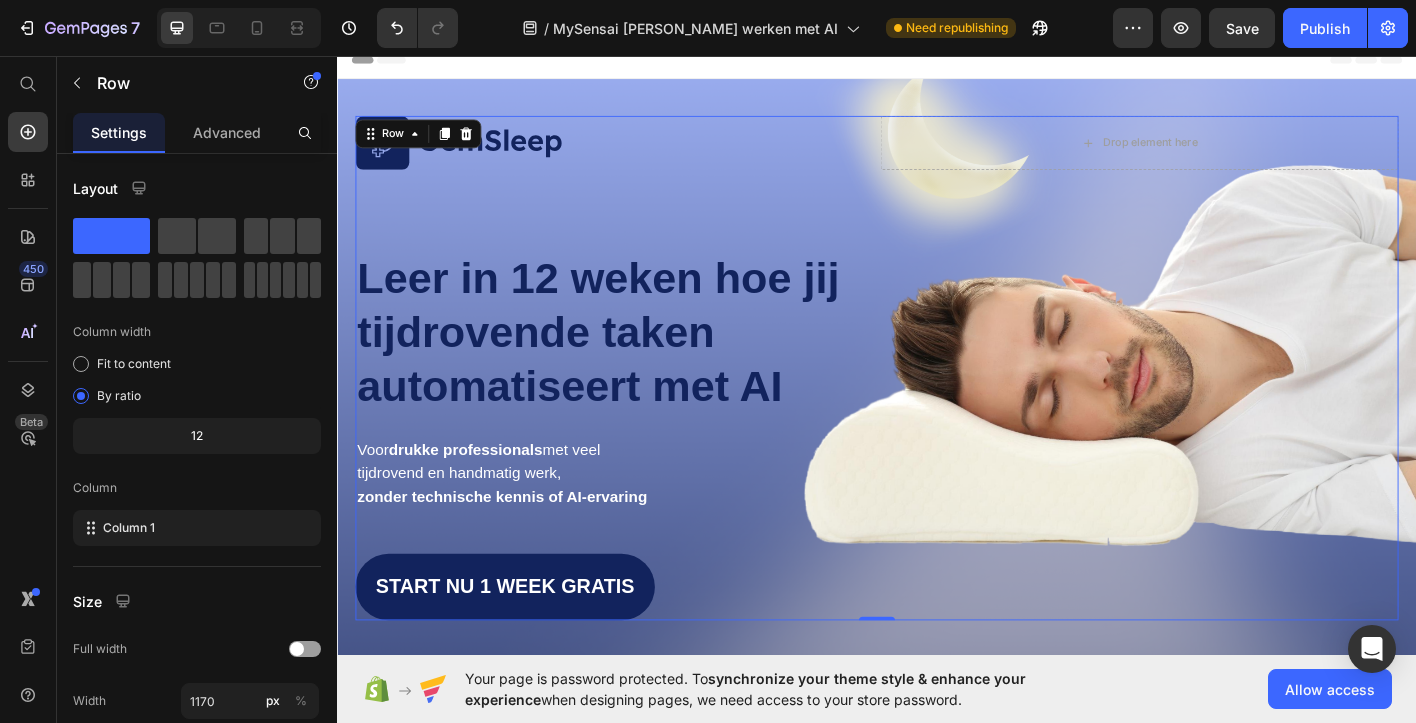 click on "Image
Drop element here Row Leer in 12 weken hoe jij tijdrovende taken automatiseert met AI Heading Voor  drukke professionals  met veel  tijdrovend en handmatig werk,  zonder technische kennis of AI-ervaring Text Block Start nu 1 week gratis Button" at bounding box center [937, 402] 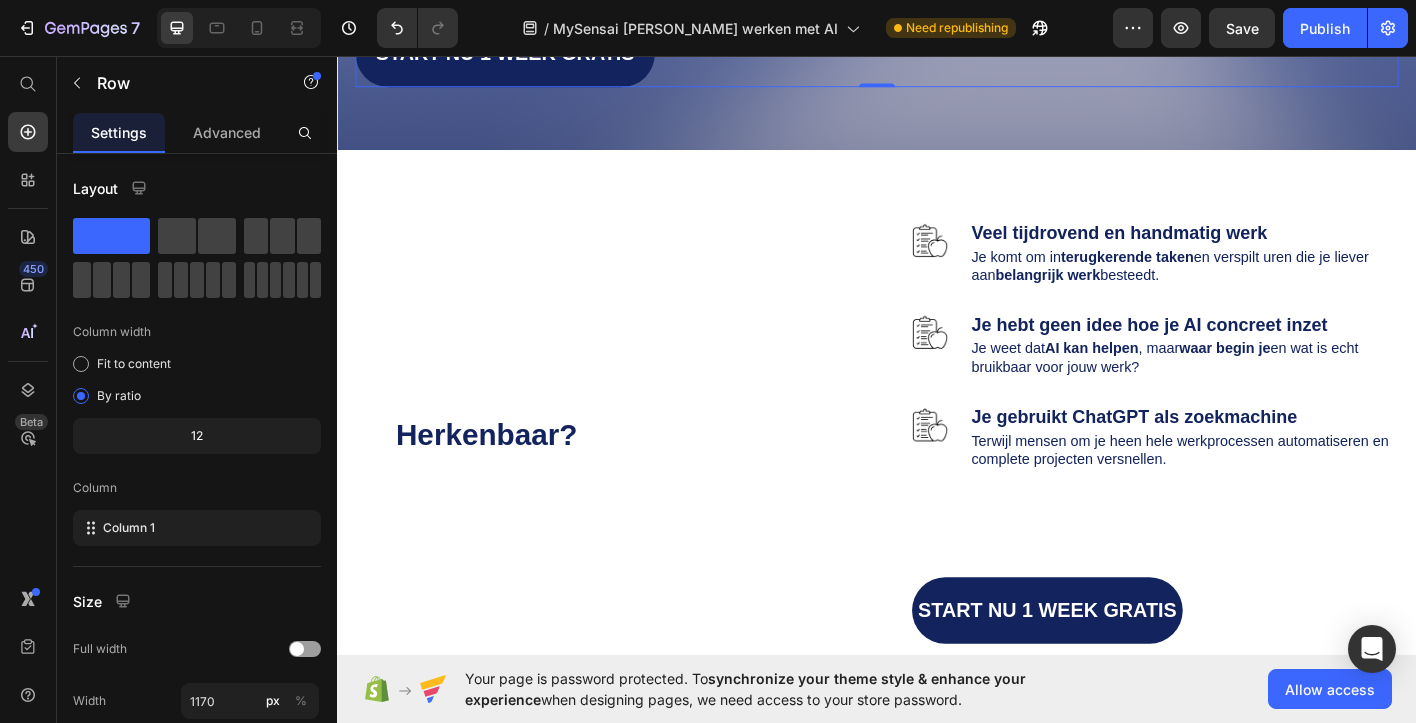 scroll, scrollTop: 606, scrollLeft: 0, axis: vertical 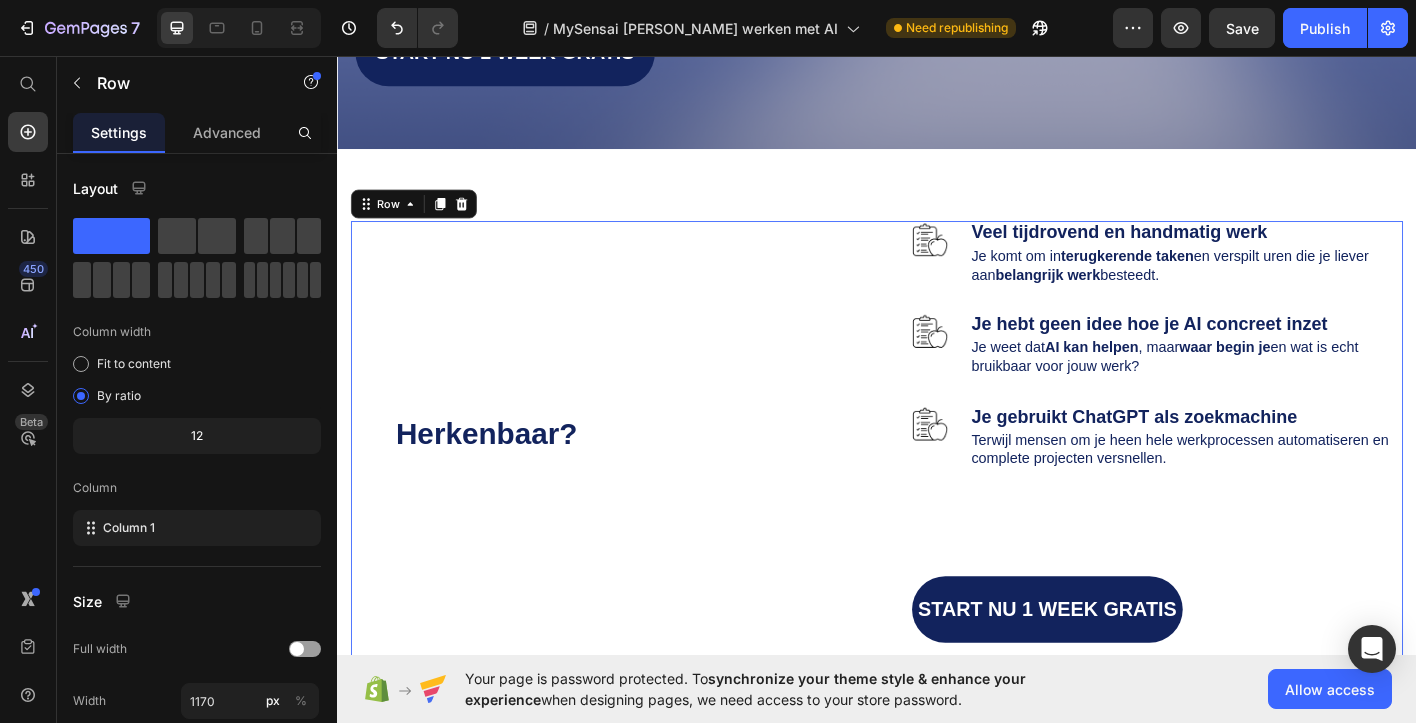 click on "Herkenbaar? Heading" at bounding box center [673, 473] 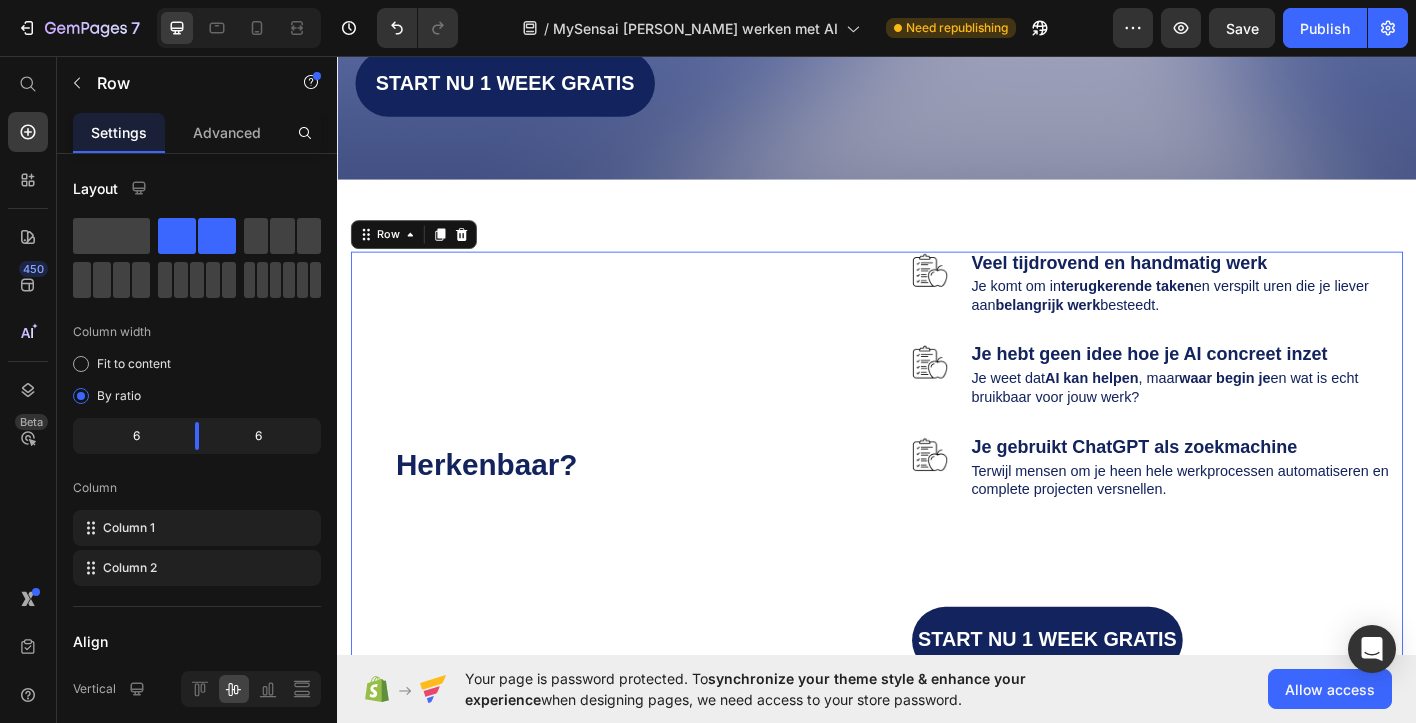 scroll, scrollTop: 571, scrollLeft: 0, axis: vertical 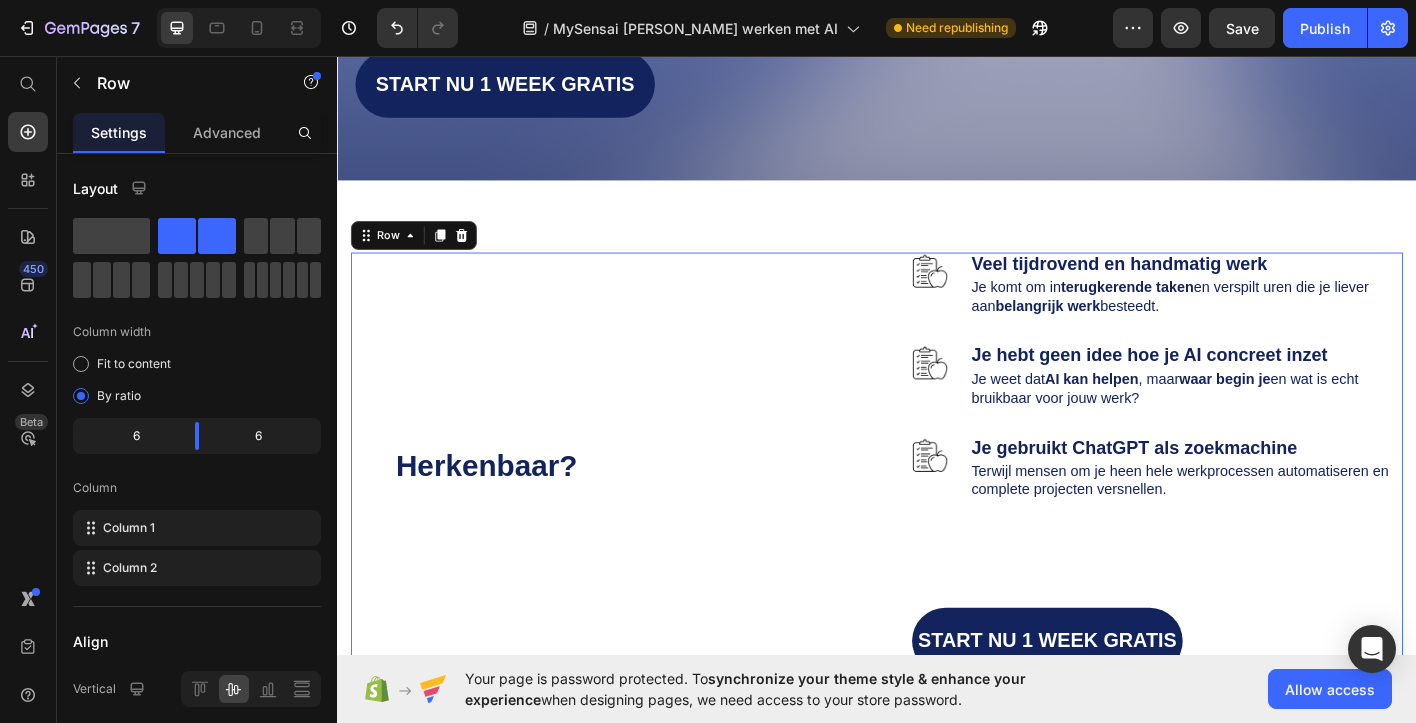 click on "Herkenbaar?" at bounding box center (673, 509) 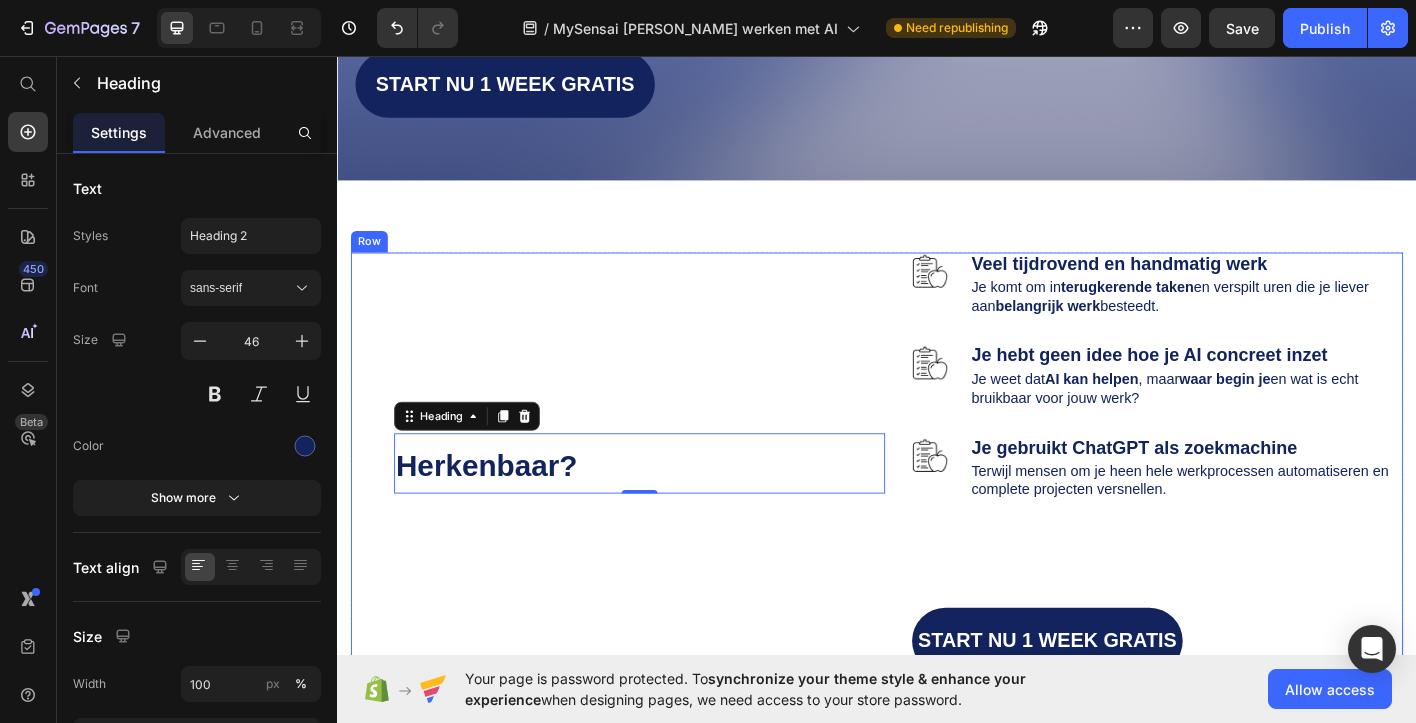 click on "Herkenbaar? Heading   0" at bounding box center (673, 508) 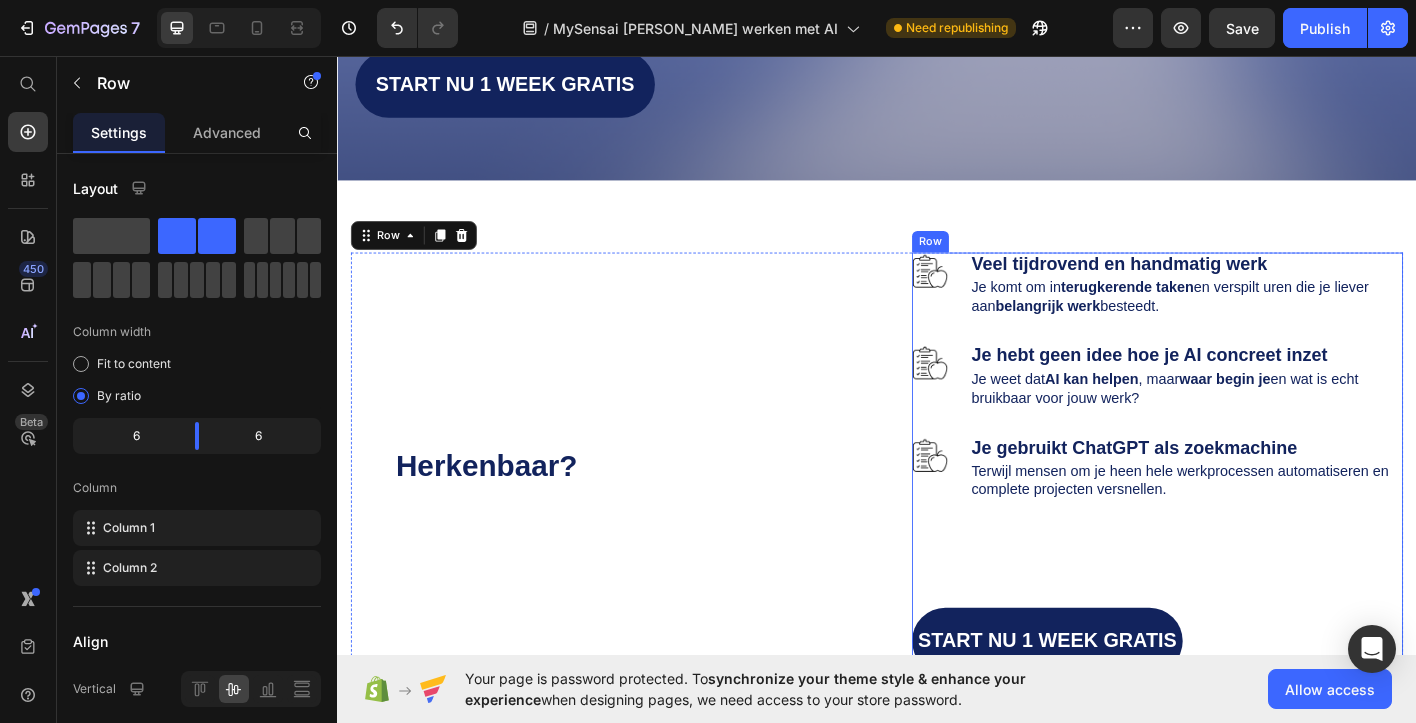 scroll, scrollTop: 557, scrollLeft: 0, axis: vertical 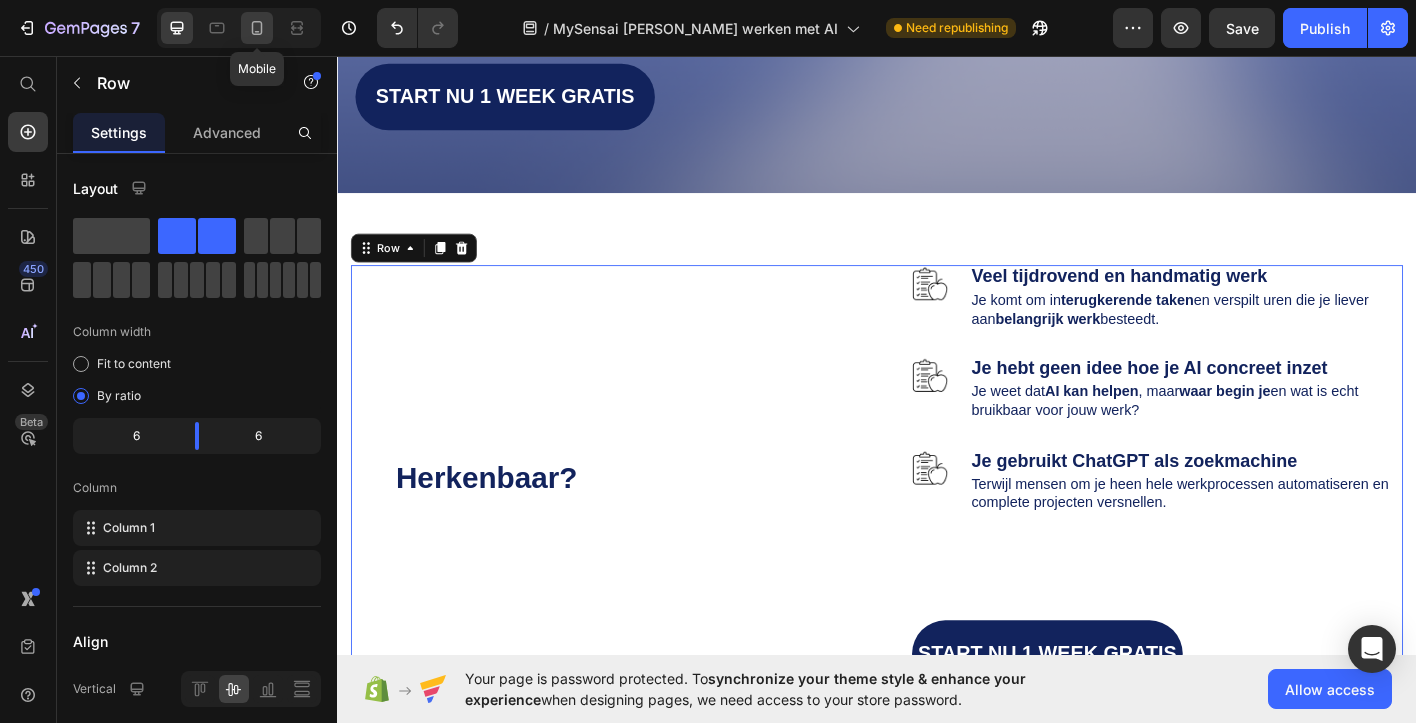 click 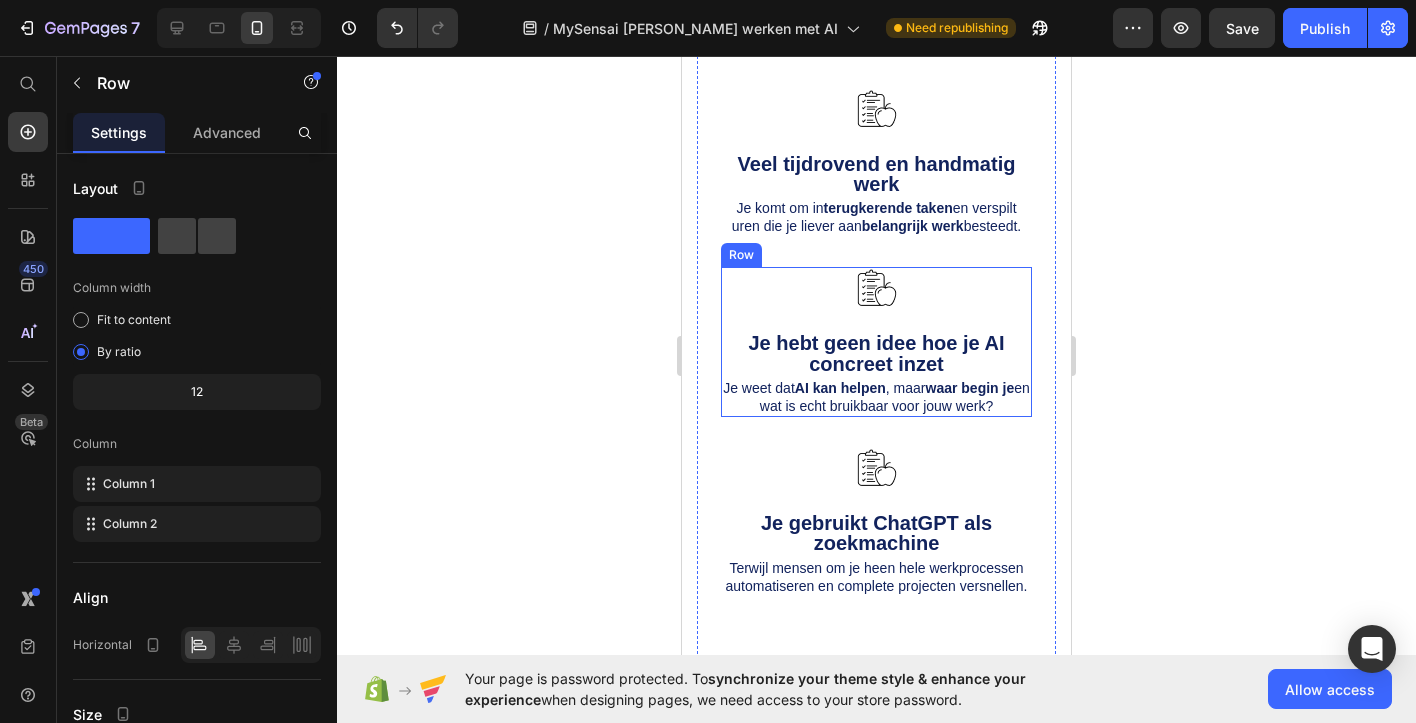 scroll, scrollTop: 1015, scrollLeft: 0, axis: vertical 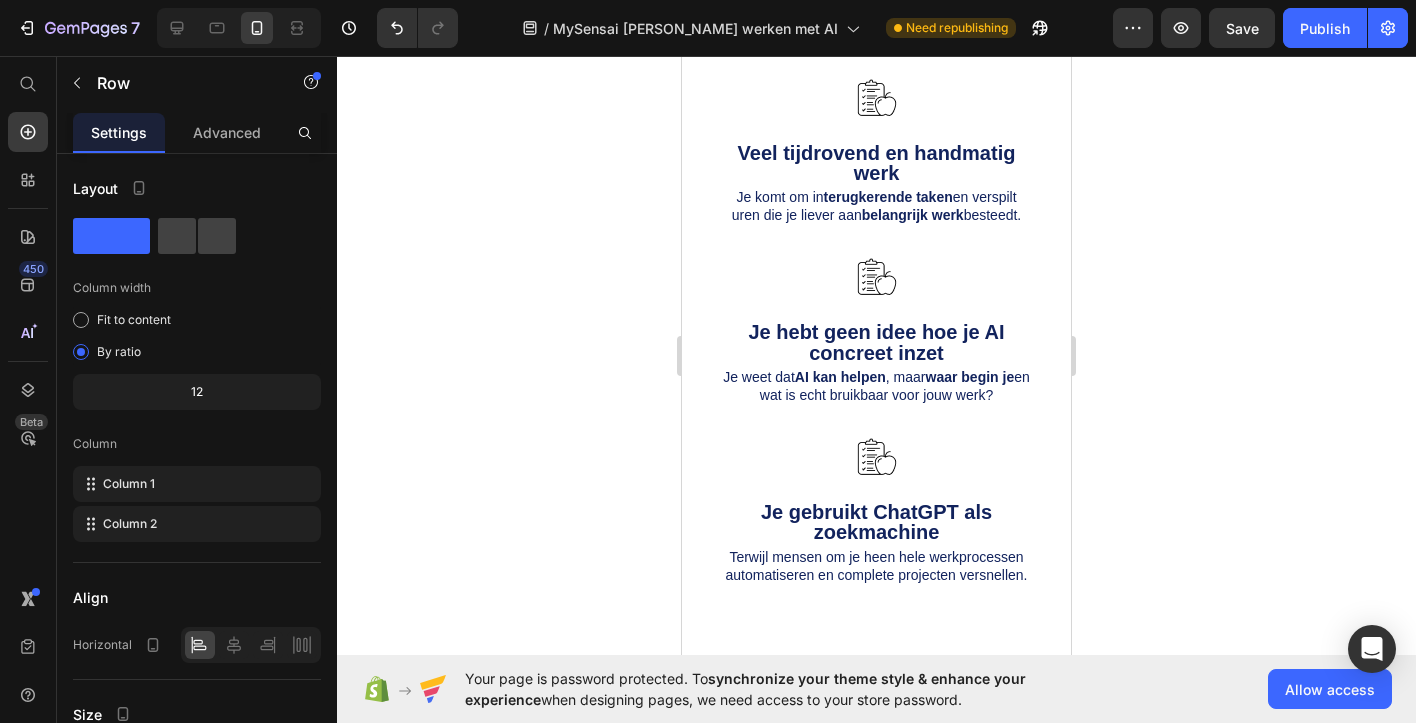 click 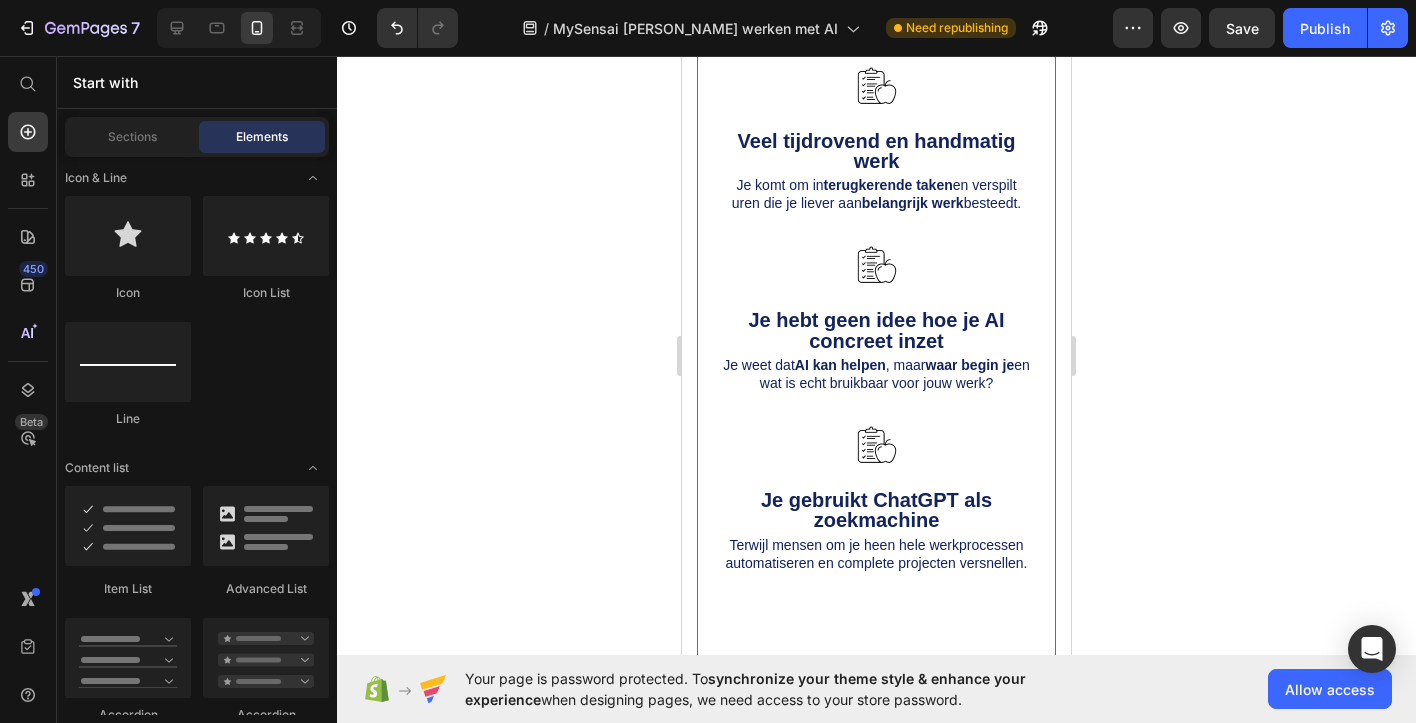 scroll, scrollTop: 1004, scrollLeft: 0, axis: vertical 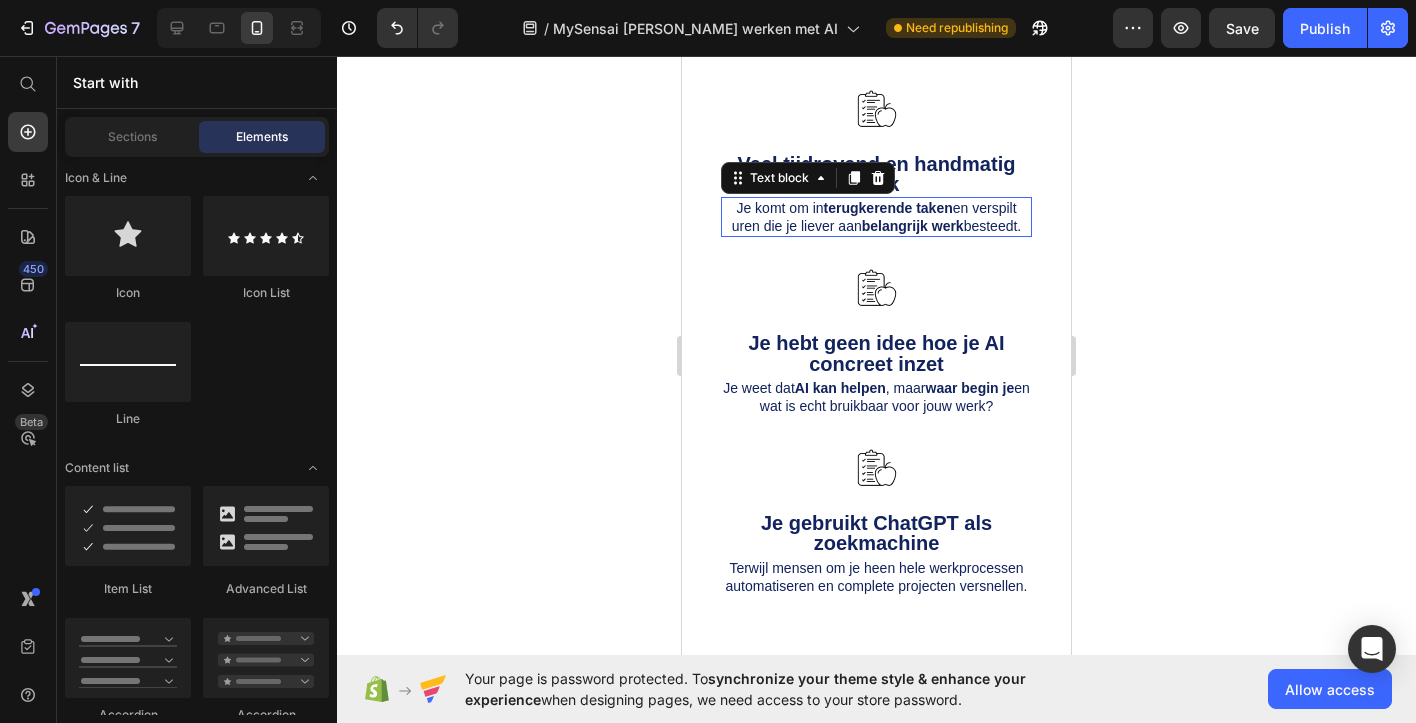 click on "Je komt om in  terugkerende taken  en verspilt uren die je liever aan  belangrijk werk  besteedt." at bounding box center [876, 217] 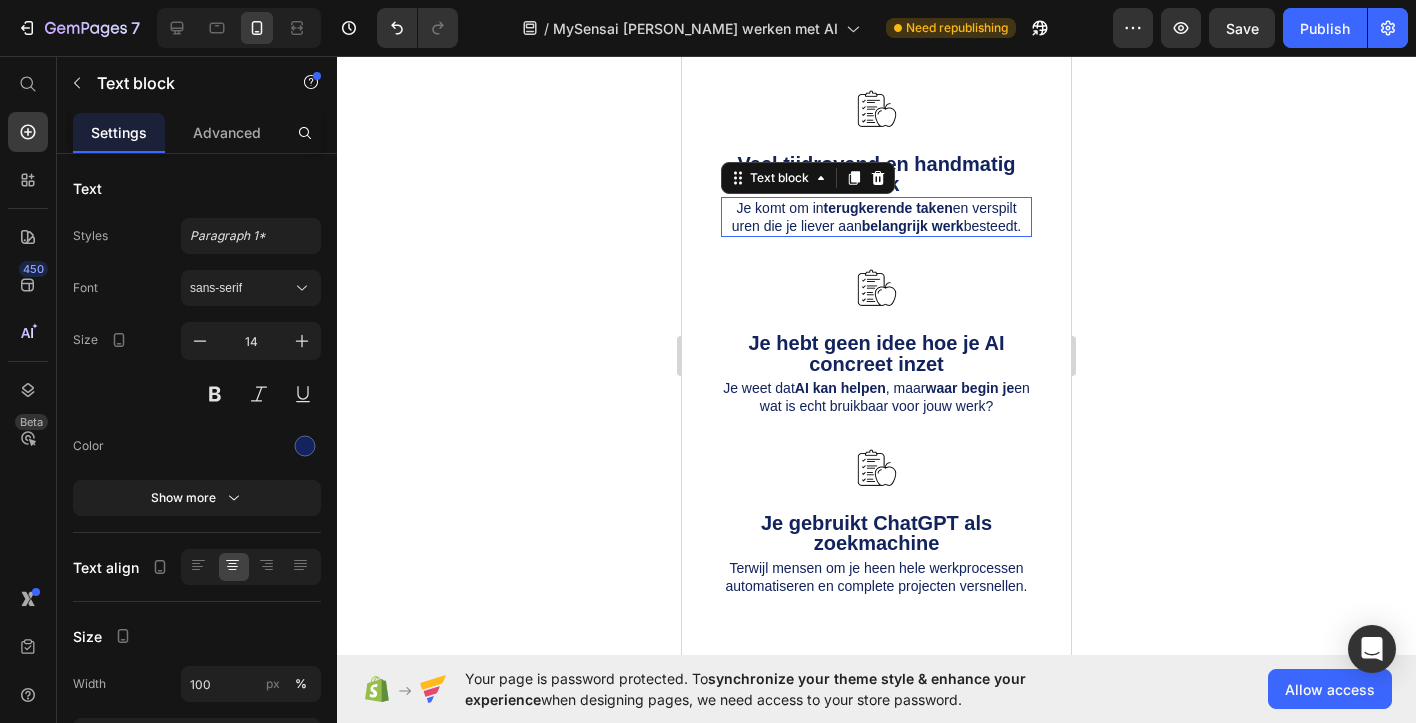 click on "Je komt om in  terugkerende taken  en verspilt uren die je liever aan  belangrijk werk  besteedt." at bounding box center [876, 217] 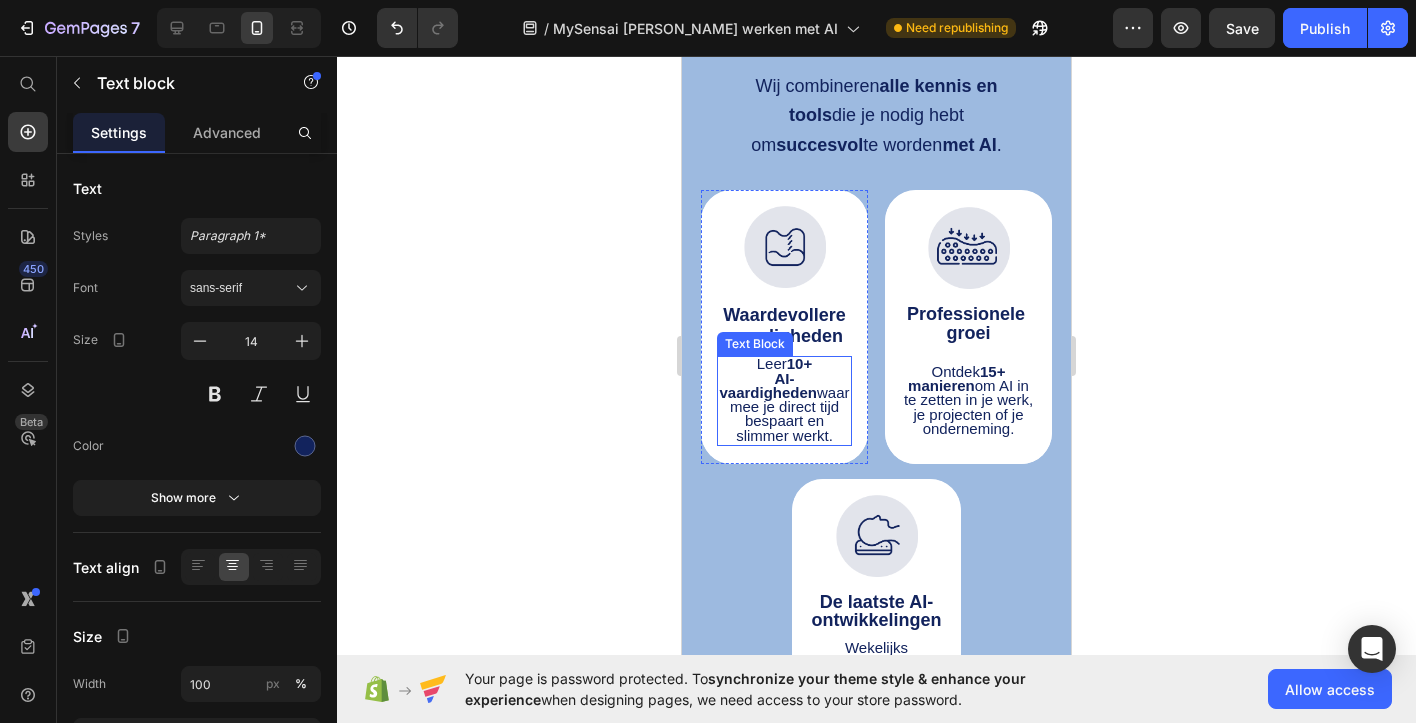 scroll, scrollTop: 1975, scrollLeft: 0, axis: vertical 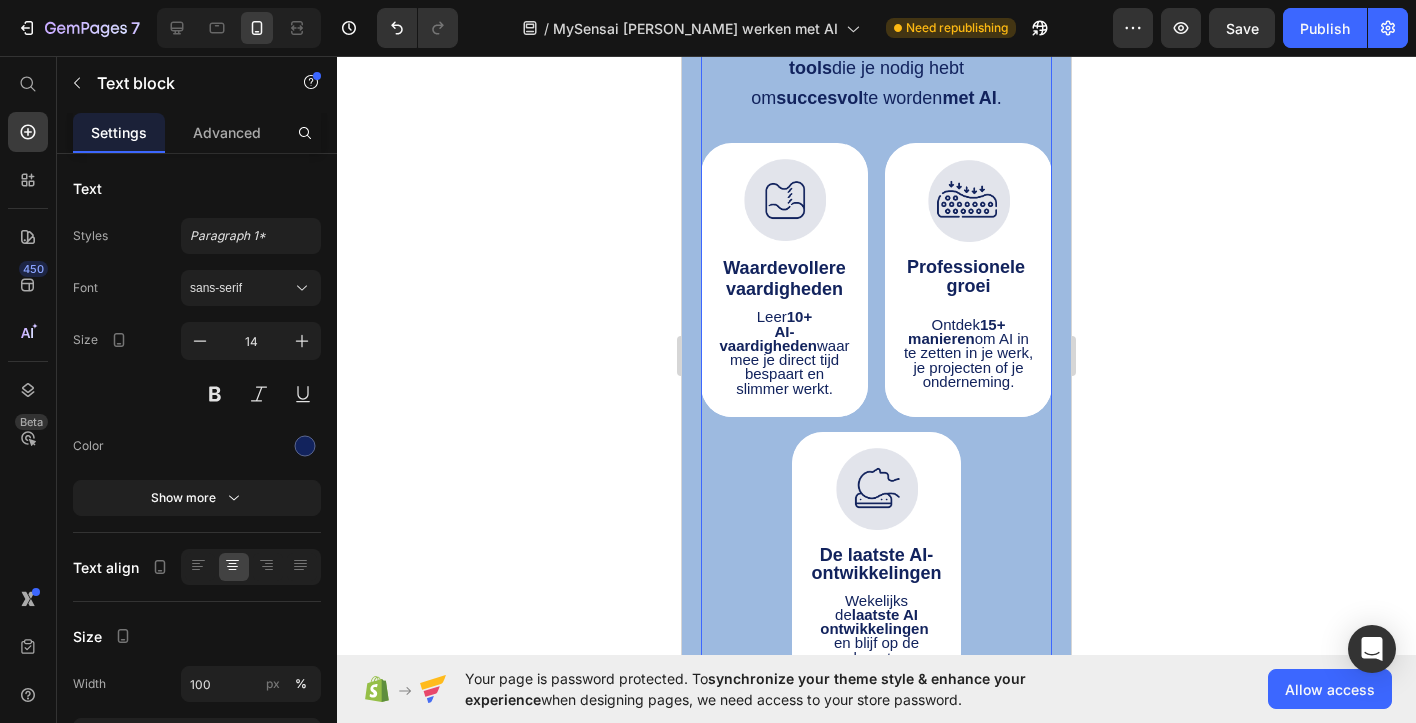 click on "[PERSON_NAME] werken met AI  is nog nooit zo  makkelijk  geweest Heading Wij combineren  alle kennis en tools  die je nodig hebt om  succesvol  te worden  met AI . Heading Image Supportive Design Text Block Ergonomically engineered for optimal spinal alignment Text Block Hero Banner Image Pressure Relief Text Block Reduces neck and shoulder discomfort Text Block Hero Banner Image Breathable Materials Text Block Ensures cool, comfortable sleep Text Block Hero Banner Row Image Waardevollere vaardigheden Text Block Leer  10+  AI-vaardigheden  waarmee je direct tijd bespaart en slimmer werkt. Text Block Hero Banner Image Professionele   groei Text Block Ontdek  15+ manieren  om AI in te zetten in je werk, je projecten of je onderneming. Text Block Hero Banner Row Image De laatste AI-ontwikkelingen Text Block Wekelijks  de  laatste AI ontwikkelingen   en blijf op de hoogte Text Block Hero Banner" at bounding box center (876, 260) 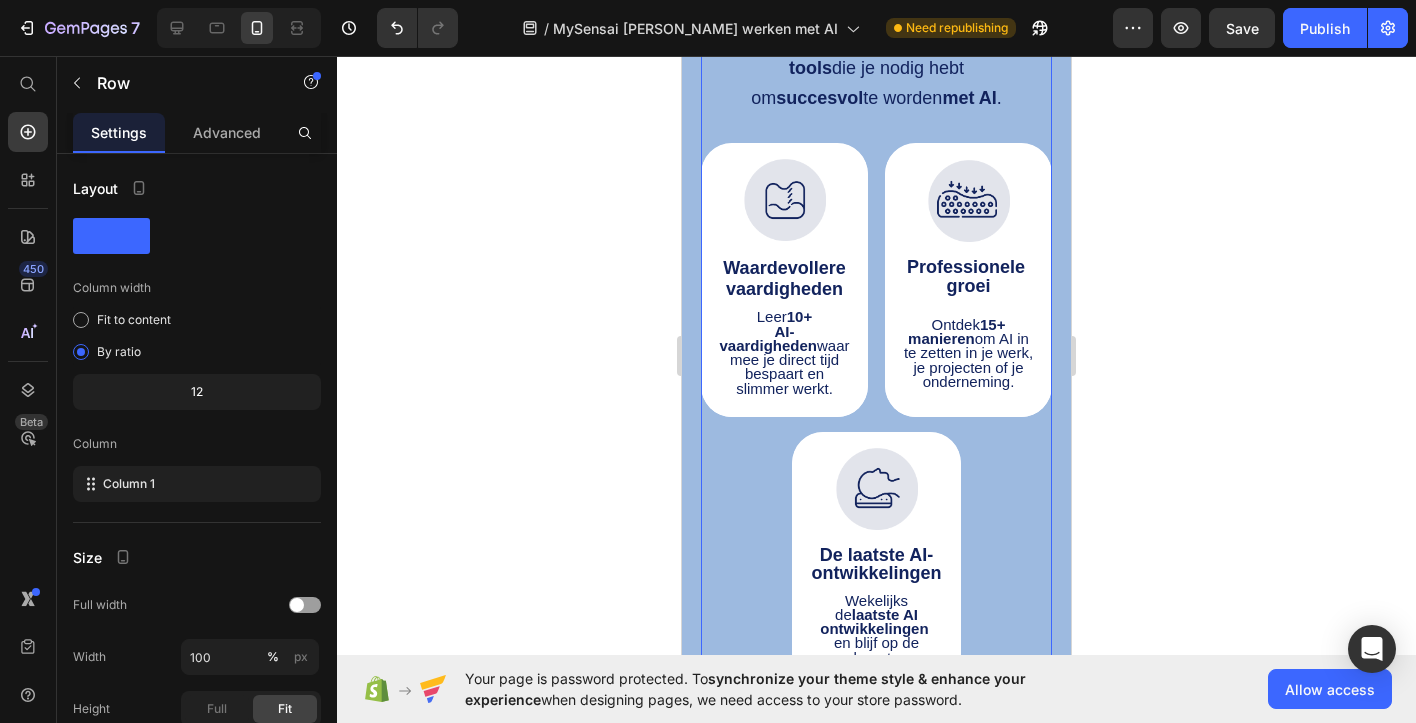 click 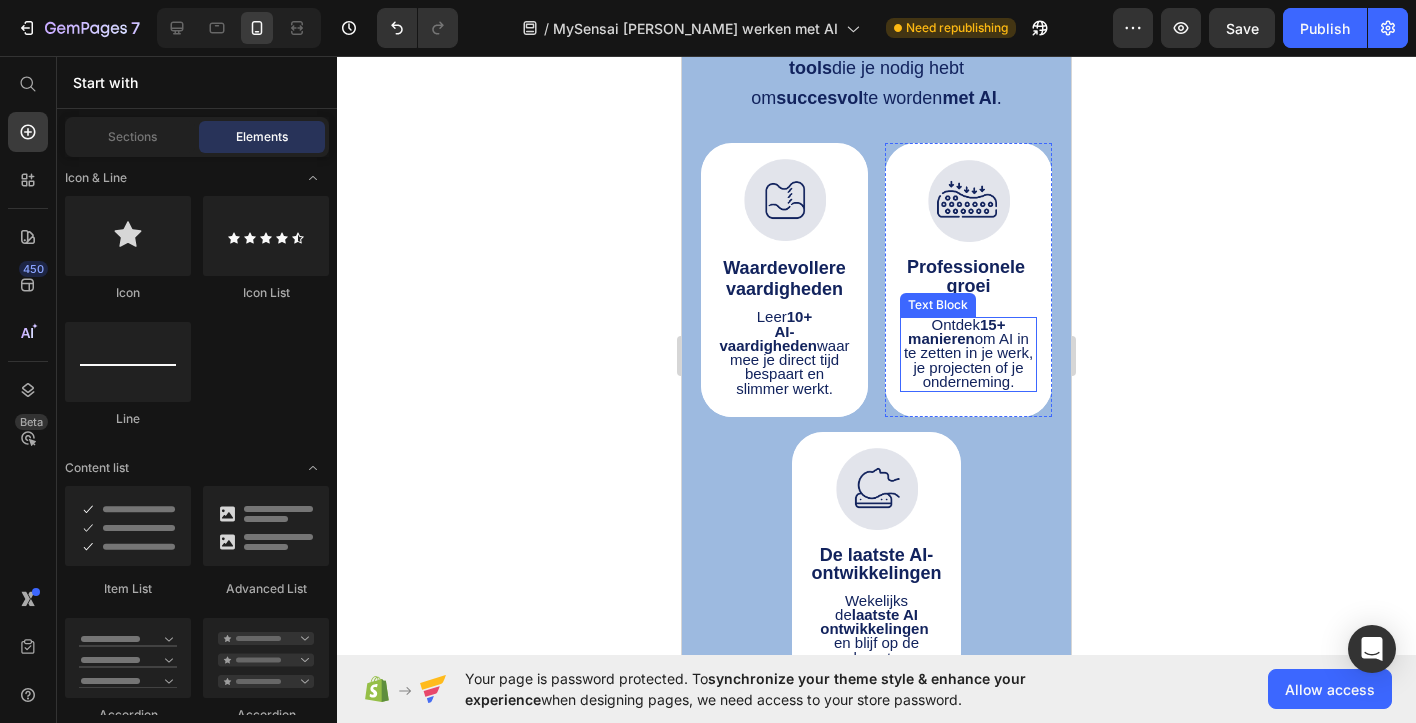 click on "15+ manieren" at bounding box center [956, 331] 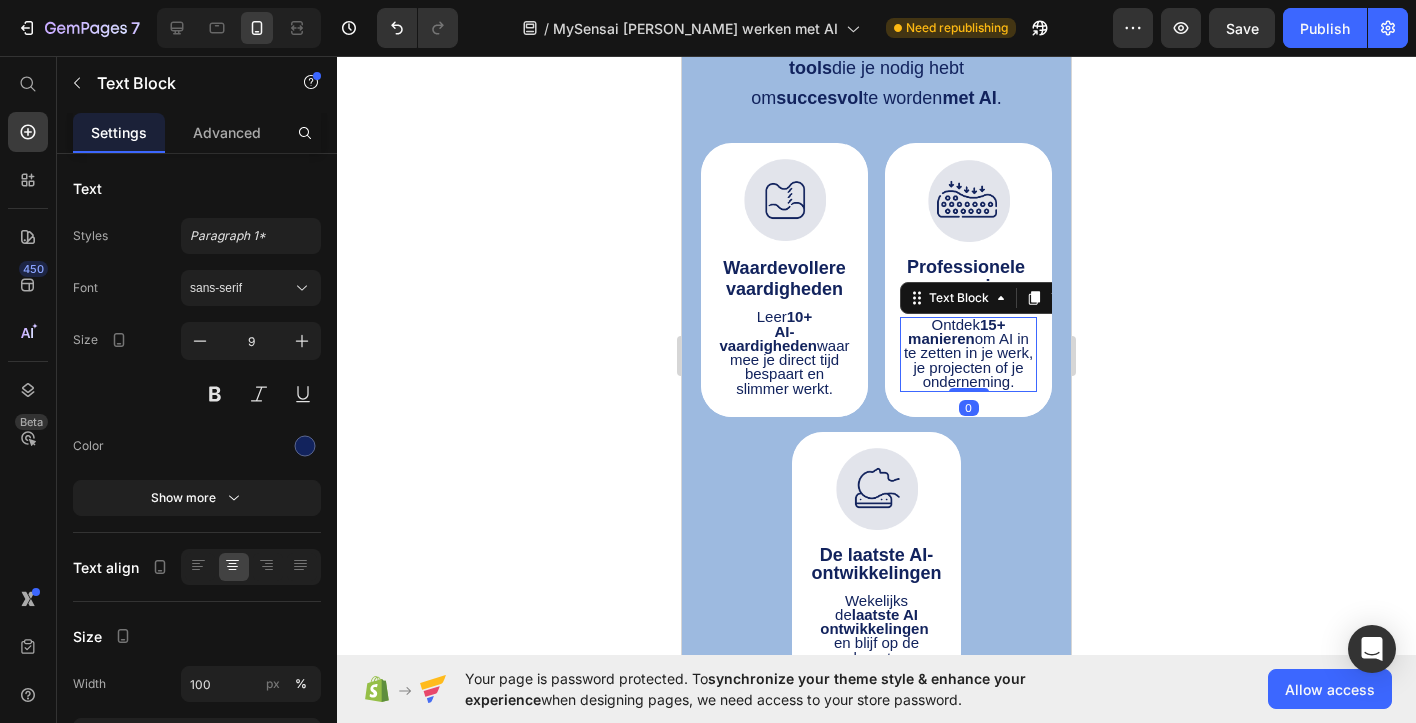 click on "15+ manieren" at bounding box center (956, 331) 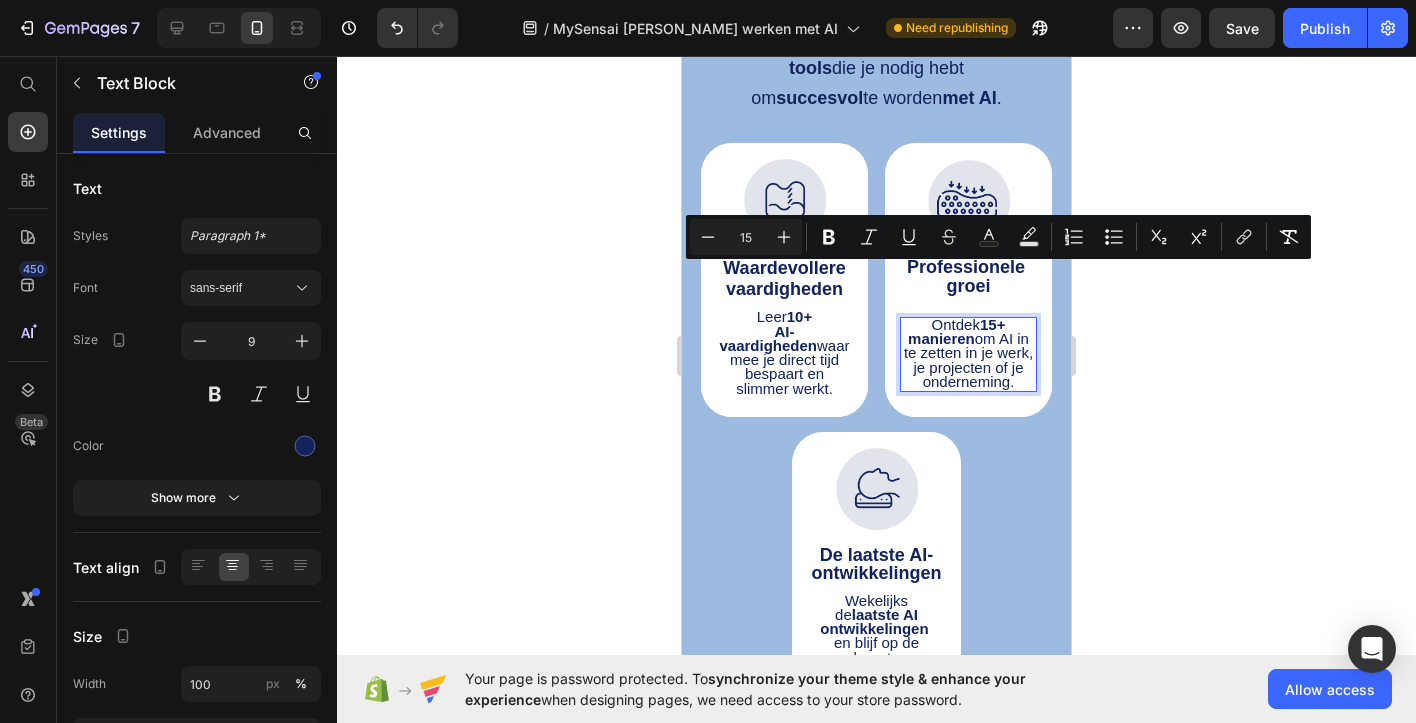 click on "15+ manieren" at bounding box center (956, 331) 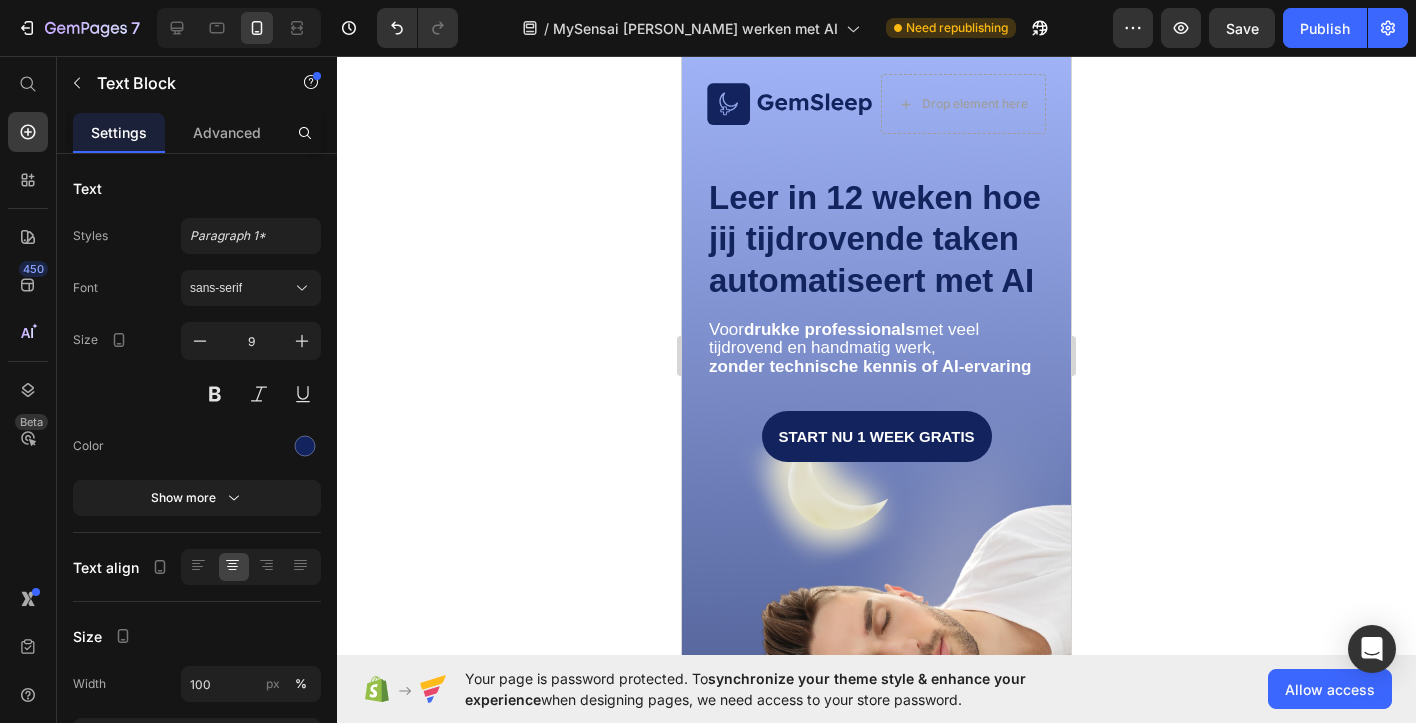 scroll, scrollTop: 59, scrollLeft: 0, axis: vertical 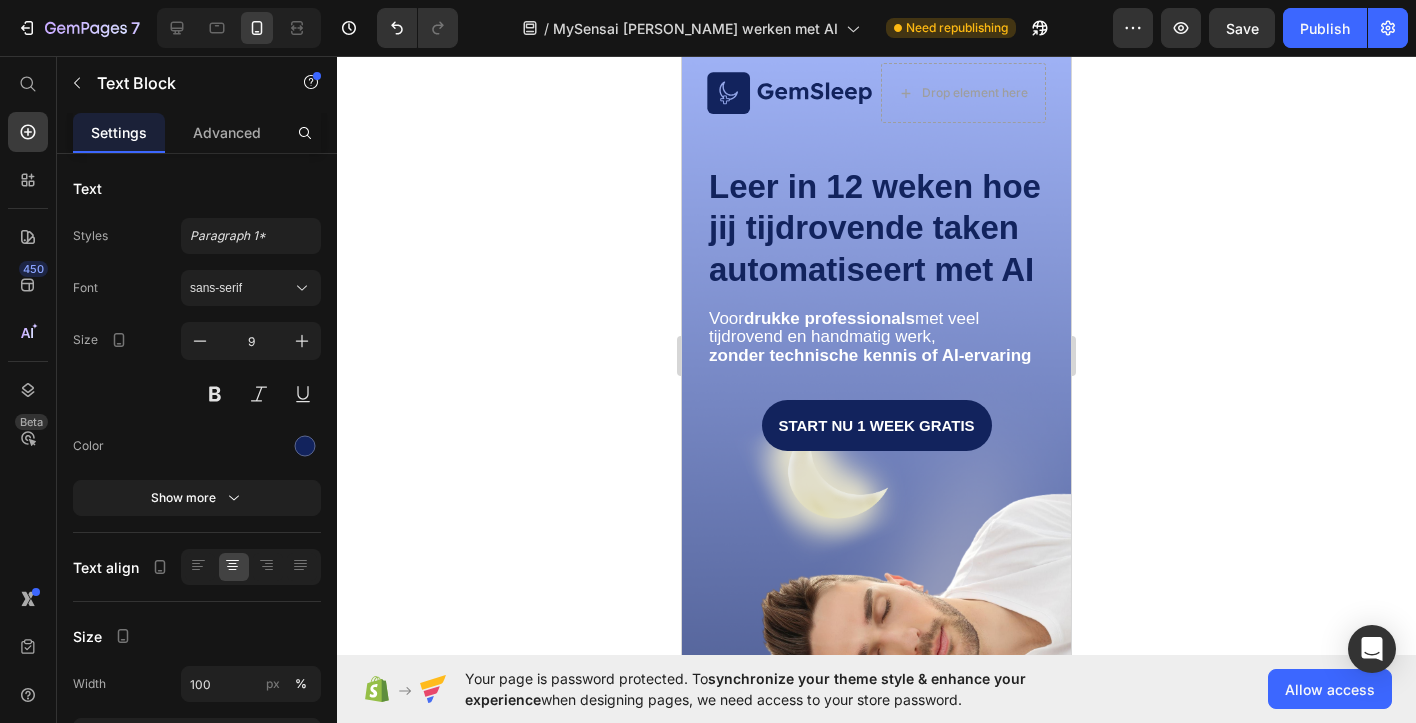 click 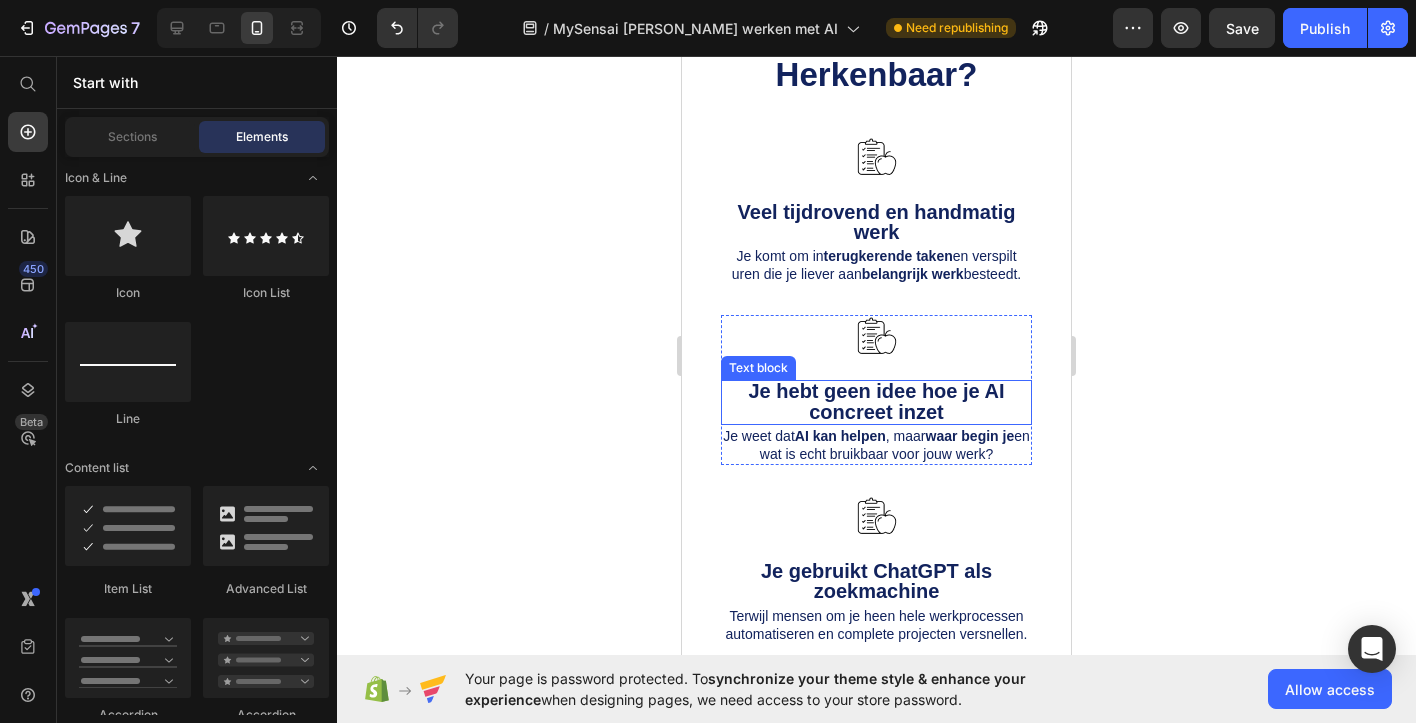 scroll, scrollTop: 958, scrollLeft: 0, axis: vertical 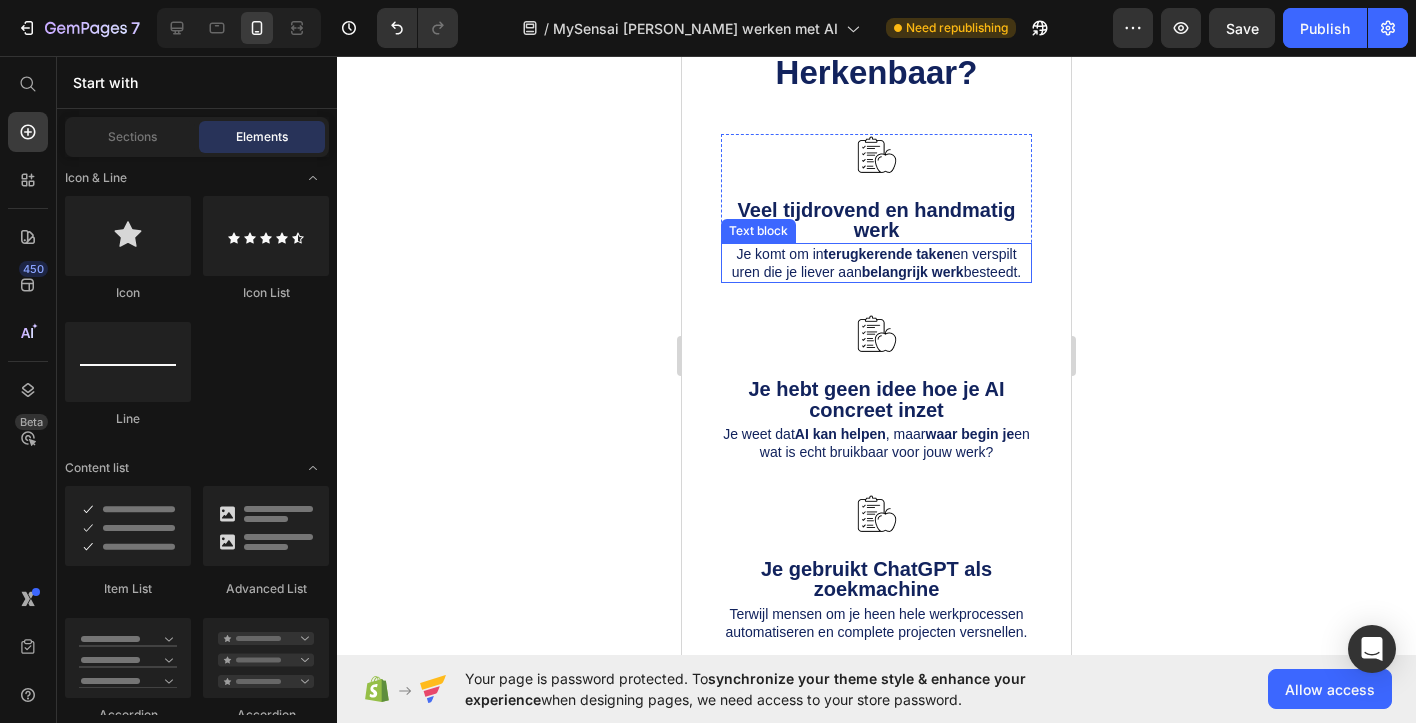 click on "belangrijk werk" at bounding box center [913, 272] 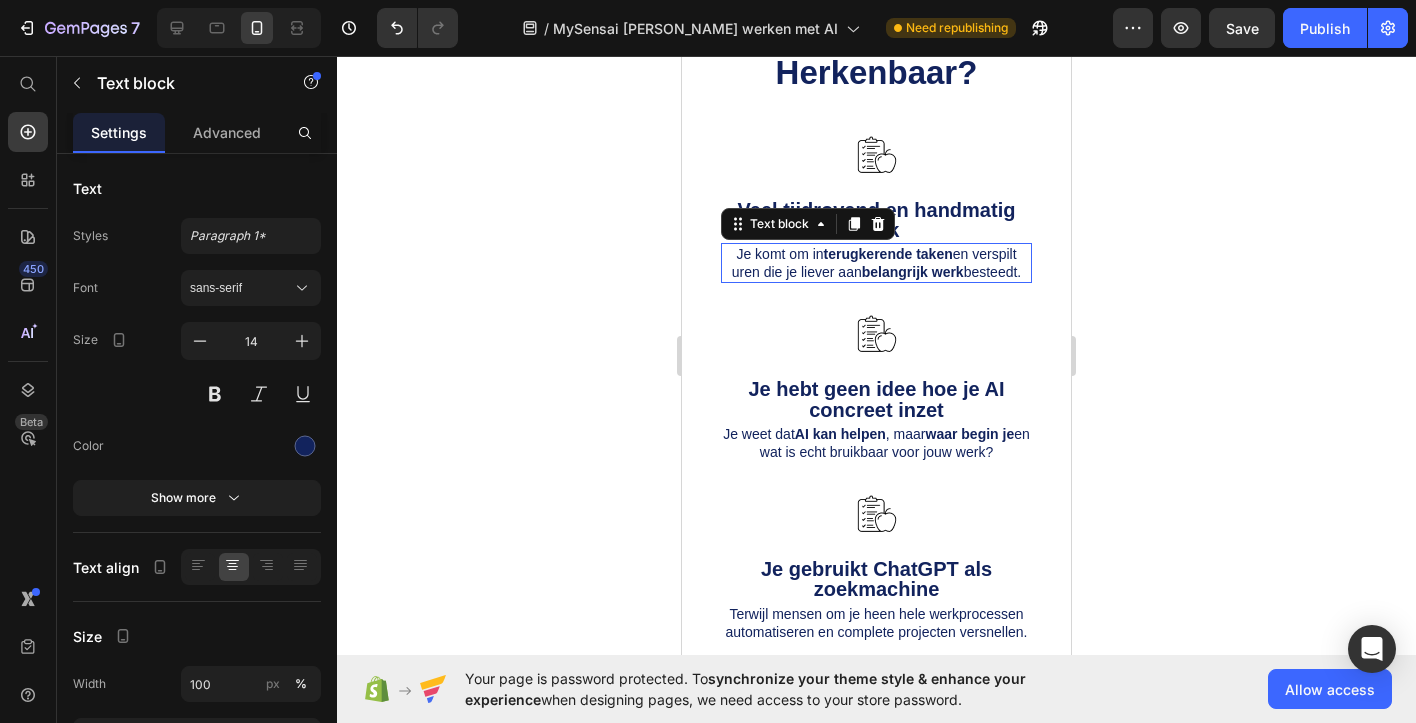 click on "belangrijk werk" at bounding box center (913, 272) 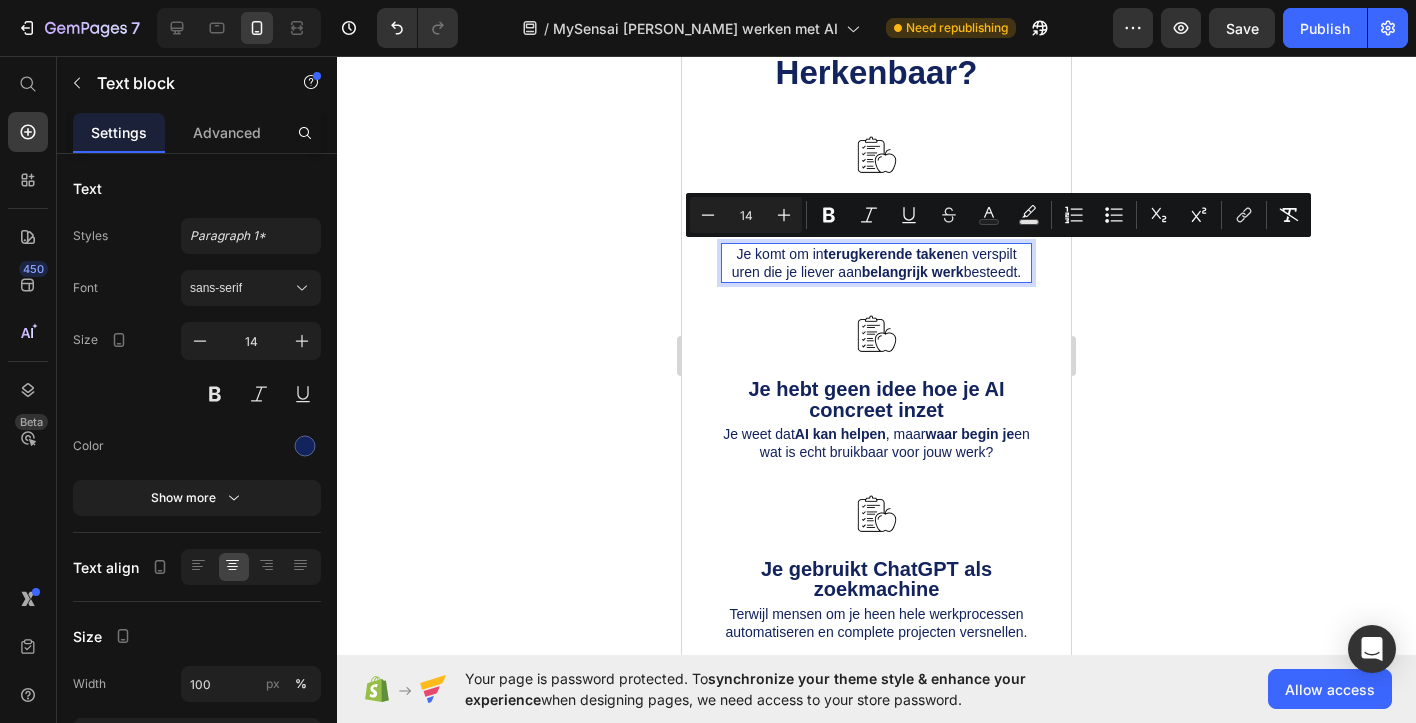 click 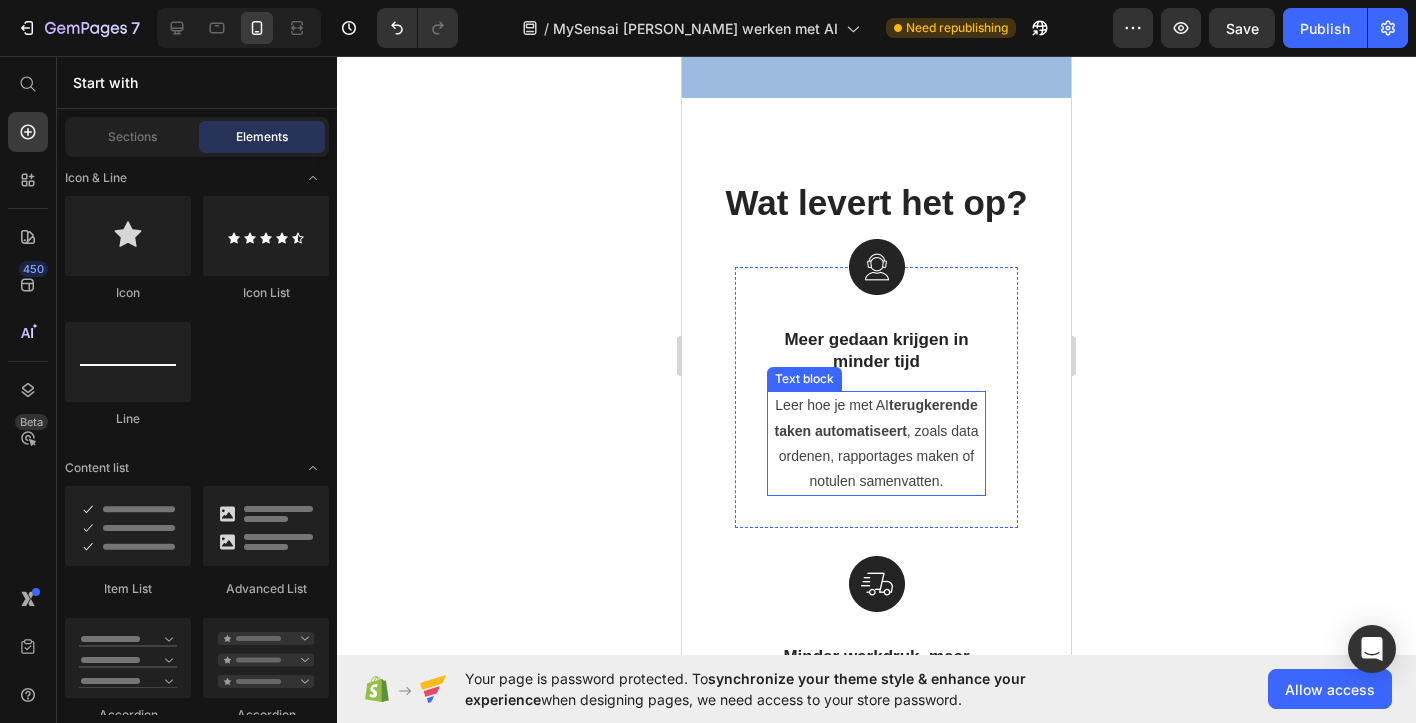 scroll, scrollTop: 2739, scrollLeft: 0, axis: vertical 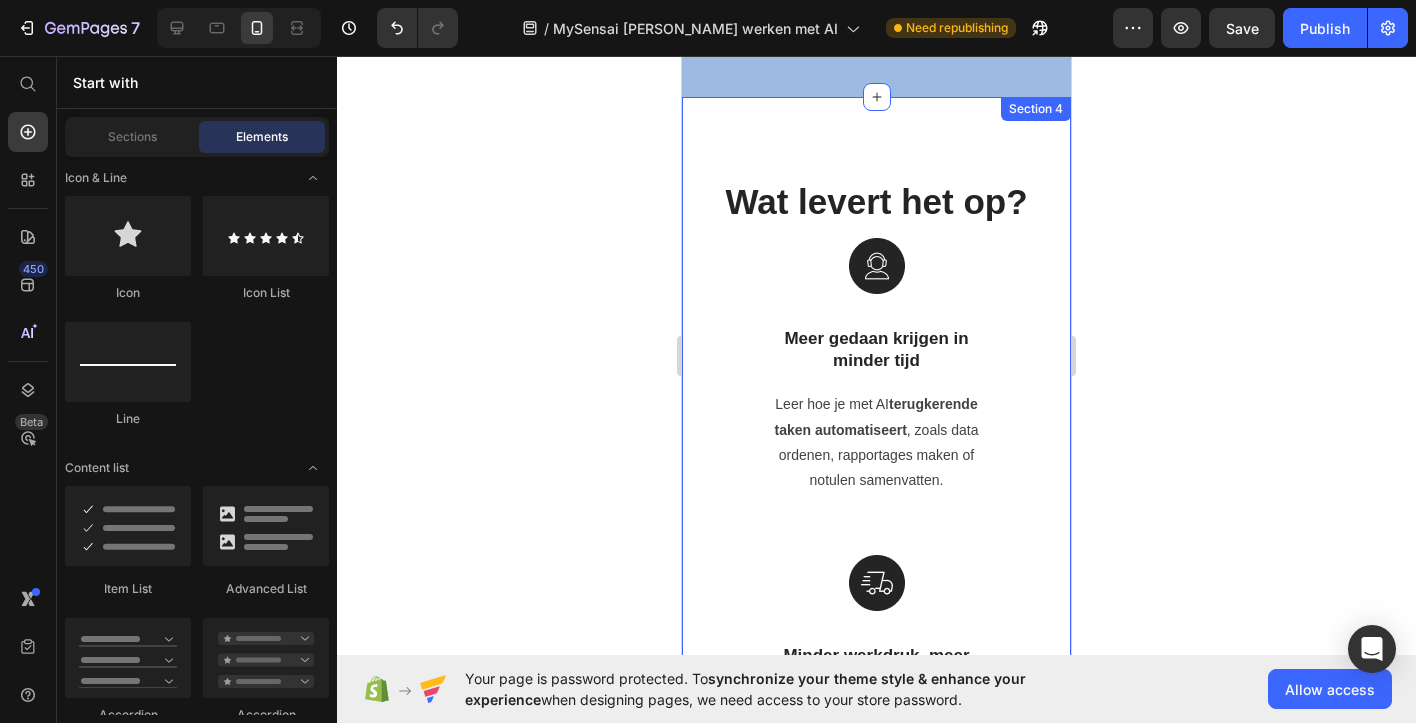 click on "Wat levert het op? Heading Row Image Meer gedaan krijgen in minder tijd Text Block Leer hoe je met AI  terugkerende taken automatiseert , zoals data ordenen, rapportages maken of notulen samenvatten. Text block Row Image Minder werkdruk, meer overzicht Text Block Leer hoe je met AI  structuur aanbrengt in je werkdag : van het plannen van je week tot het organiseren van je inbox en to-do's. Text block Row Image Sneller en scherper communiceren Text Block Leer hoe je AI inzet om moeiteloos  professionele e-mails, samenvattingen en updates te genereren.  In jouw tone-of-voice en schrijfstijl. Text block Row Start nu 1 week gratis Button Row Section 4" at bounding box center (876, 748) 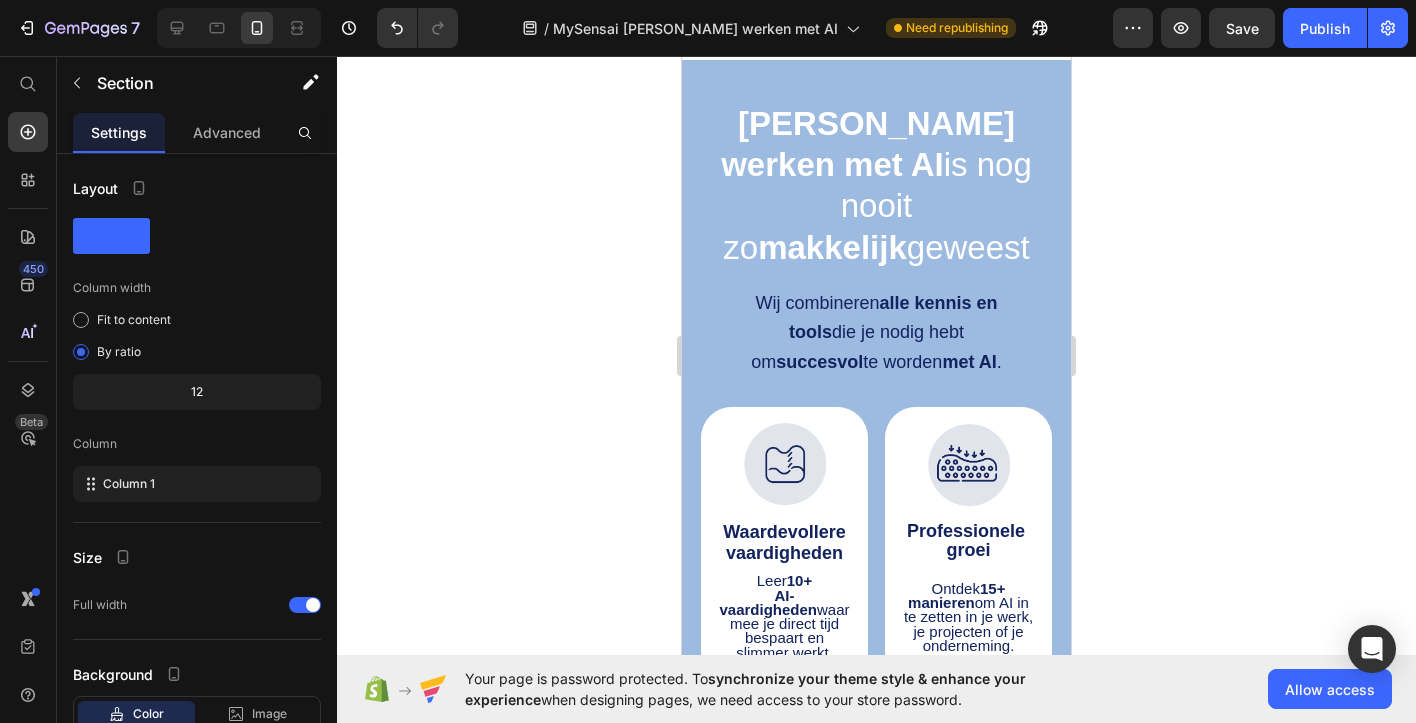 scroll, scrollTop: 1720, scrollLeft: 0, axis: vertical 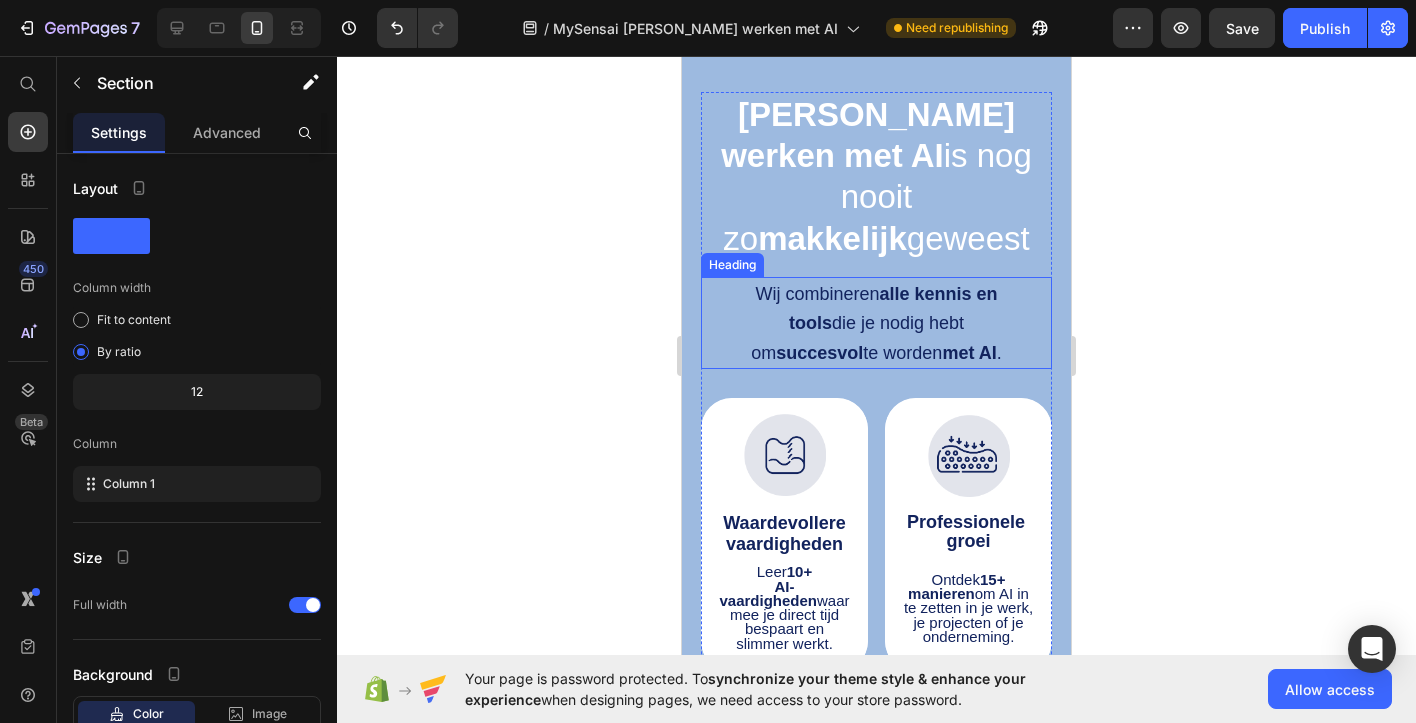click on "Wij combineren  alle kennis en tools  die je nodig hebt om  succesvol  te worden  met AI ." at bounding box center (877, 323) 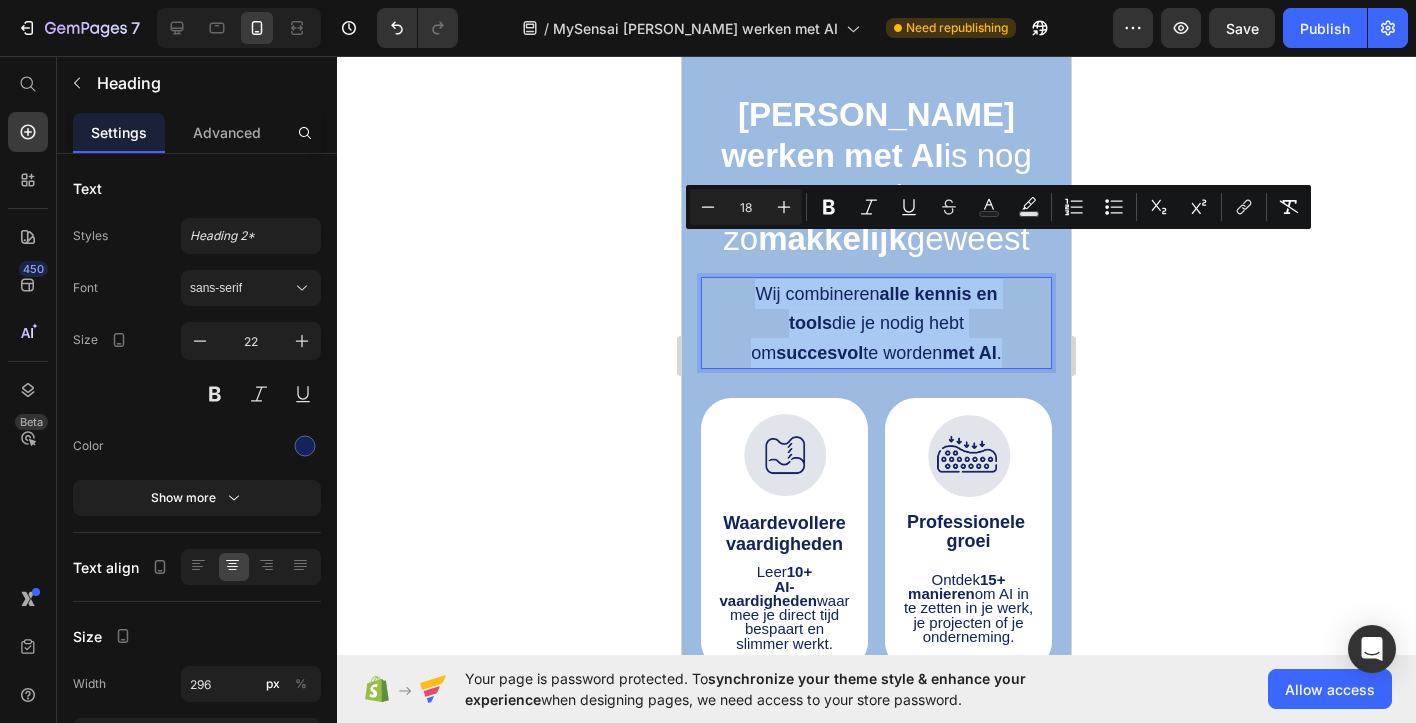 click on "met AI" at bounding box center [969, 353] 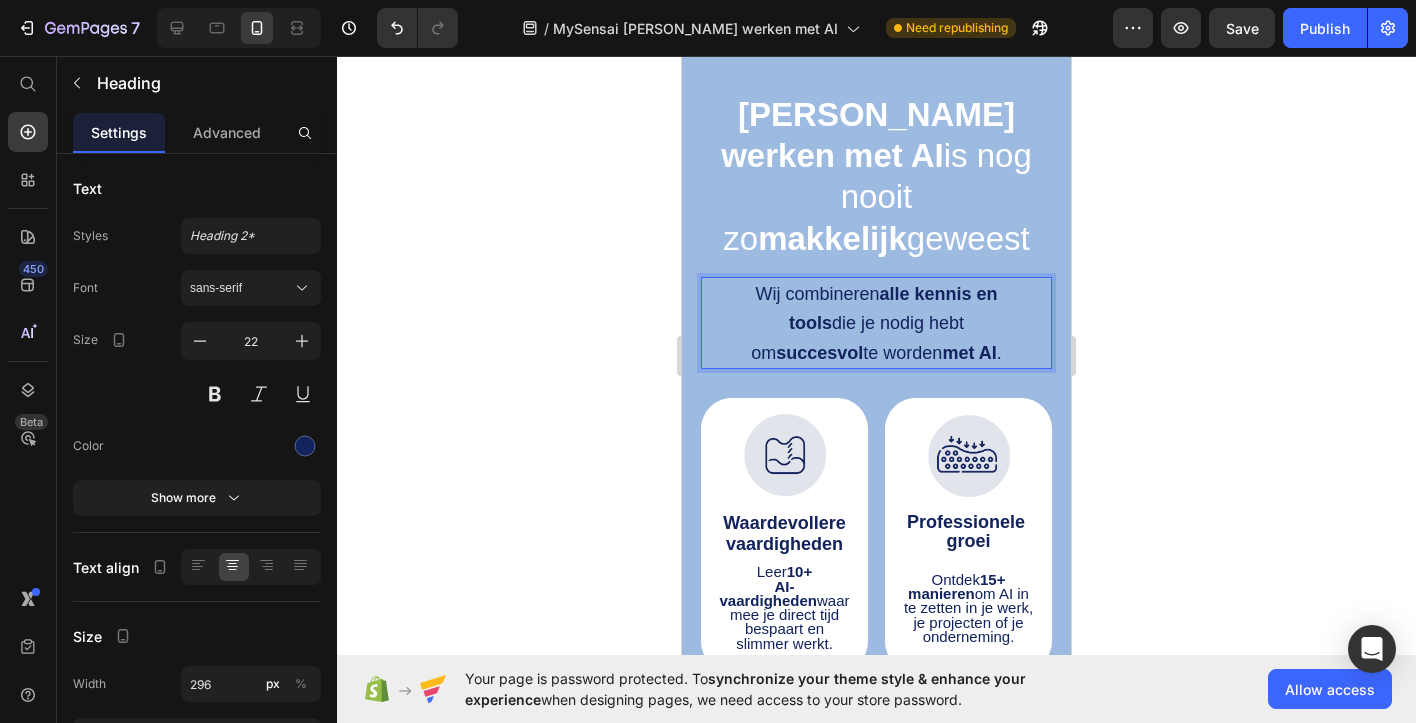 click on "Wij combineren  alle kennis en tools  die je nodig hebt om  succesvol  te worden  met AI ." at bounding box center (876, 323) 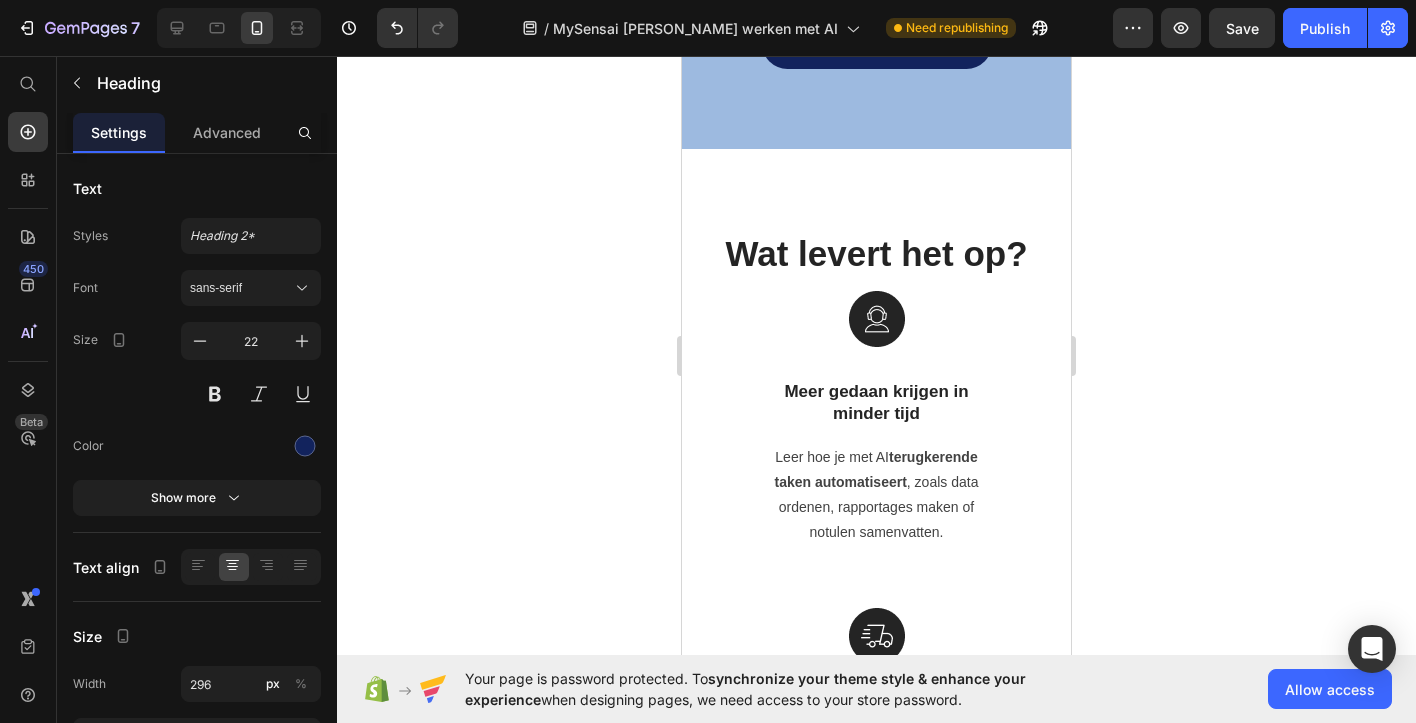 scroll, scrollTop: 2673, scrollLeft: 0, axis: vertical 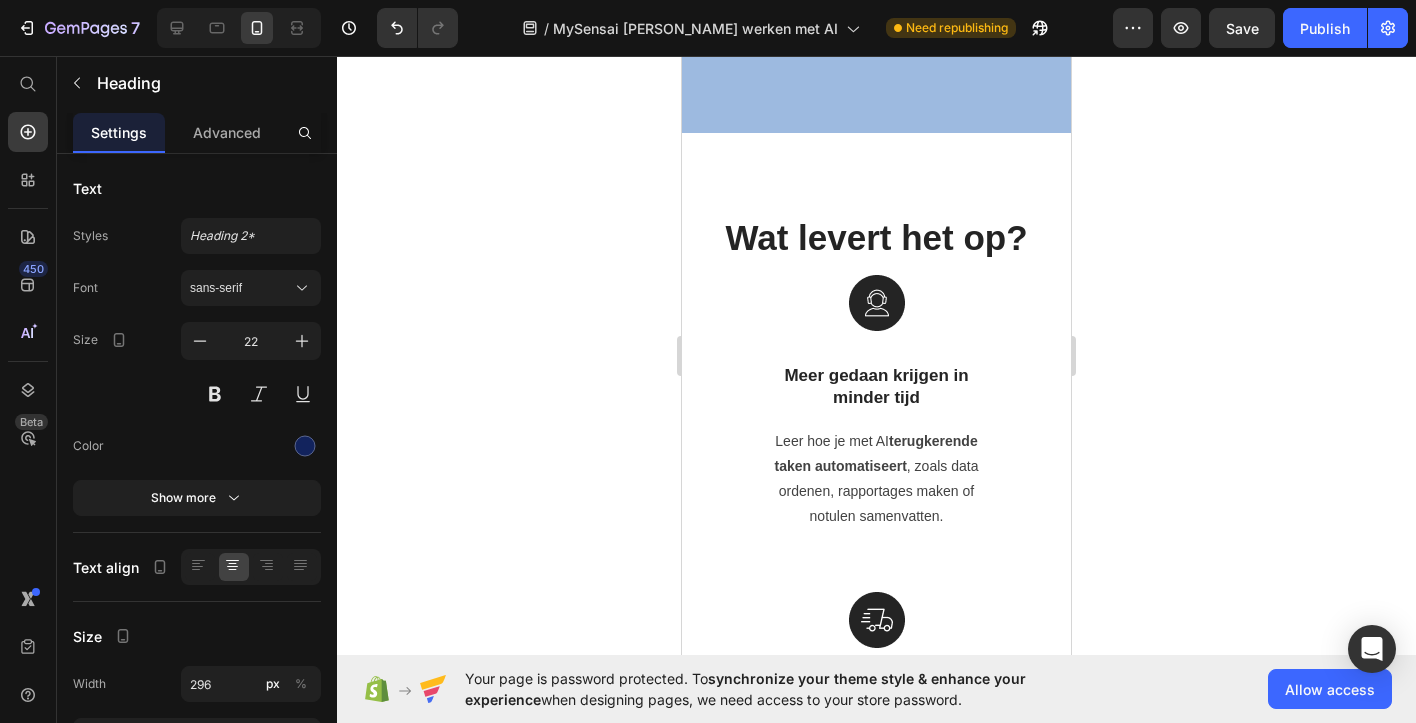 click 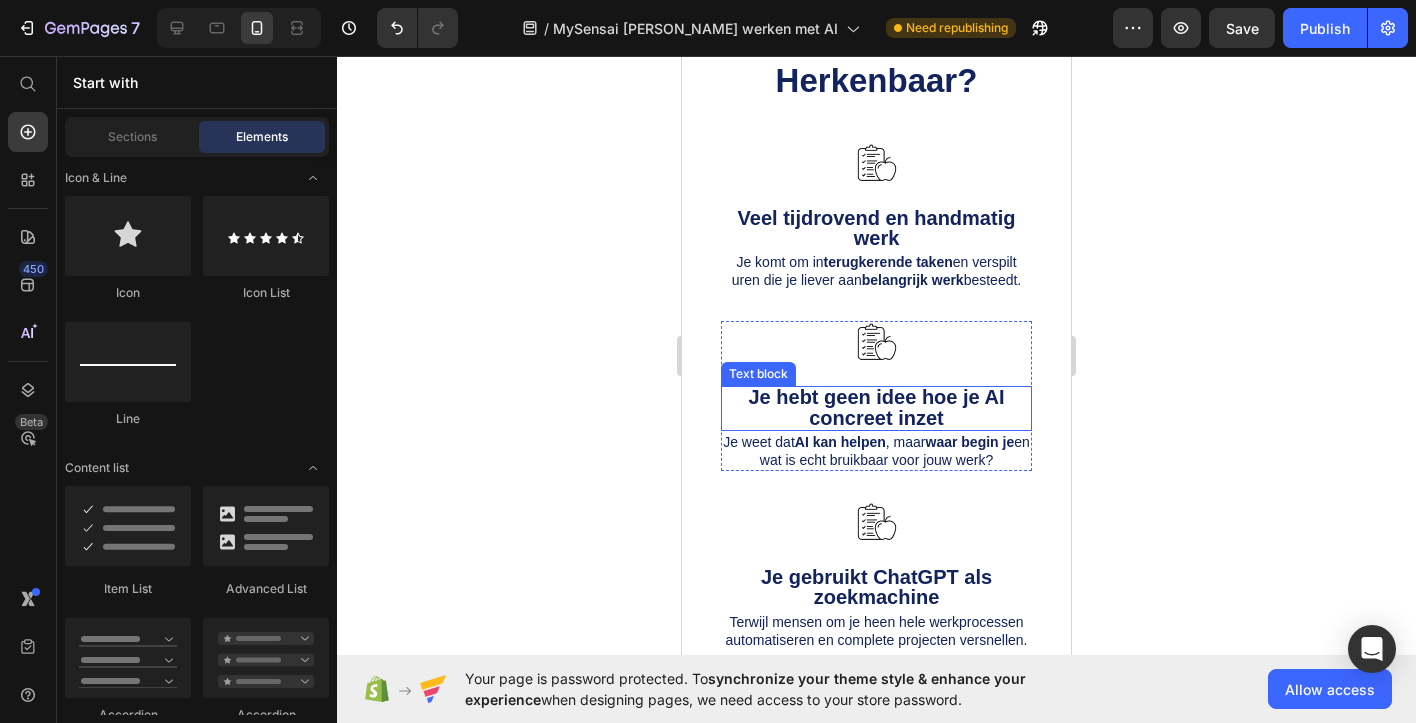 scroll, scrollTop: 956, scrollLeft: 0, axis: vertical 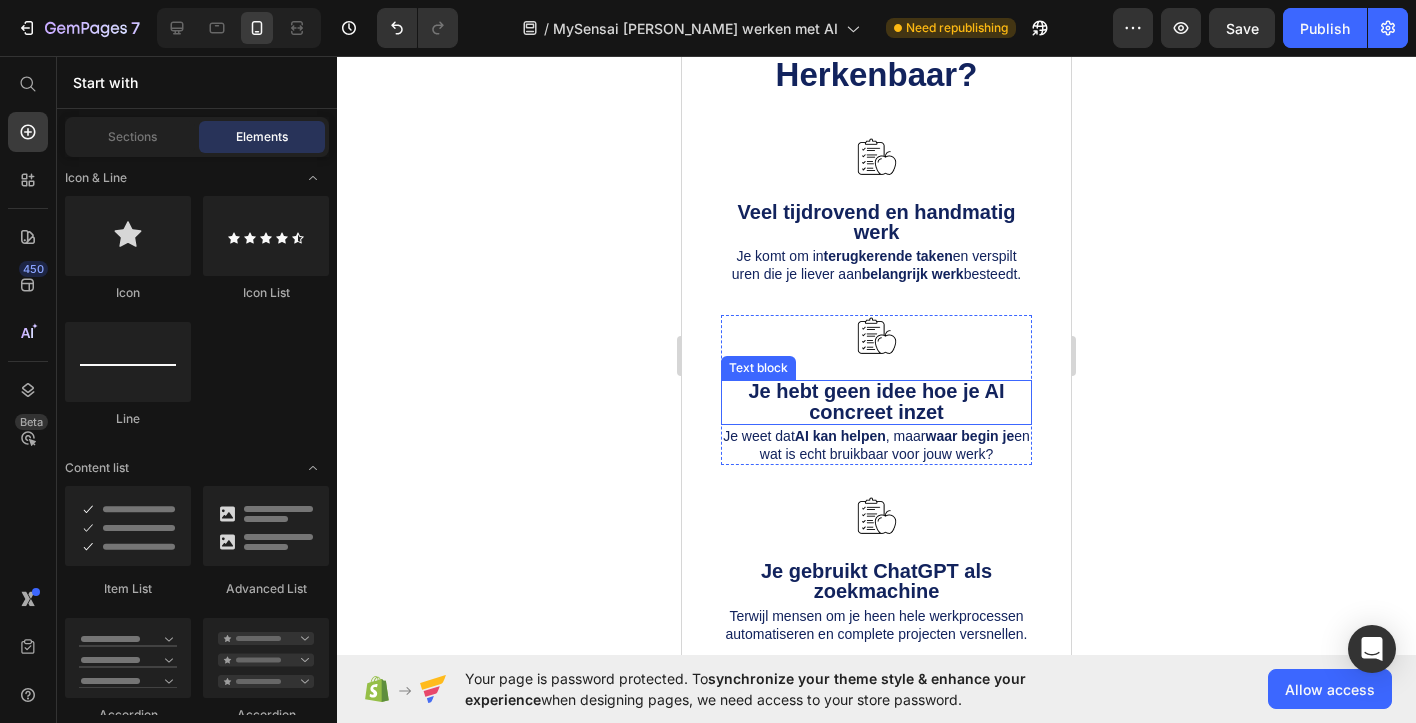 click on "Je hebt geen idee hoe je AI concreet inzet" at bounding box center (877, 401) 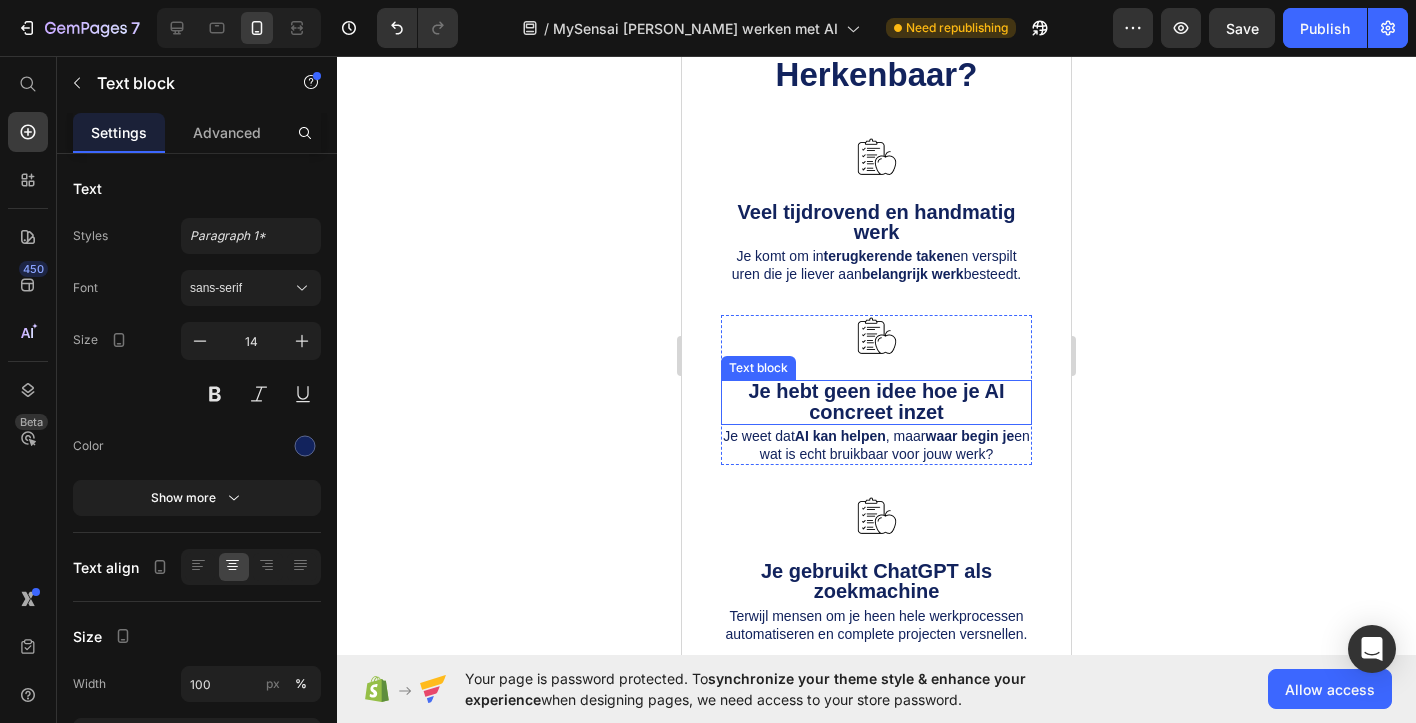 click on "Je hebt geen idee hoe je AI concreet inzet" at bounding box center (877, 401) 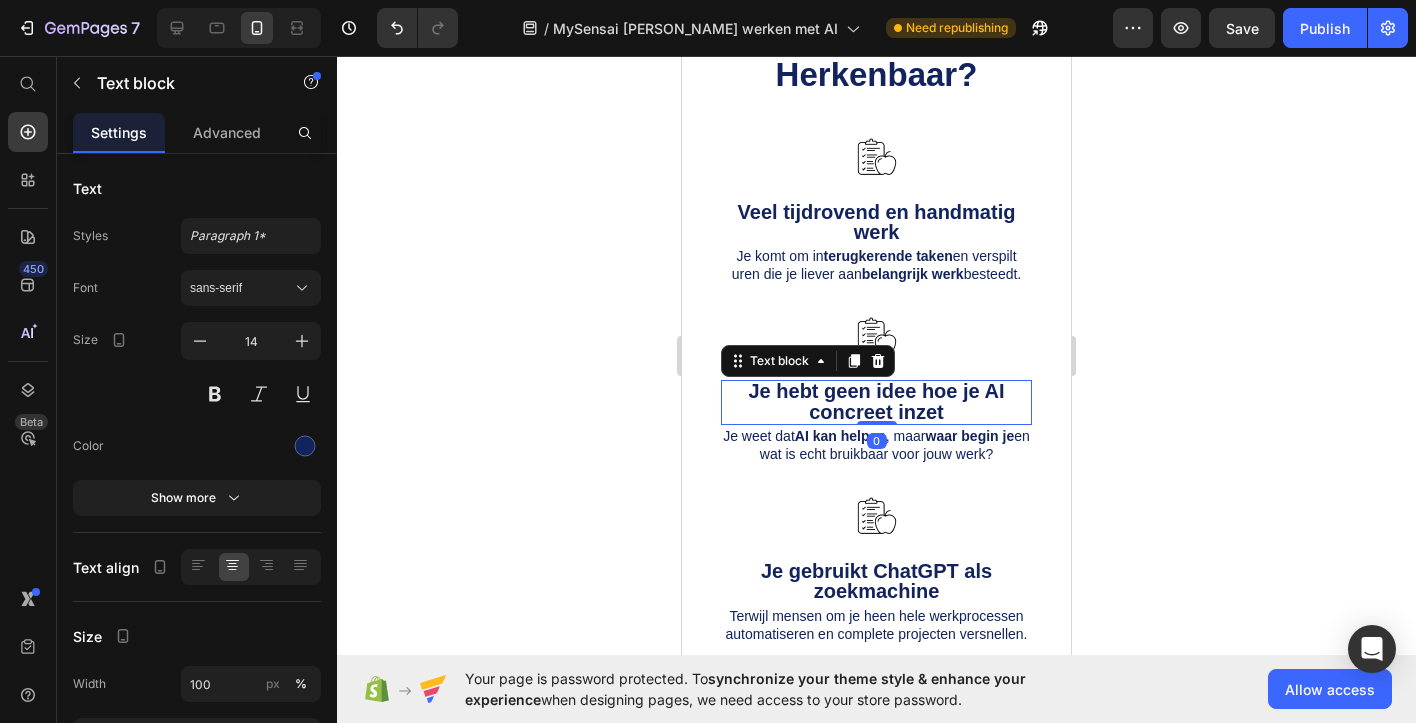 click on "Je hebt geen idee hoe je AI concreet inzet" at bounding box center [877, 401] 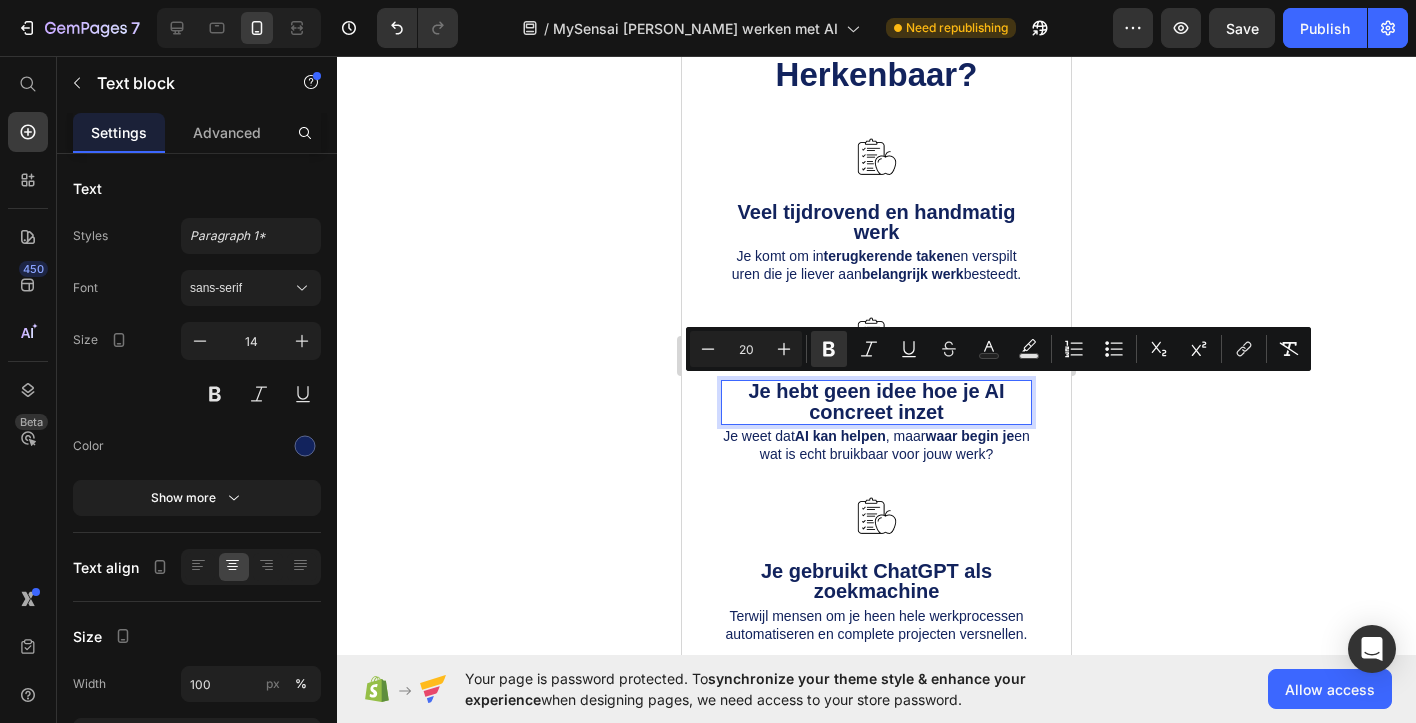 click on "Je hebt geen idee hoe je AI concreet inzet" at bounding box center [877, 401] 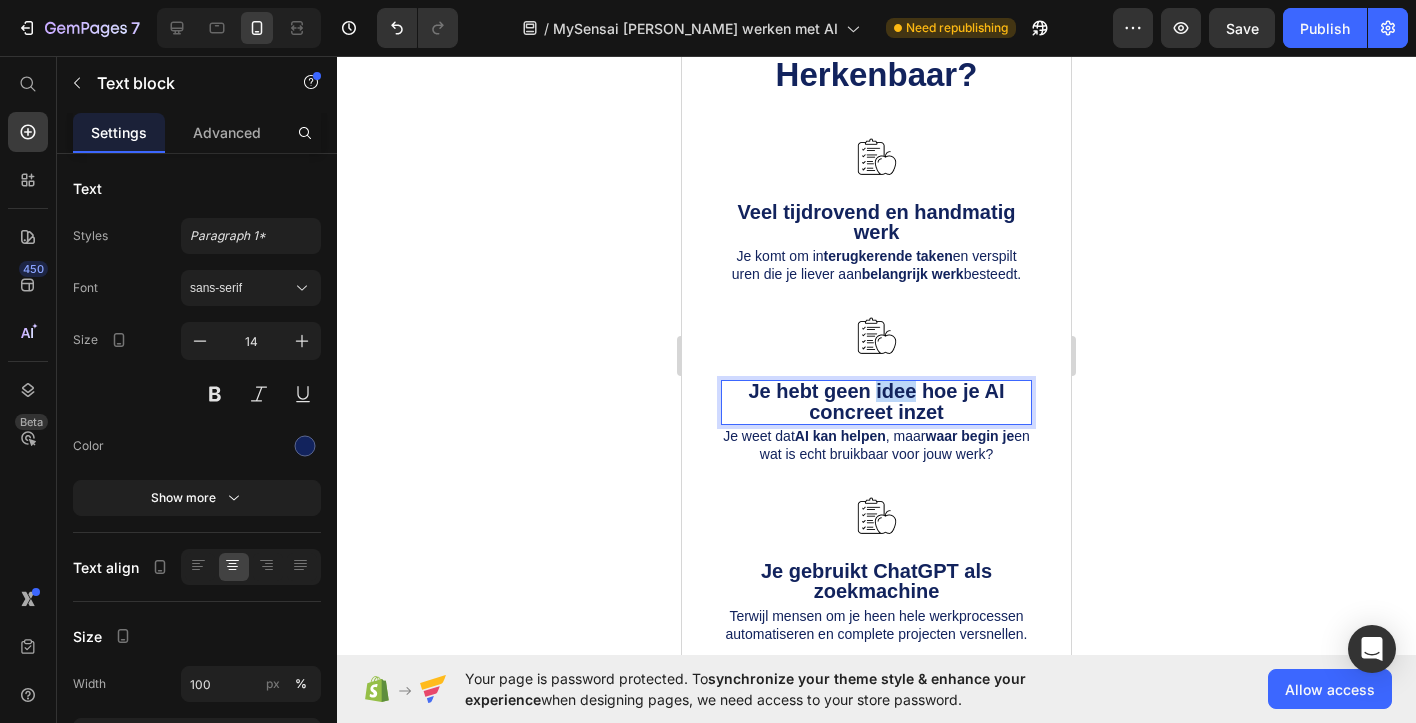 click on "Je hebt geen idee hoe je AI concreet inzet" at bounding box center (877, 401) 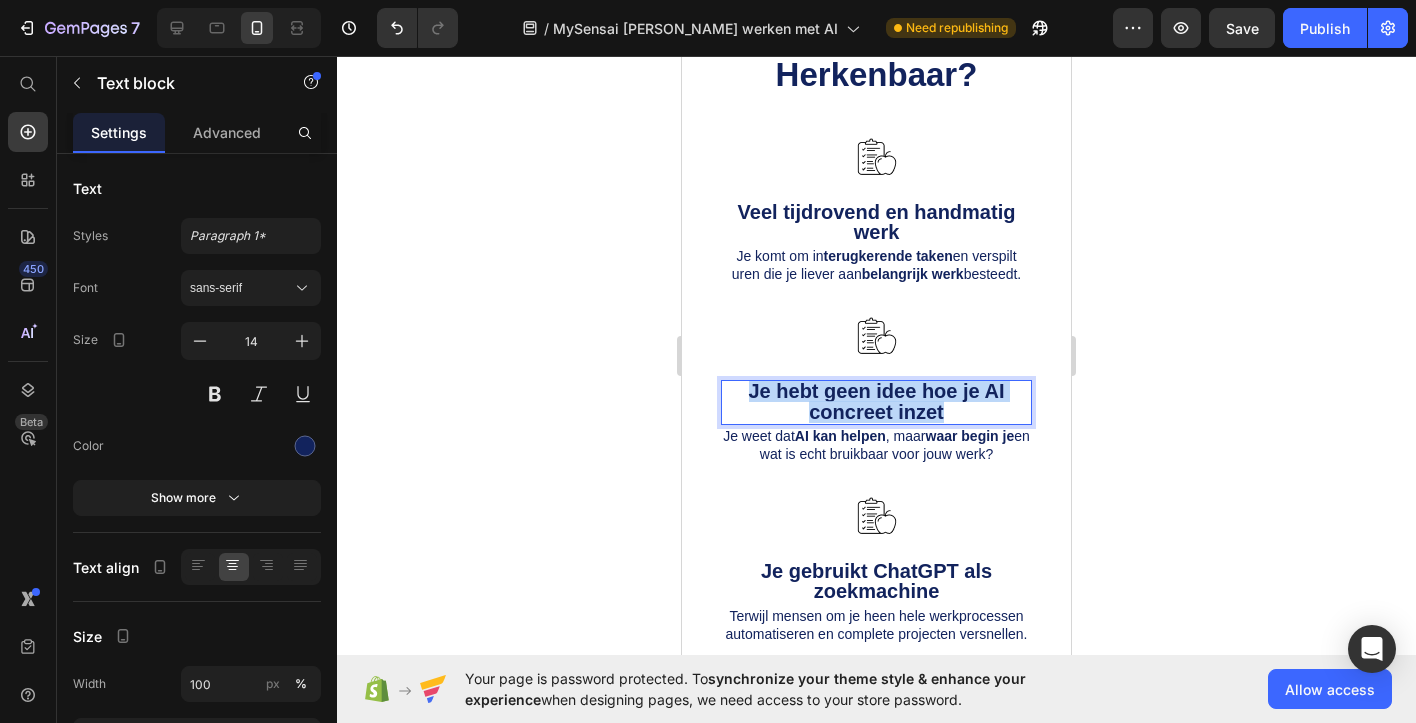 click on "Je hebt geen idee hoe je AI concreet inzet" at bounding box center [877, 401] 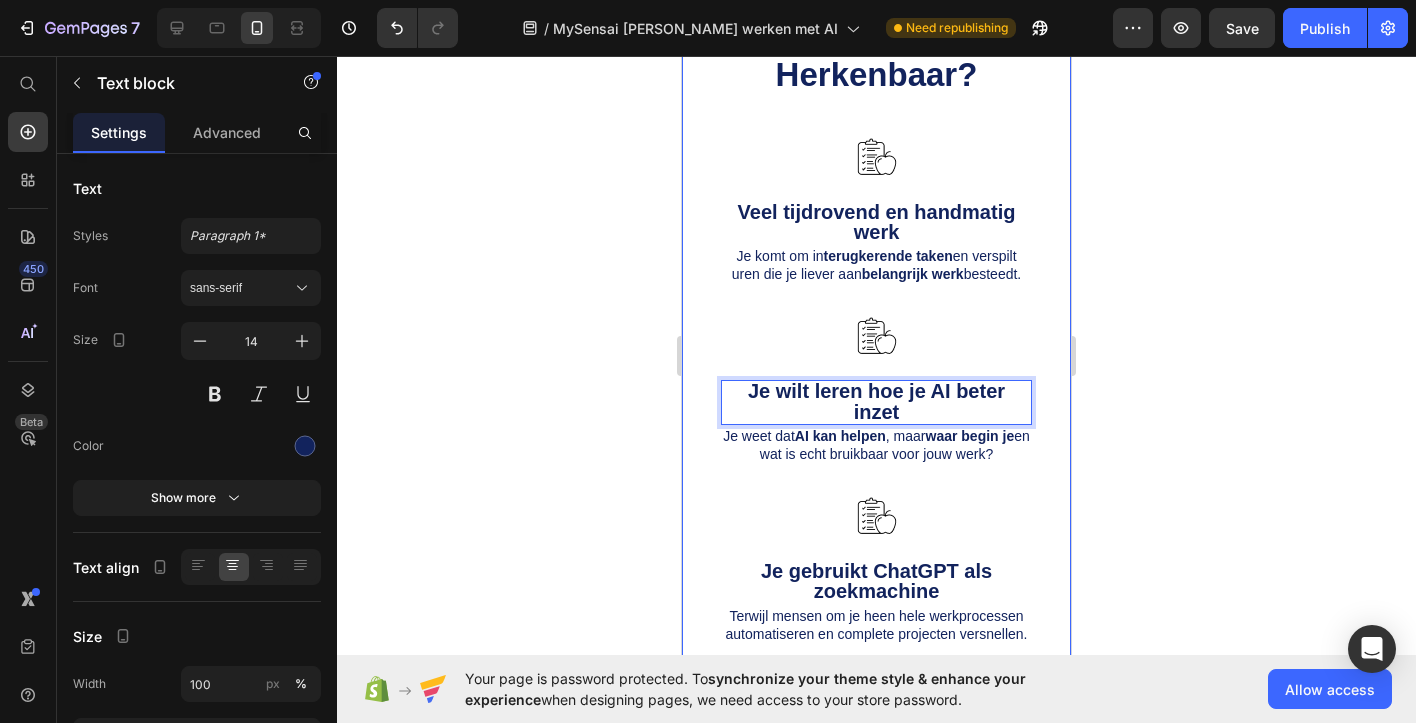 click 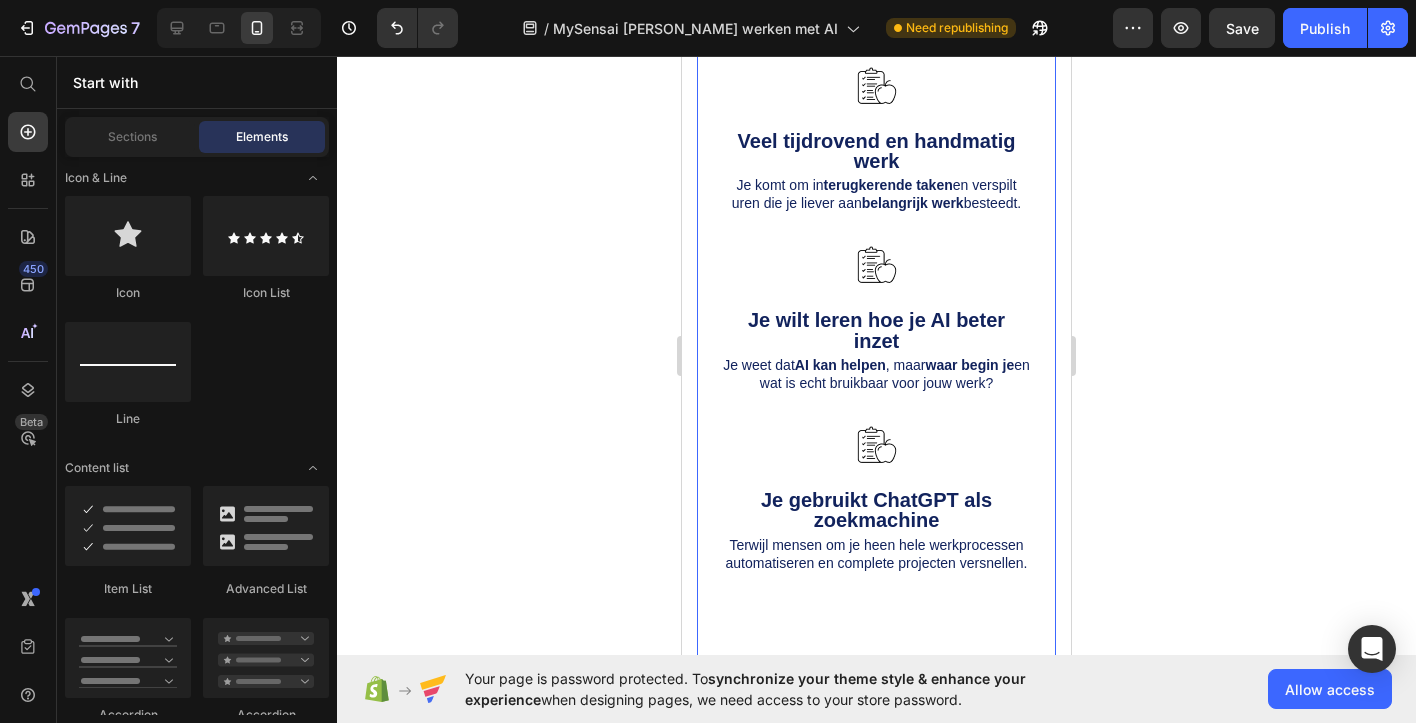 scroll, scrollTop: 1035, scrollLeft: 0, axis: vertical 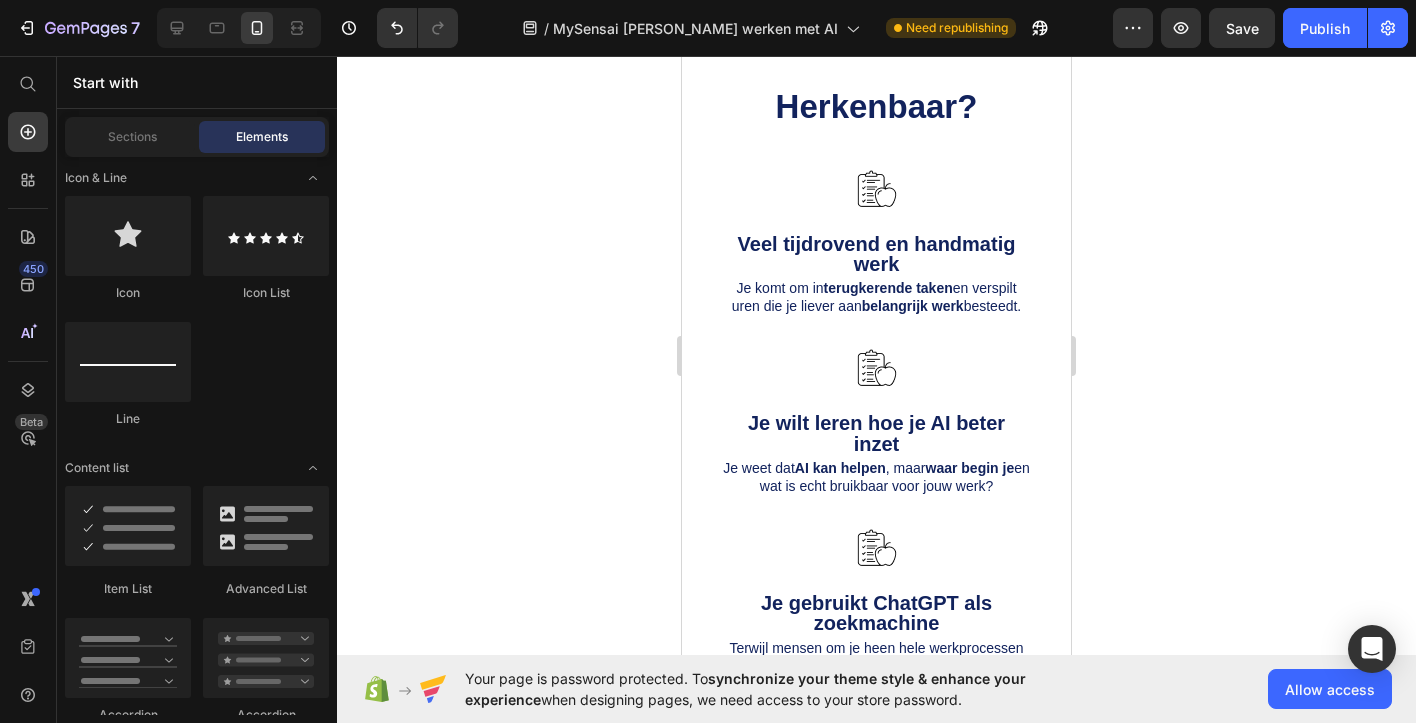 click 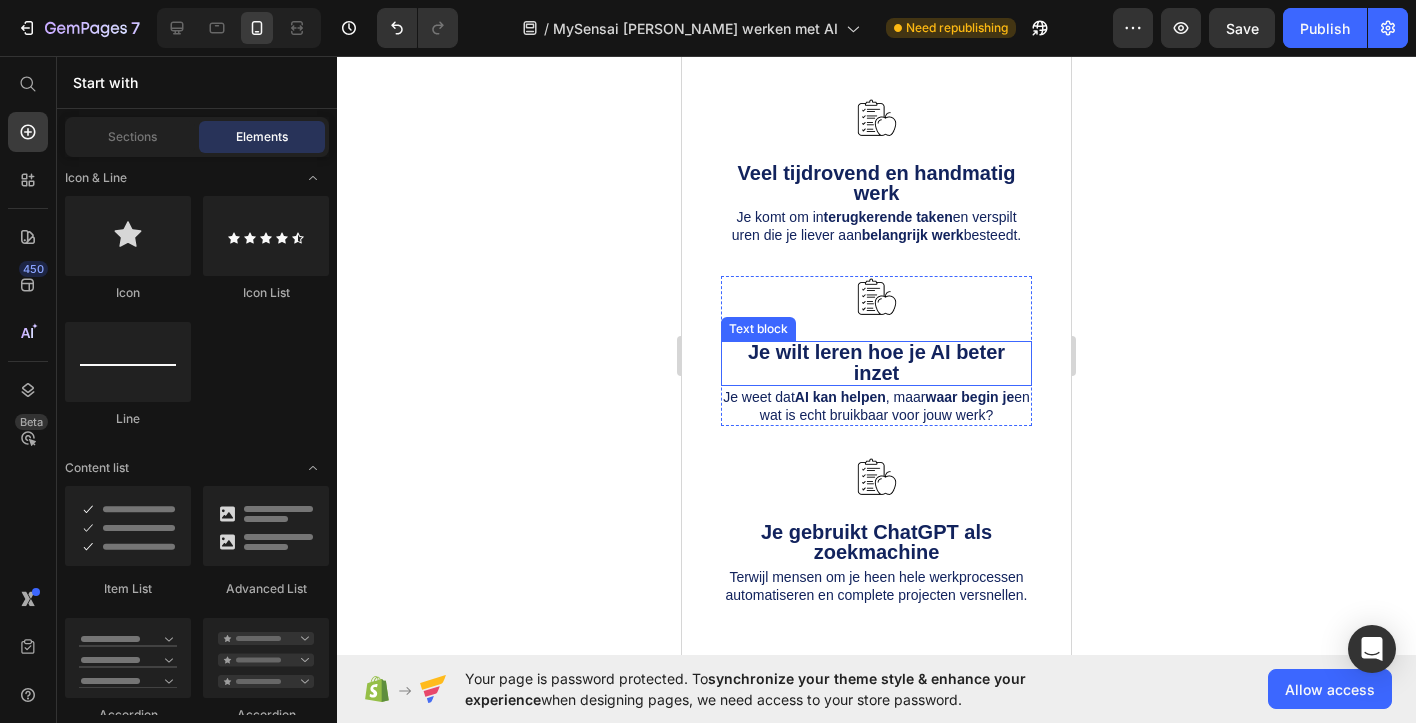 scroll, scrollTop: 1013, scrollLeft: 0, axis: vertical 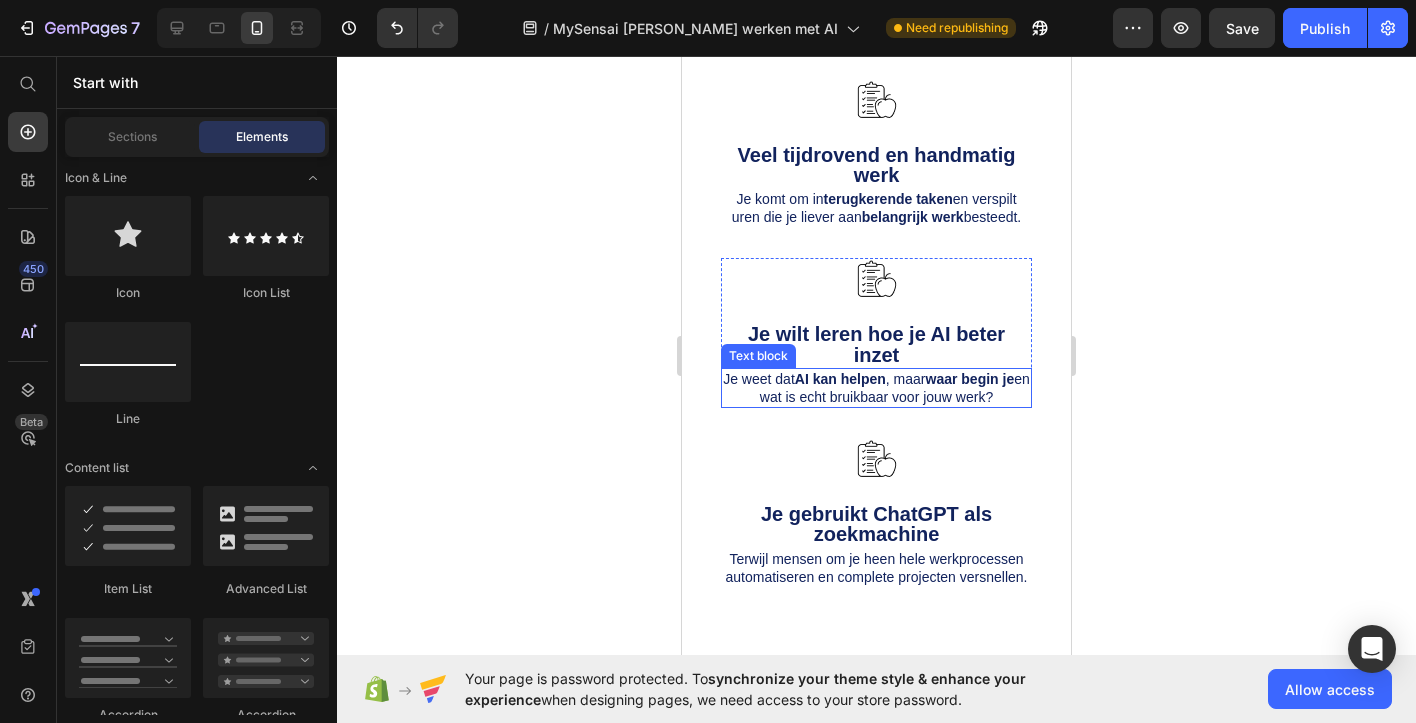click on "AI kan helpen" at bounding box center [840, 379] 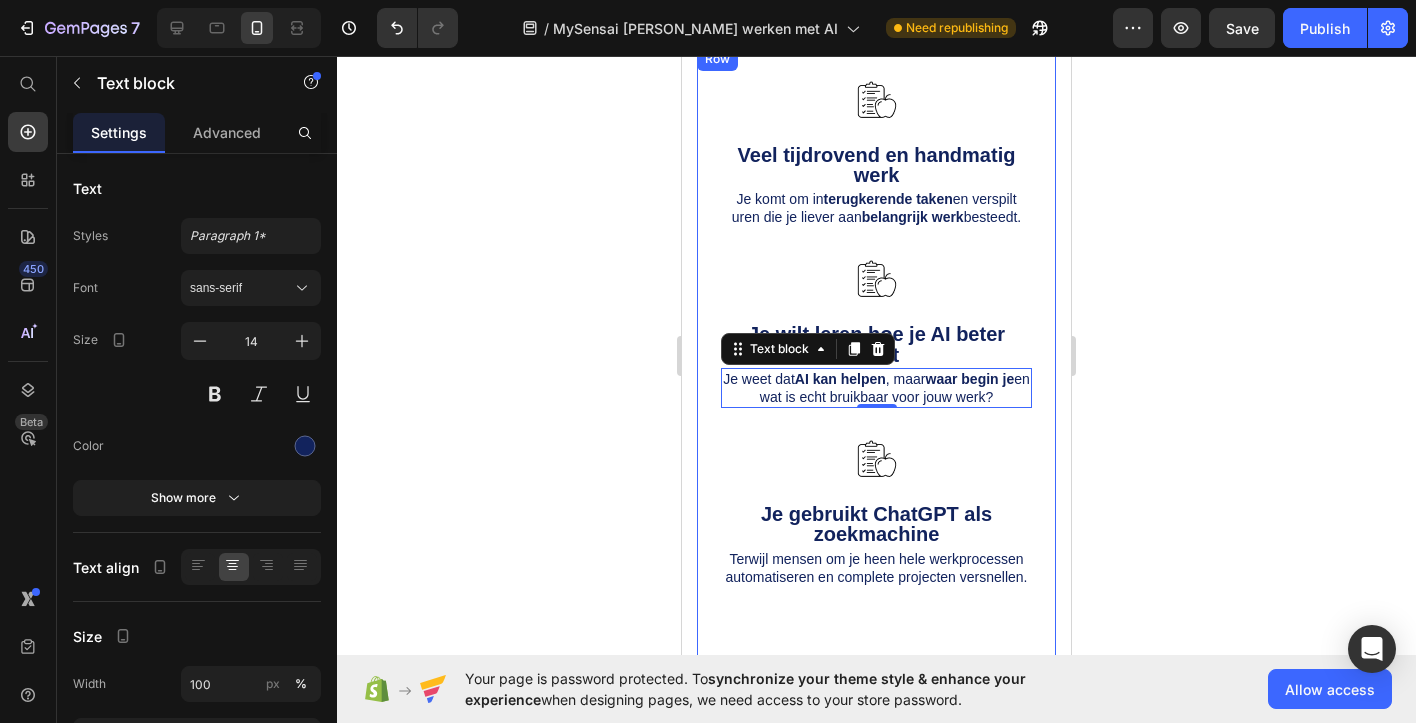 click on "Image Veel tijdrovend en handmatig werk Text block Je komt om in  terugkerende taken  en verspilt uren die je liever aan  belangrijk werk  besteedt. Text block Row Image Je wilt leren hoe je AI beter inzet Text block Je weet dat  AI kan helpen , maar  waar begin je  en wat is echt bruikbaar voor jouw werk? Text block   0 Row Image Je gebruikt ChatGPT als zoekmachine Text block Terwijl mensen om je heen hele werkprocessen automatiseren en complete projecten versnellen. Text block Row Row" at bounding box center [876, 342] 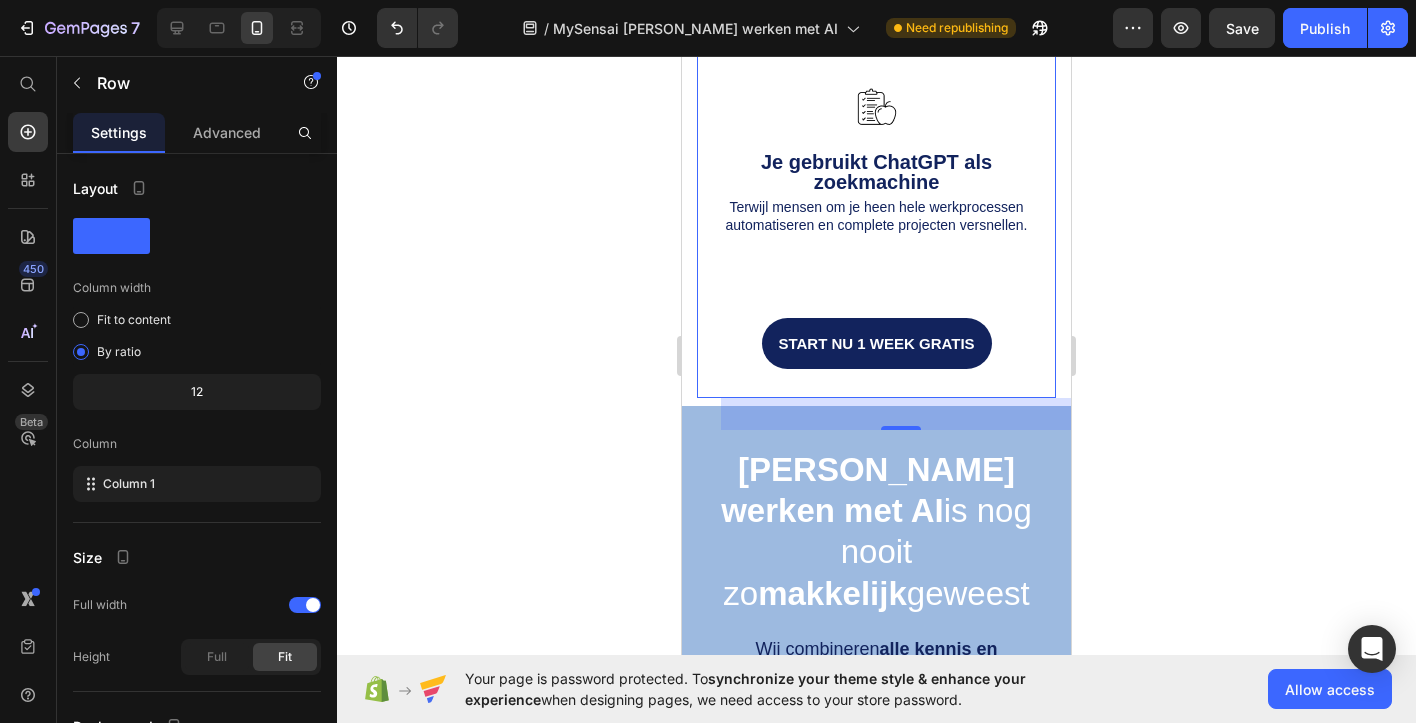 scroll, scrollTop: 1384, scrollLeft: 0, axis: vertical 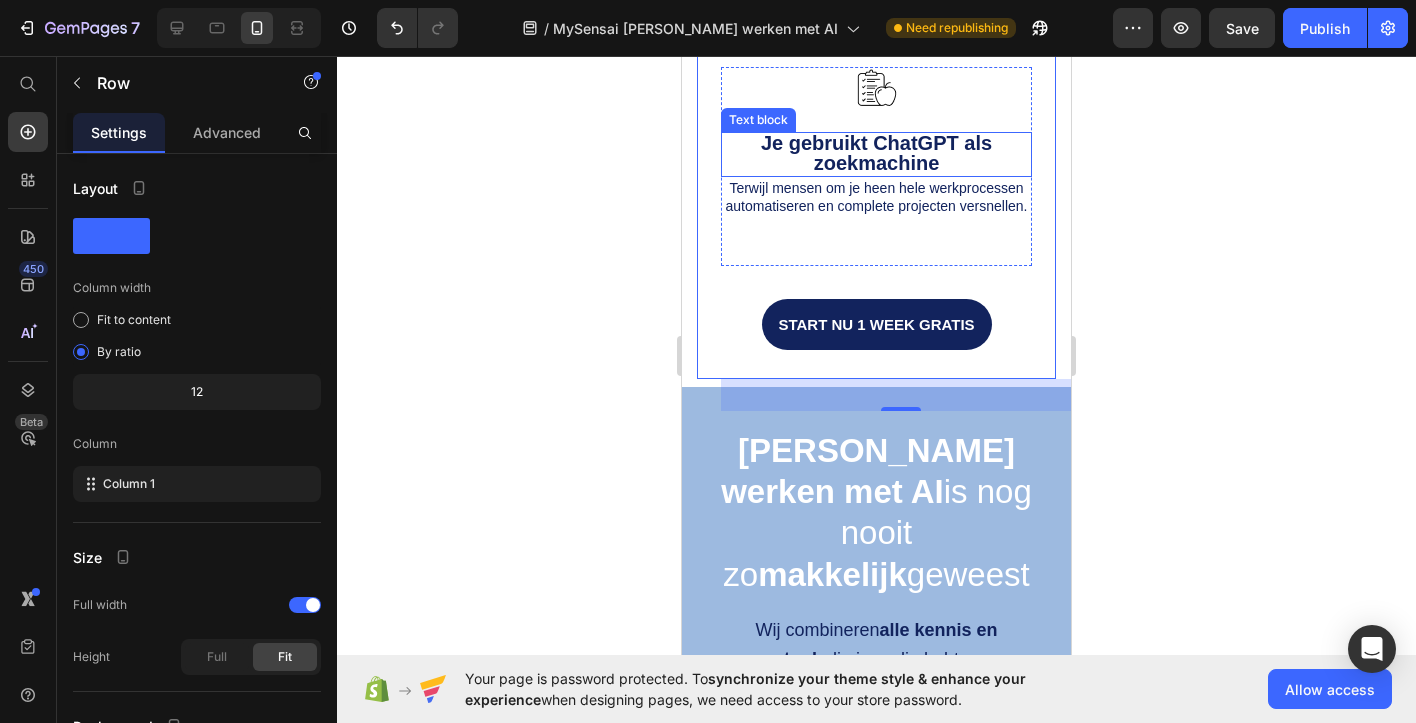 click on "Je gebruikt ChatGPT als zoekmachine" at bounding box center (876, 153) 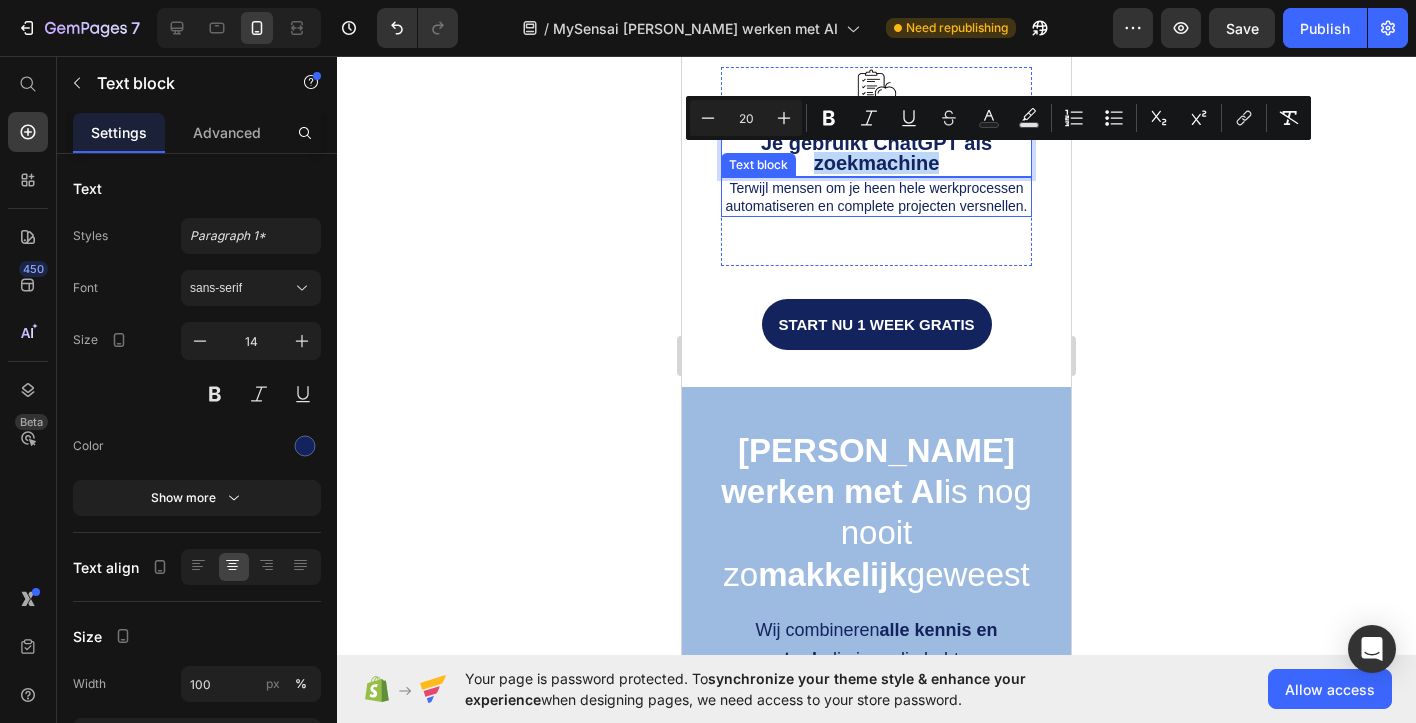click on "Terwijl mensen om je heen hele werkprocessen automatiseren en complete projecten versnellen." at bounding box center [876, 197] 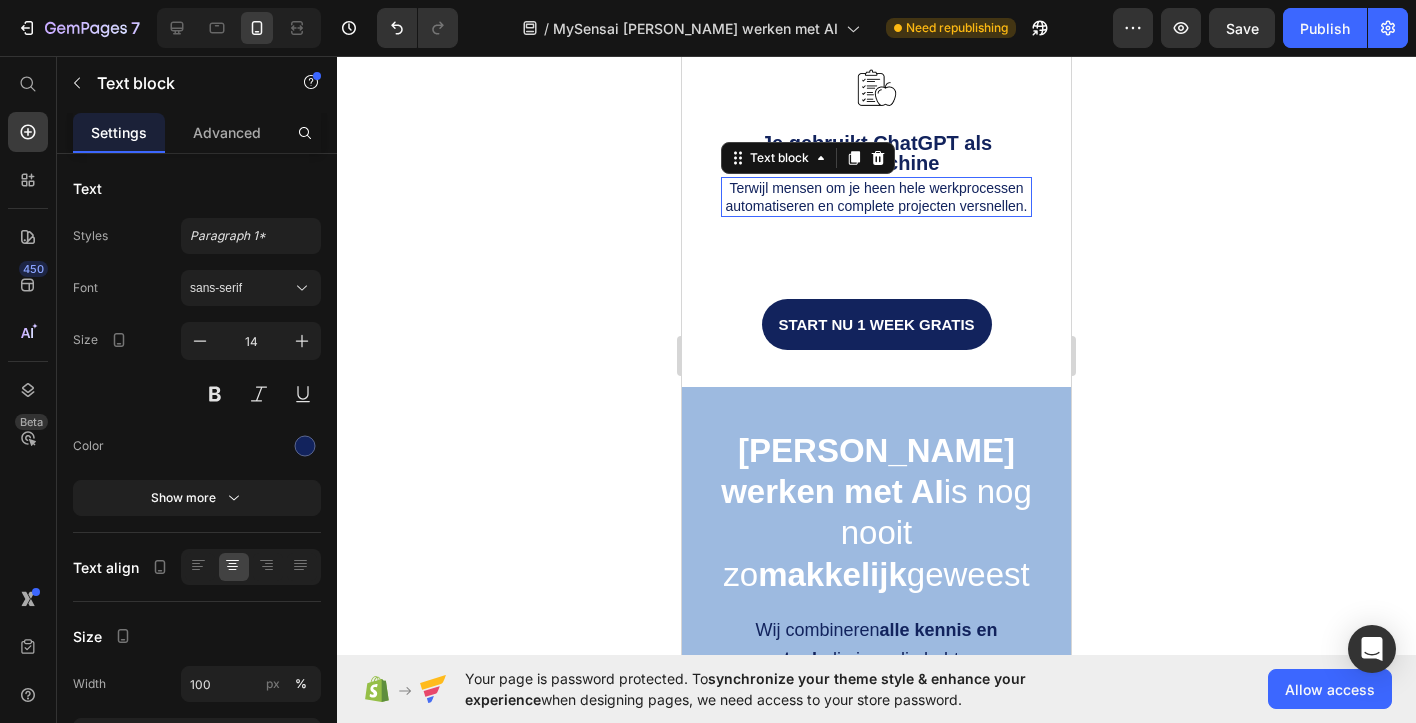 click on "Terwijl mensen om je heen hele werkprocessen automatiseren en complete projecten versnellen." at bounding box center [876, 197] 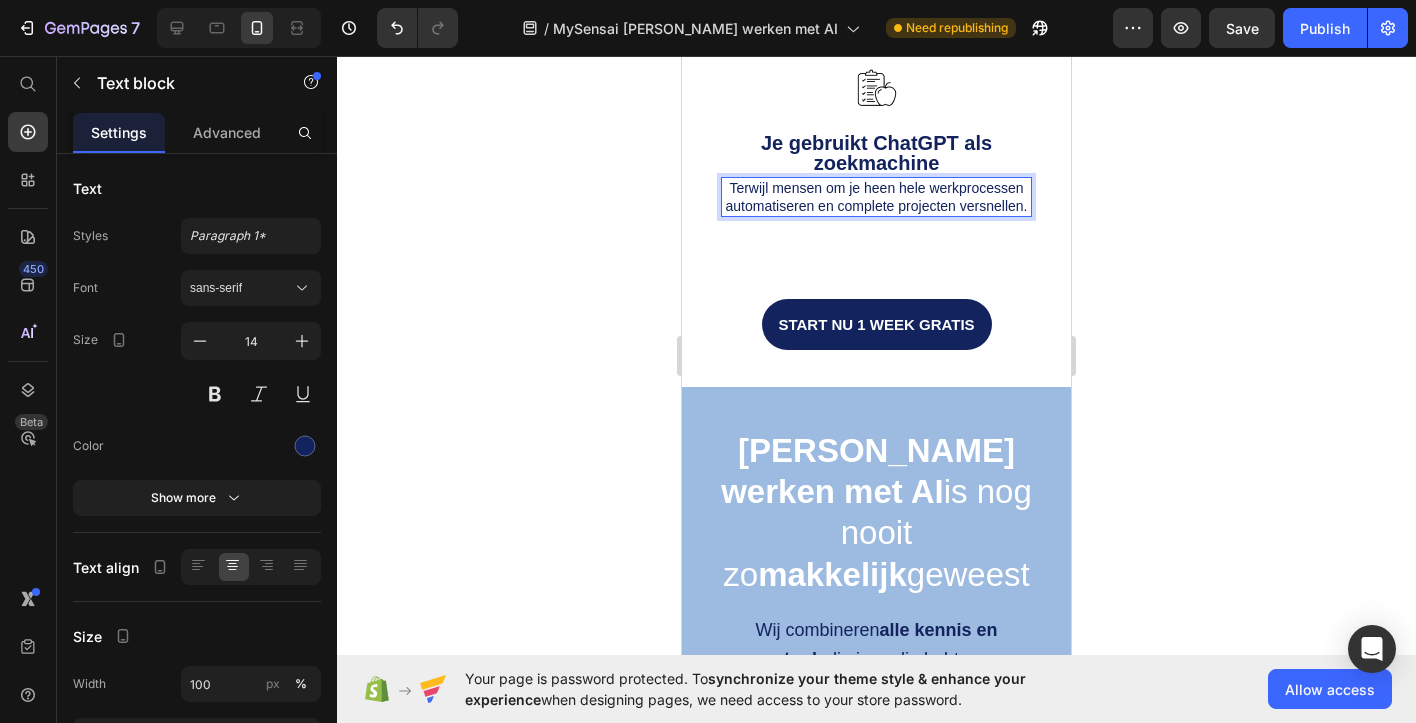 click on "Terwijl mensen om je heen hele werkprocessen automatiseren en complete projecten versnellen." at bounding box center (876, 197) 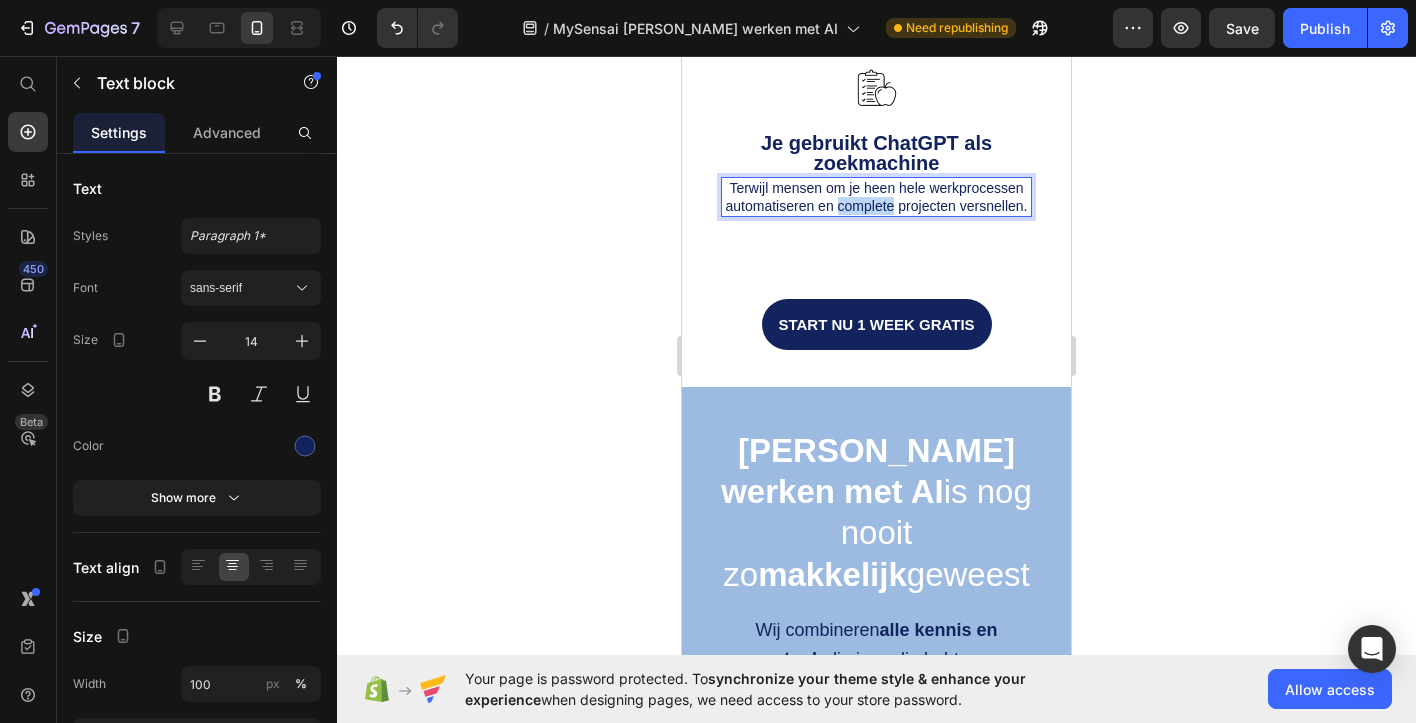 click on "Terwijl mensen om je heen hele werkprocessen automatiseren en complete projecten versnellen." at bounding box center [876, 197] 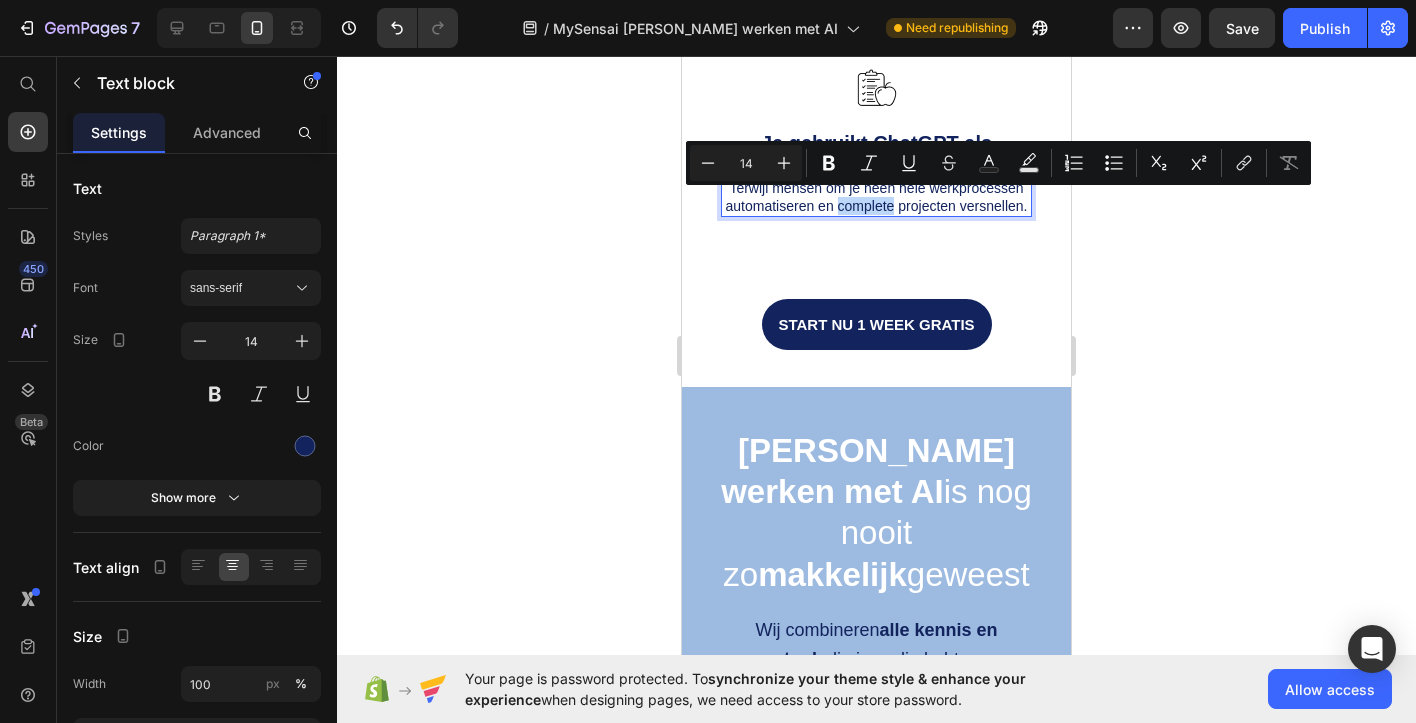 click on "Terwijl mensen om je heen hele werkprocessen automatiseren en complete projecten versnellen." at bounding box center [876, 197] 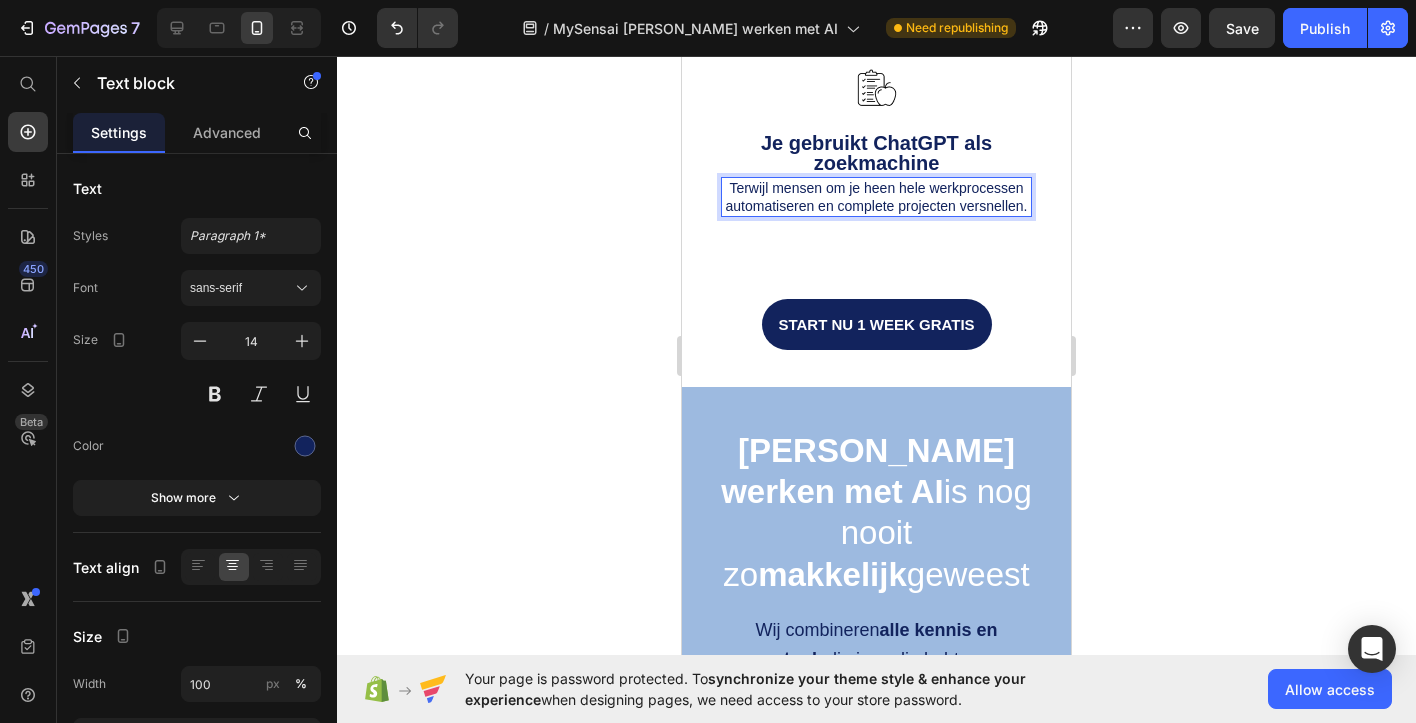 click on "Terwijl mensen om je heen hele werkprocessen automatiseren en complete projecten versnellen." at bounding box center [876, 197] 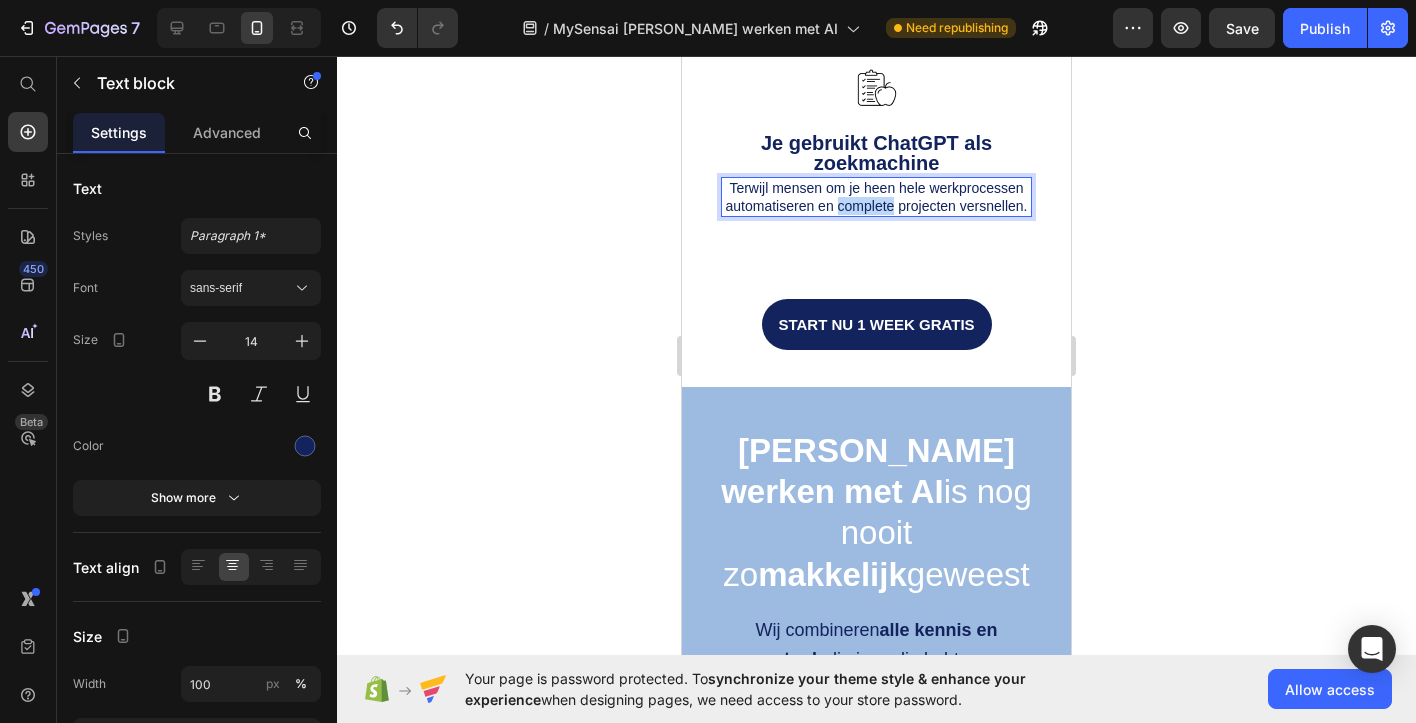 click on "Terwijl mensen om je heen hele werkprocessen automatiseren en complete projecten versnellen." at bounding box center (876, 197) 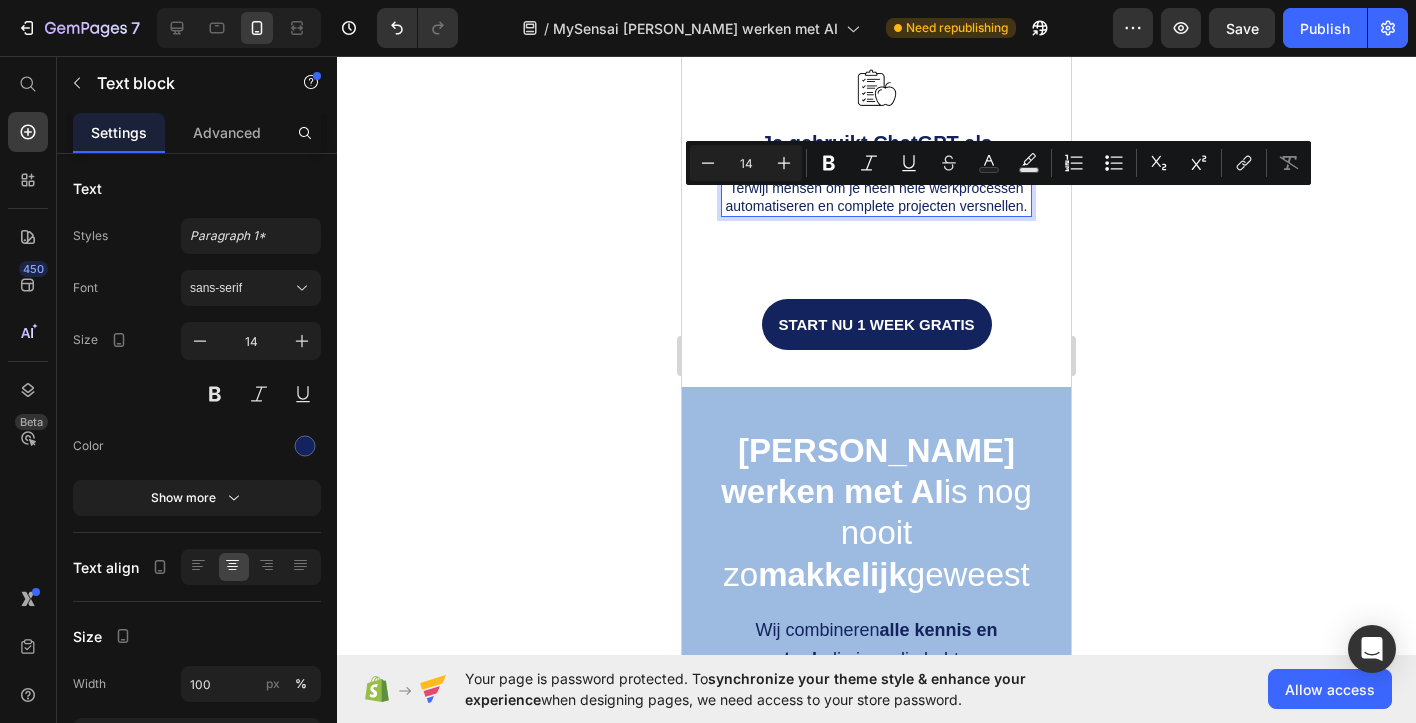 click on "Terwijl mensen om je heen hele werkprocessen automatiseren en complete projecten versnellen." at bounding box center (876, 197) 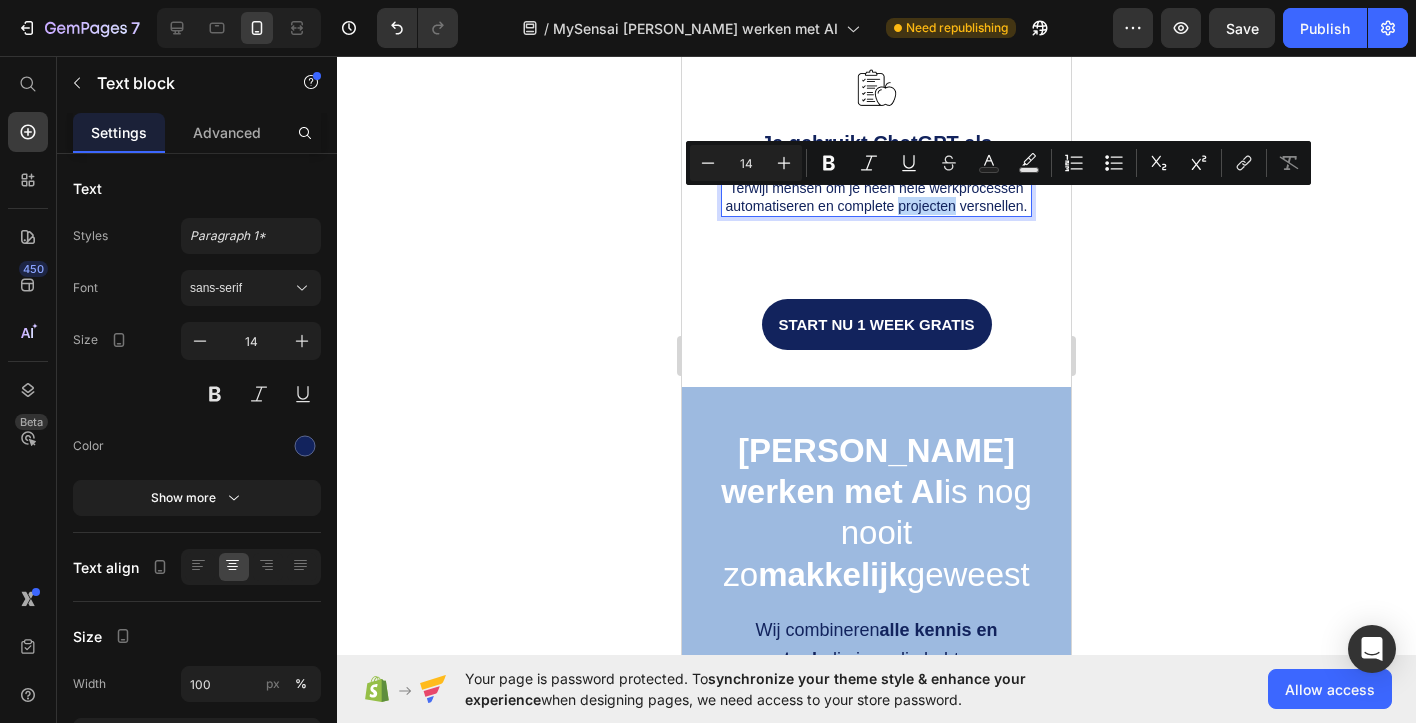 click on "Terwijl mensen om je heen hele werkprocessen automatiseren en complete projecten versnellen." at bounding box center [876, 197] 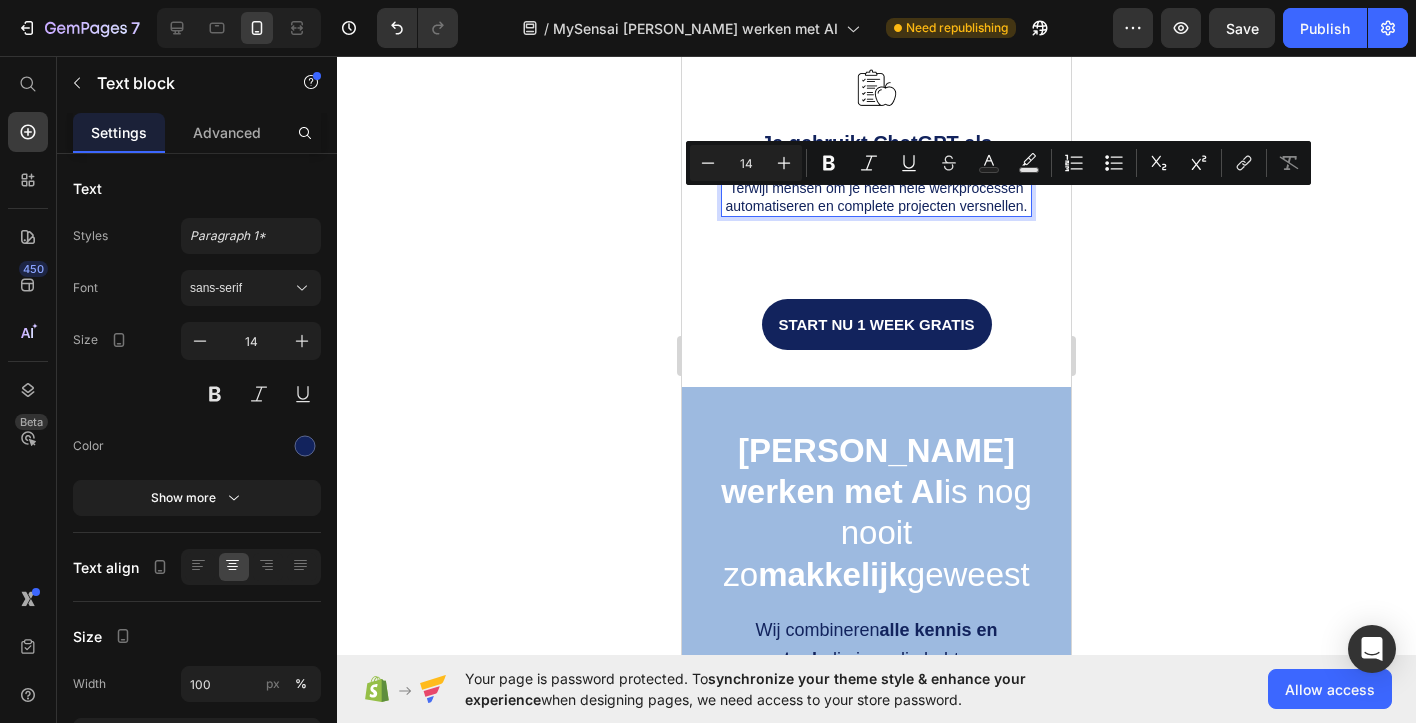 click on "Terwijl mensen om je heen hele werkprocessen automatiseren en complete projecten versnellen." at bounding box center (876, 197) 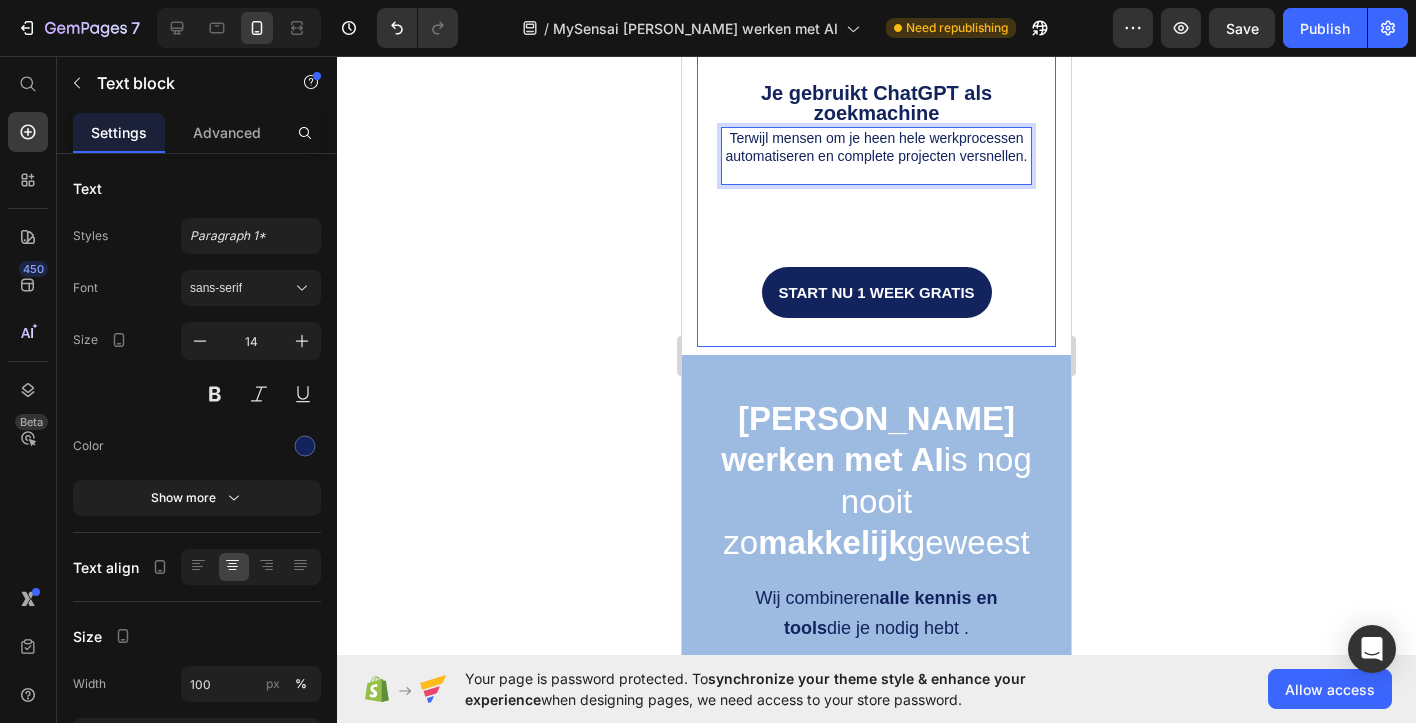 scroll, scrollTop: 1426, scrollLeft: 0, axis: vertical 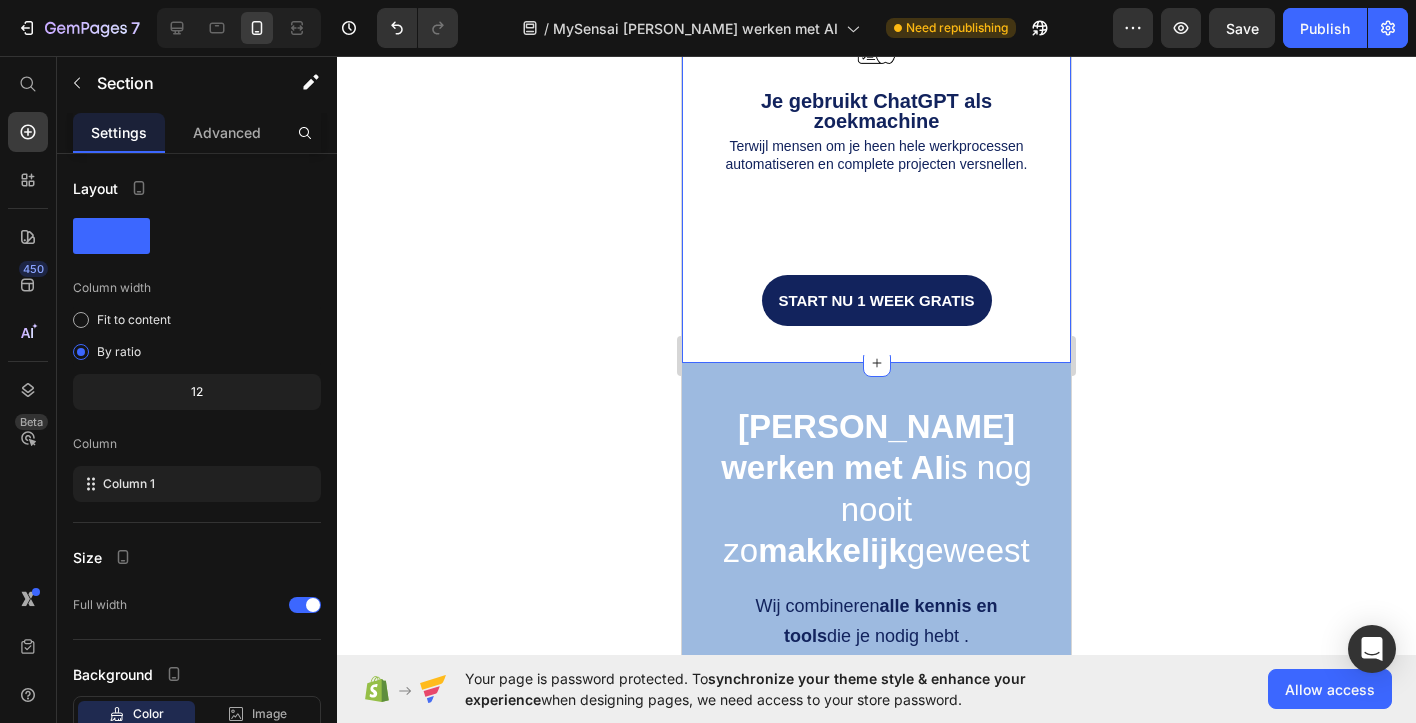 click on "Herkenbaar? Heading Image Veel tijdrovend en handmatig werk Text block Je komt om in  terugkerende taken  en verspilt uren die je liever aan  belangrijk werk  besteedt. Text block Row Image Je wilt leren hoe je AI beter inzet Text block Je weet dat  AI kan helpen , maar  waar begin je  en wat is echt bruikbaar voor jouw werk? Text block Row Image Je gebruikt ChatGPT als zoekmachine Text block Terwijl mensen om je heen hele werkprocessen automatiseren en complete projecten versnellen. Text block Row Row Start nu 1 week gratis Button Row Row Section 2   You can create reusable sections Create Theme Section AI Content Write with GemAI What would you like to describe here? Tone and Voice Persuasive Product Show more Generate" at bounding box center [876, -52] 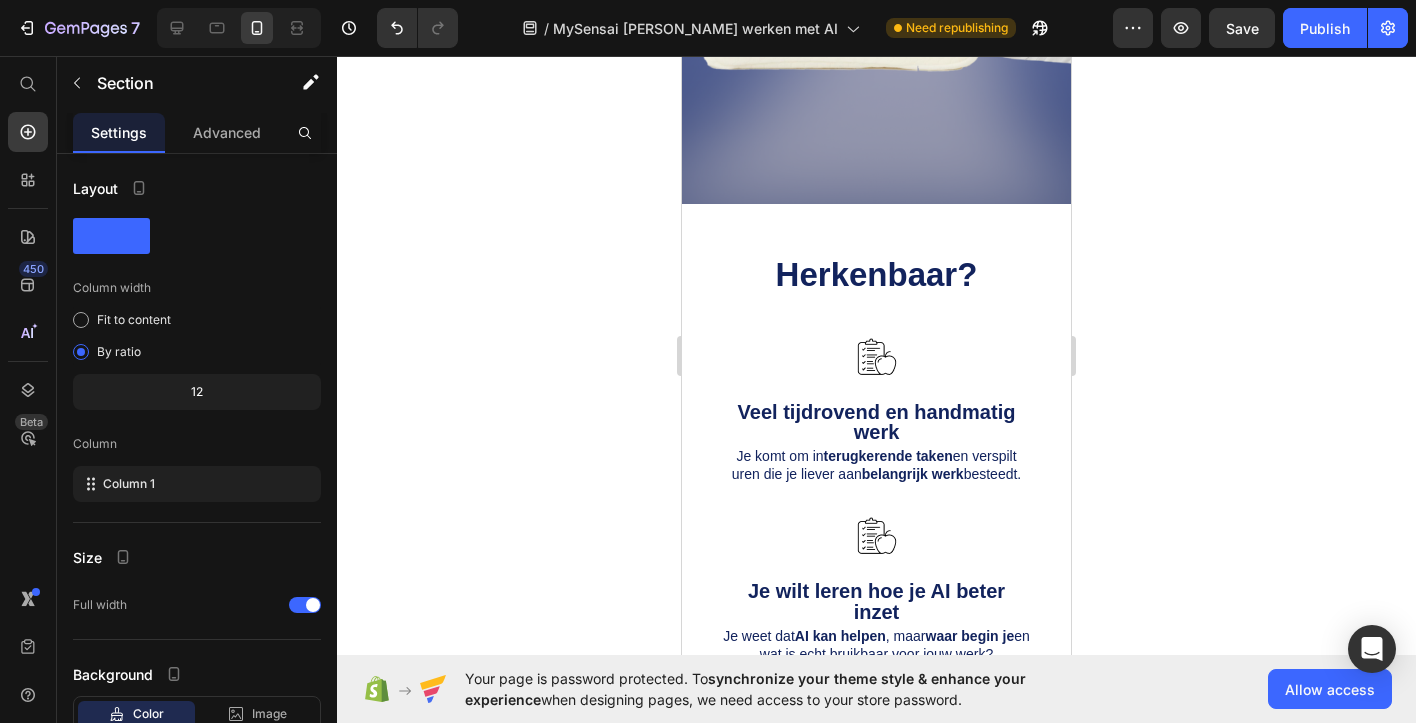 scroll, scrollTop: 749, scrollLeft: 0, axis: vertical 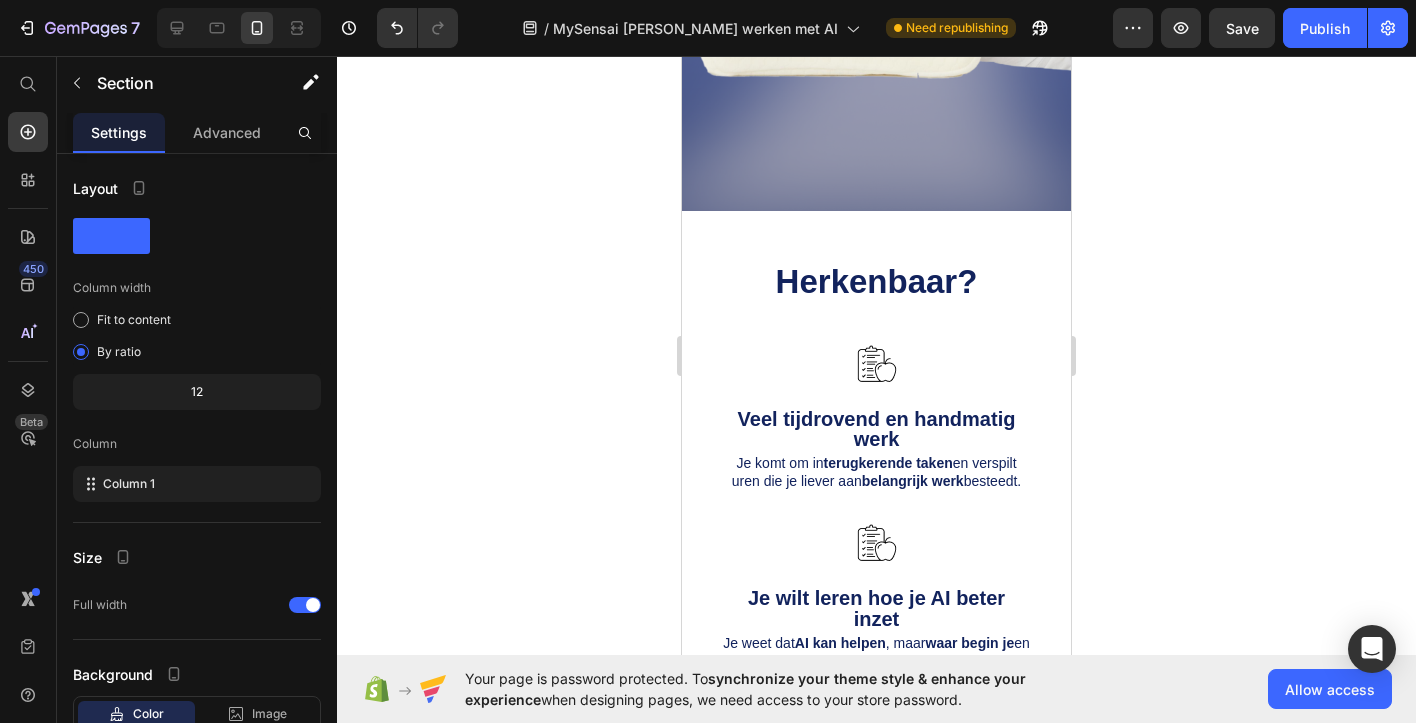 click 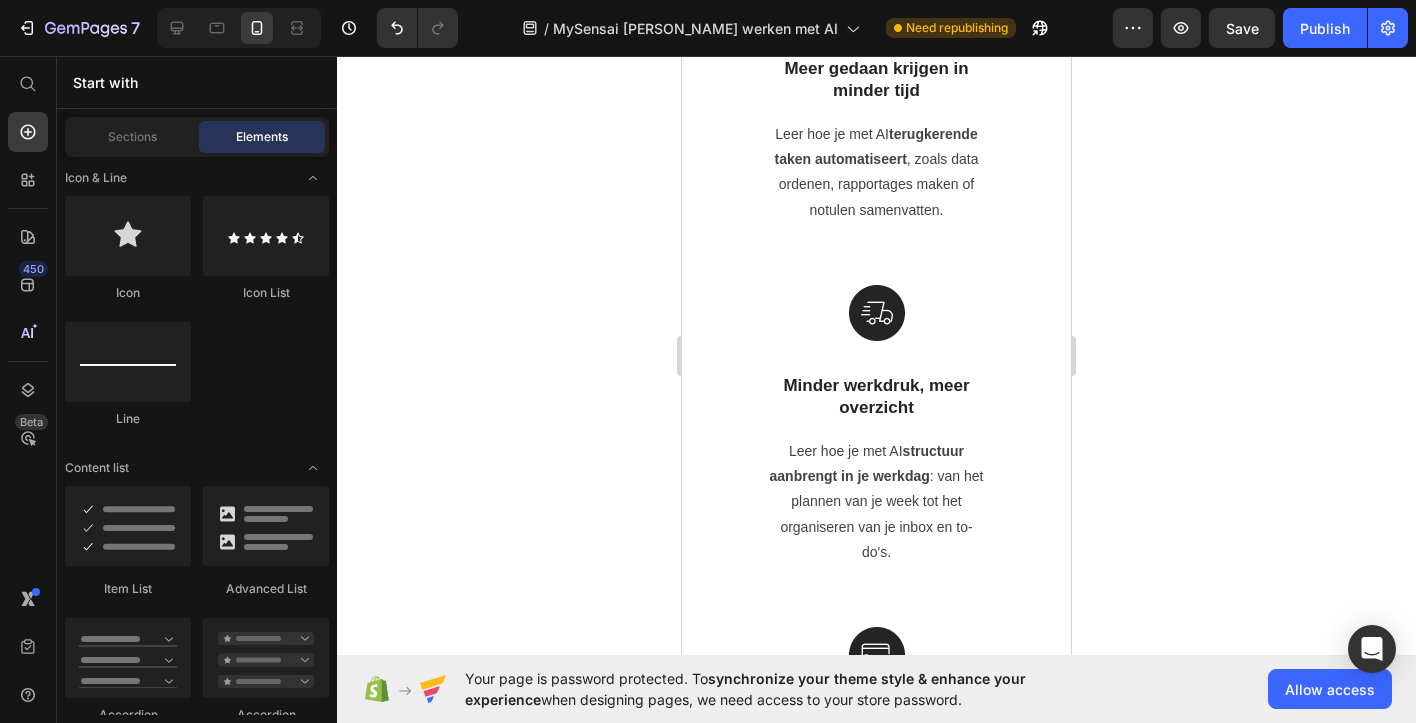 scroll, scrollTop: 0, scrollLeft: 0, axis: both 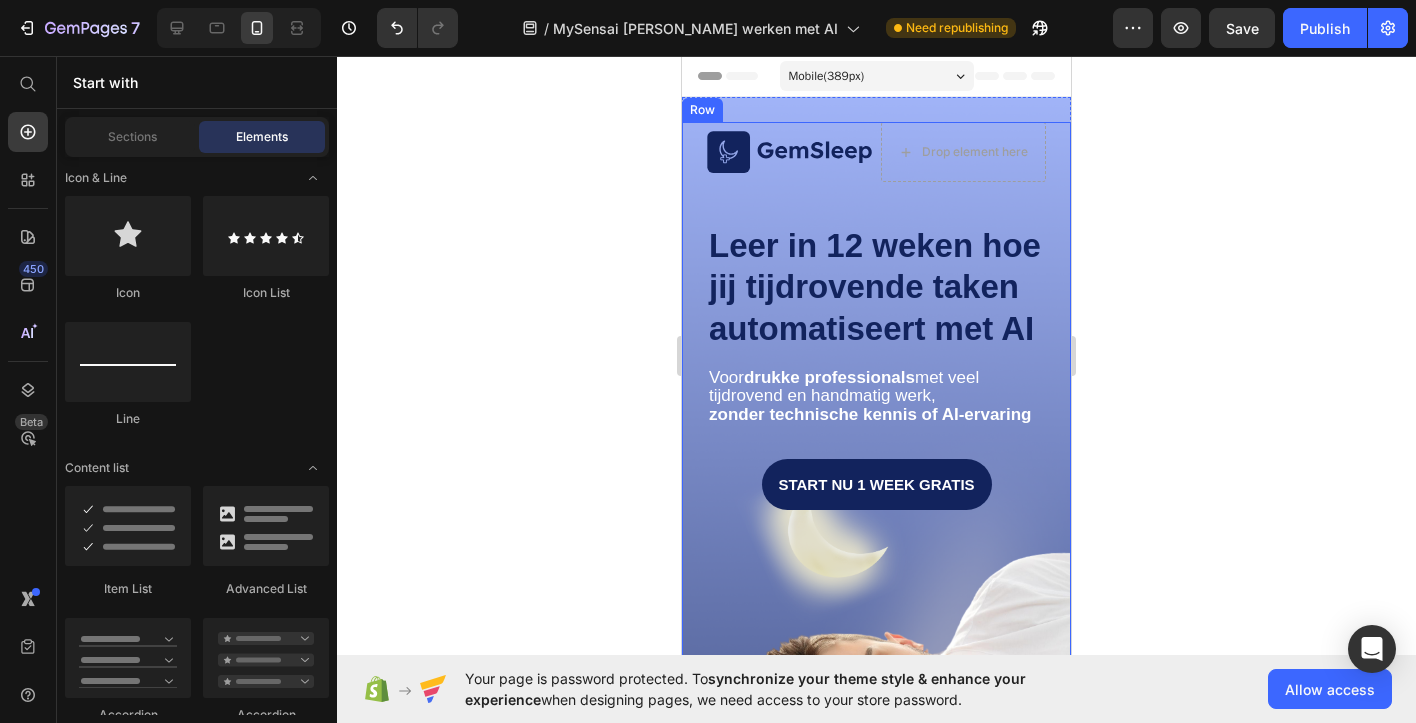 click on "Image
Drop element here Row Leer in 12 weken hoe jij tijdrovende taken automatiseert met AI Heading Voor  drukke professionals  met veel  tijdrovend en handmatig werk,  zonder technische kennis of AI-ervaring Text Block Start nu 1 week gratis Button" at bounding box center [876, 517] 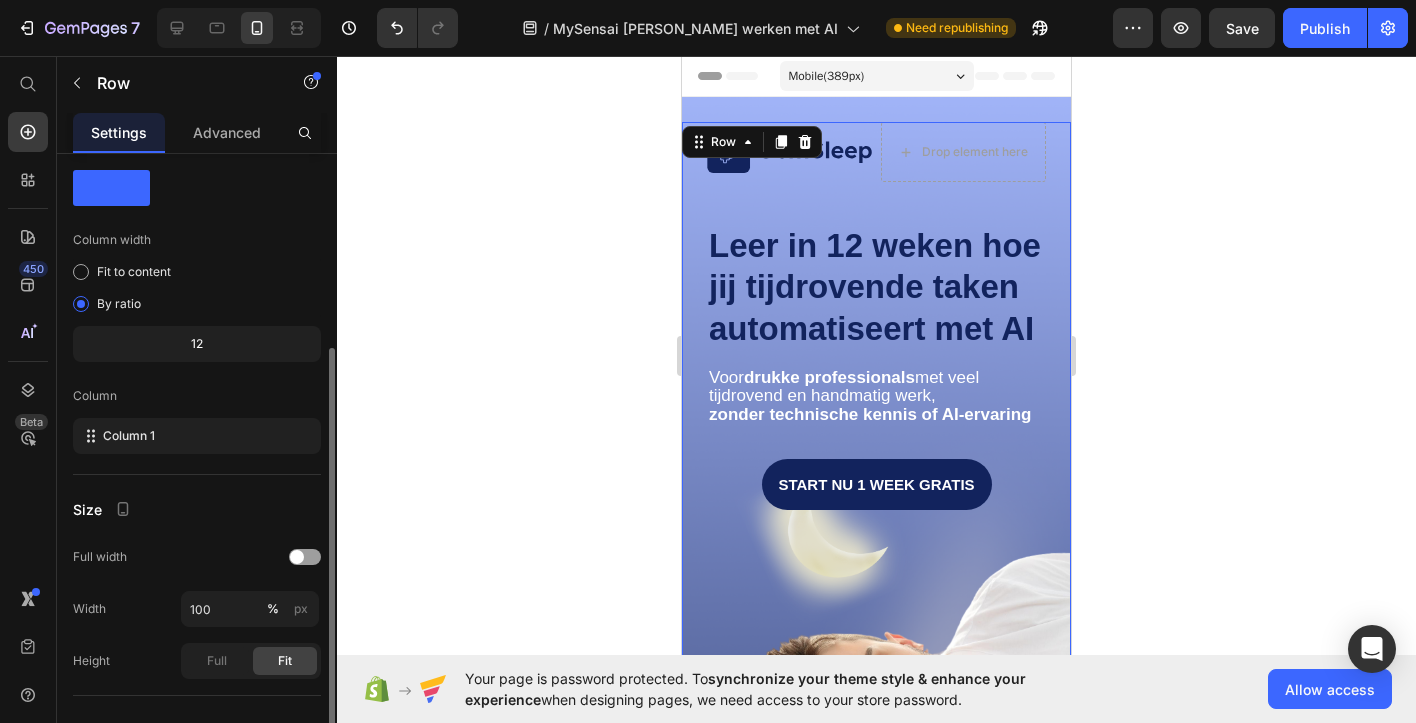 scroll, scrollTop: 0, scrollLeft: 0, axis: both 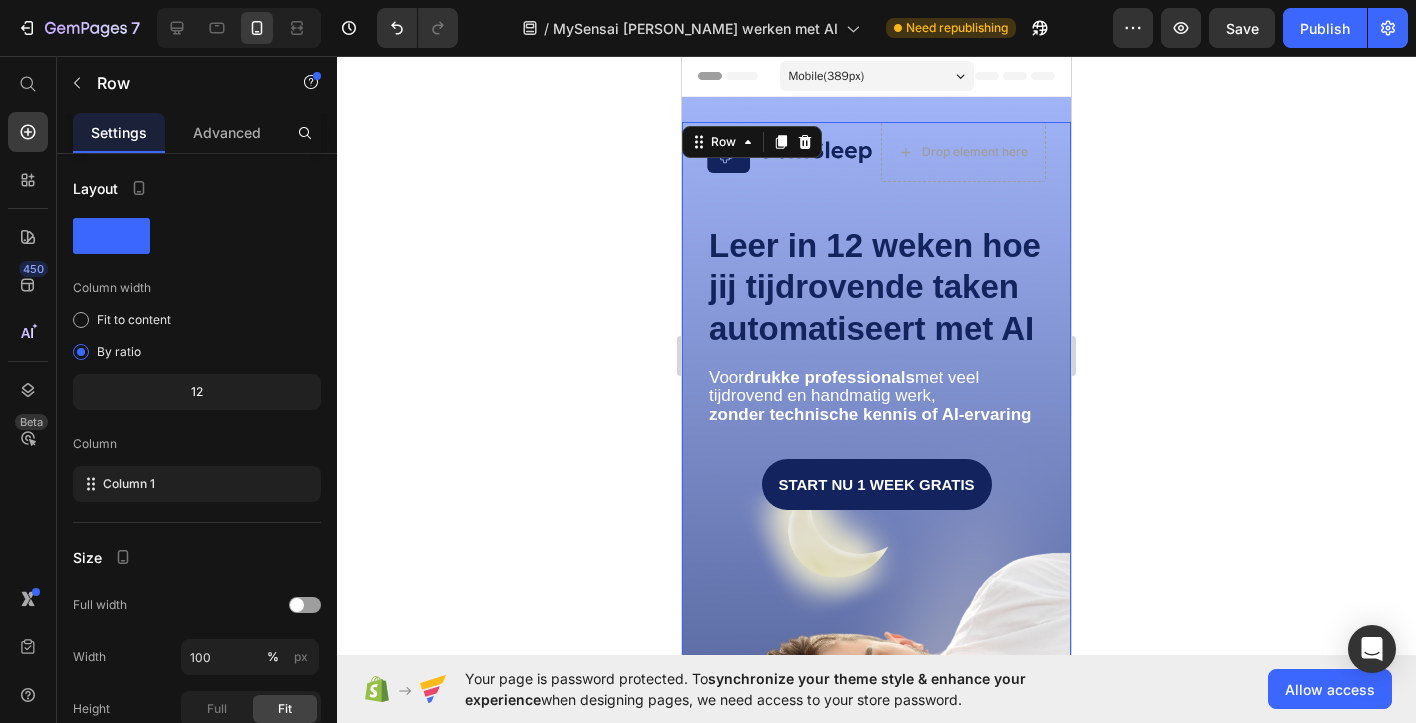click on "Image
Drop element here Row Leer in 12 weken hoe jij tijdrovende taken automatiseert met AI Heading Voor  drukke professionals  met veel  tijdrovend en handmatig werk,  zonder technische kennis of AI-ervaring Text Block Start nu 1 week gratis Button" at bounding box center [876, 517] 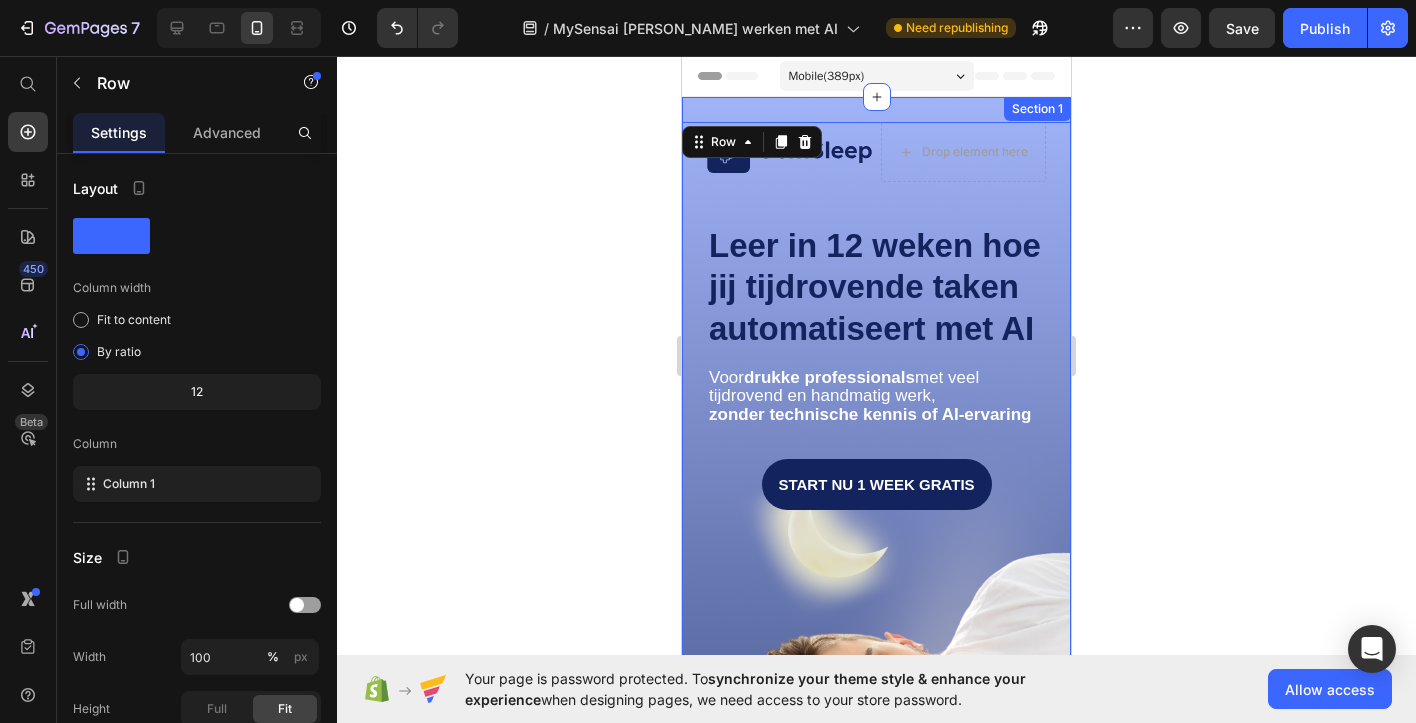 click on "Image
Drop element here Row Leer in 12 weken hoe jij tijdrovende taken automatiseert met AI Heading Voor  drukke professionals  met veel  tijdrovend en handmatig werk,  zonder technische kennis of AI-ervaring Text Block Start nu 1 week gratis Button Row   0 Section 1" at bounding box center (876, 528) 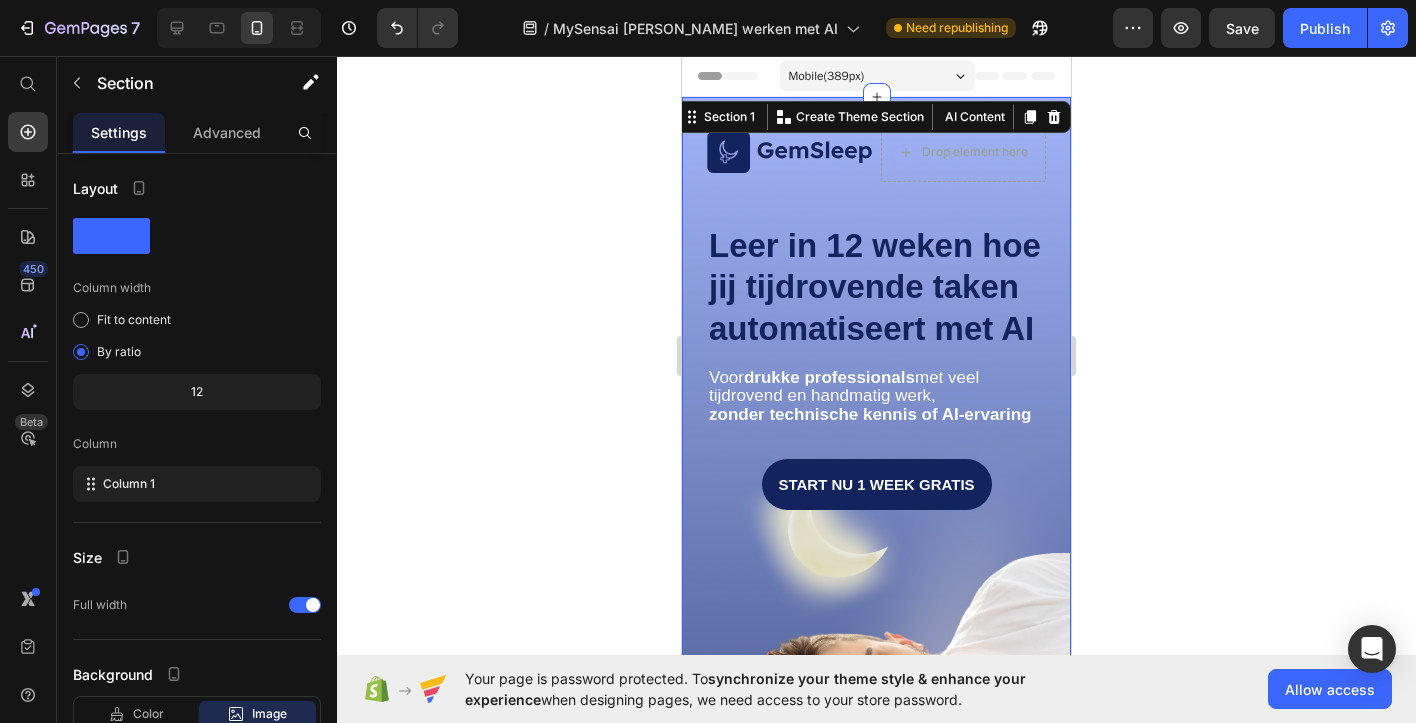 click 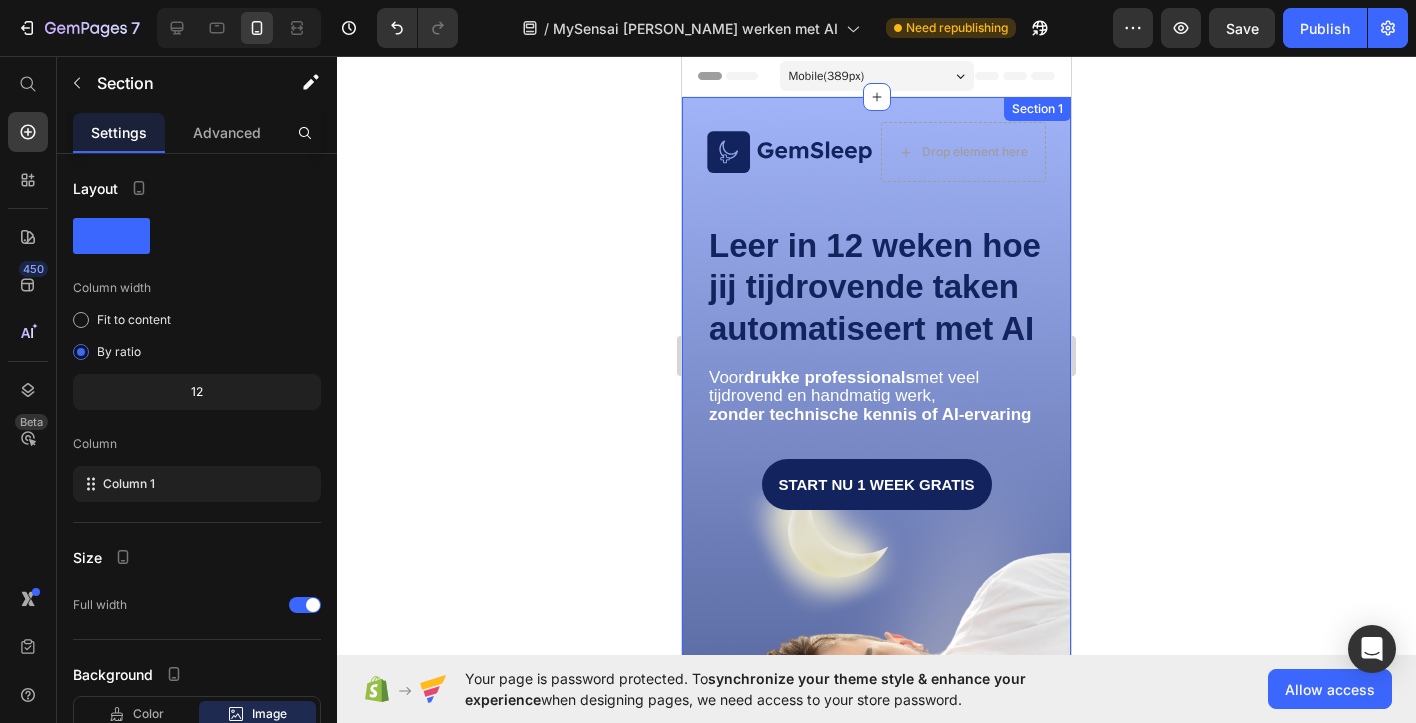 click on "Image
Drop element here Row Leer in 12 weken hoe jij tijdrovende taken automatiseert met AI Heading Voor  drukke professionals  met veel  tijdrovend en handmatig werk,  zonder technische kennis of AI-ervaring Text Block Start nu 1 week gratis Button Row Section 1" at bounding box center [876, 528] 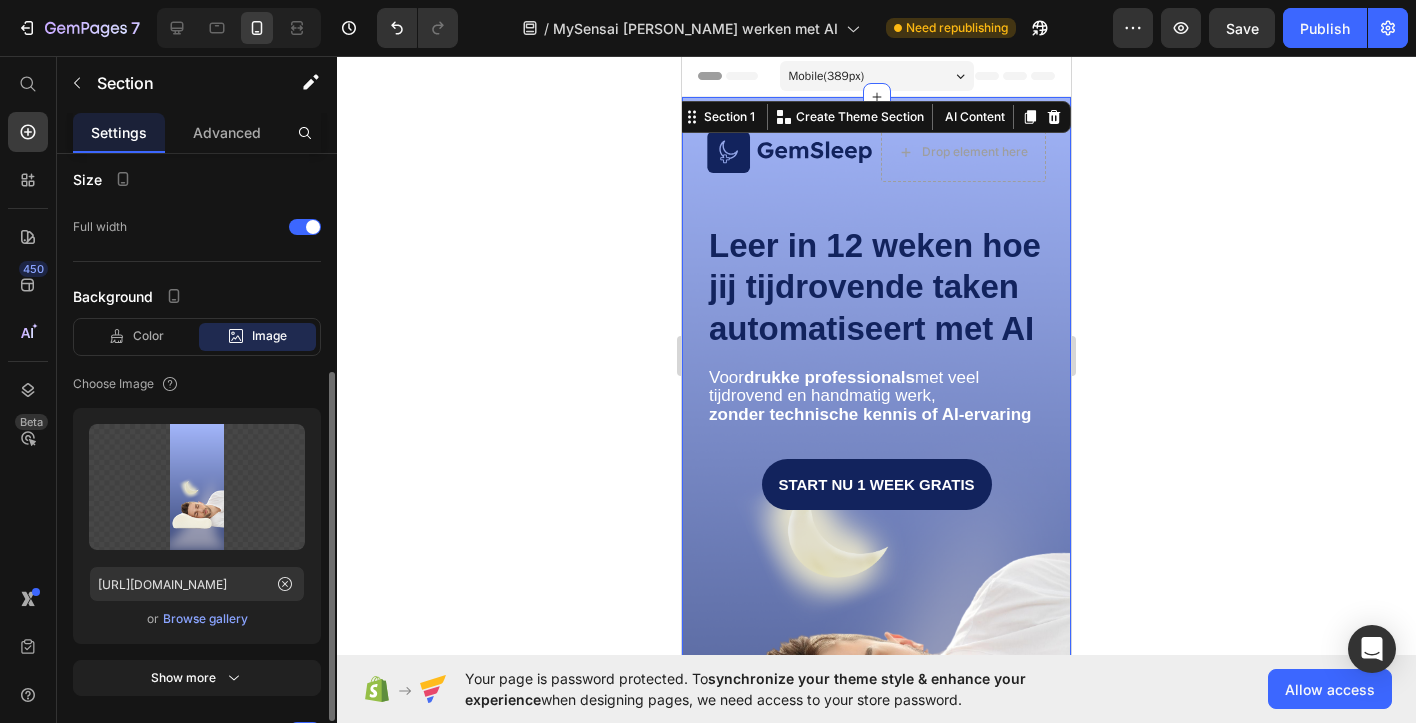 scroll, scrollTop: 407, scrollLeft: 0, axis: vertical 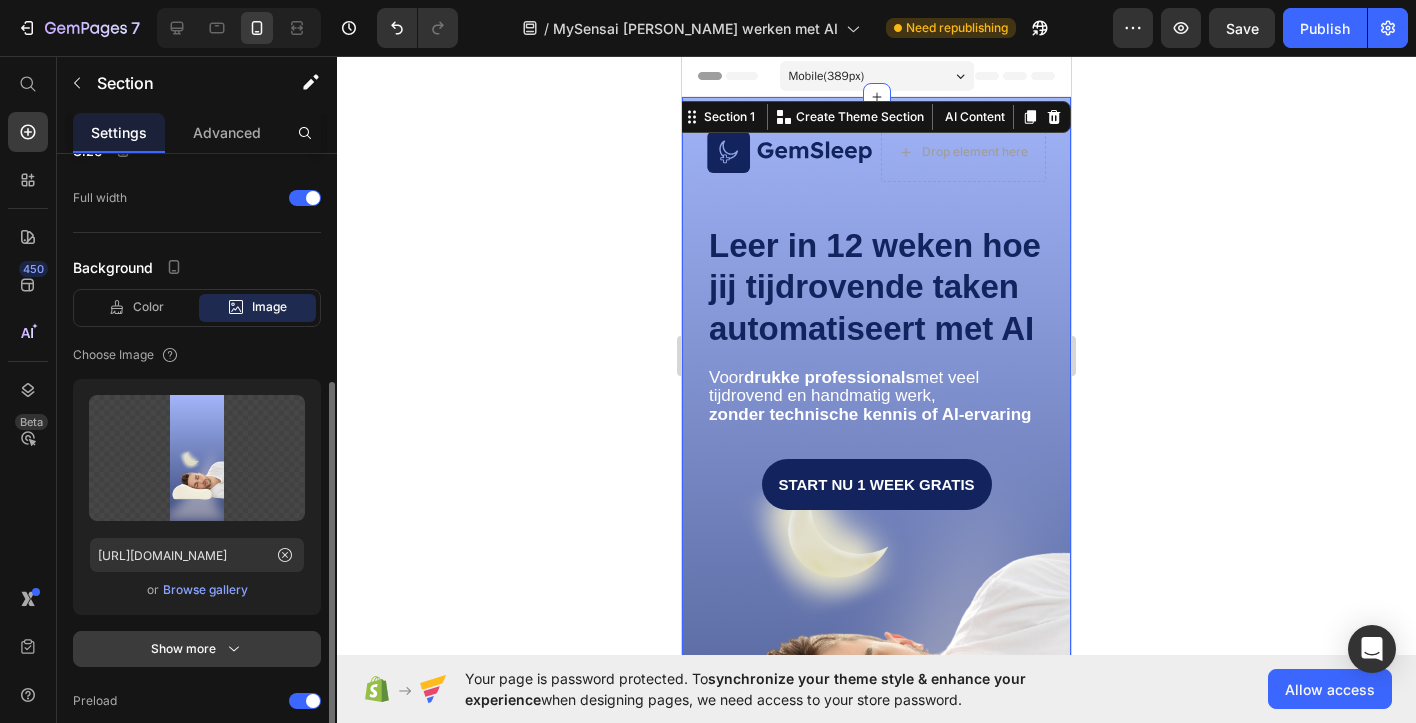 click on "Show more" at bounding box center (197, 649) 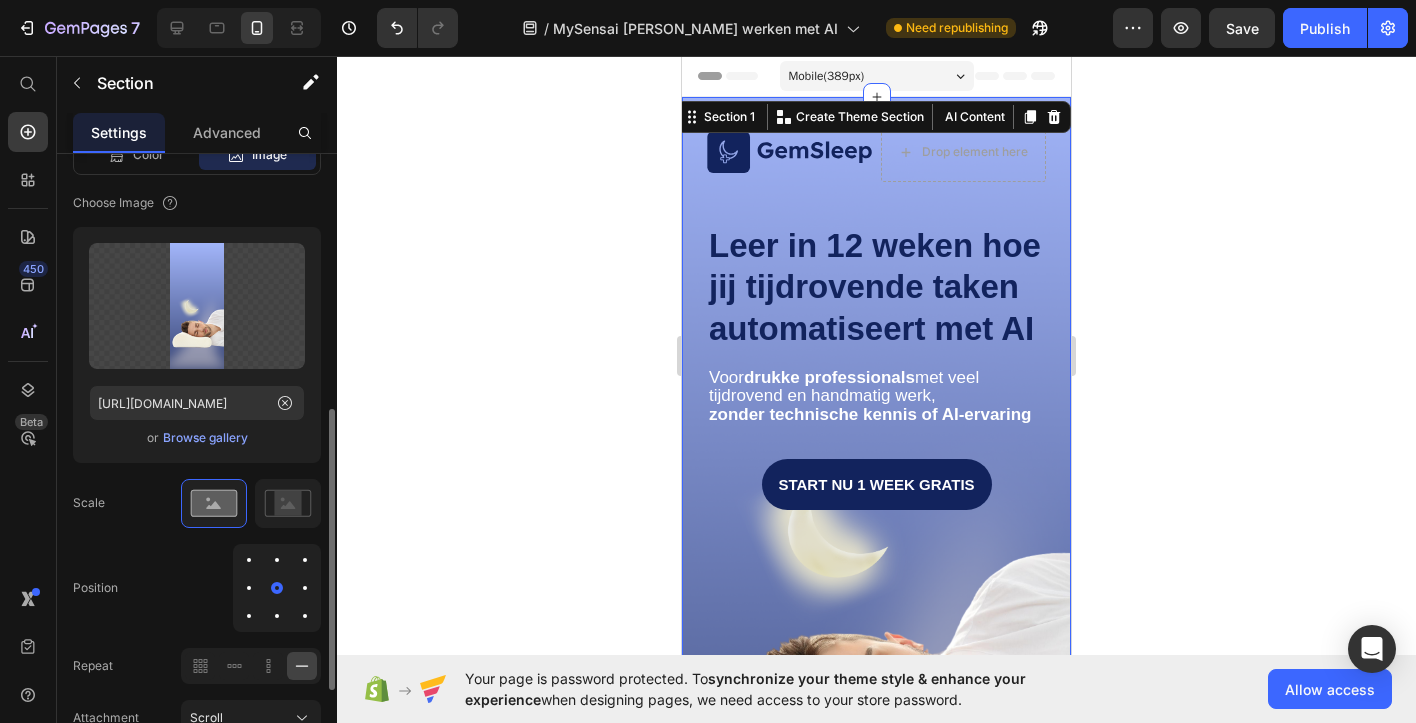 scroll, scrollTop: 562, scrollLeft: 0, axis: vertical 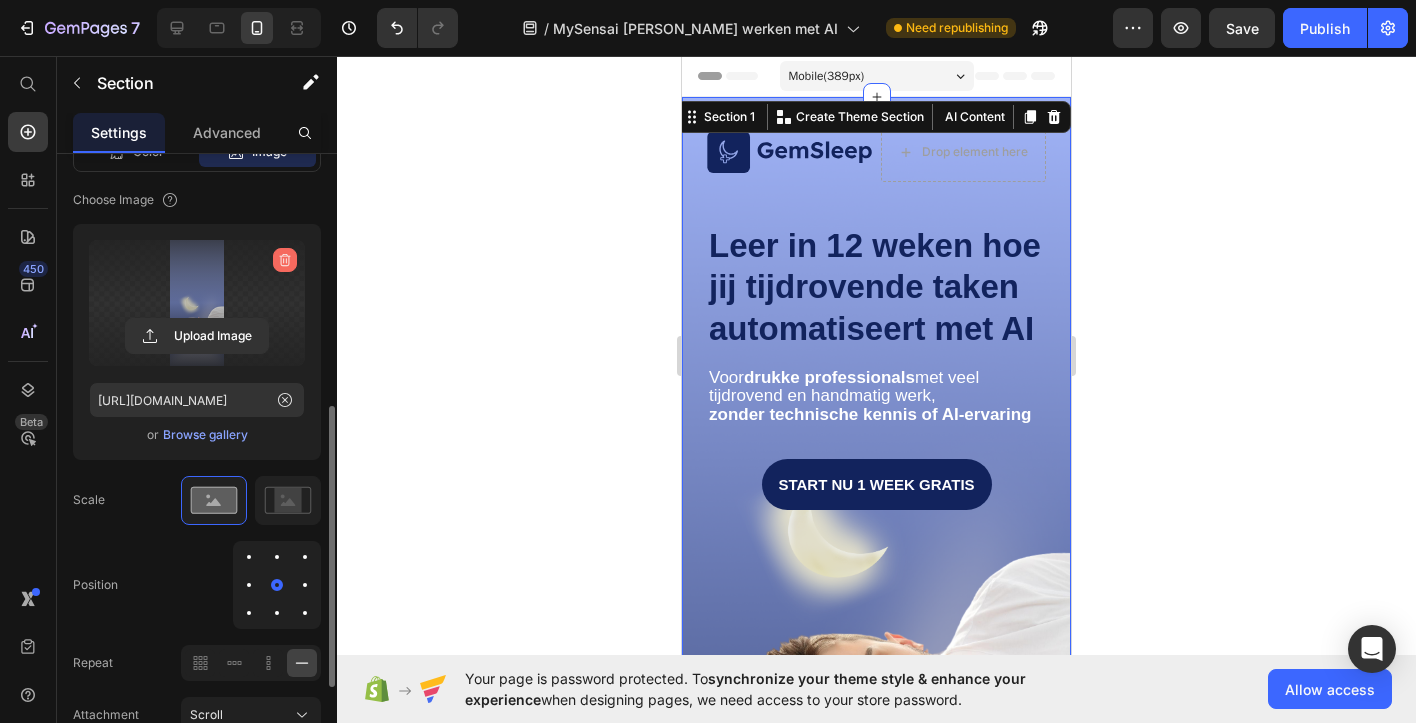 click 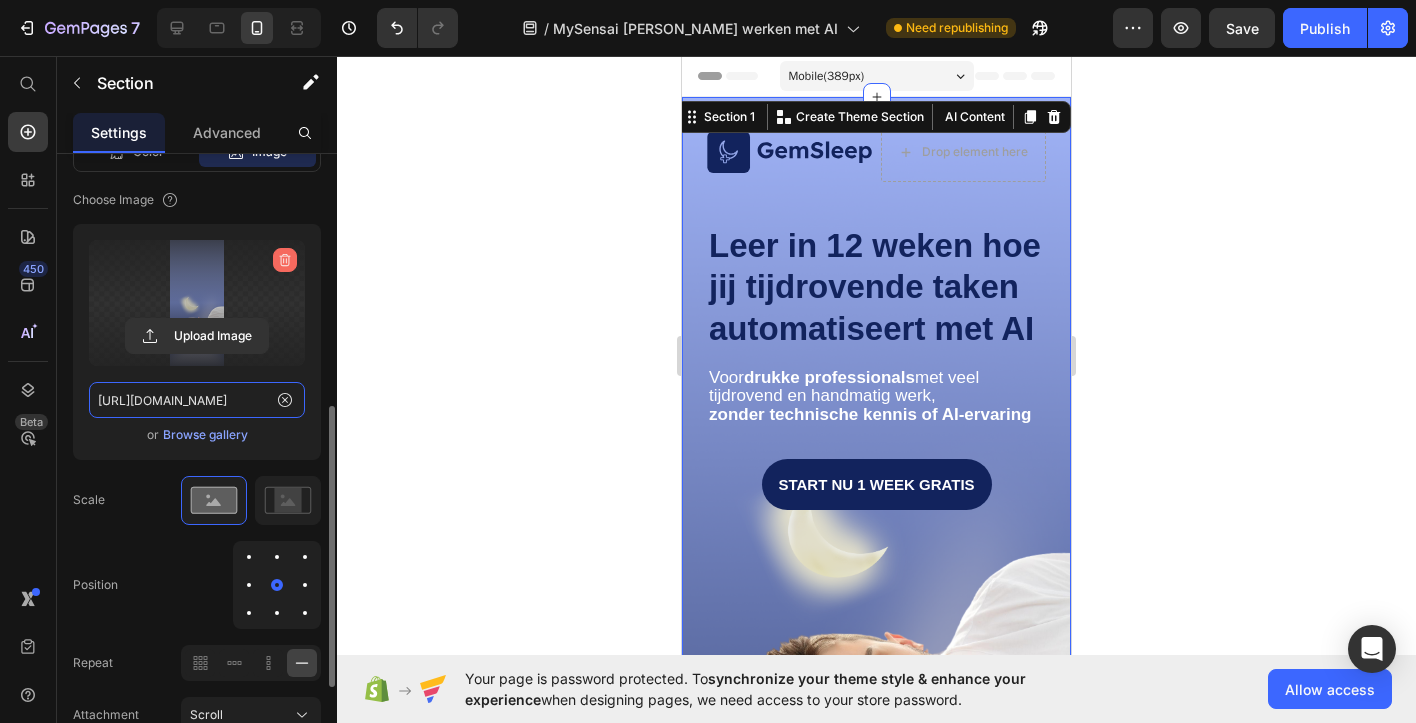 type 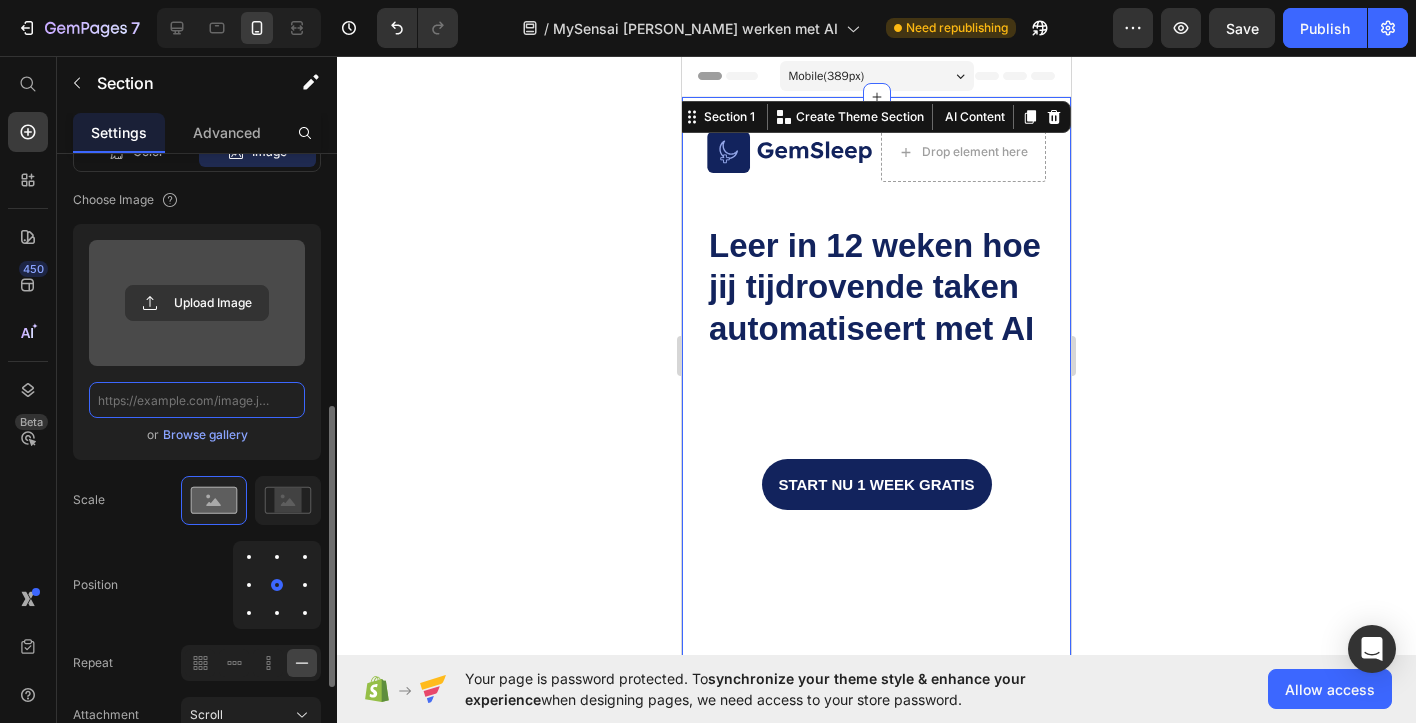scroll, scrollTop: 0, scrollLeft: 0, axis: both 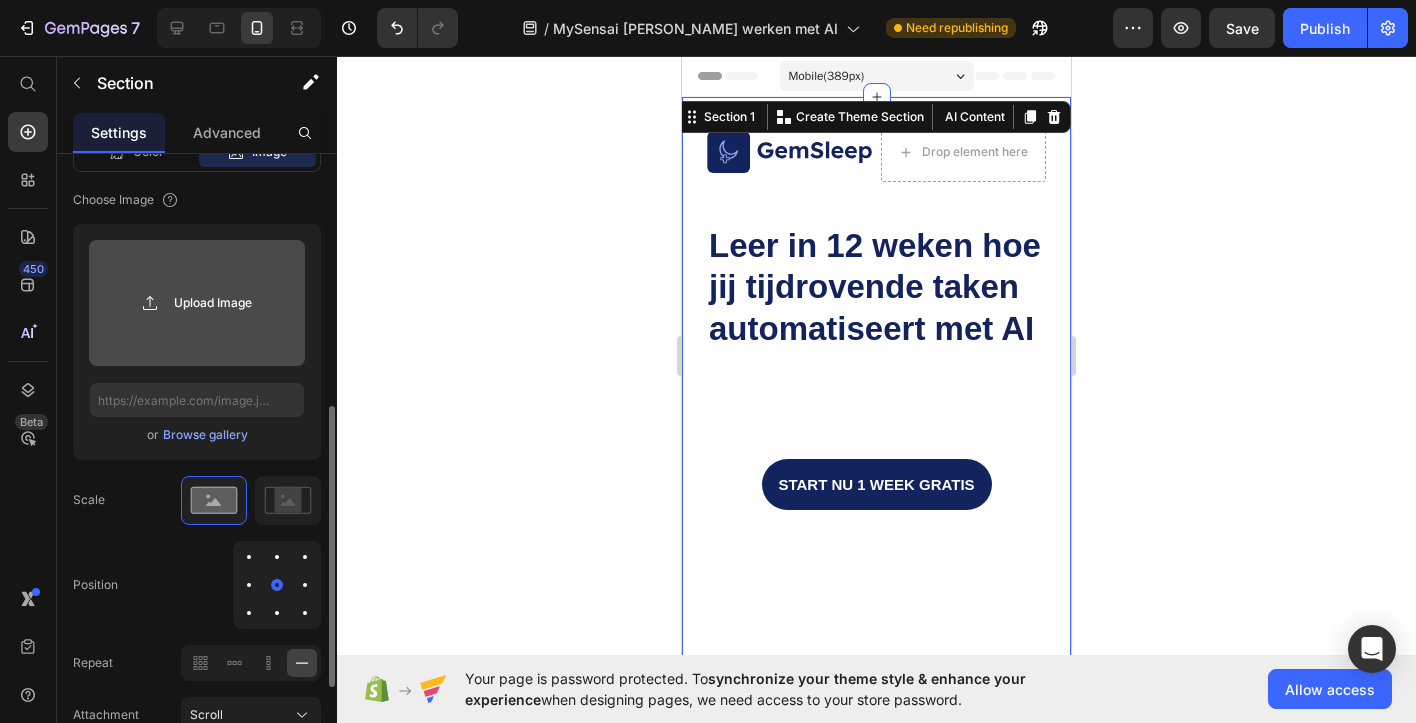 click 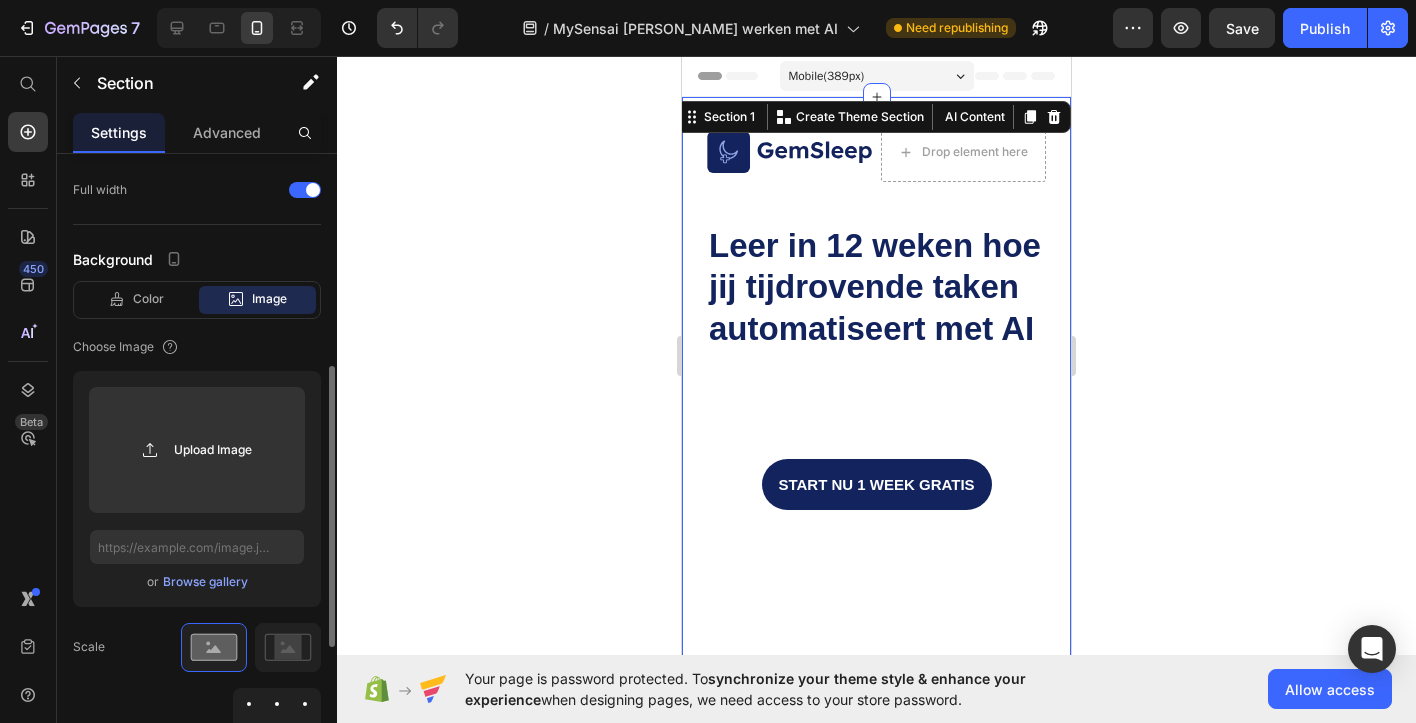 scroll, scrollTop: 413, scrollLeft: 0, axis: vertical 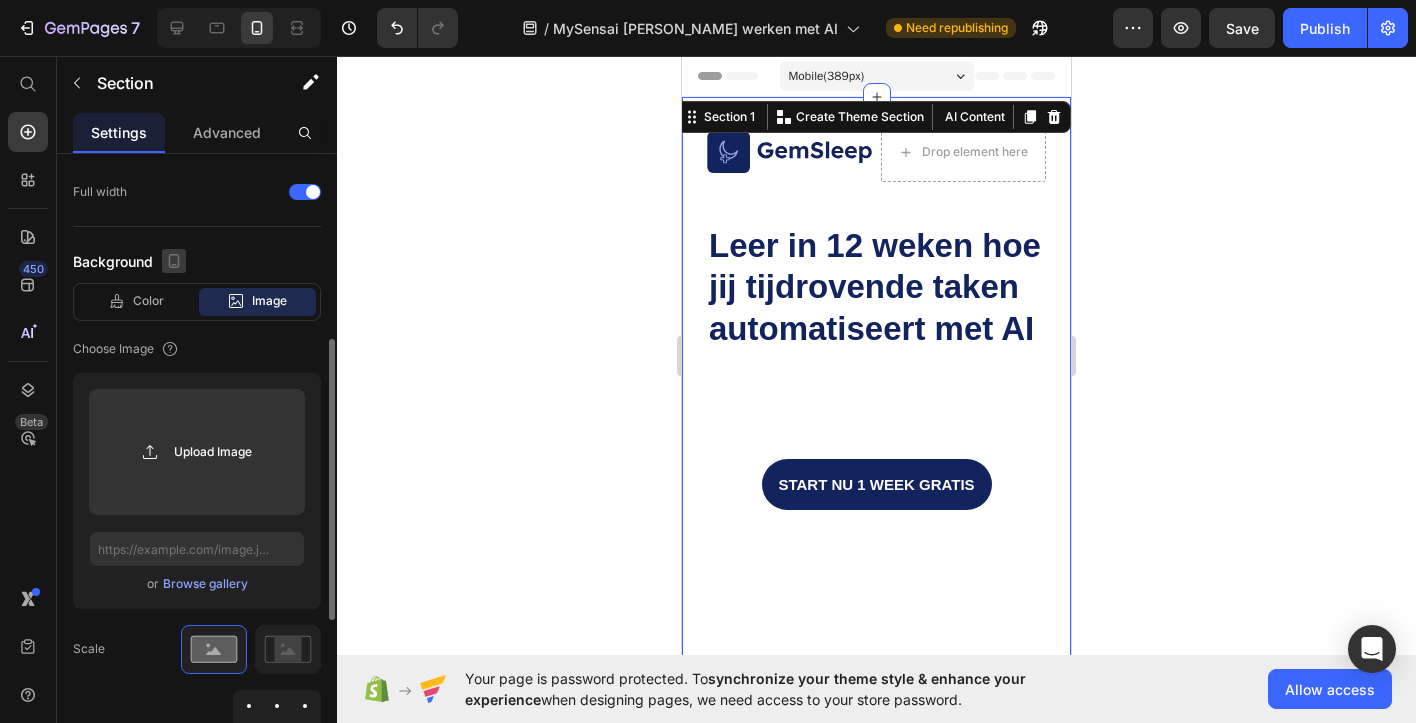 click 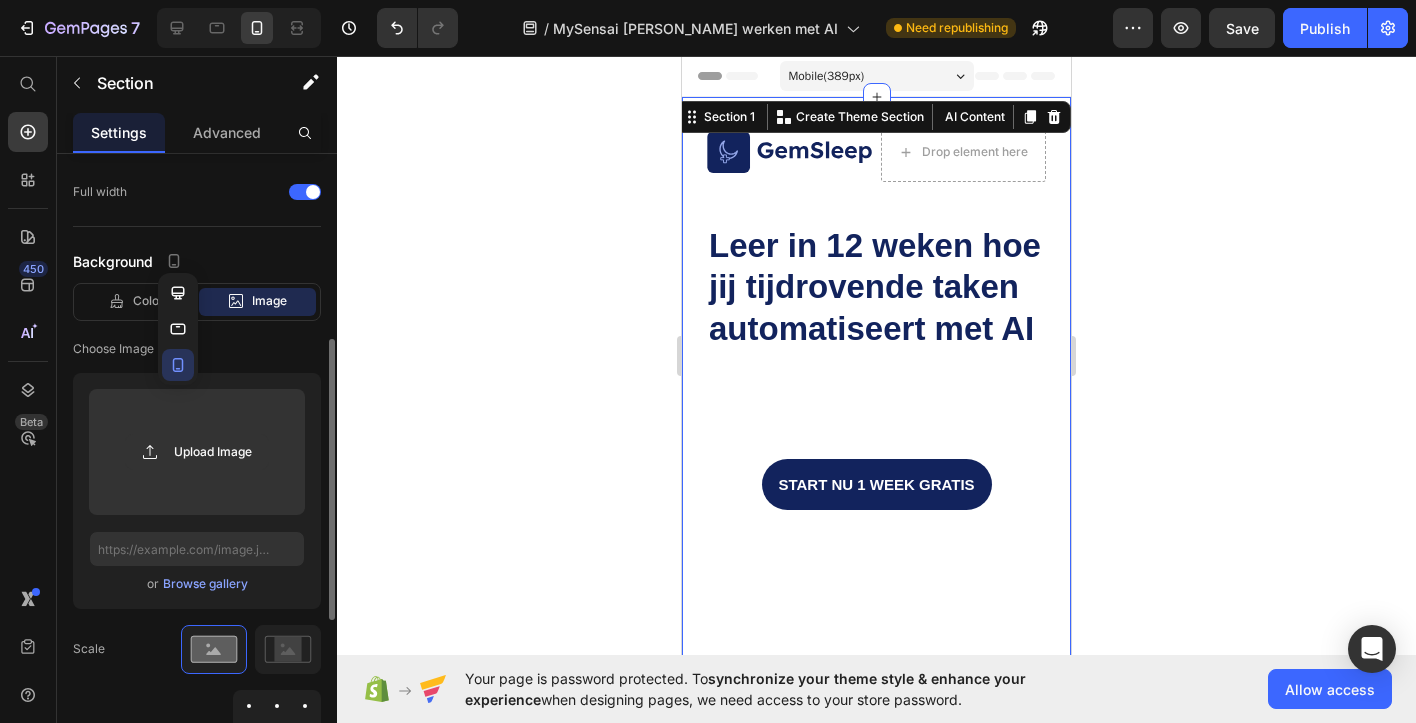 click on "Layout Column width Fit to content By ratio 12 Column Column 1 Size Full width Background Color Image Video  Choose Image  Upload Image  or   Browse gallery   Scale   Position   Repeat
Attachment  Scroll Show less Preload" at bounding box center (197, 388) 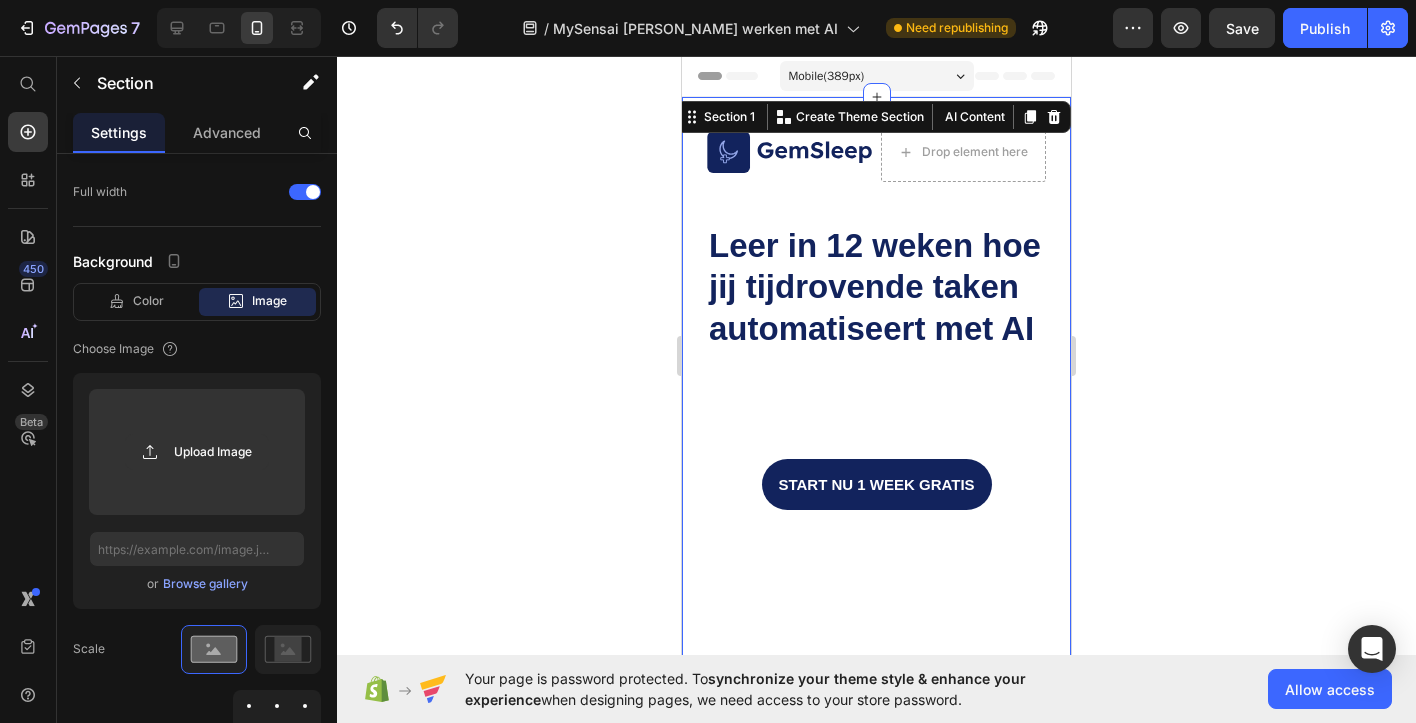click 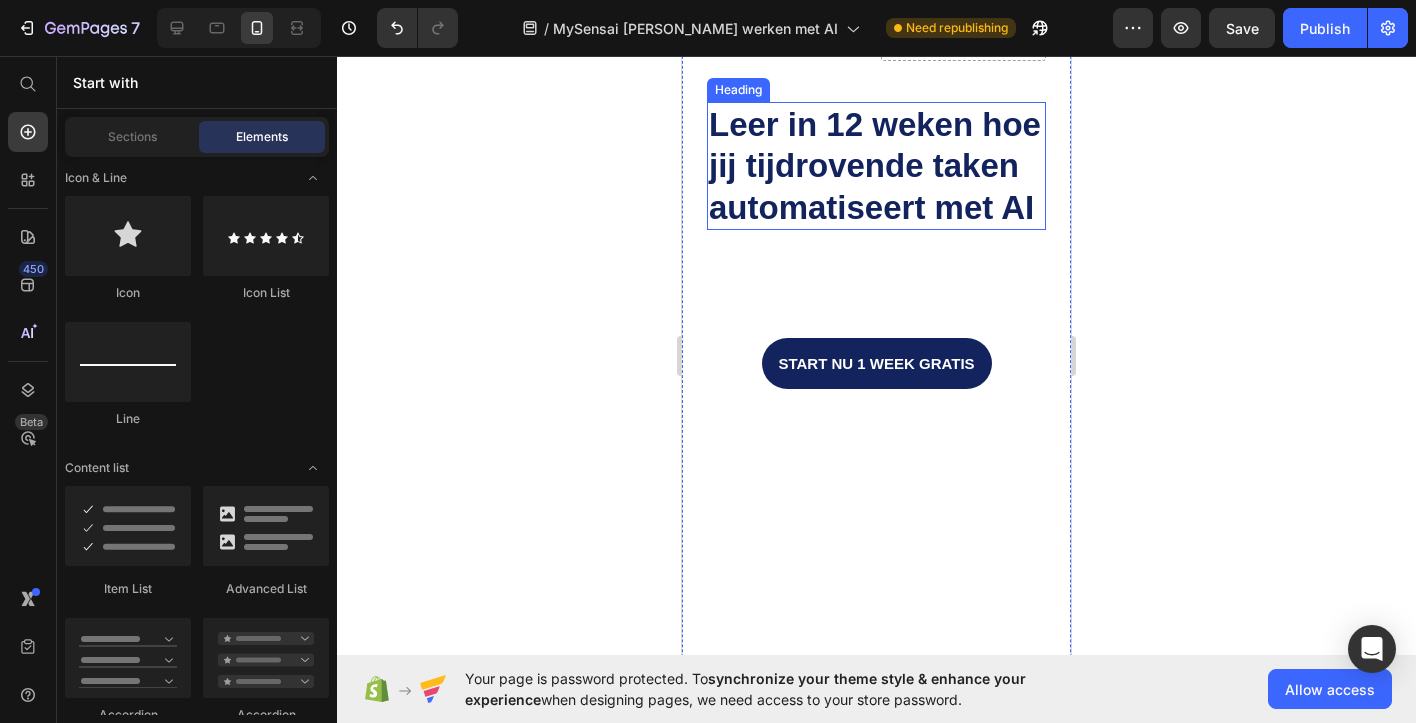 scroll, scrollTop: 0, scrollLeft: 0, axis: both 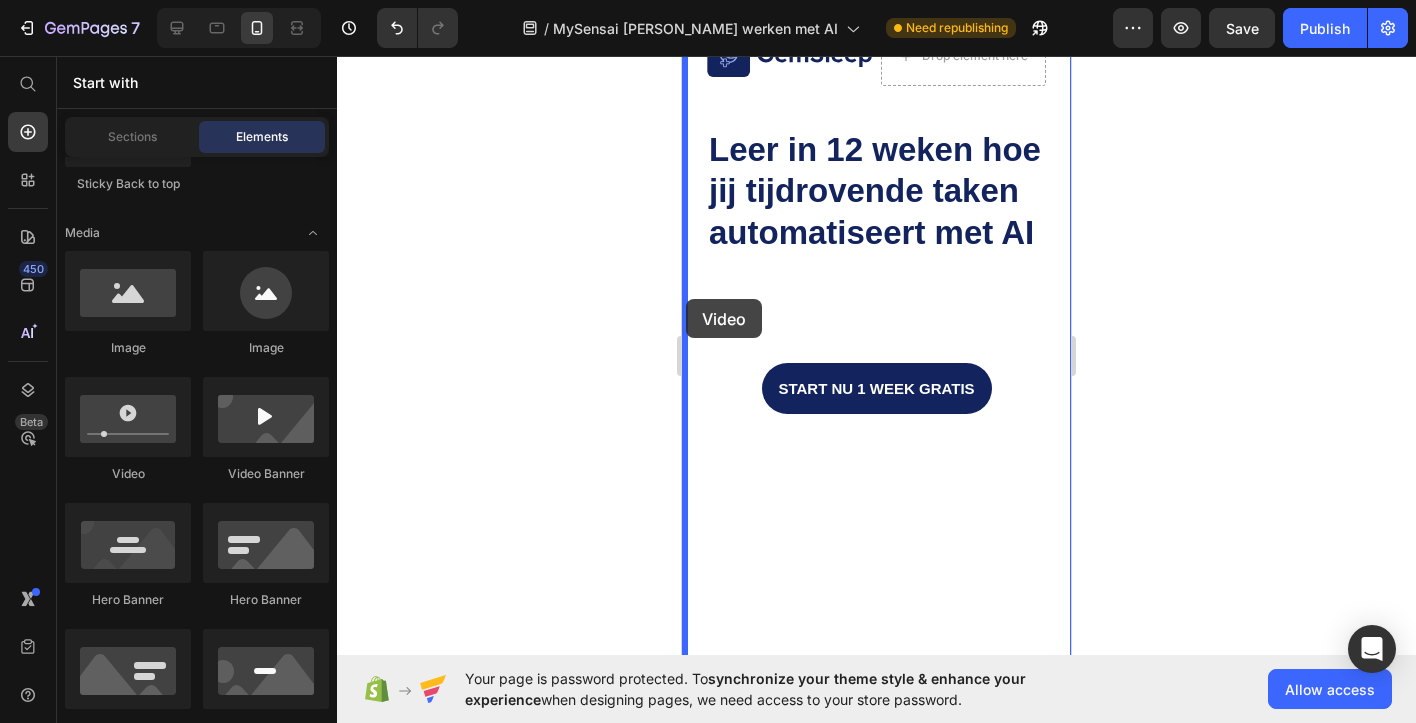 drag, startPoint x: 823, startPoint y: 492, endPoint x: 686, endPoint y: 299, distance: 236.68121 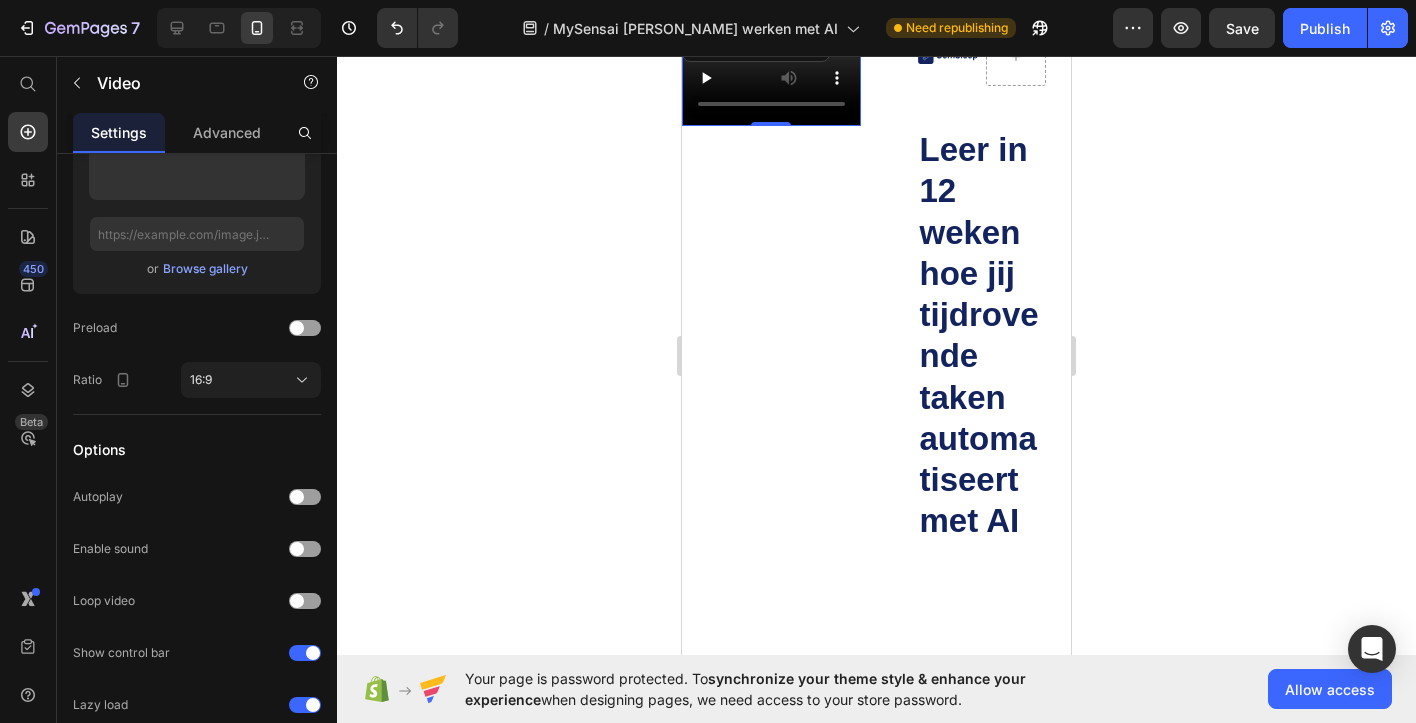 scroll, scrollTop: 109, scrollLeft: 0, axis: vertical 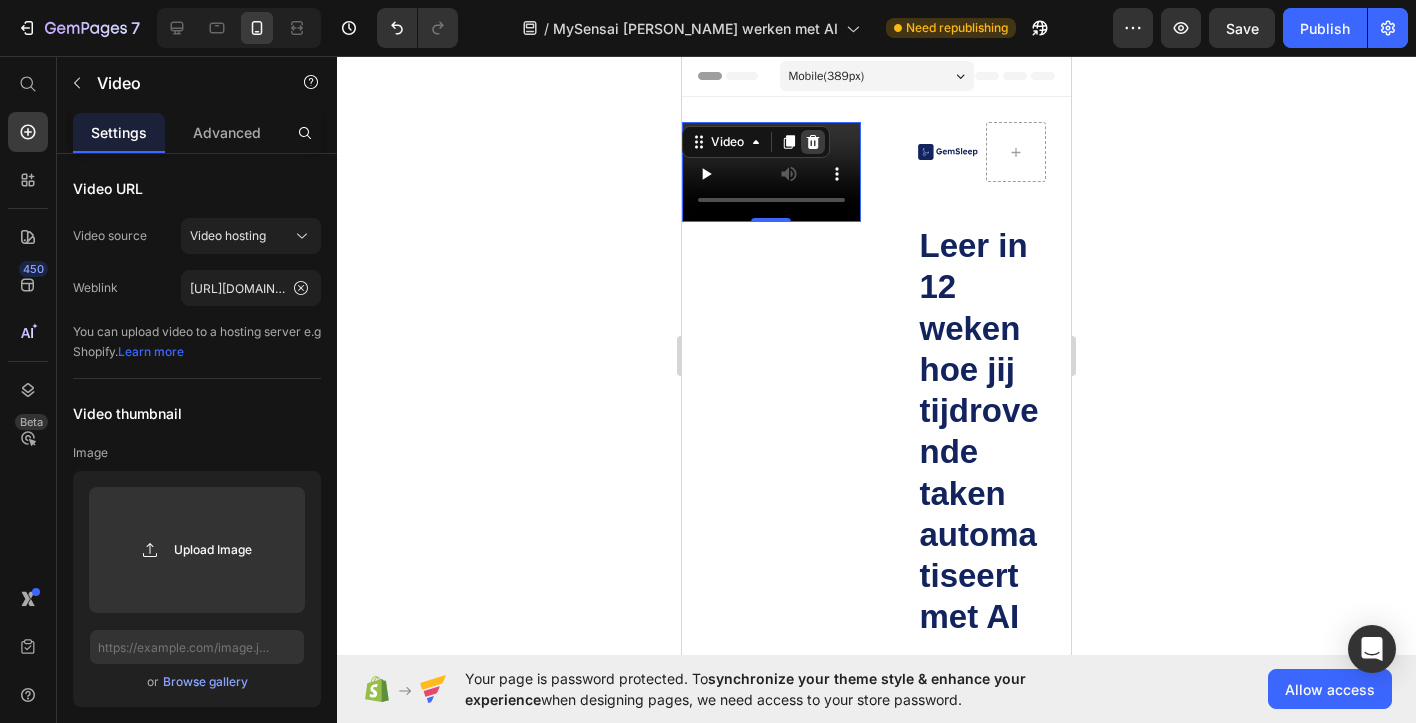 click 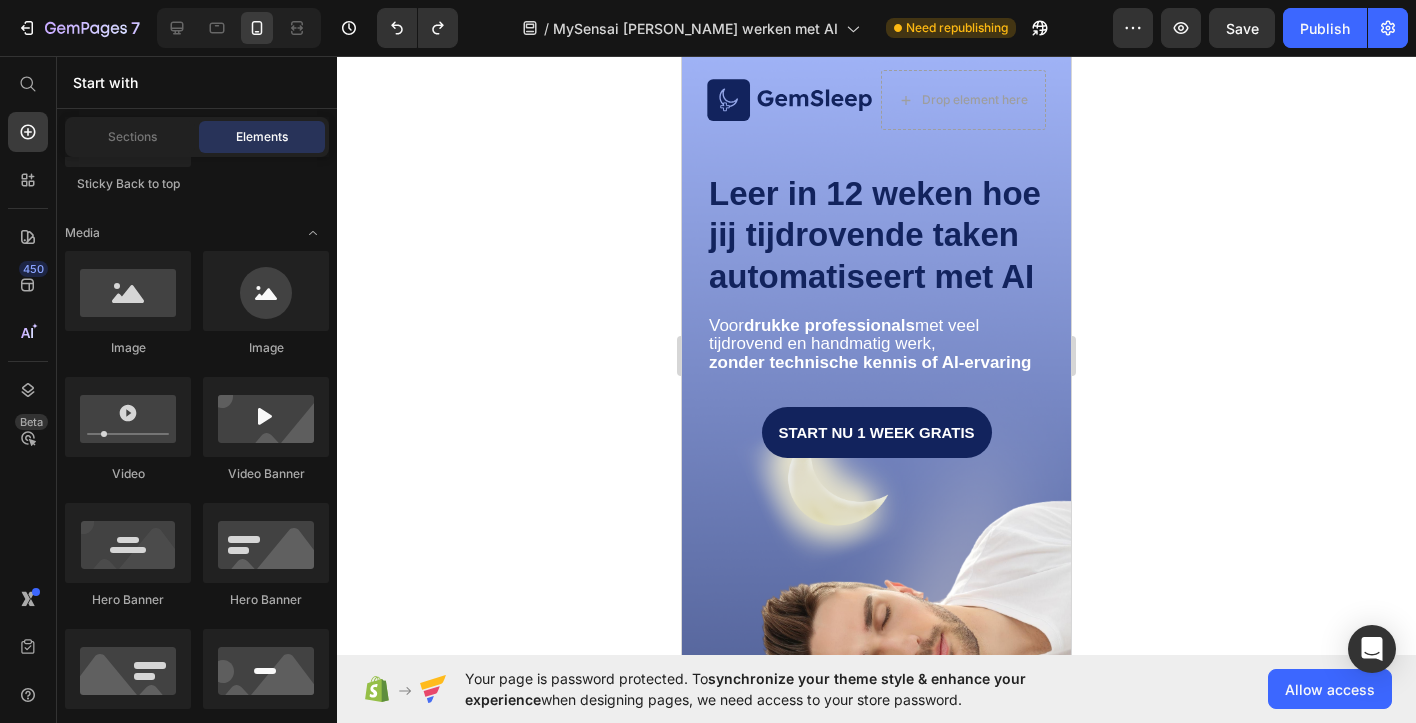 scroll, scrollTop: 0, scrollLeft: 0, axis: both 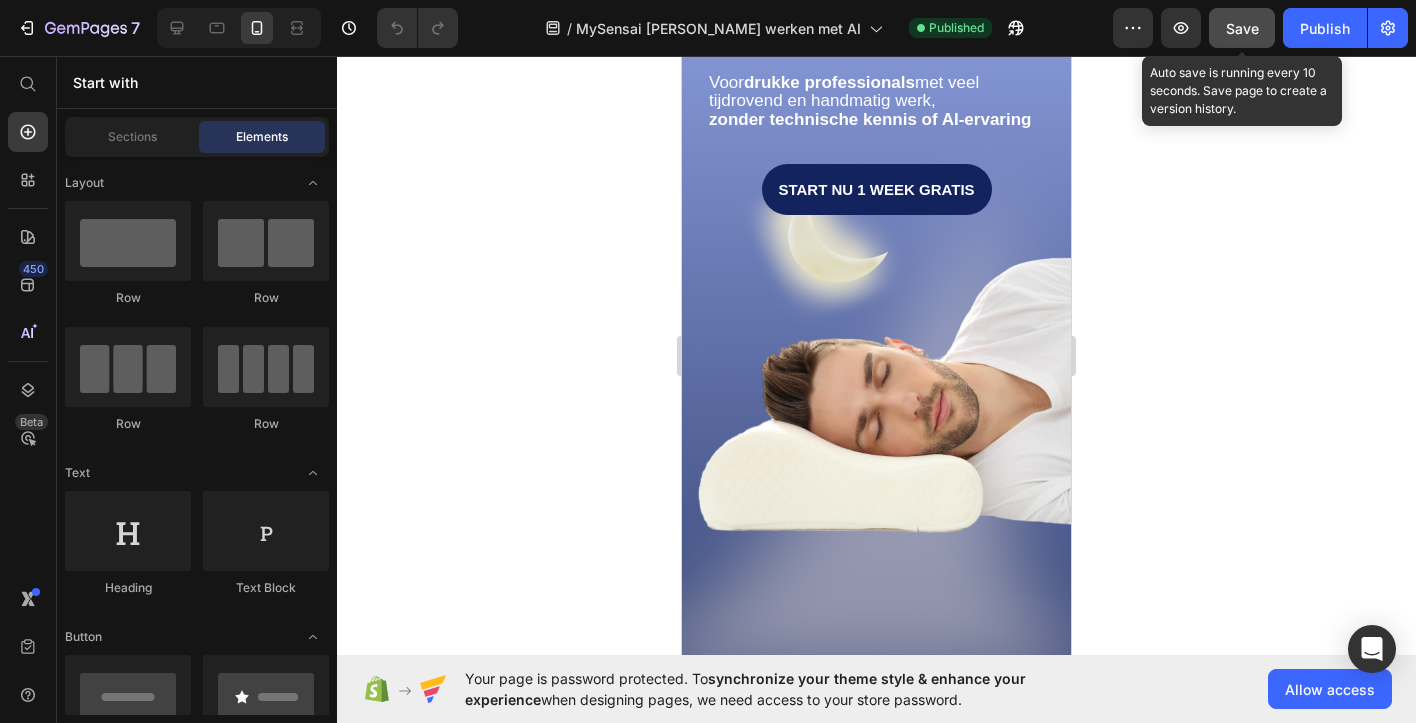 click on "Save" 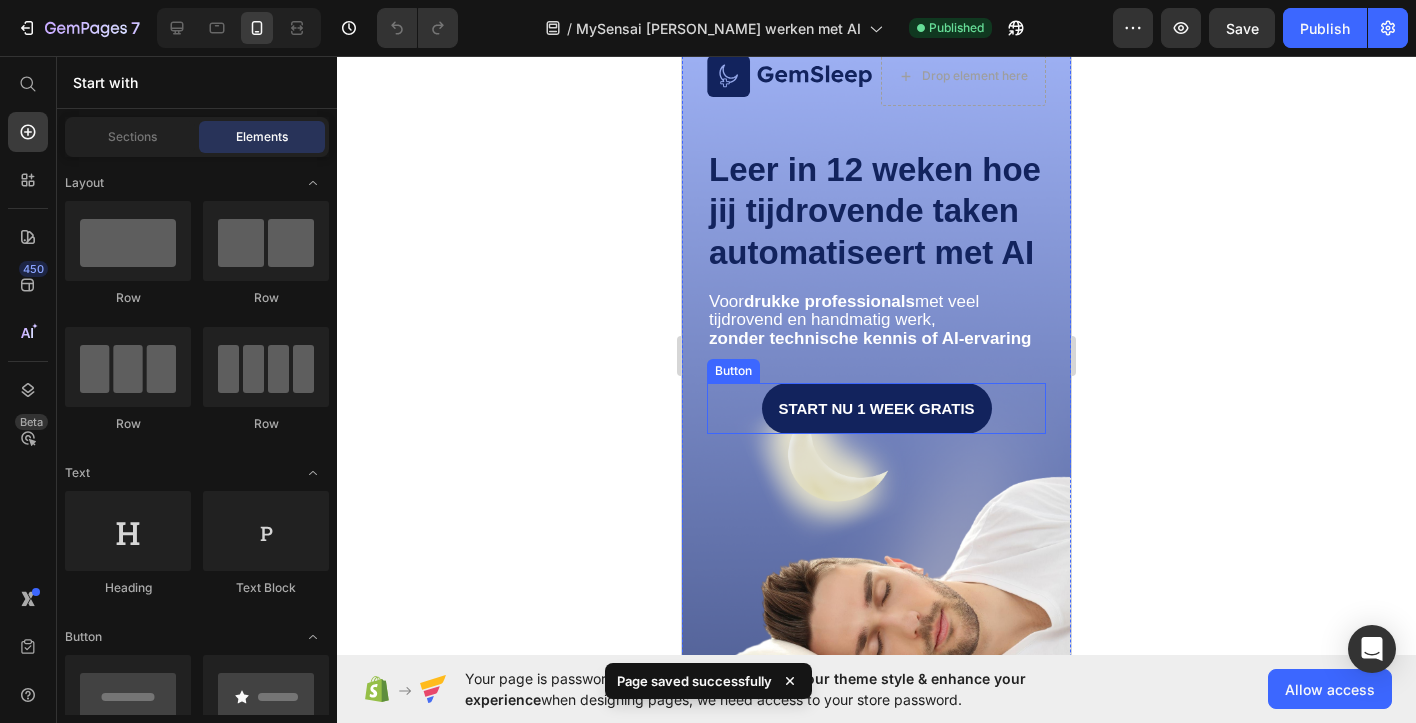 scroll, scrollTop: 0, scrollLeft: 0, axis: both 